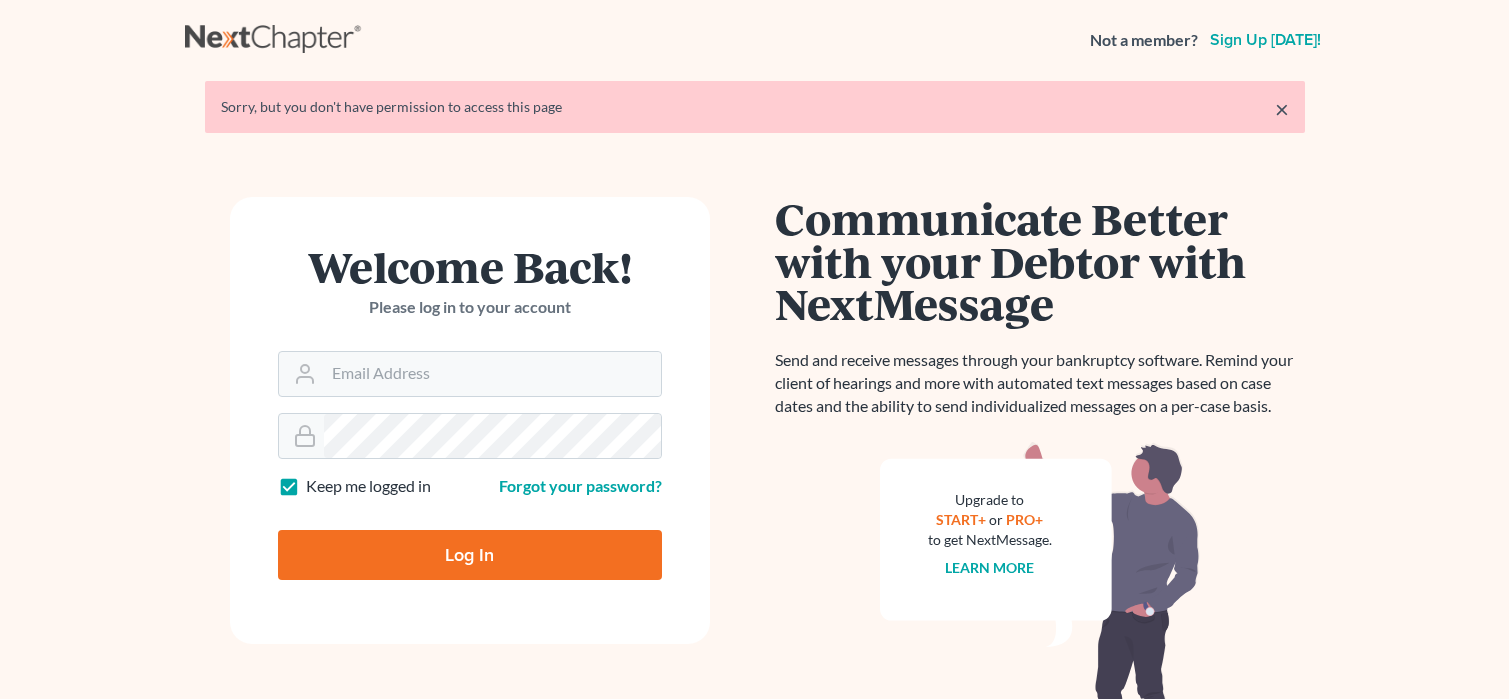 scroll, scrollTop: 0, scrollLeft: 0, axis: both 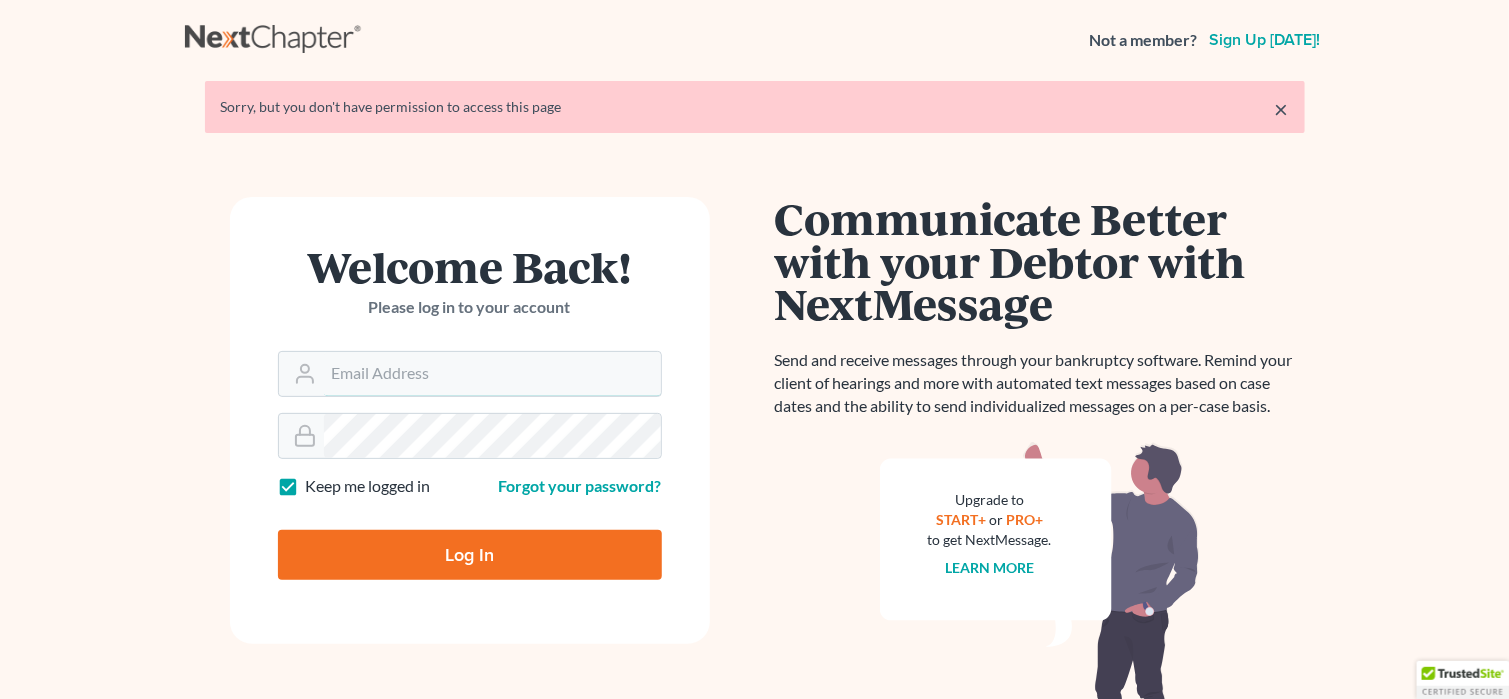 type on "[EMAIL_ADDRESS][DOMAIN_NAME]" 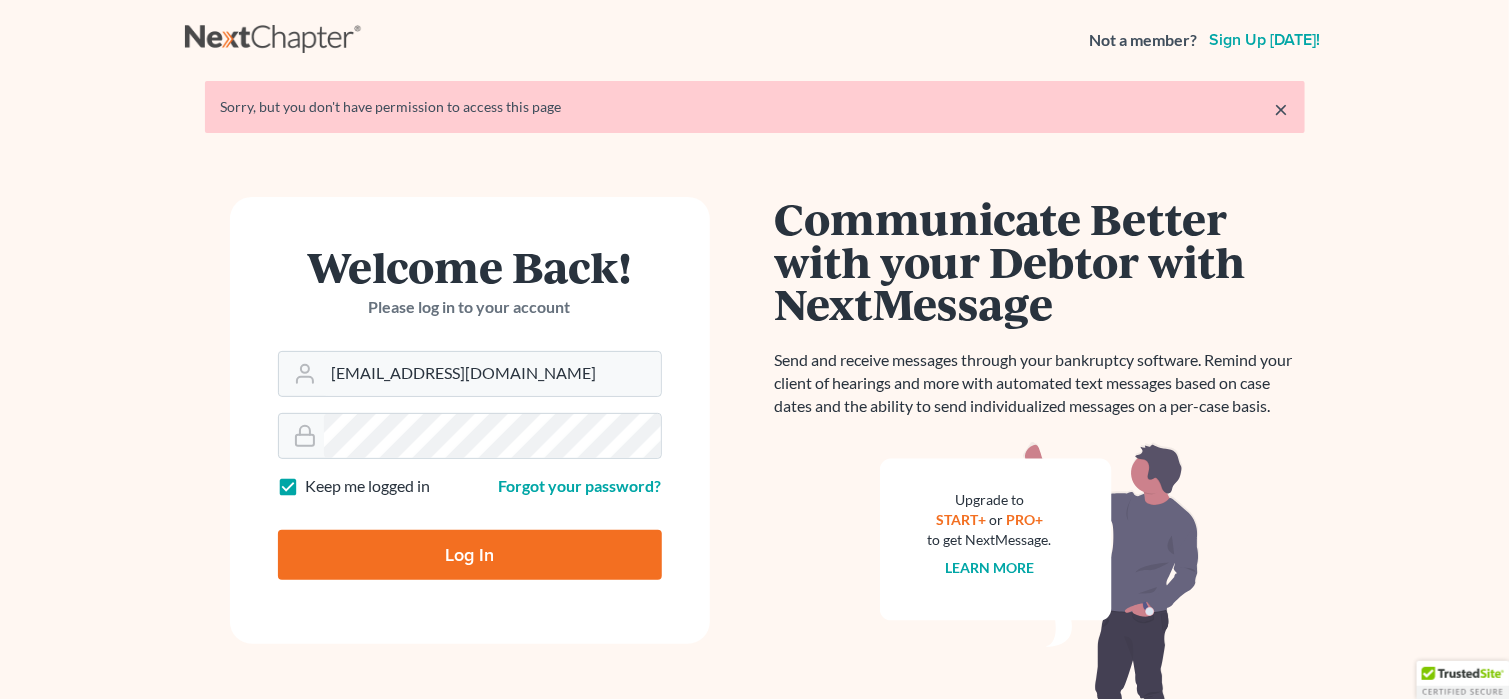 click on "Log In" at bounding box center (470, 555) 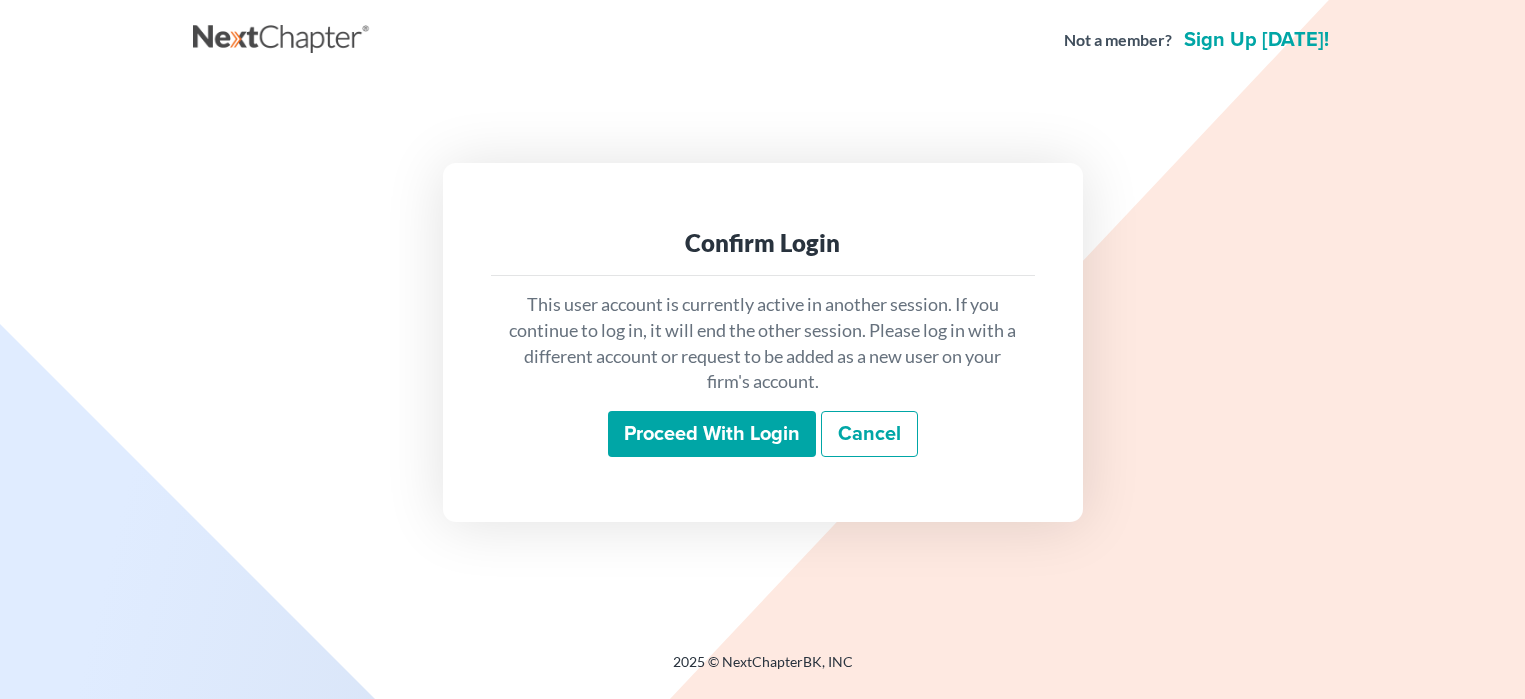 scroll, scrollTop: 0, scrollLeft: 0, axis: both 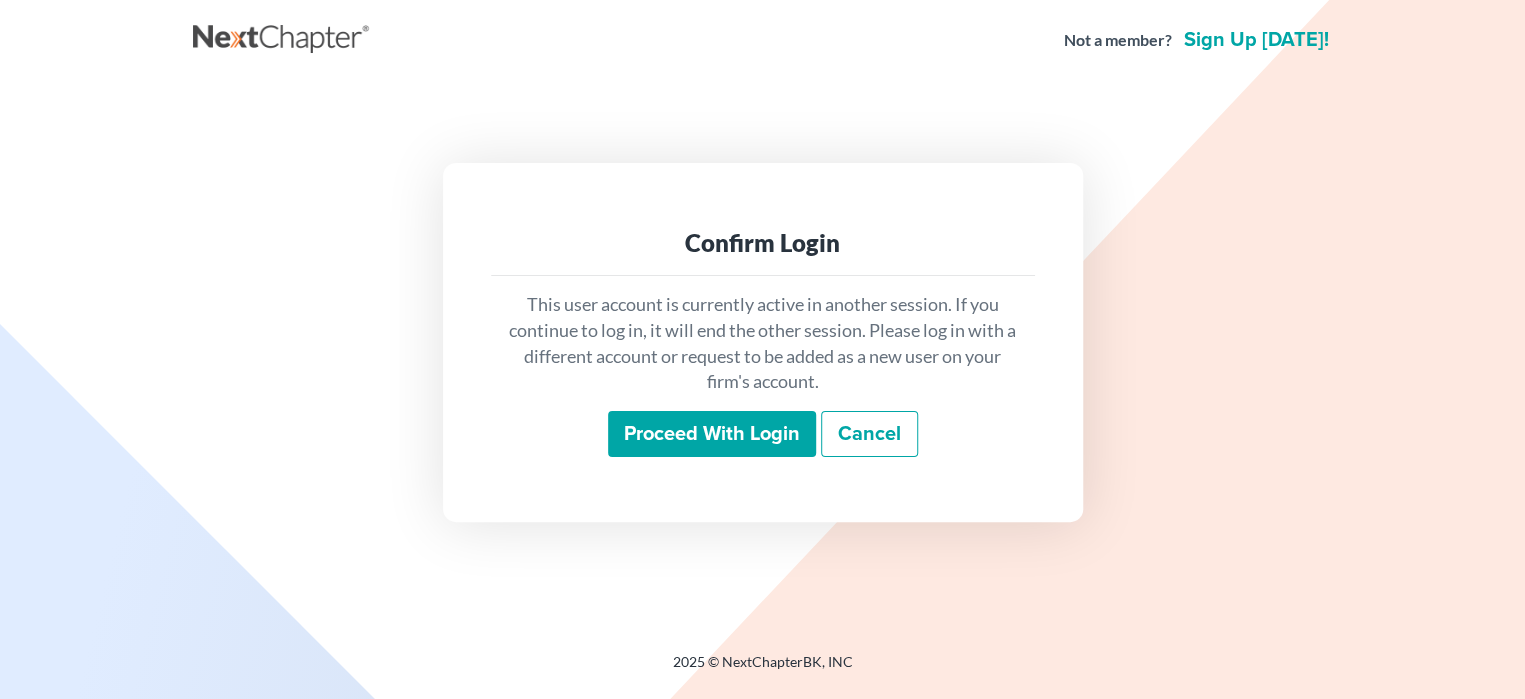click on "Proceed with login" at bounding box center [712, 434] 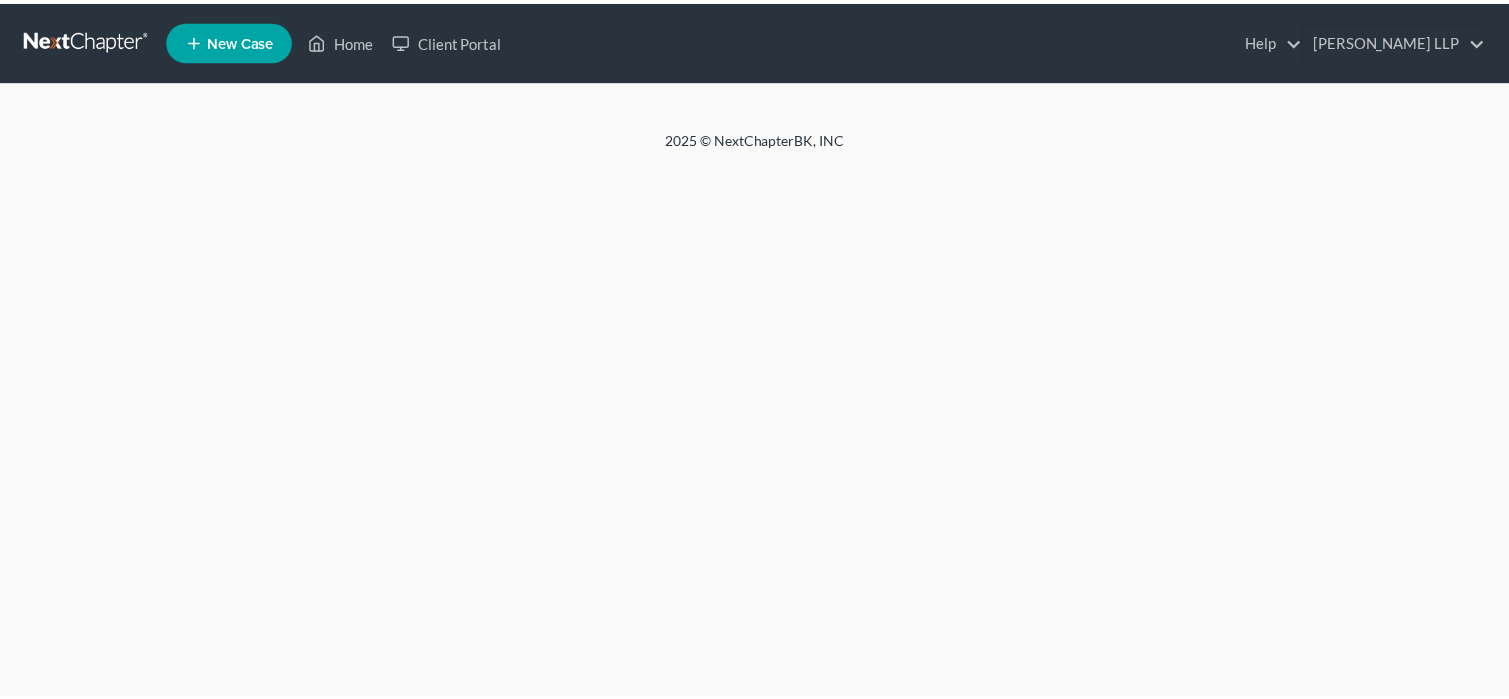 scroll, scrollTop: 0, scrollLeft: 0, axis: both 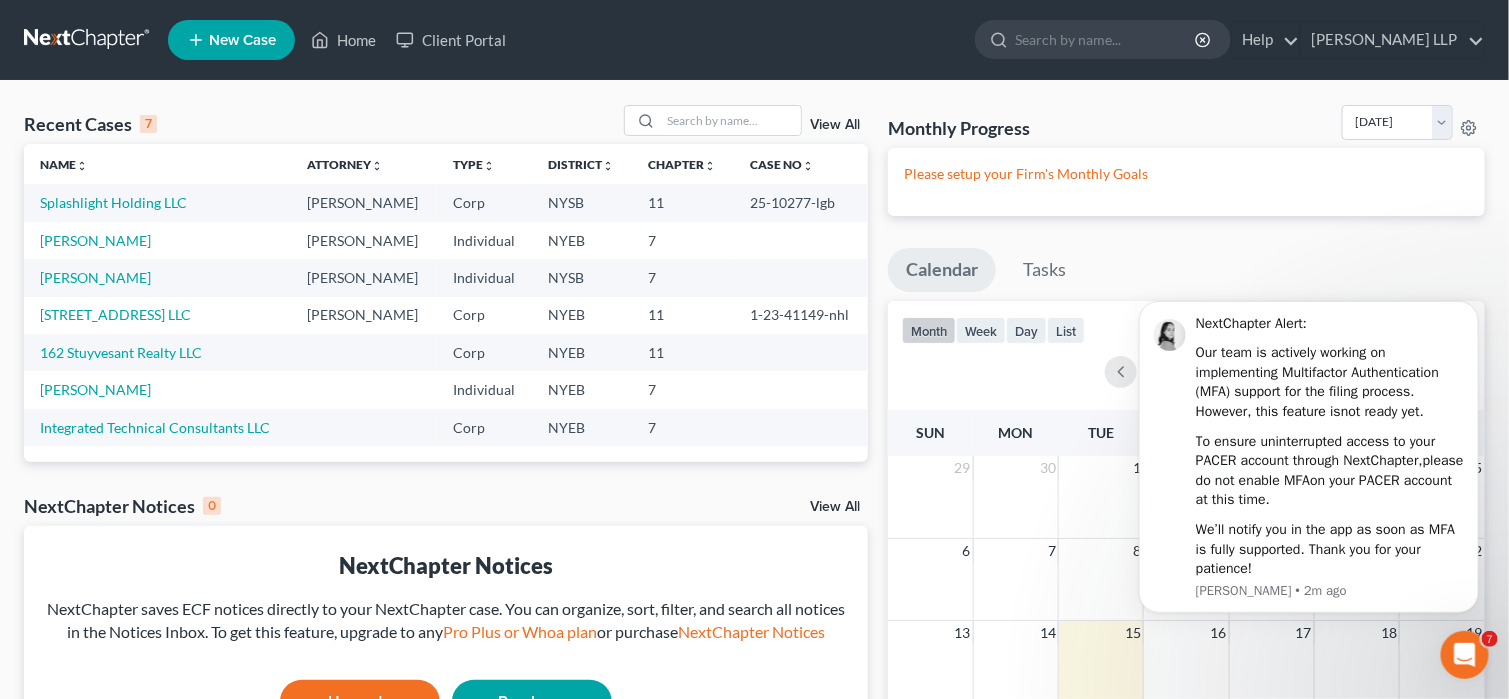 click on "New Case" at bounding box center (242, 40) 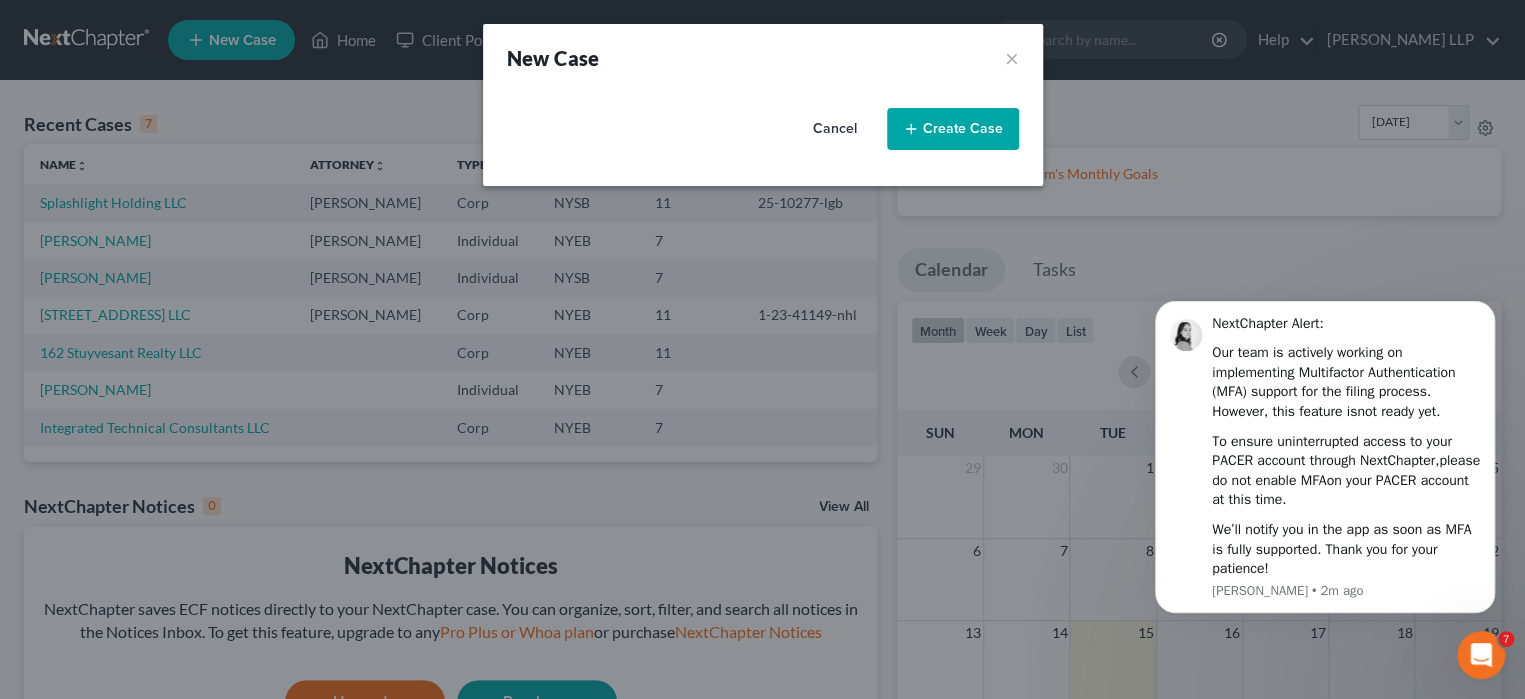 select on "53" 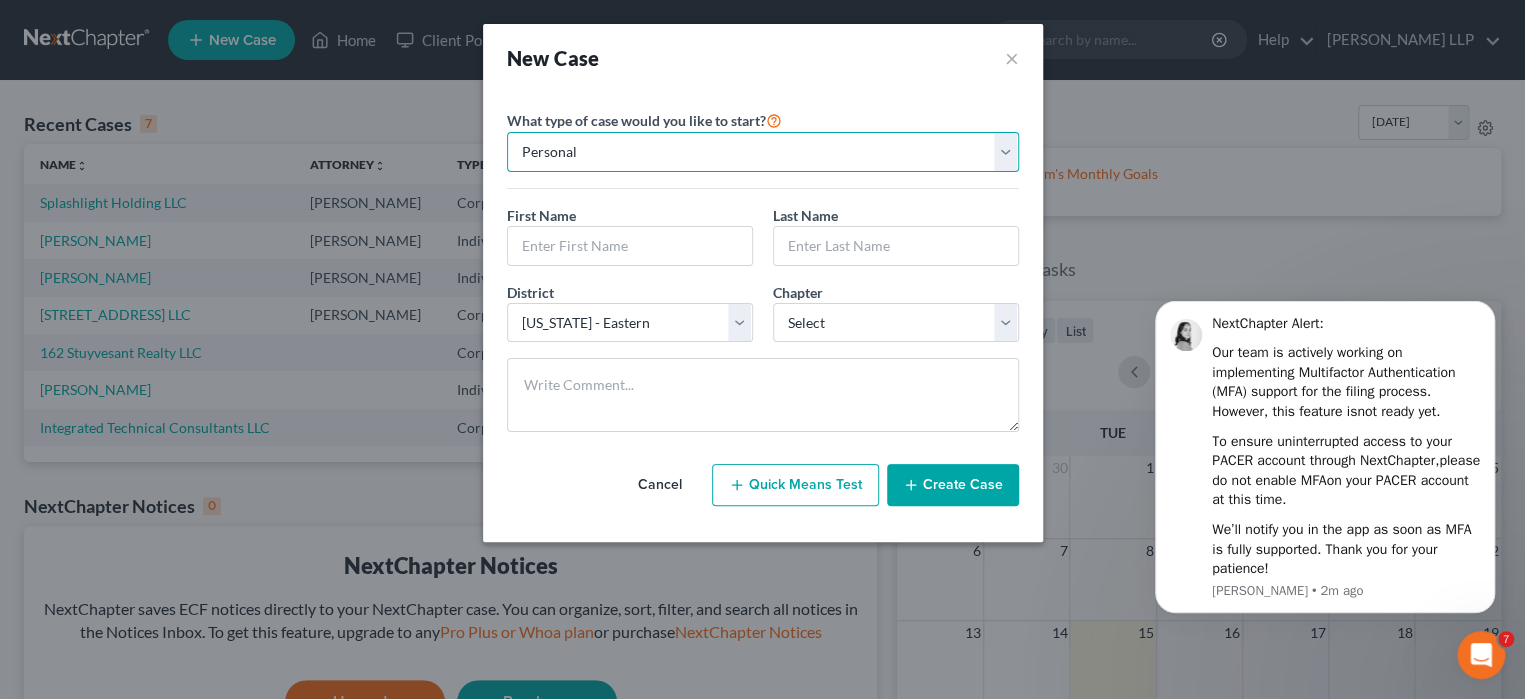 click on "Personal Business" at bounding box center (763, 152) 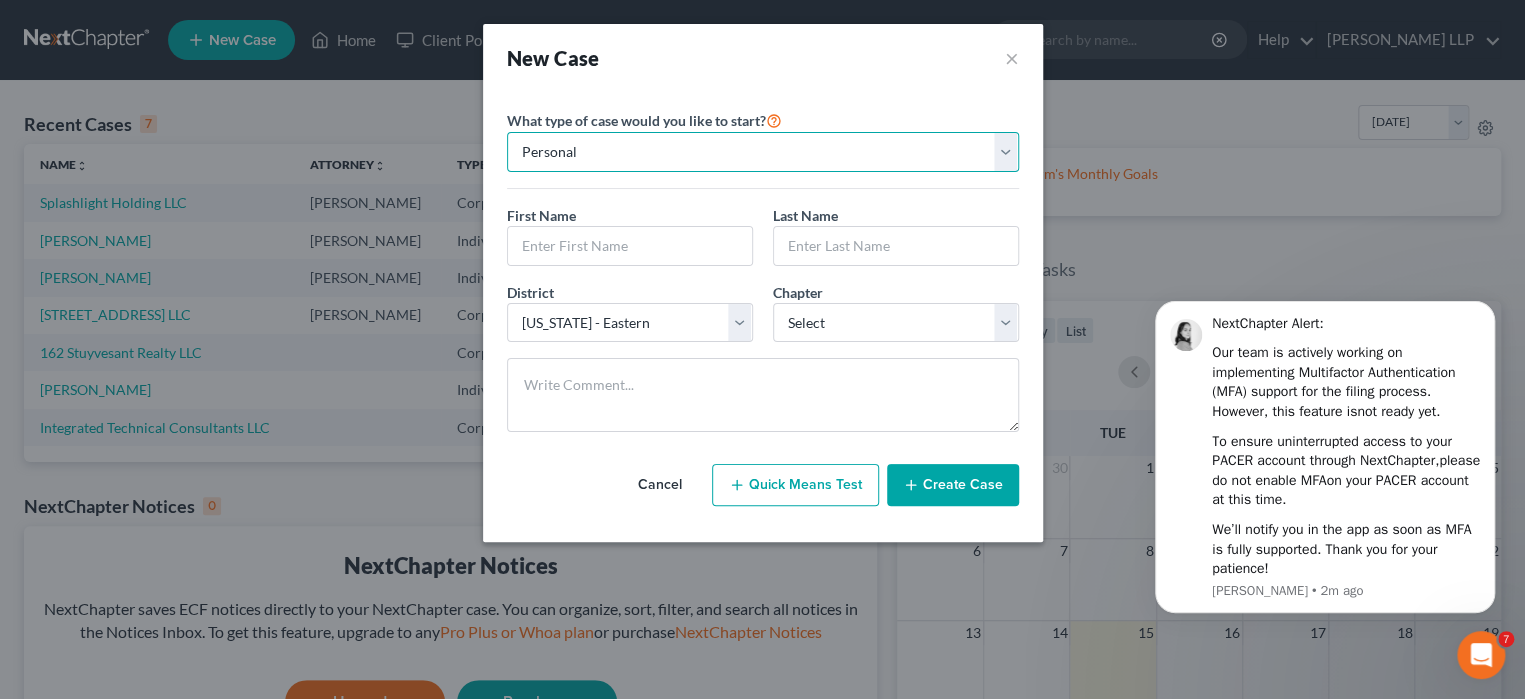 select on "1" 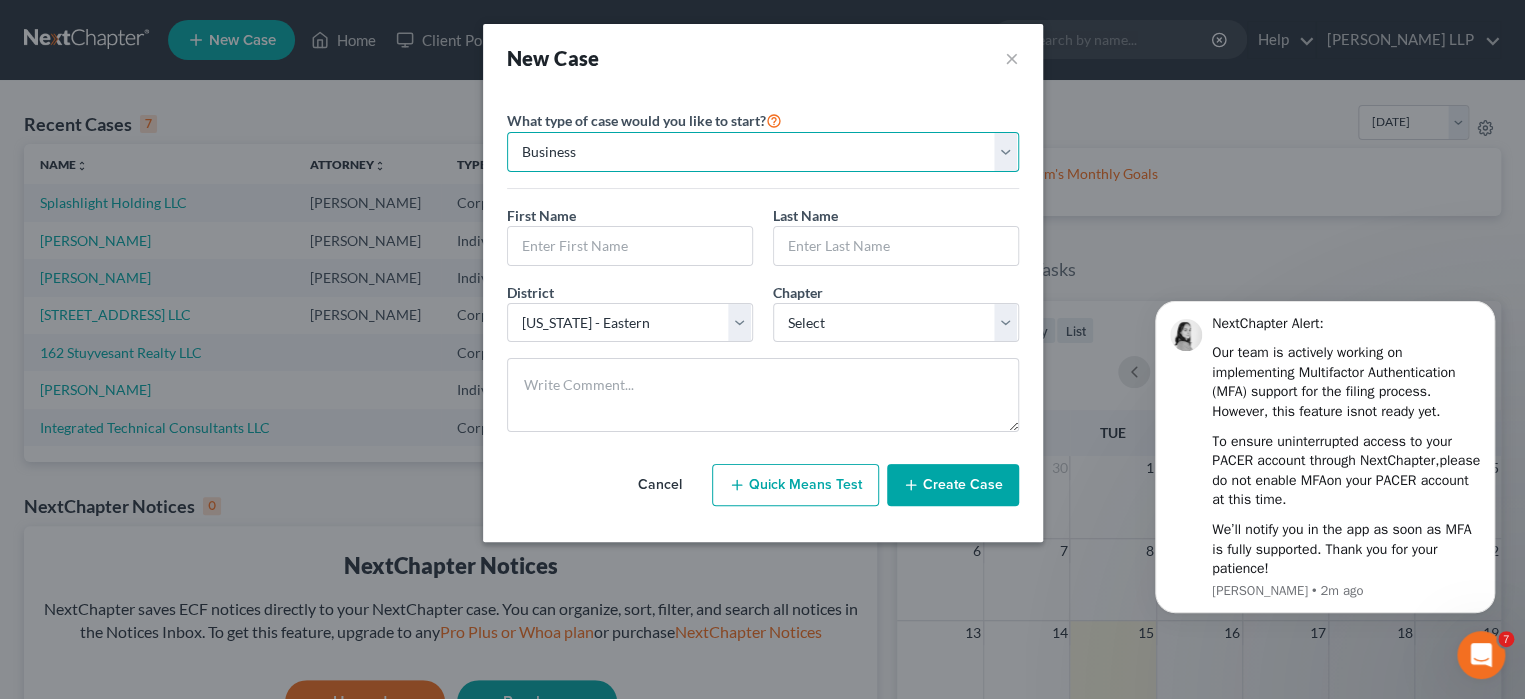 click on "Personal Business" at bounding box center [763, 152] 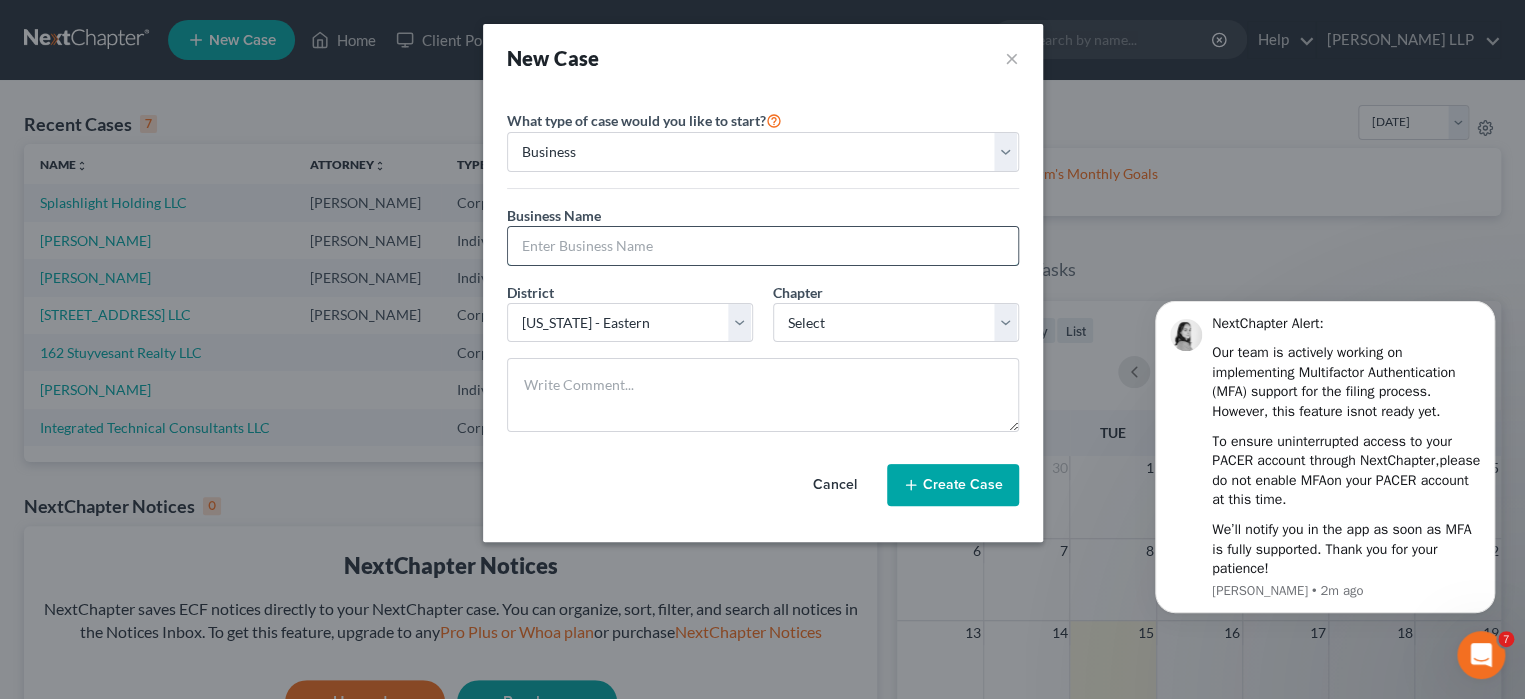 click at bounding box center (763, 246) 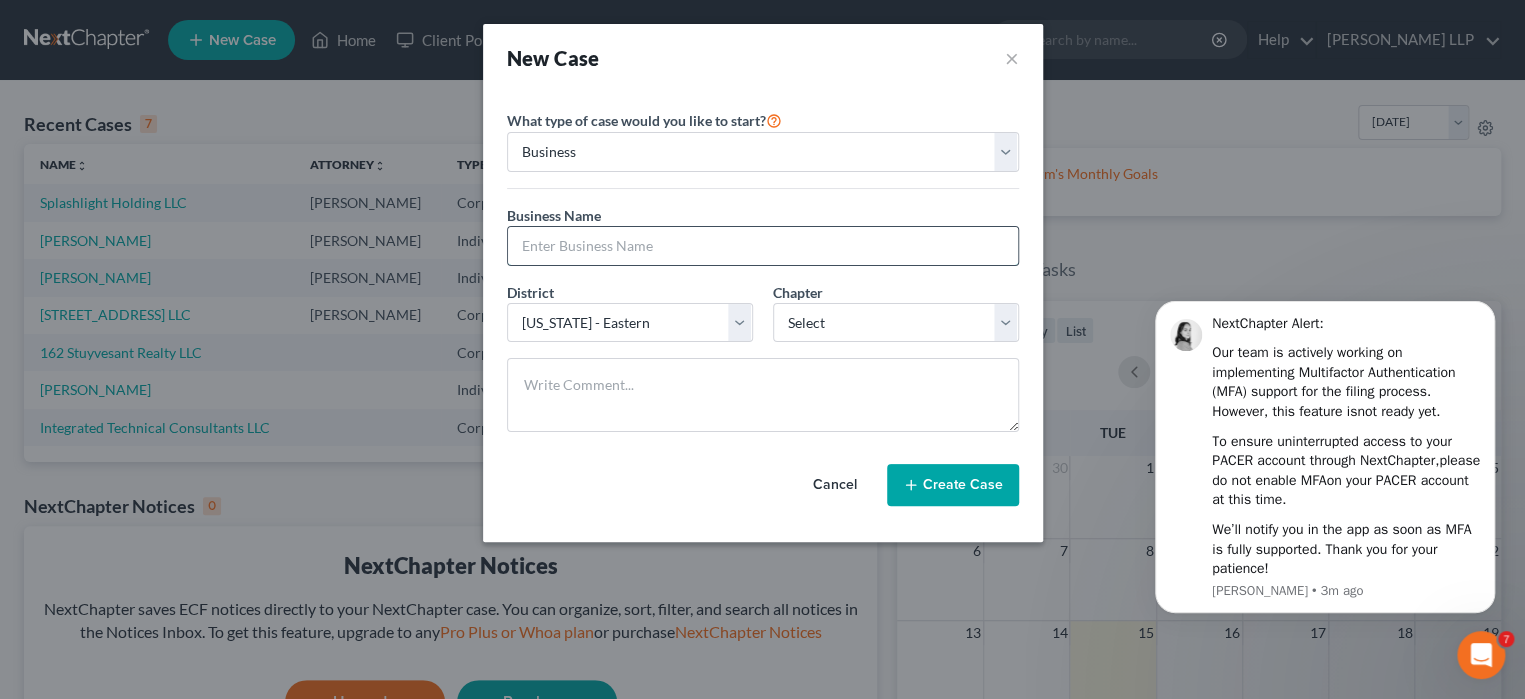 paste on "Albany Equity LLC" 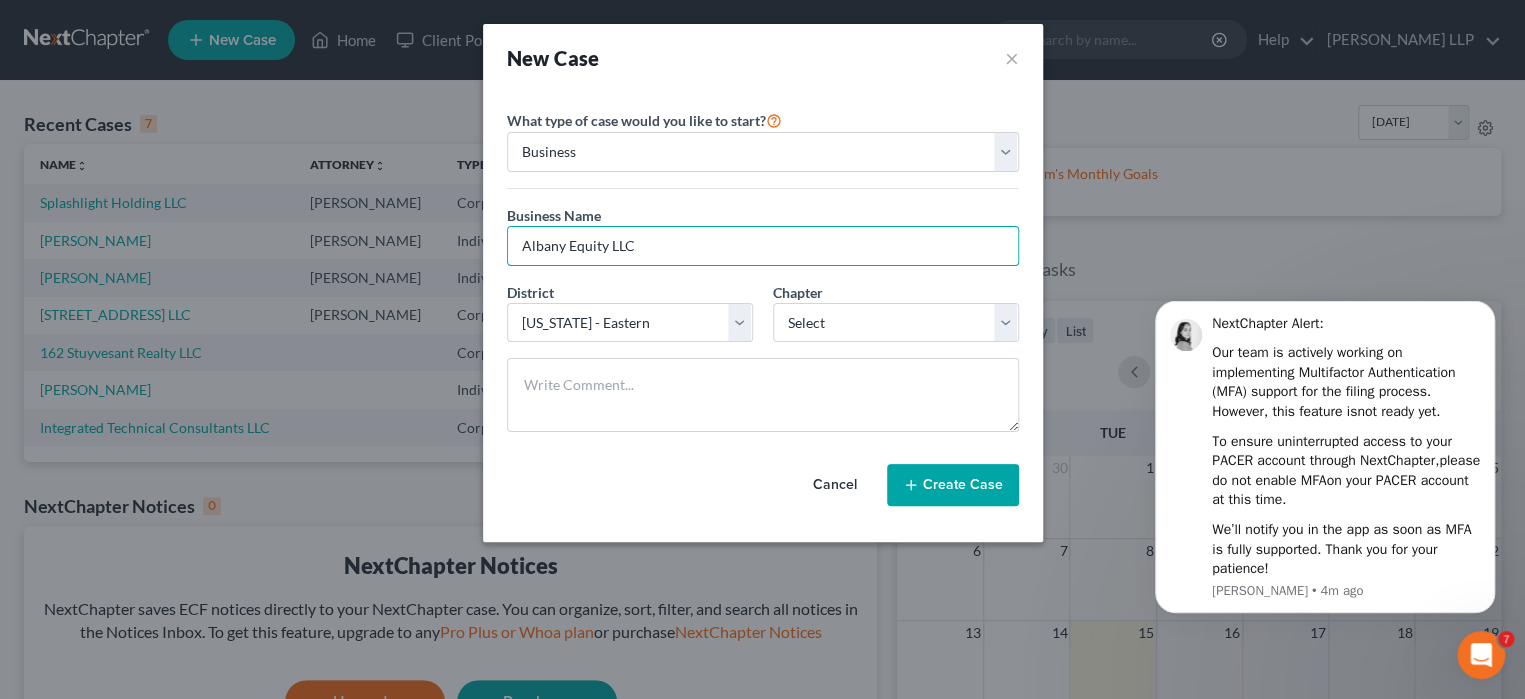 type on "Albany Equity LLC" 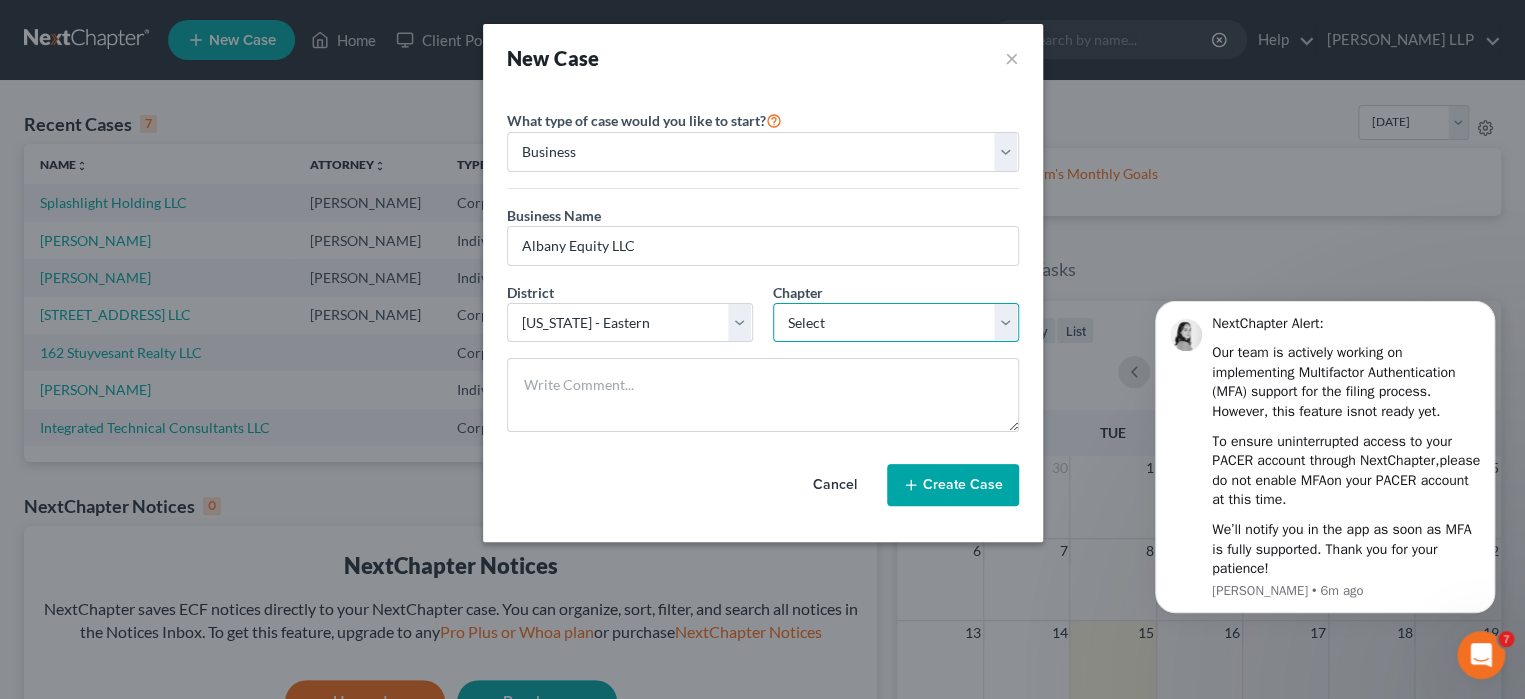 click on "Select 7 11 12" at bounding box center (896, 323) 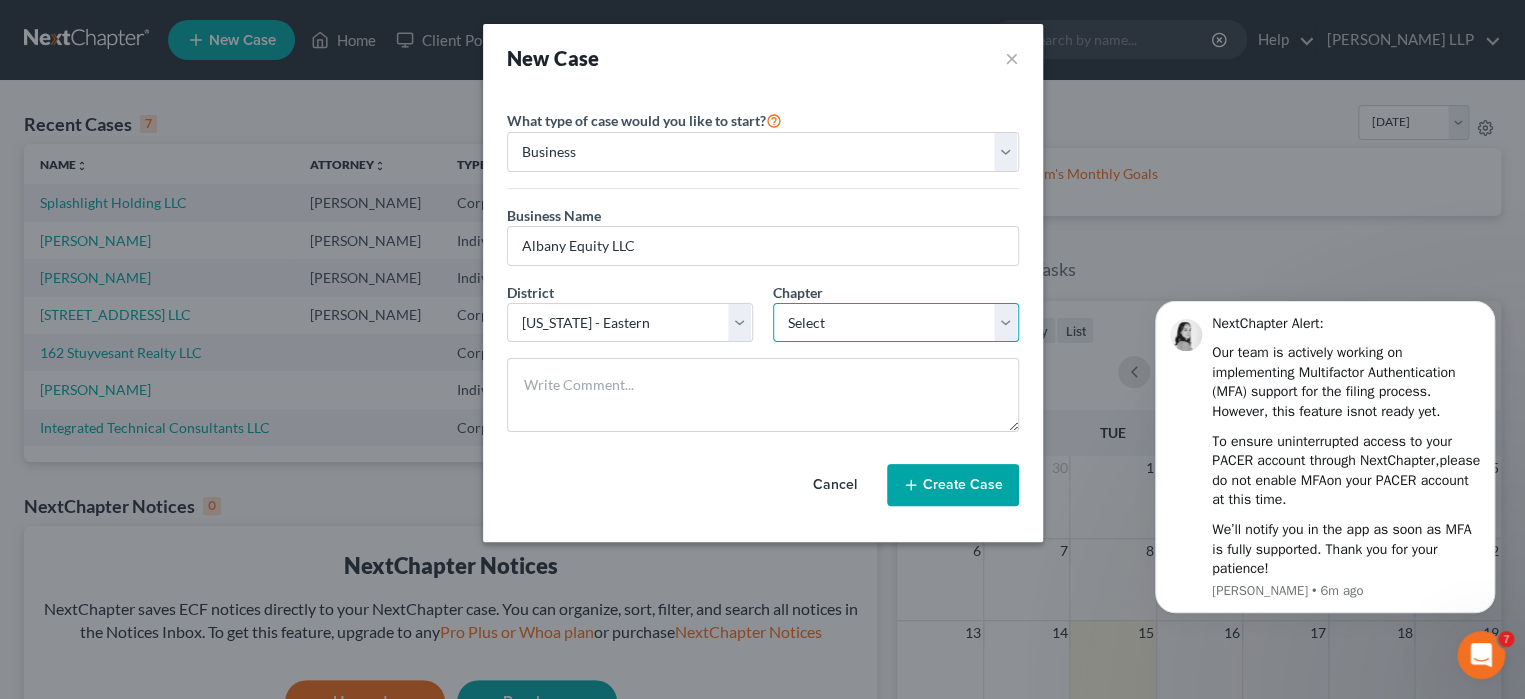 select on "1" 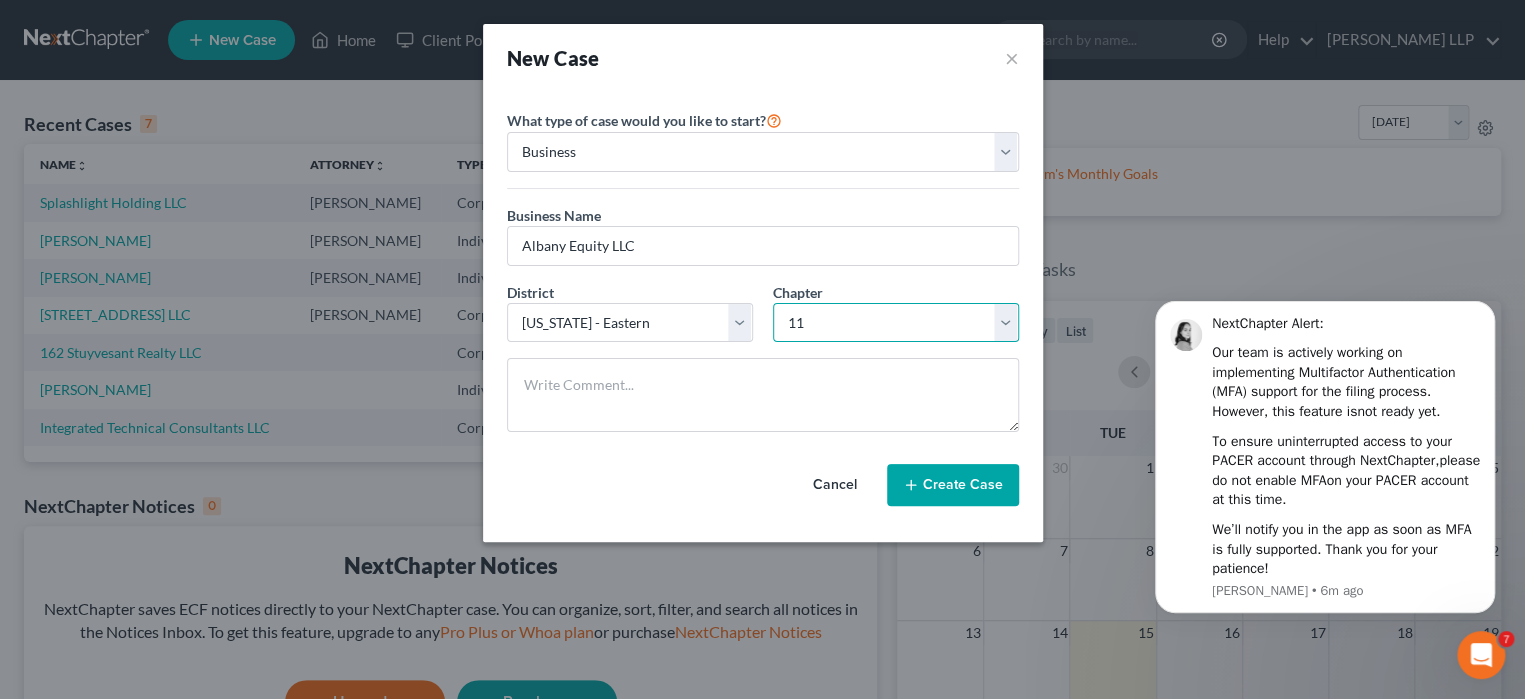 click on "Select 7 11 12" at bounding box center (896, 323) 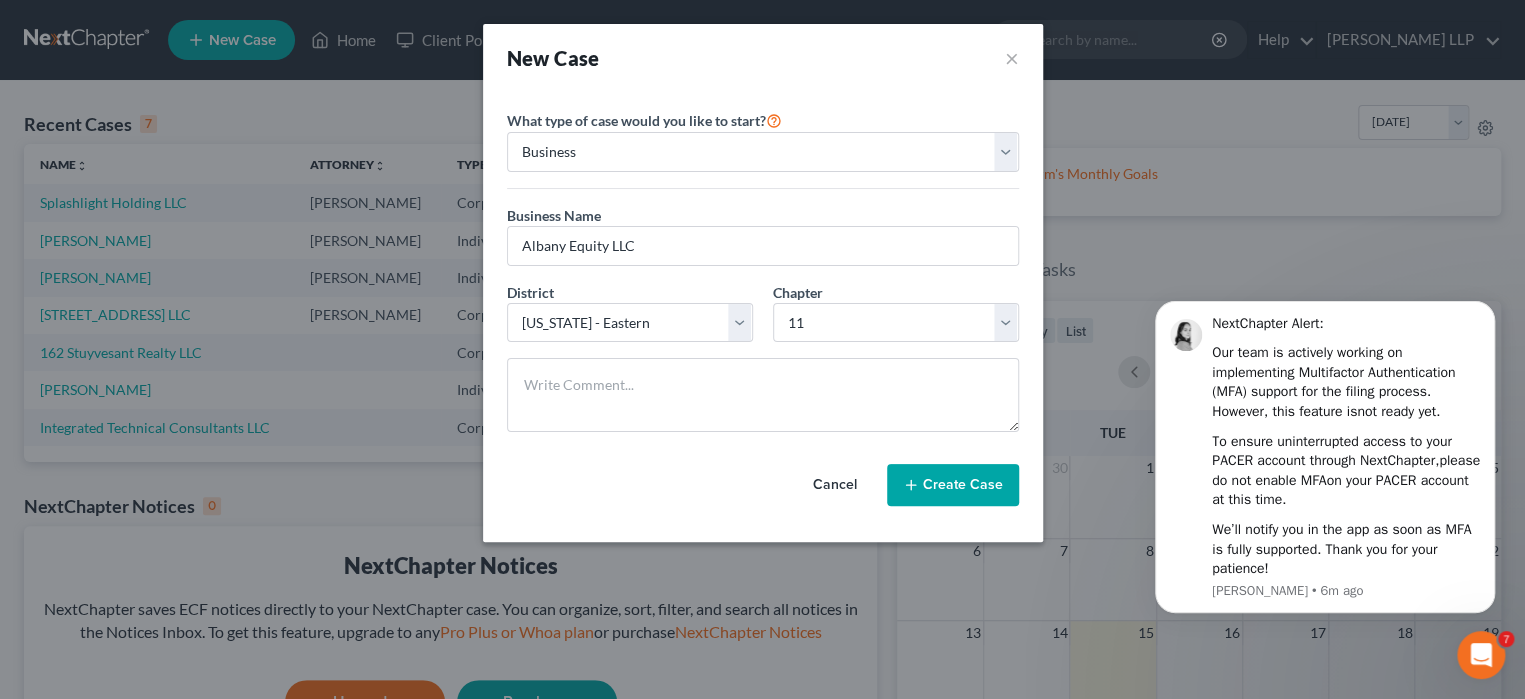 click on "Create Case" at bounding box center [953, 485] 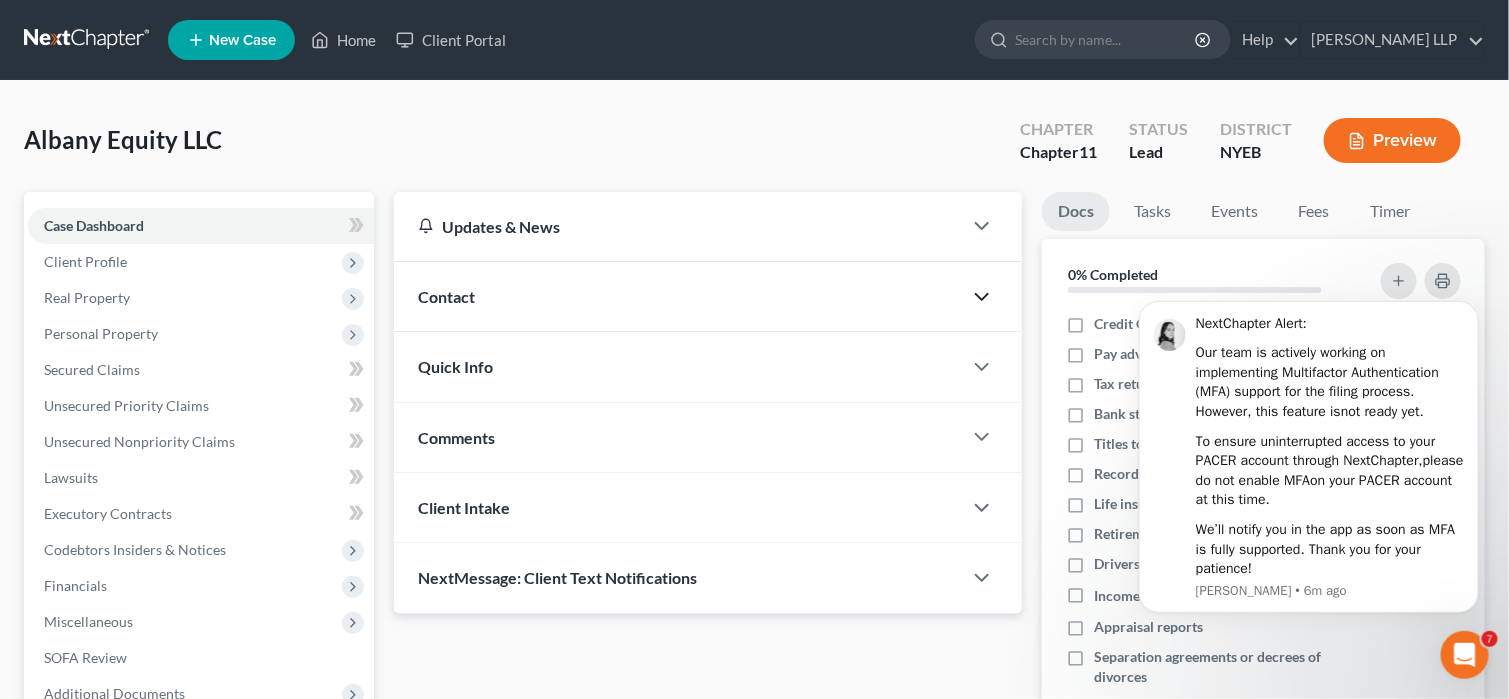click 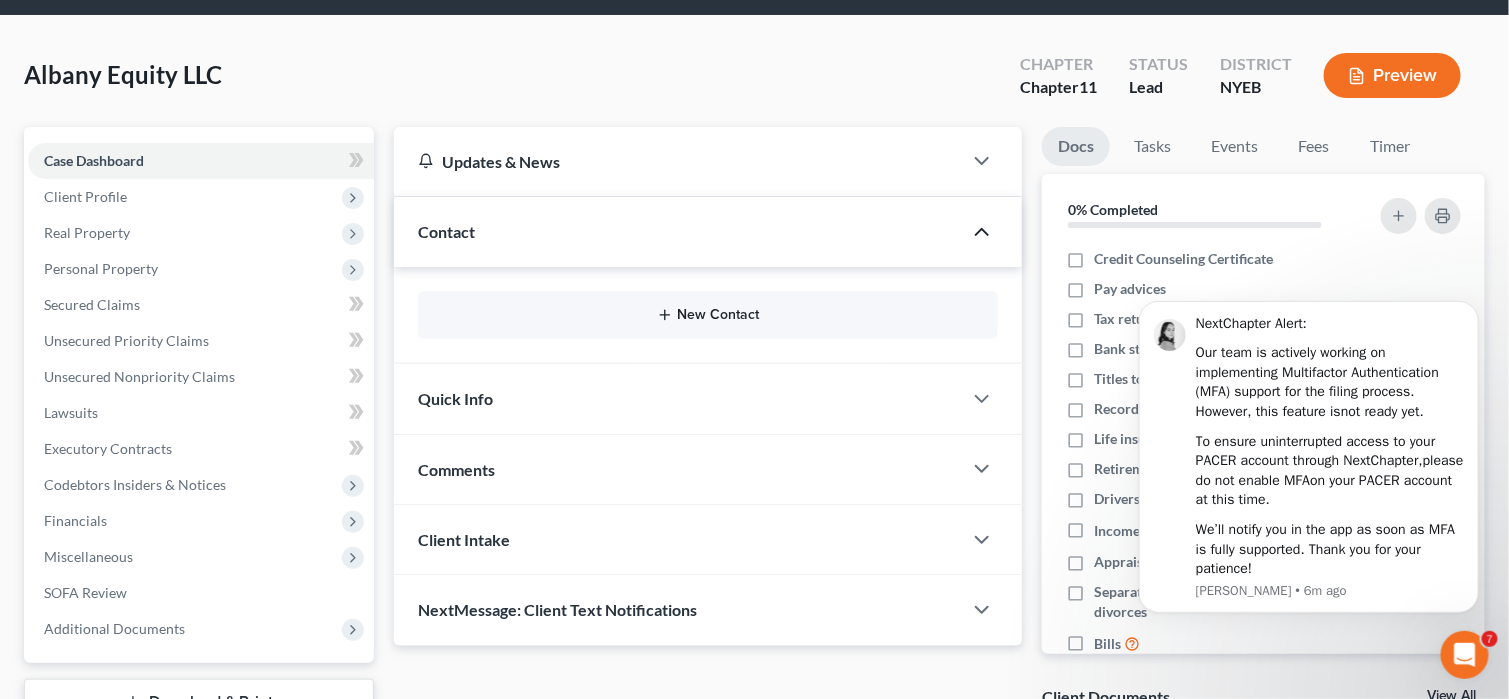 scroll, scrollTop: 100, scrollLeft: 0, axis: vertical 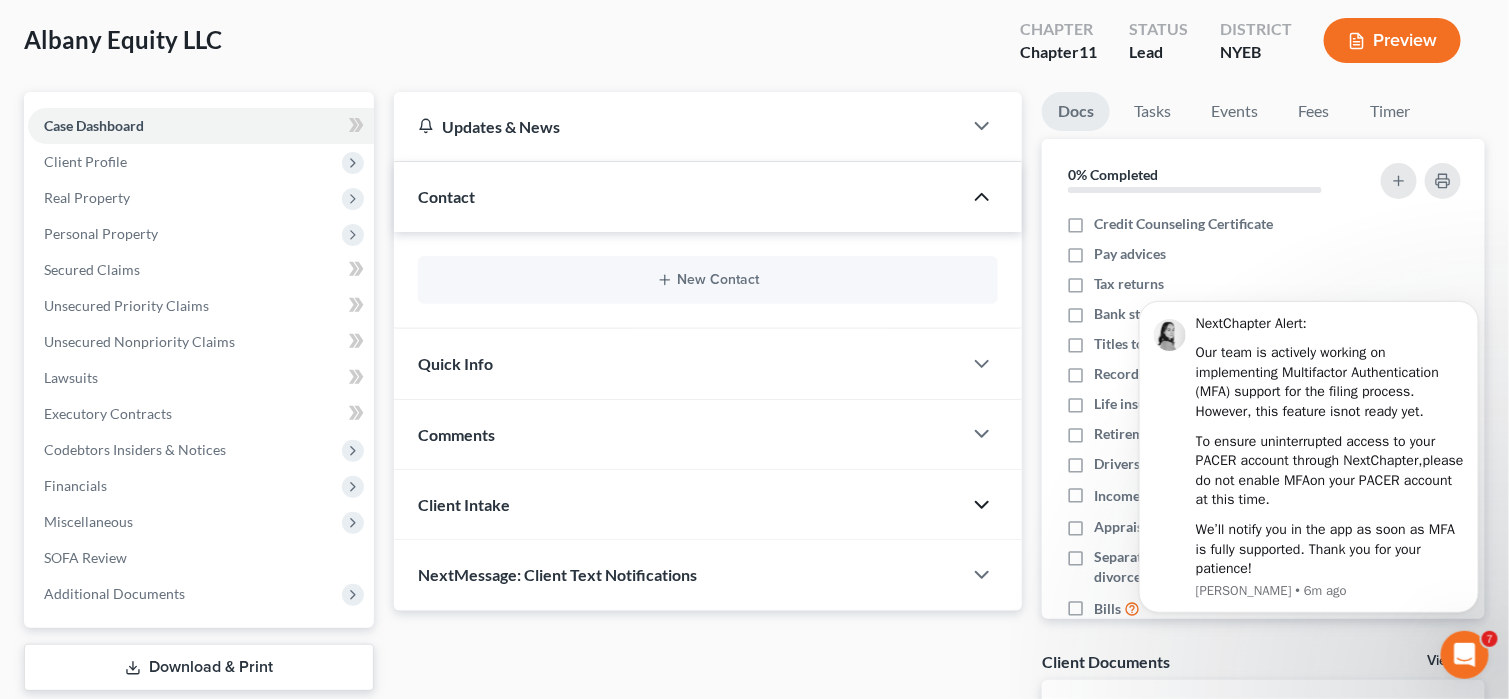 click 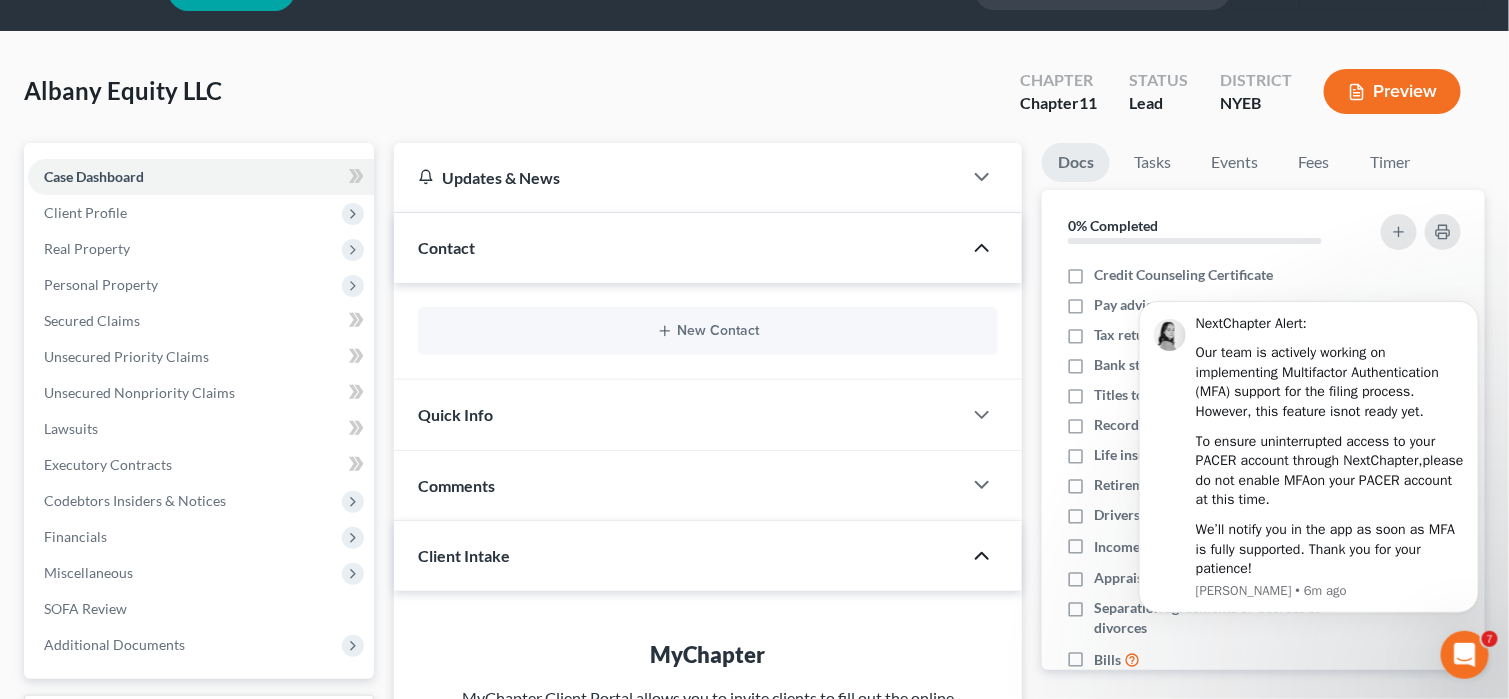 scroll, scrollTop: 0, scrollLeft: 0, axis: both 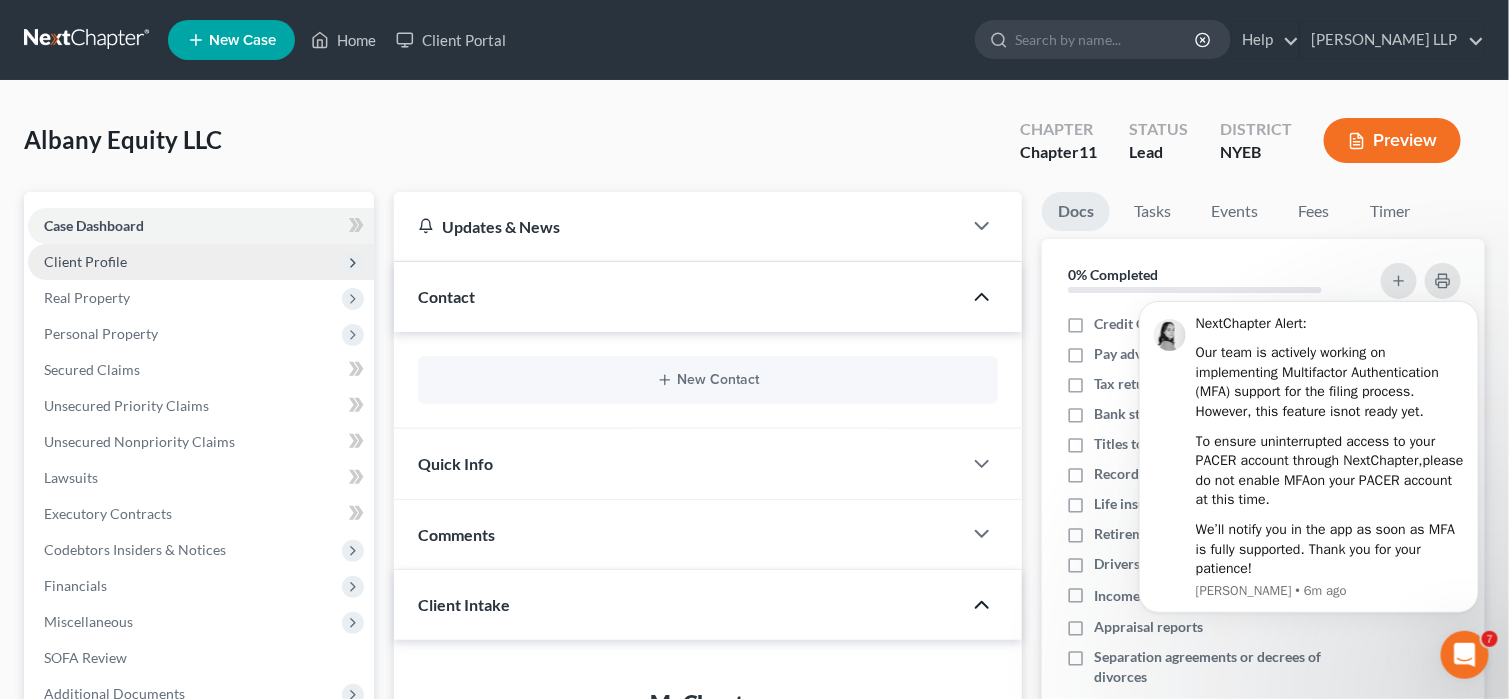 click 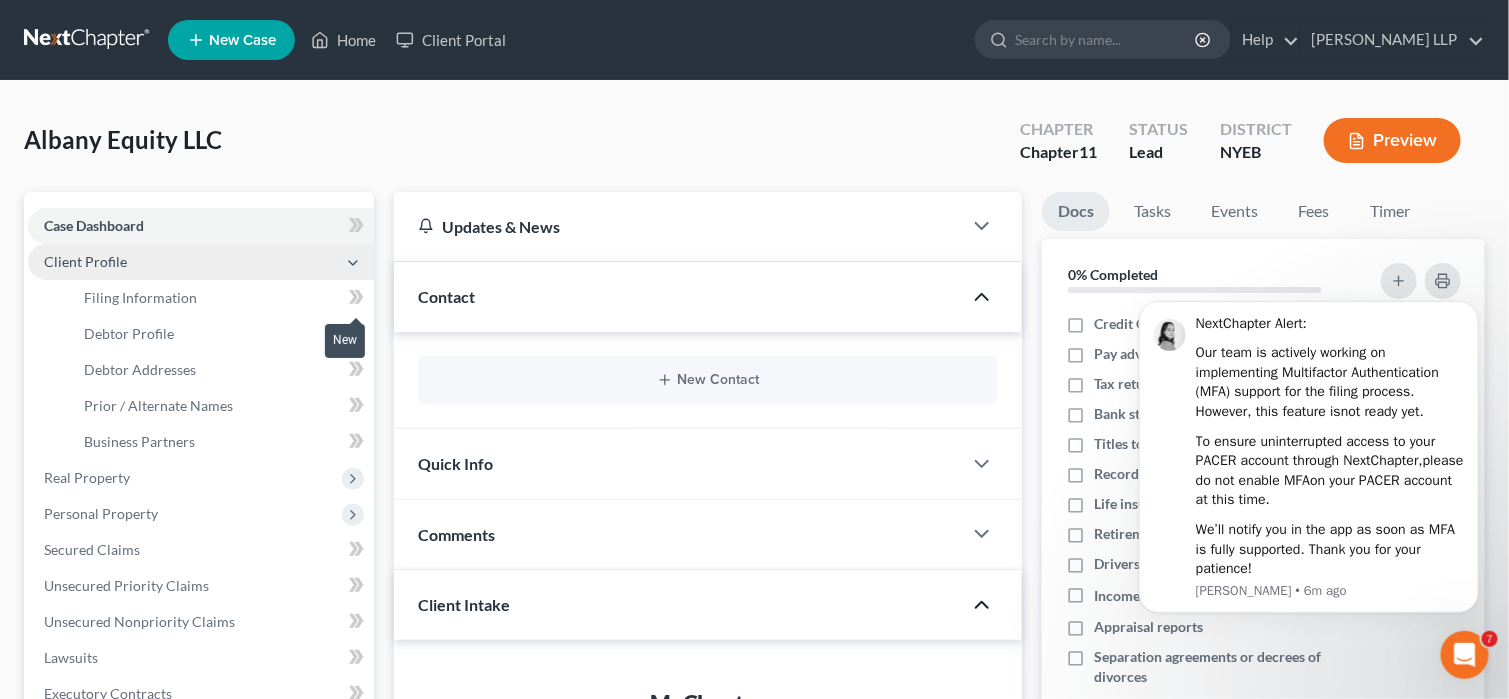 click 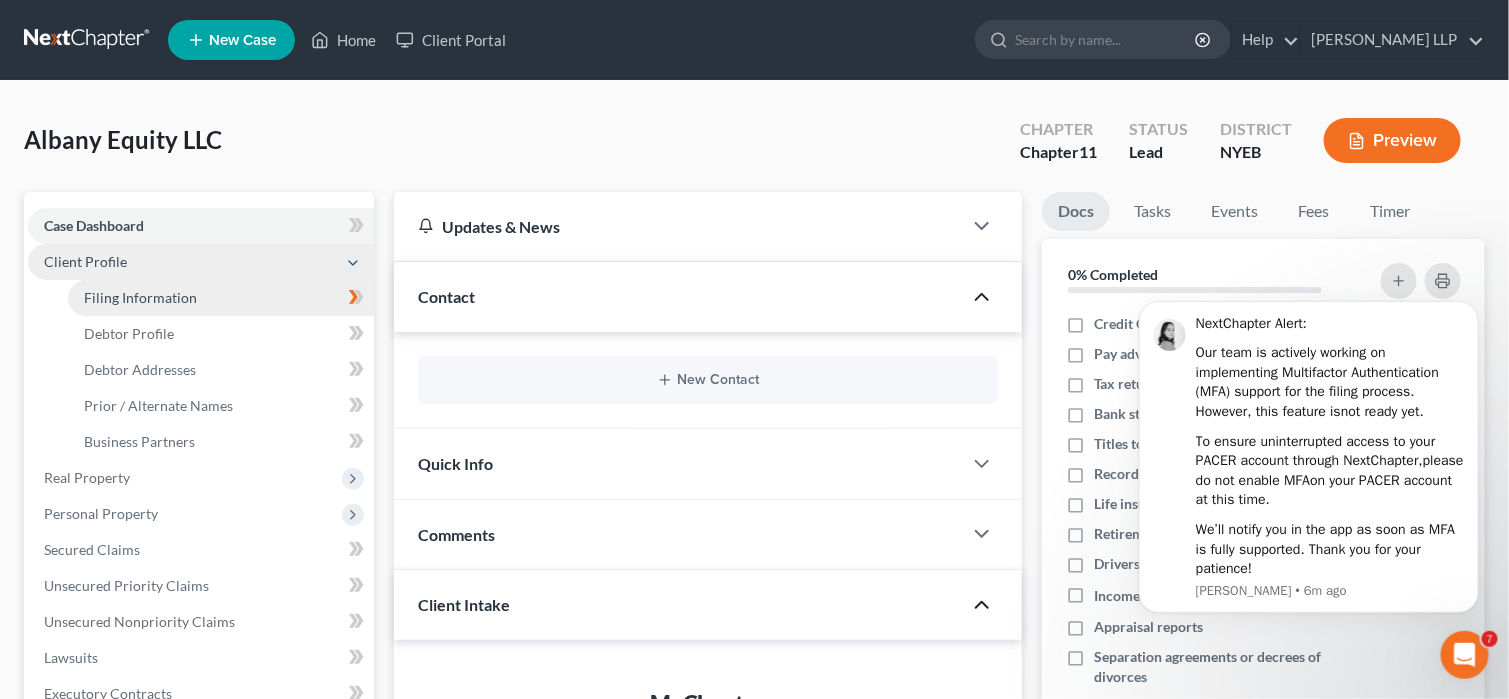 click on "Filing Information" at bounding box center (140, 297) 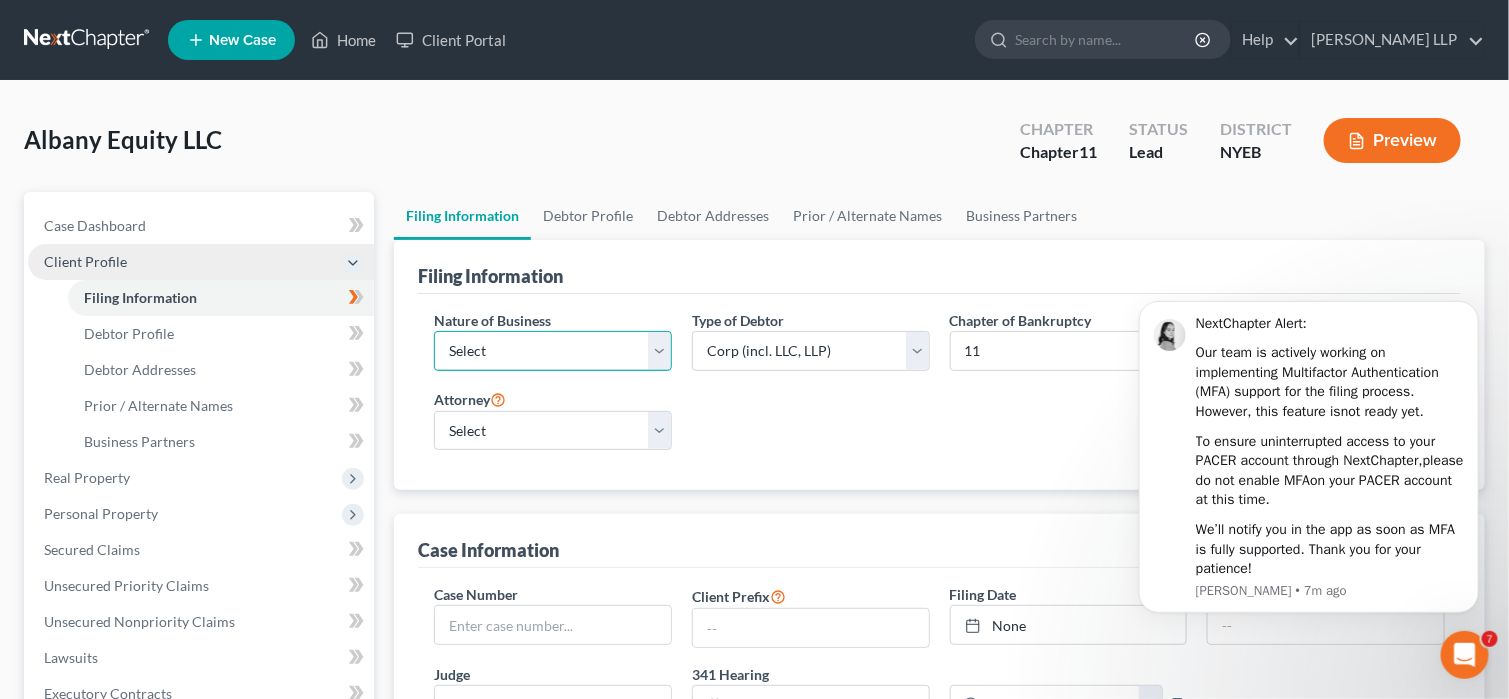 click on "Select Clearing Bank Commodity Broker Health Care Business Other Railroad Single Asset Real Estate As Defined In 11 USC § 101(51B) Stockbroker" at bounding box center [553, 351] 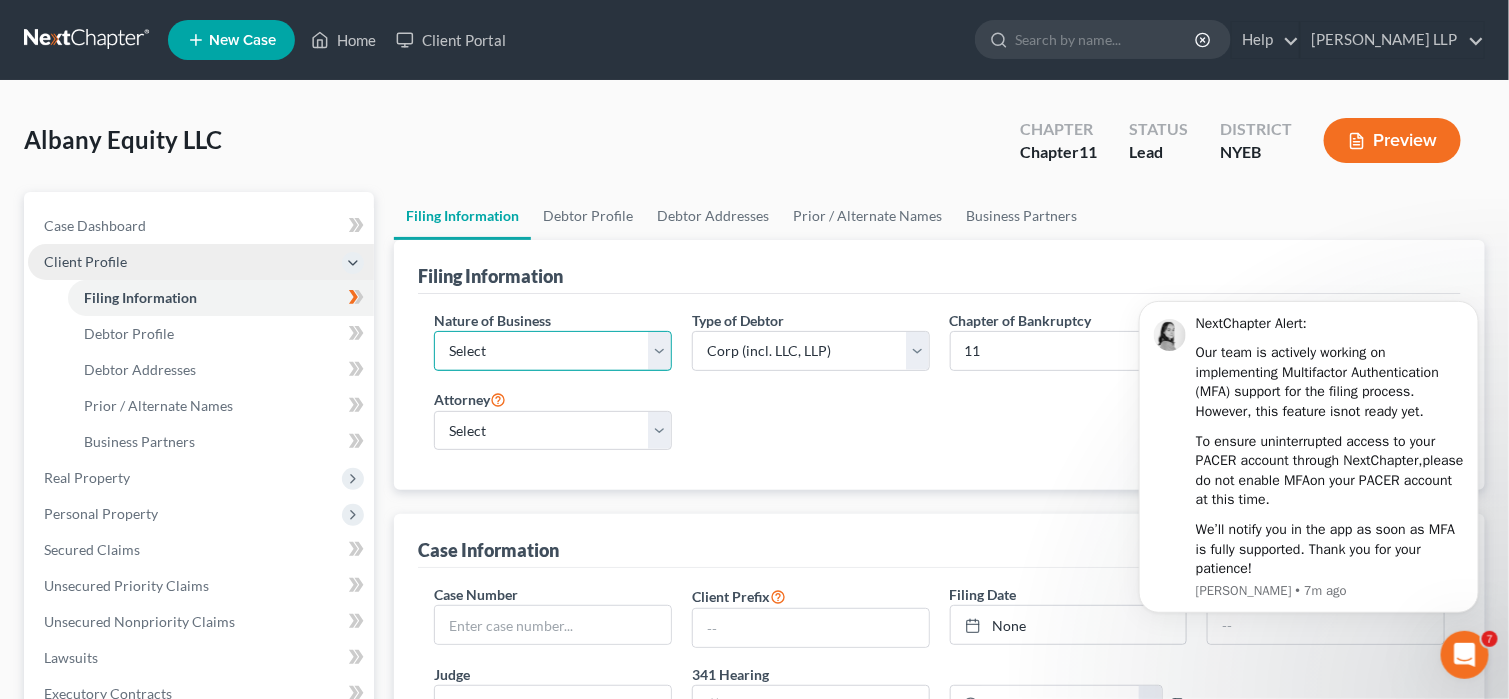 select on "5" 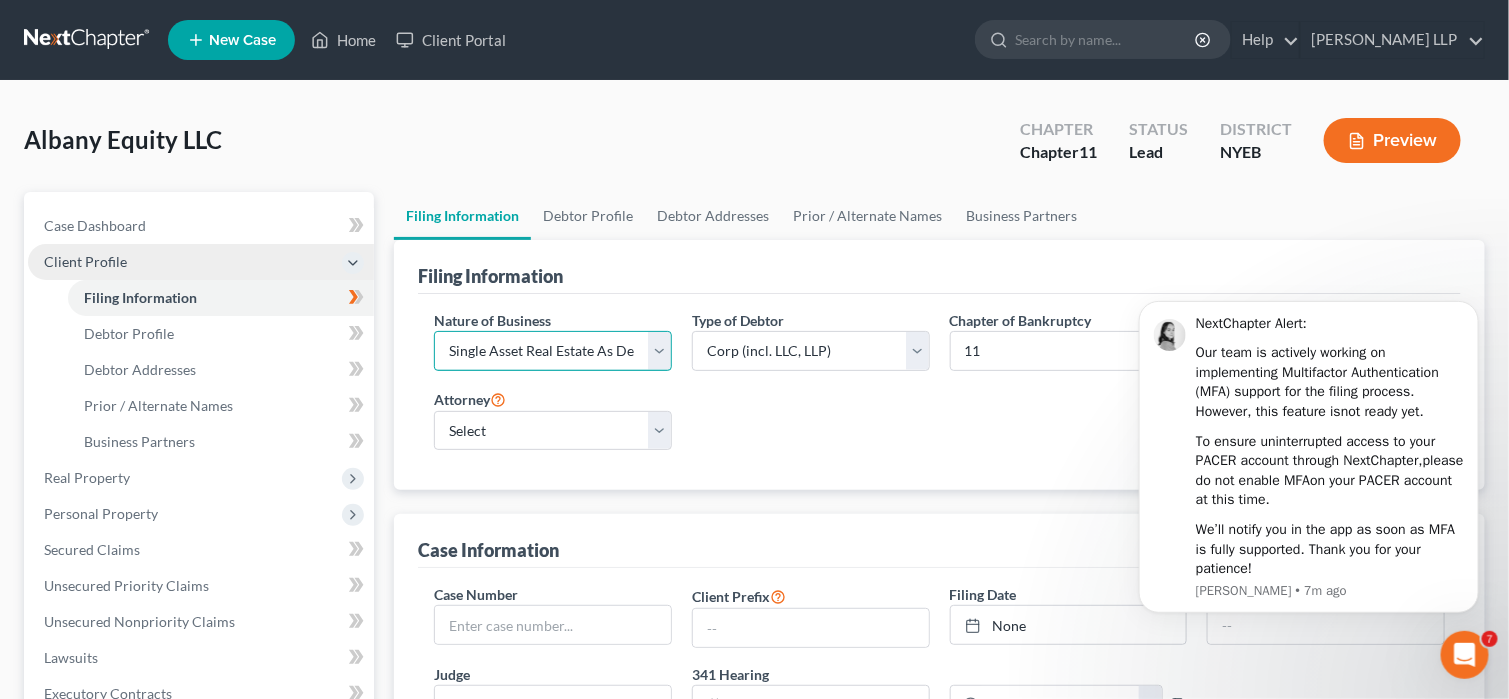 click on "Select Clearing Bank Commodity Broker Health Care Business Other Railroad Single Asset Real Estate As Defined In 11 USC § 101(51B) Stockbroker" at bounding box center (553, 351) 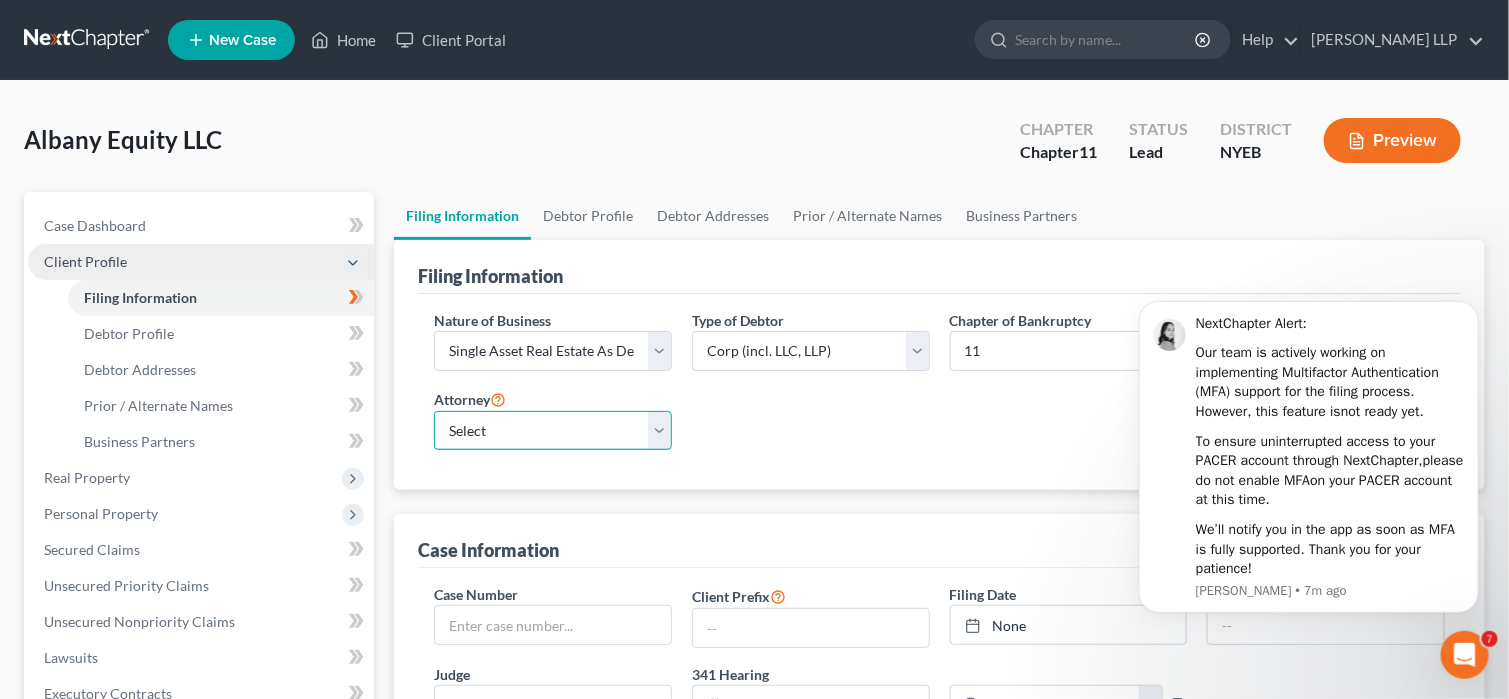 click on "Select Scott Simon - NYEB Scott Simon - NYSB Gary Kushner - NYEB" at bounding box center (553, 431) 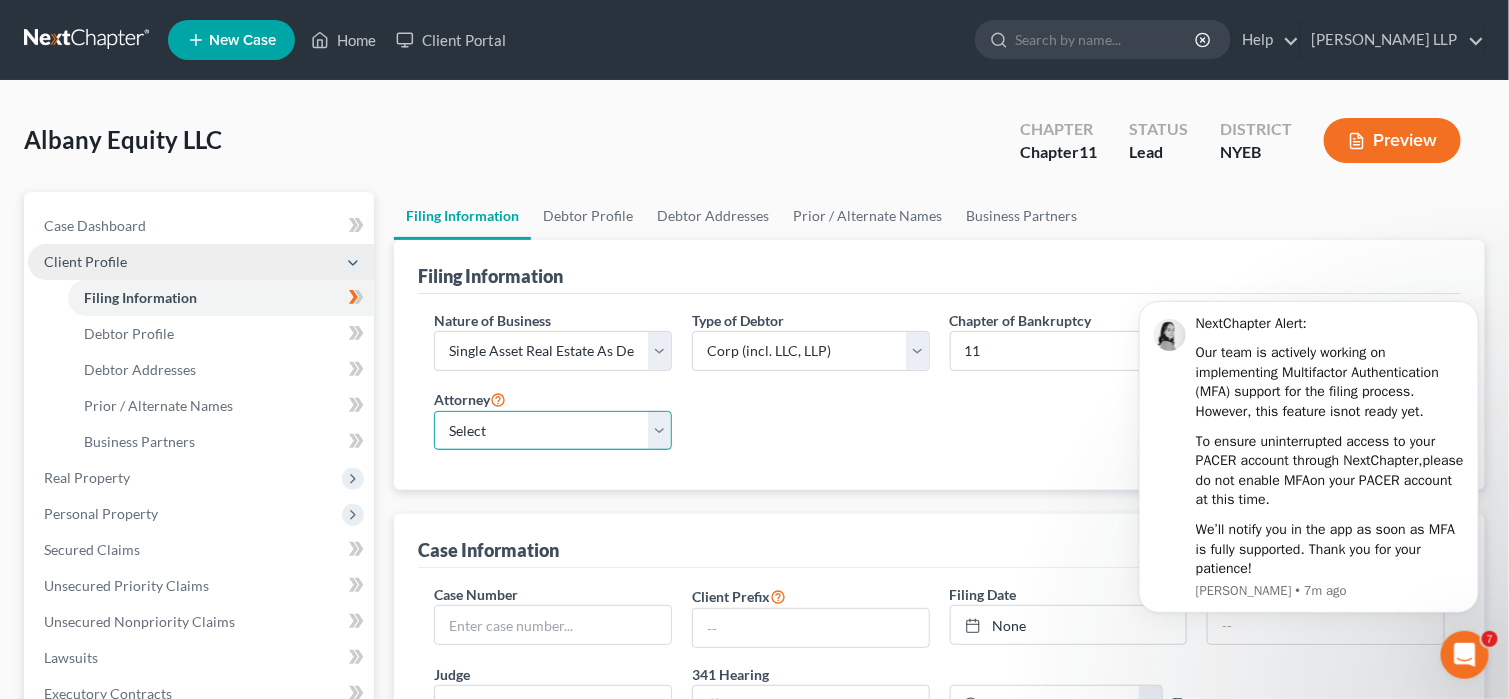select on "2" 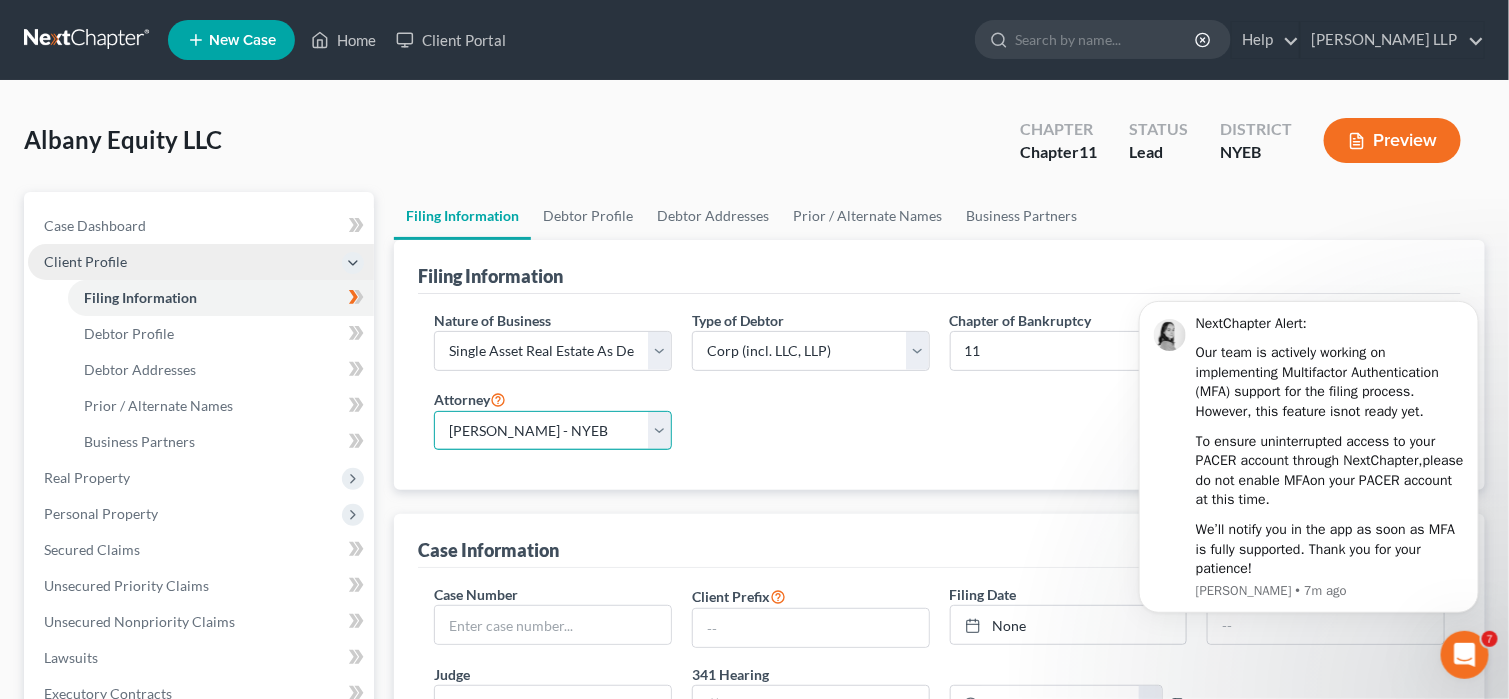 click on "Select Scott Simon - NYEB Scott Simon - NYSB Gary Kushner - NYEB" at bounding box center [553, 431] 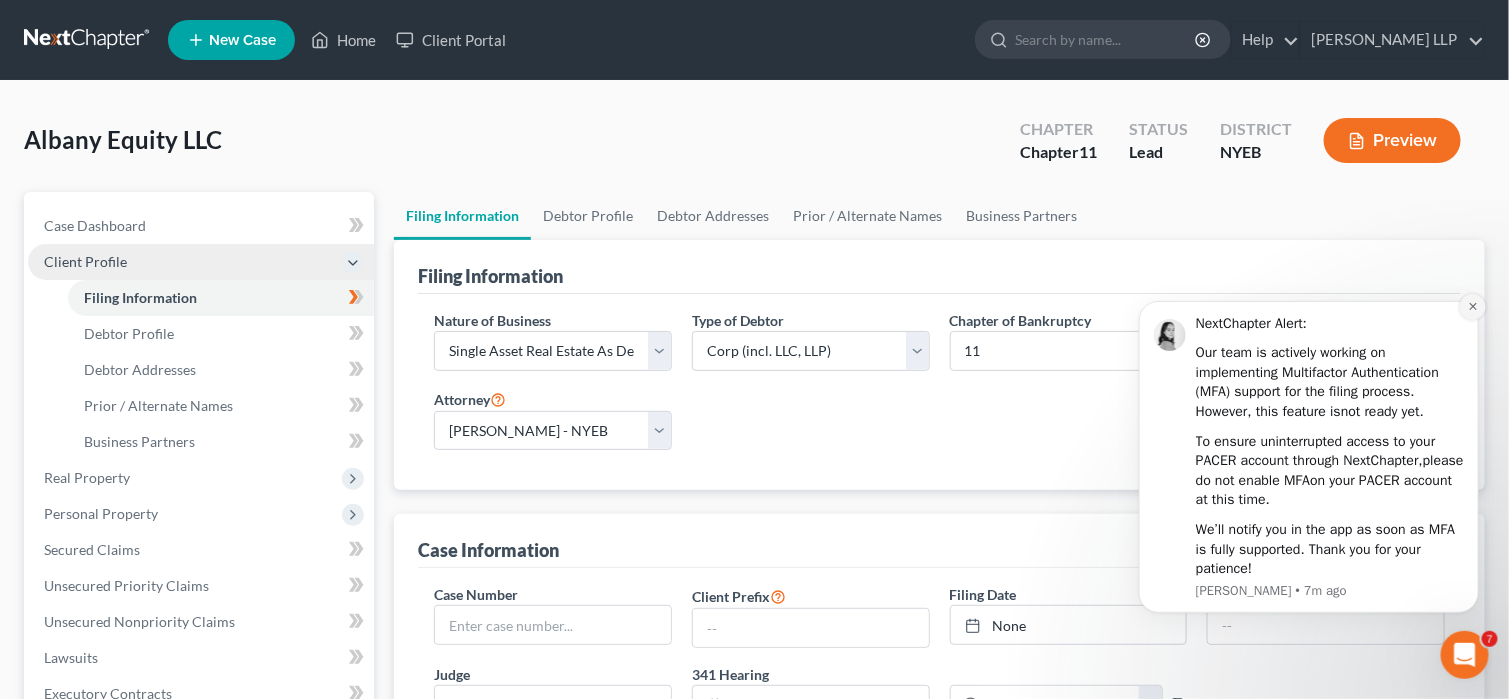 click 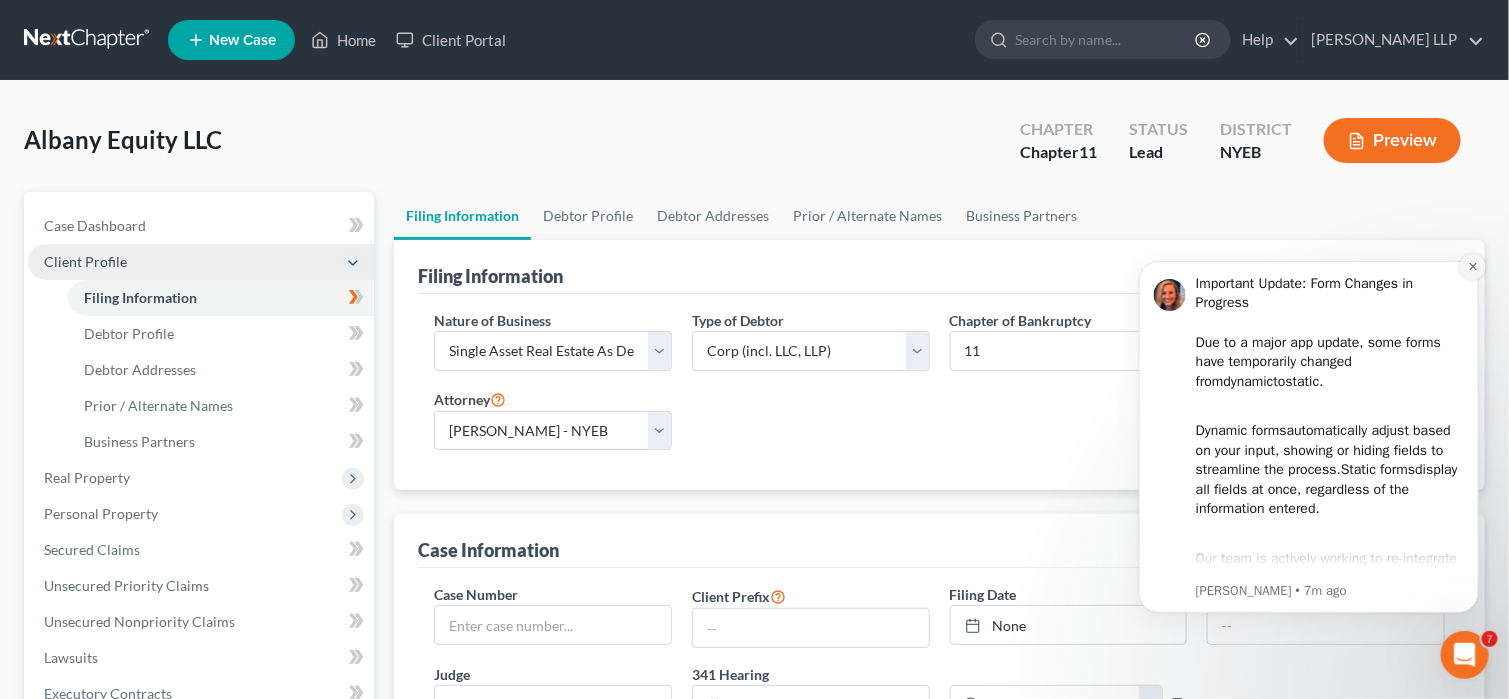 click 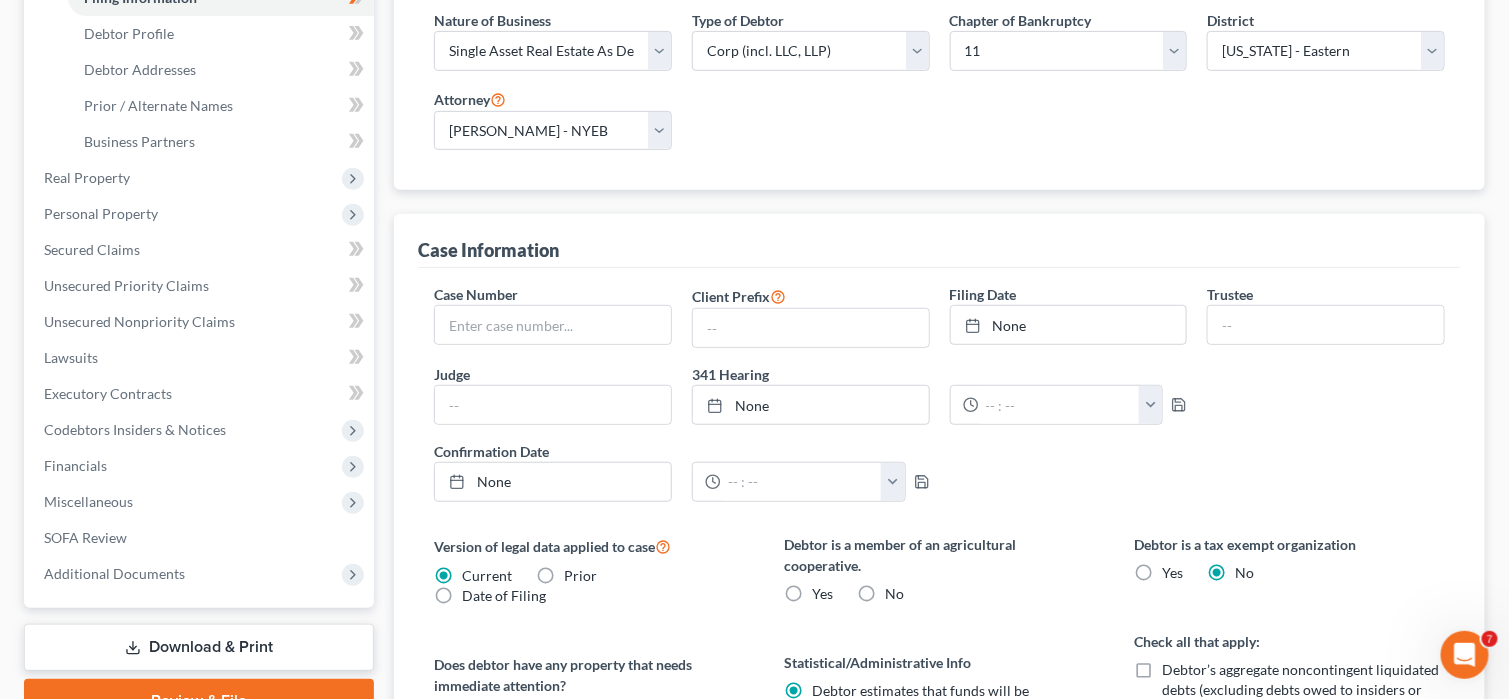 scroll, scrollTop: 400, scrollLeft: 0, axis: vertical 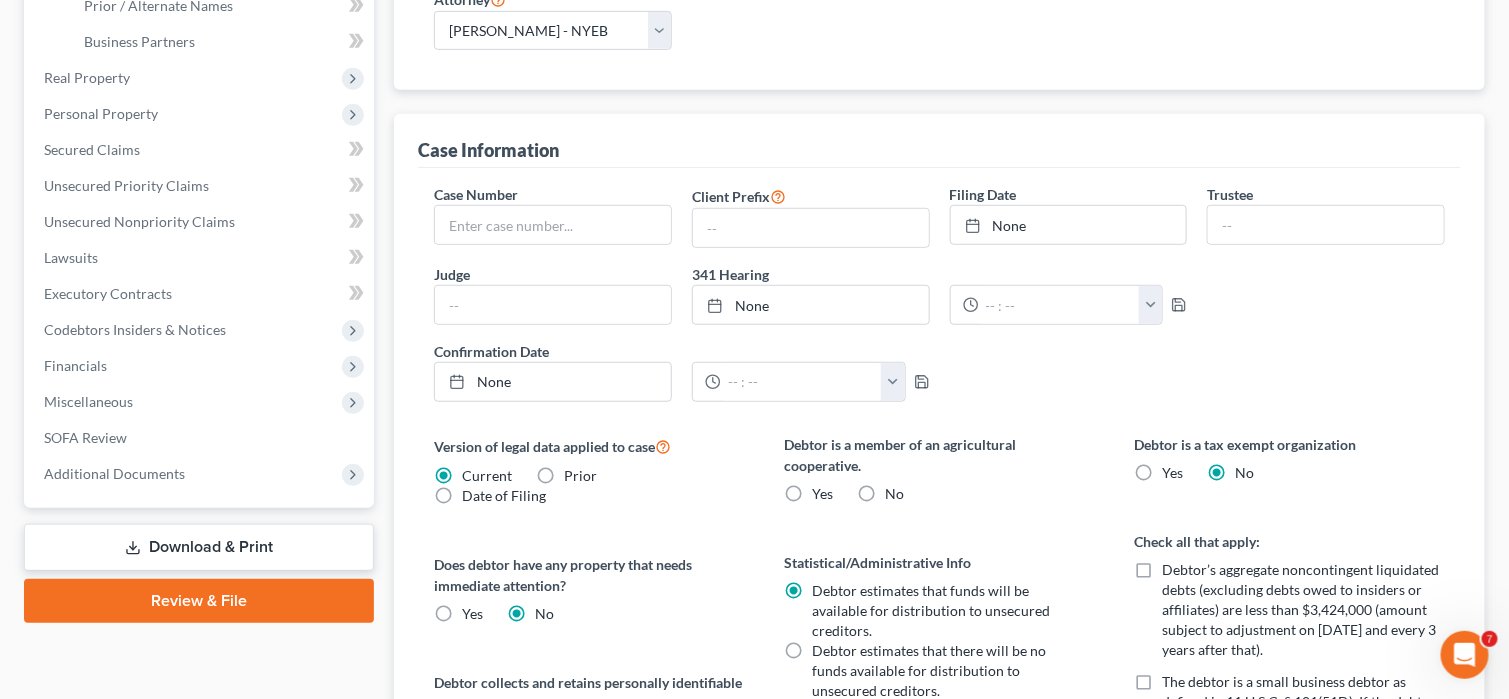 click on "No" at bounding box center (895, 494) 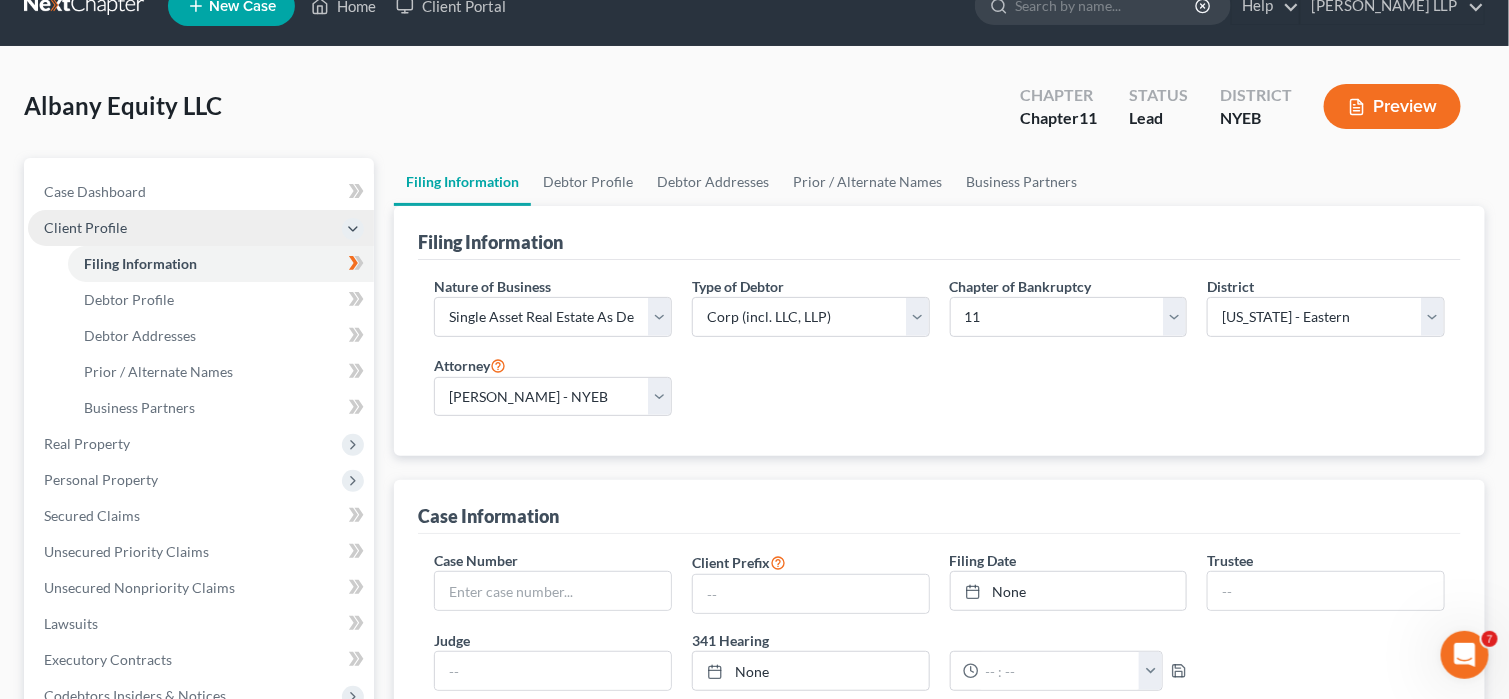 scroll, scrollTop: 0, scrollLeft: 0, axis: both 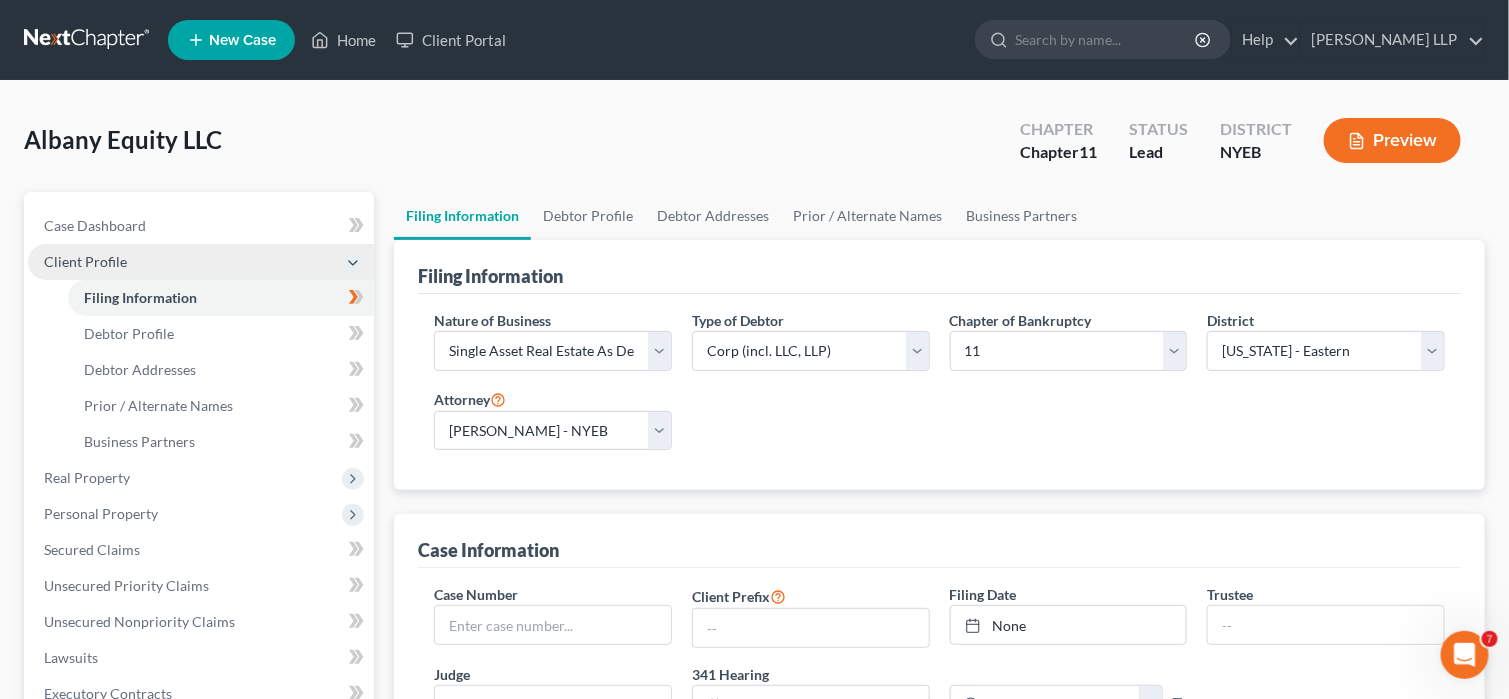 click on "Client Profile" at bounding box center (85, 261) 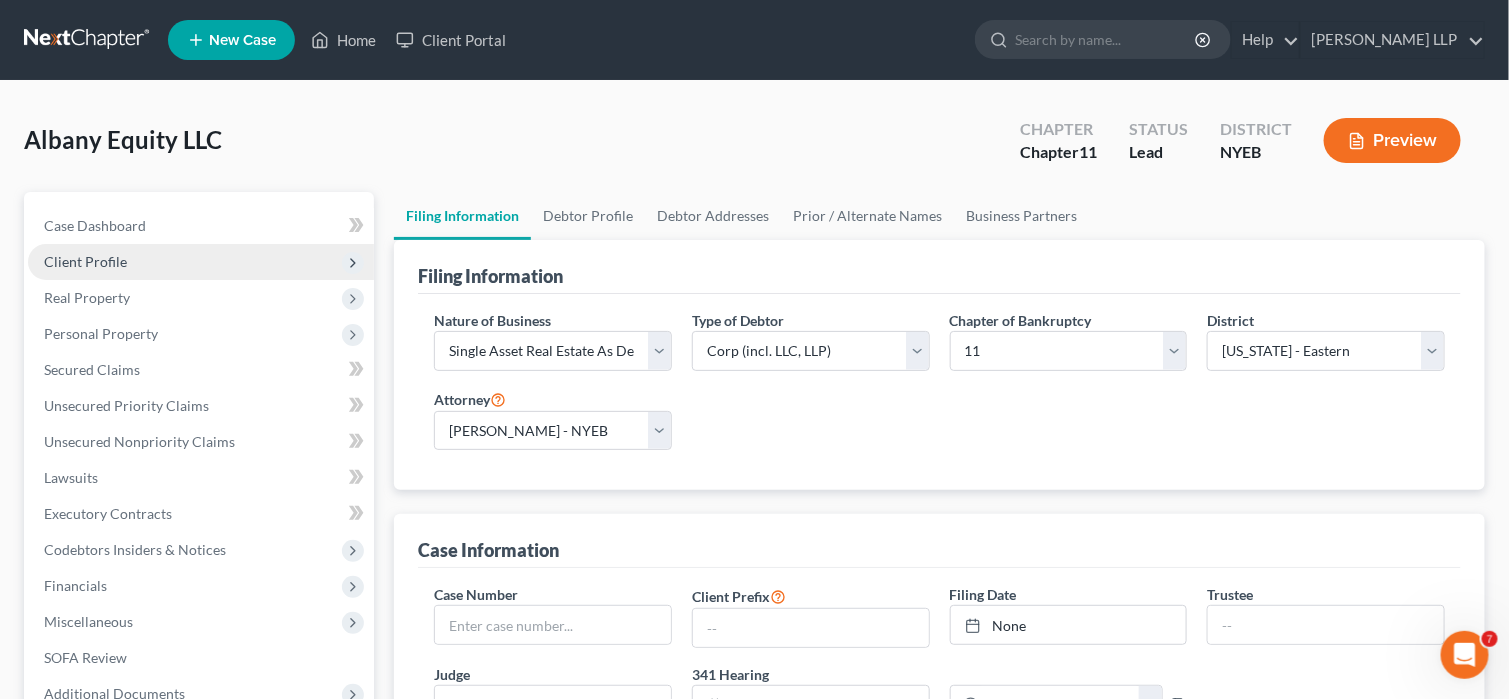 click on "Client Profile" at bounding box center [85, 261] 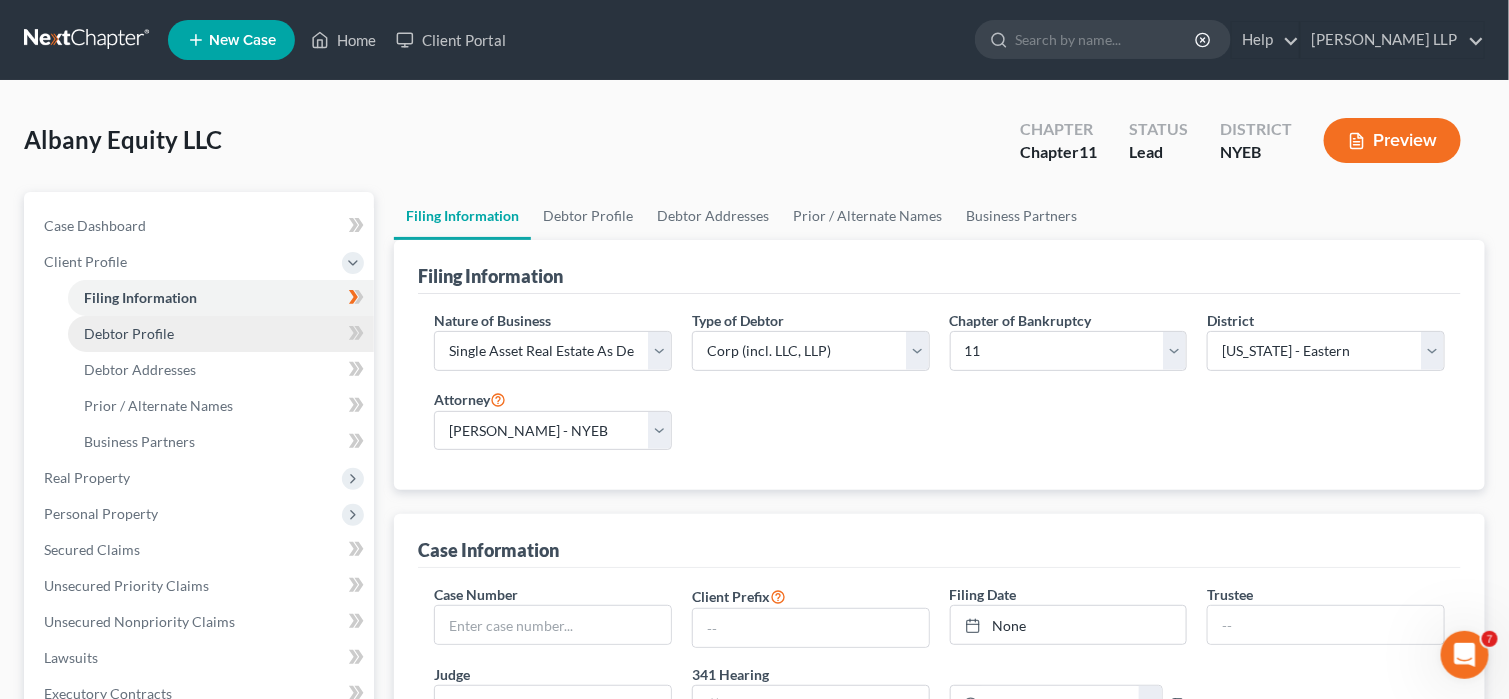 click on "Debtor Profile" at bounding box center [129, 333] 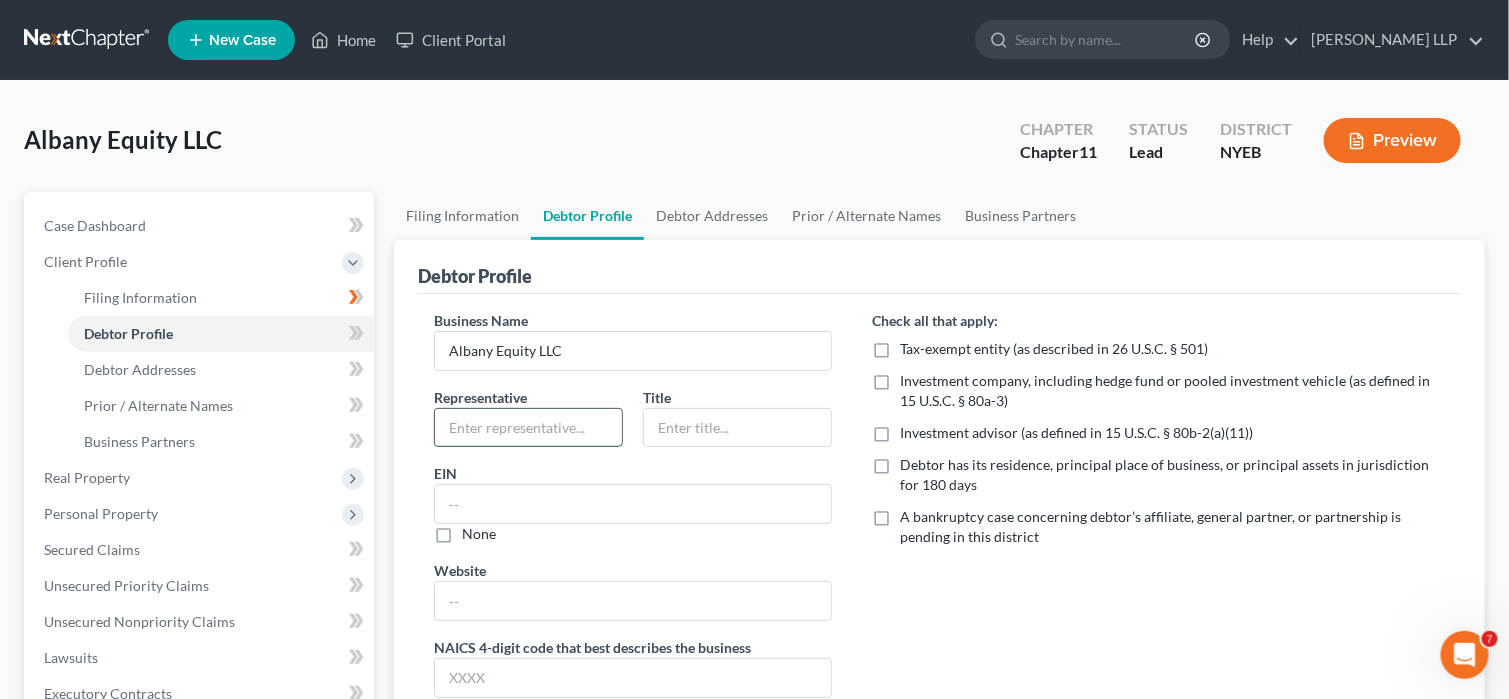 click at bounding box center (528, 428) 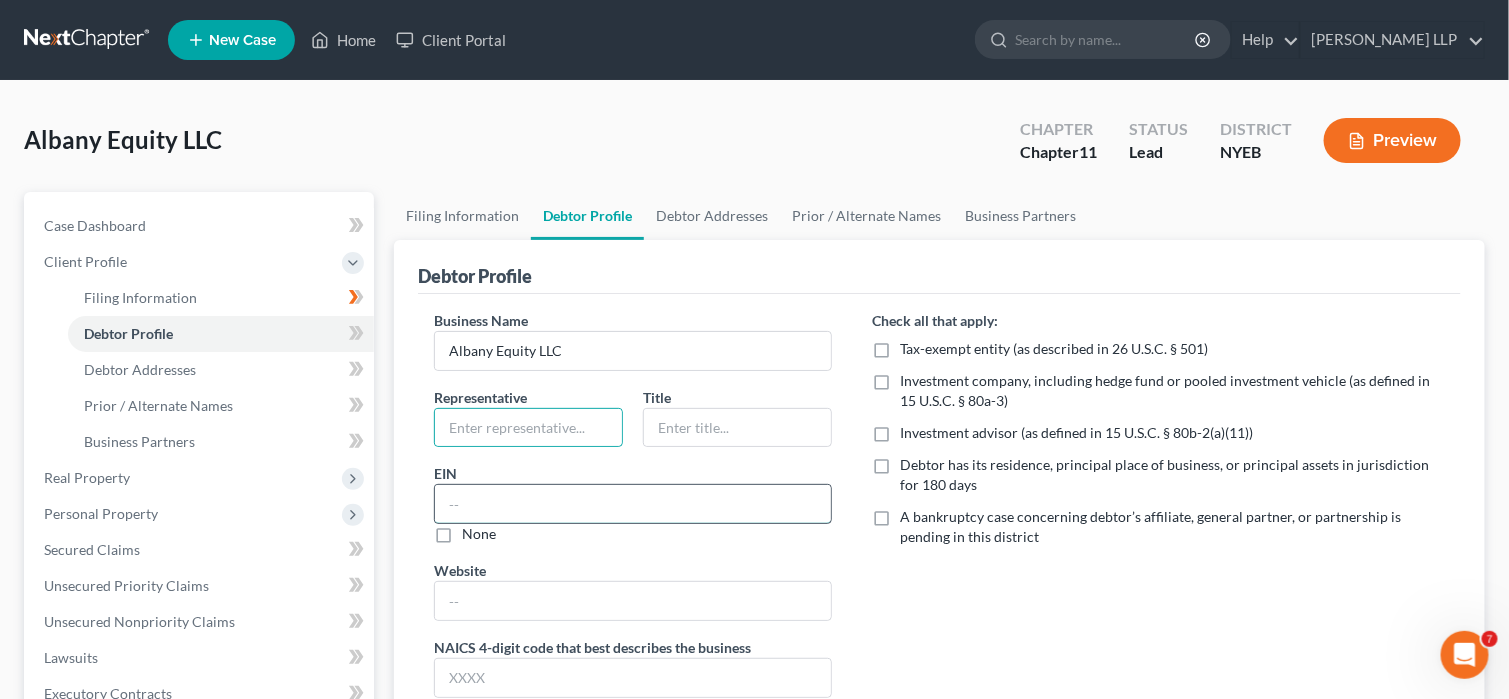 click at bounding box center [633, 504] 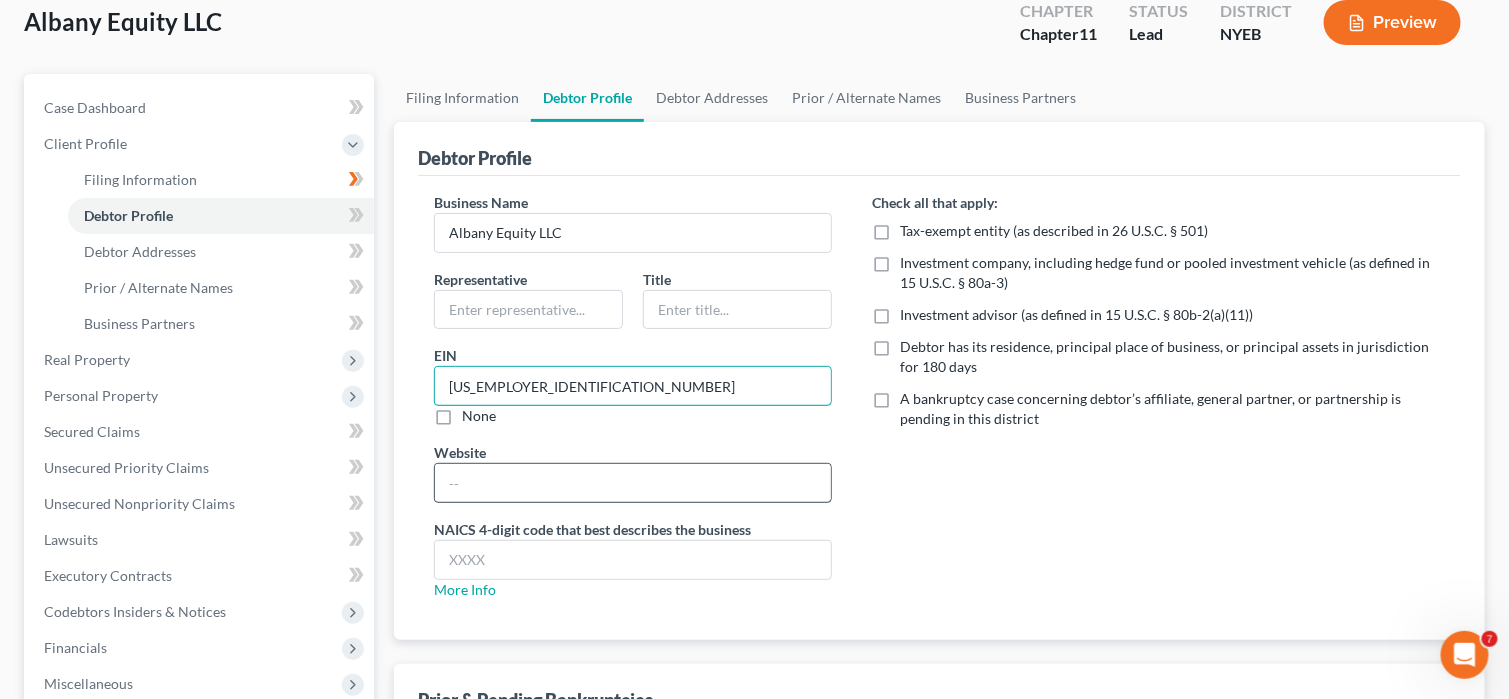 scroll, scrollTop: 200, scrollLeft: 0, axis: vertical 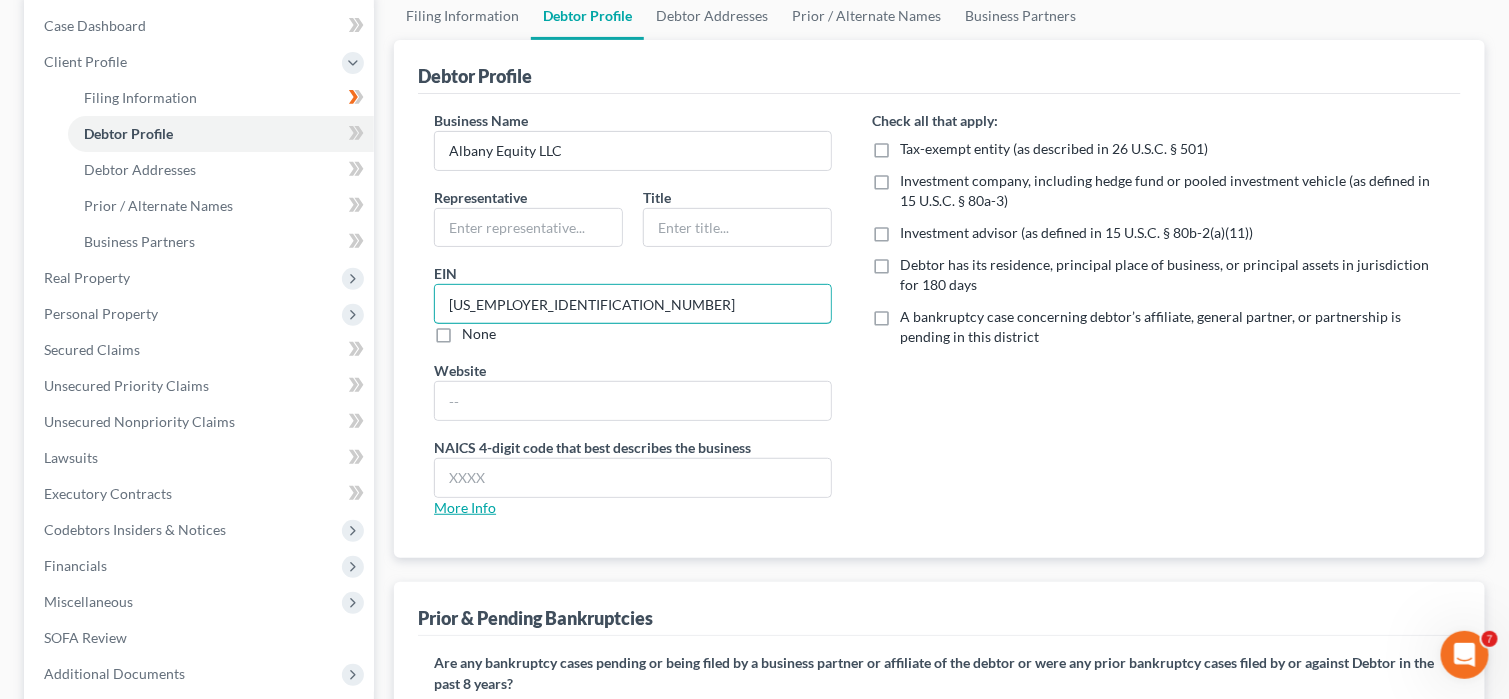type on "84-4822497" 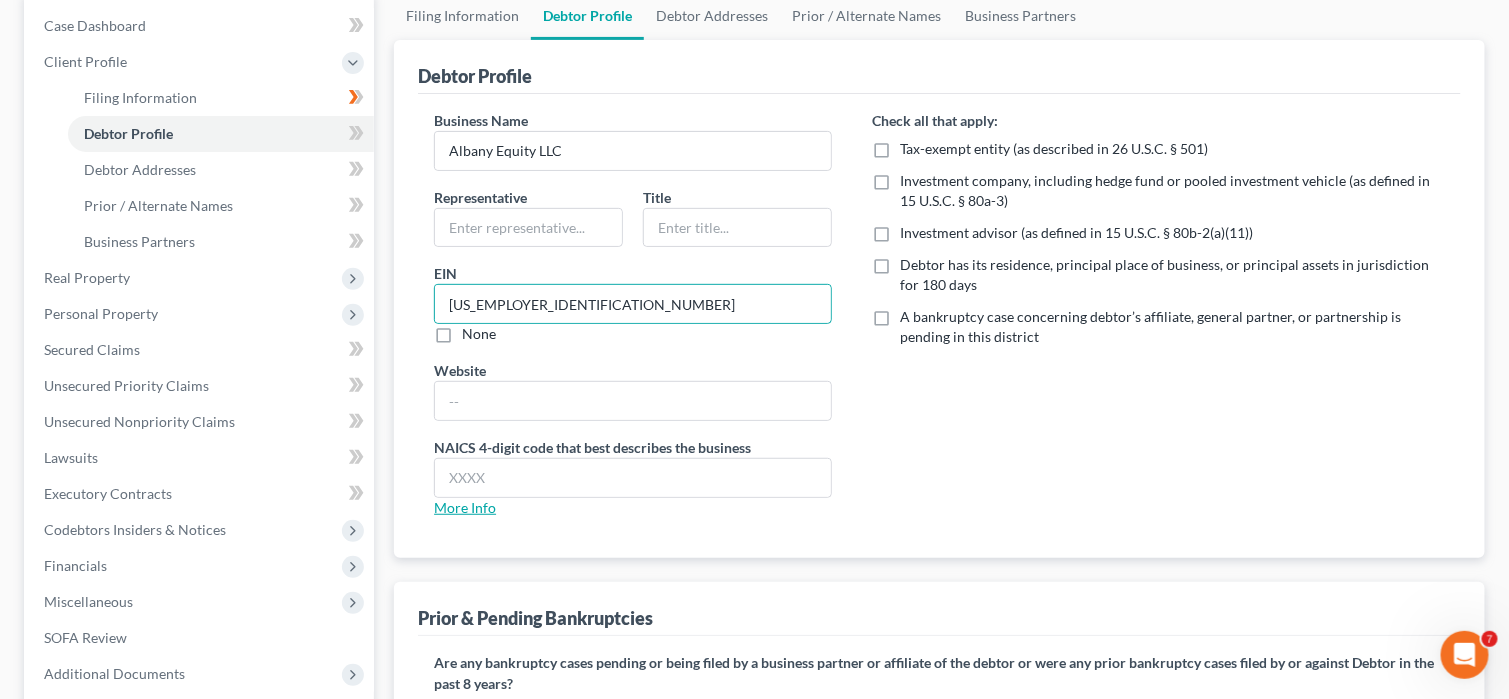 click on "More Info" at bounding box center (465, 507) 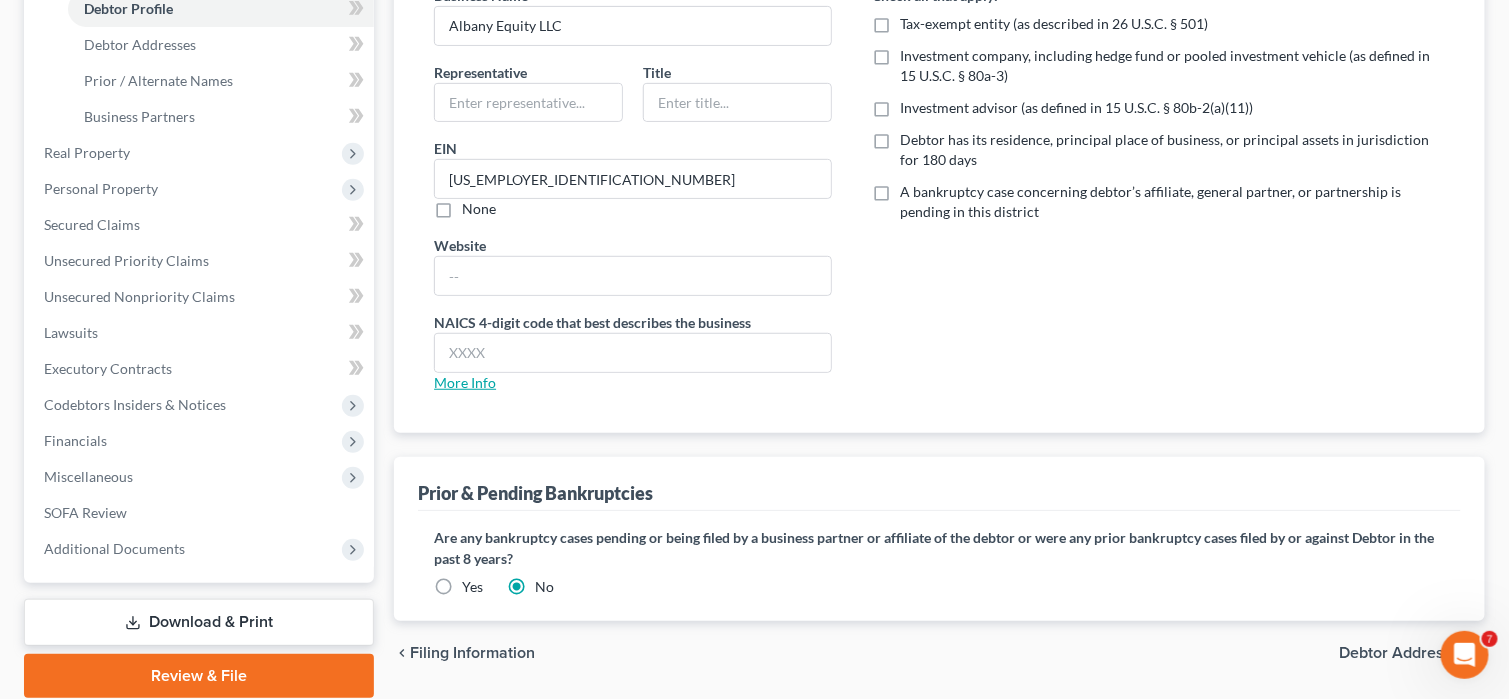 scroll, scrollTop: 397, scrollLeft: 0, axis: vertical 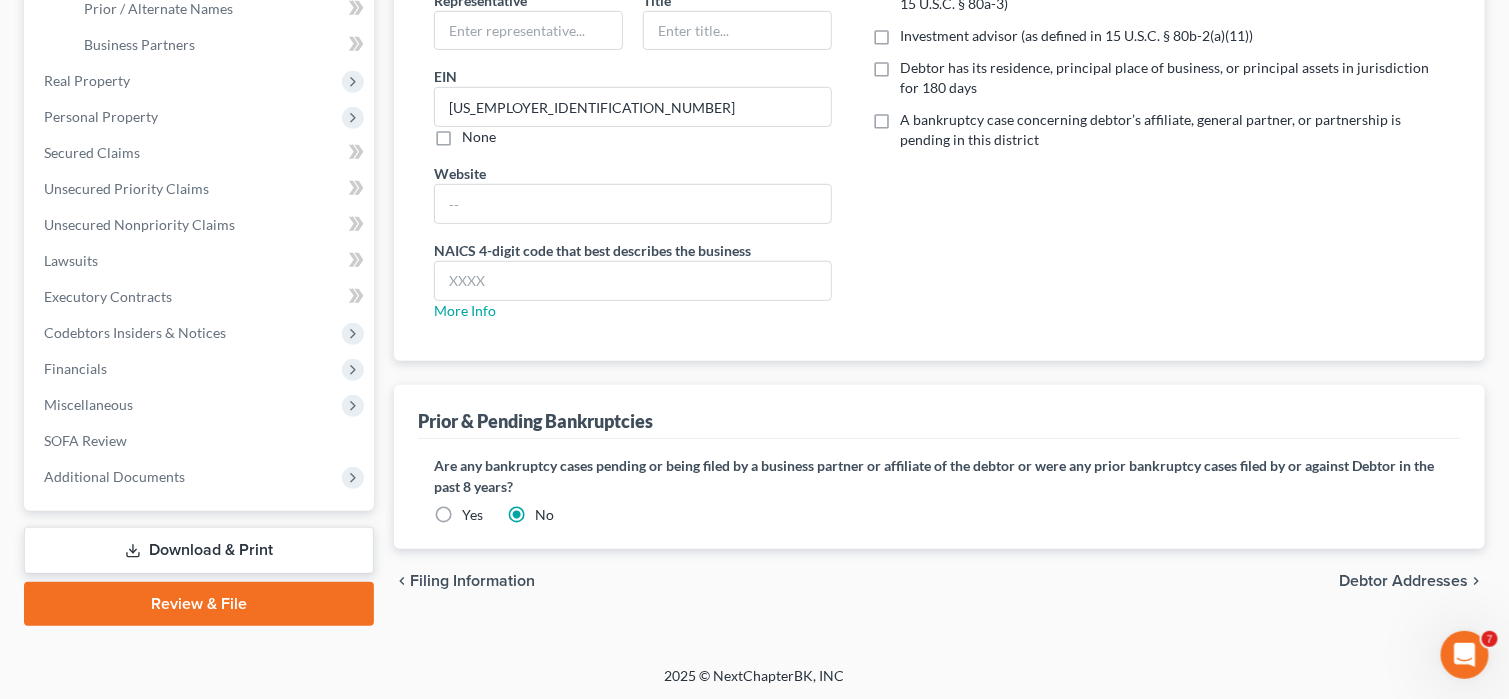 click on "Yes" at bounding box center (472, 515) 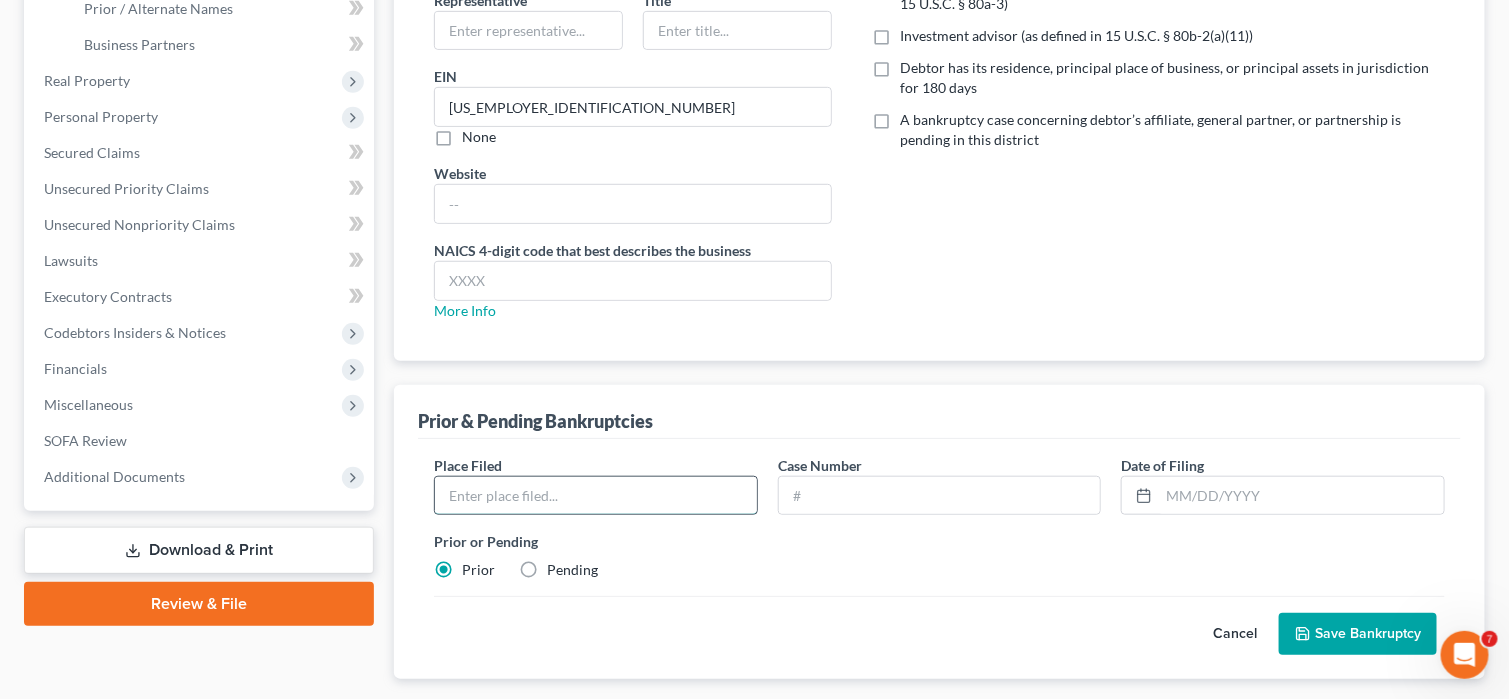 click at bounding box center (596, 496) 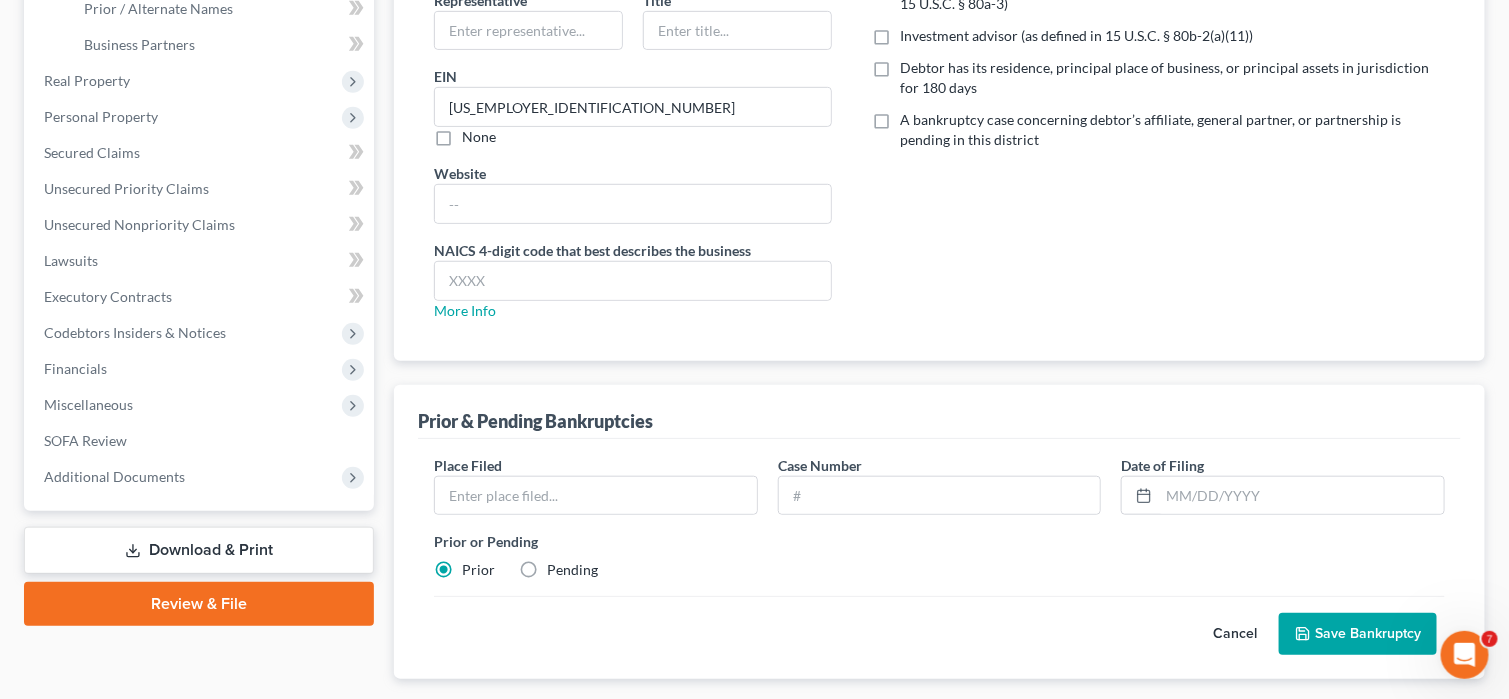 click on "Pending" at bounding box center (572, 570) 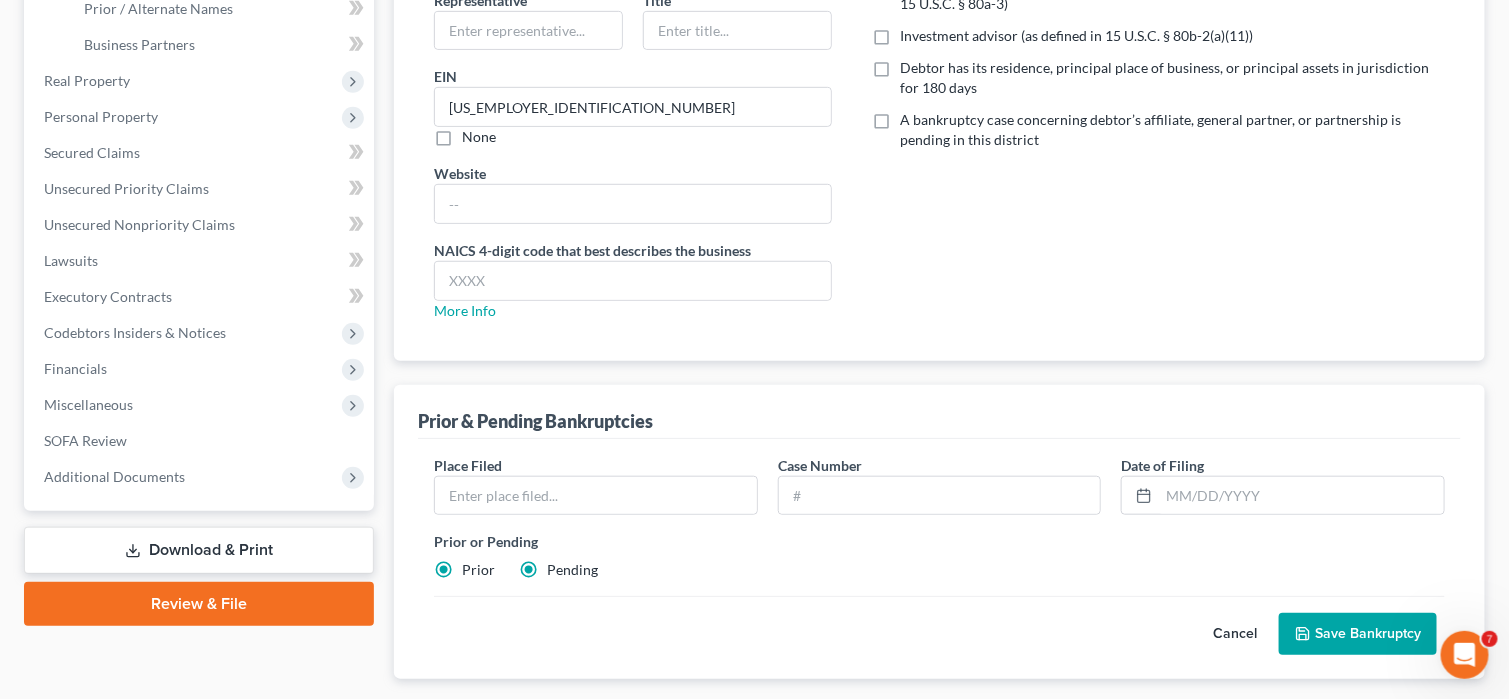 radio on "false" 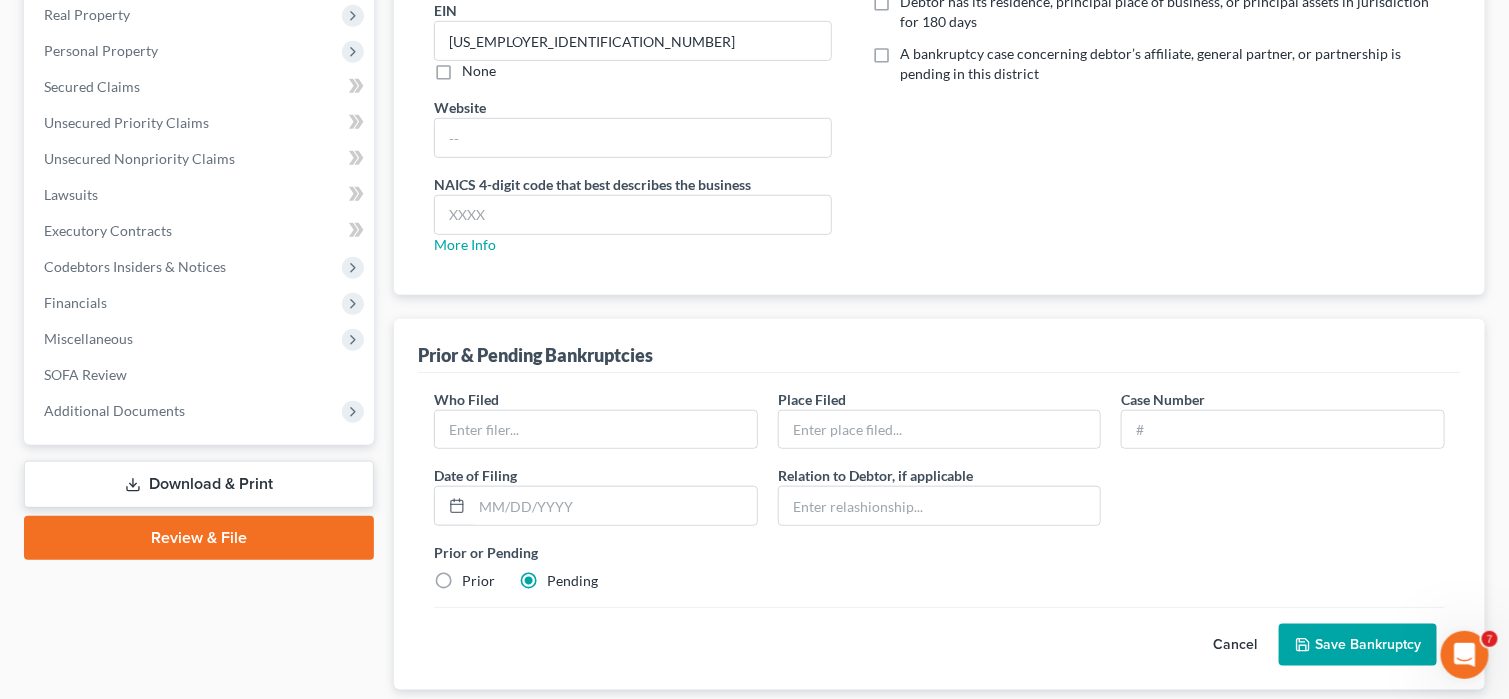 scroll, scrollTop: 497, scrollLeft: 0, axis: vertical 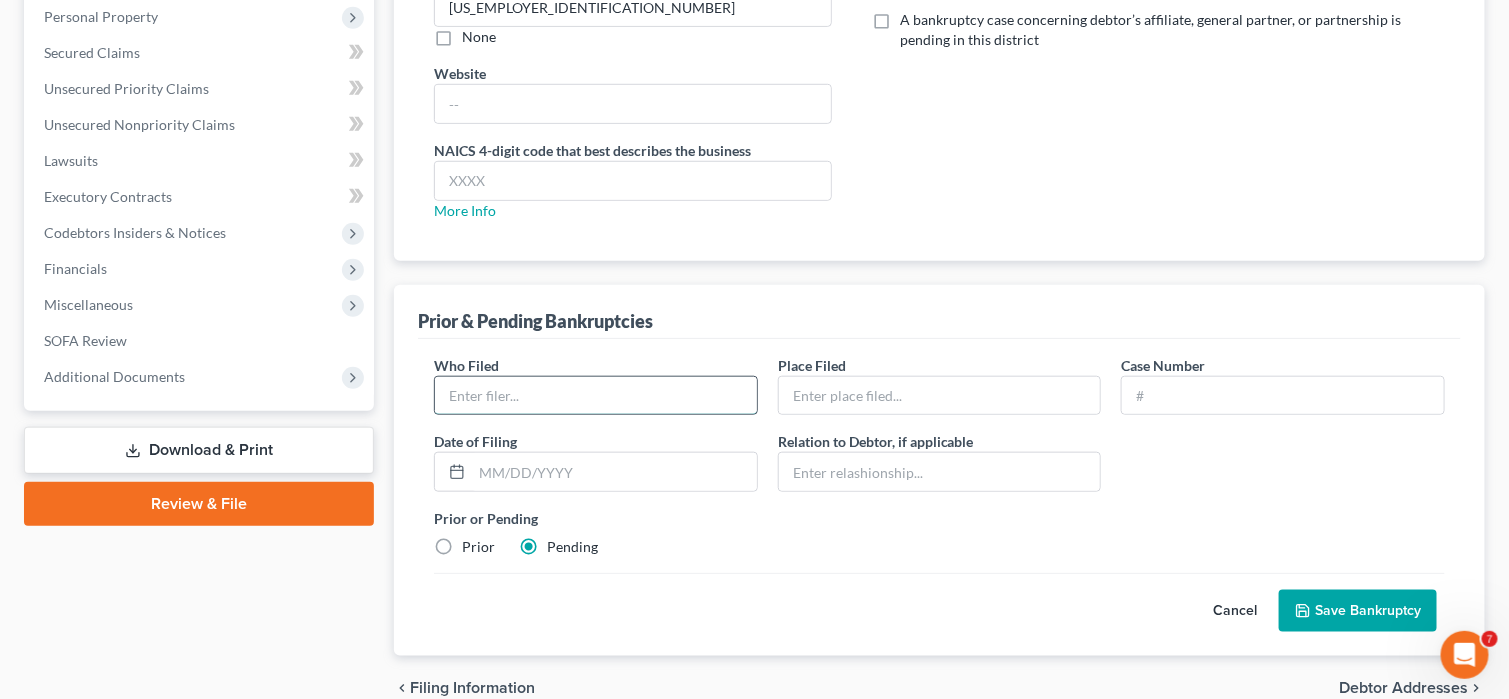 click at bounding box center (596, 396) 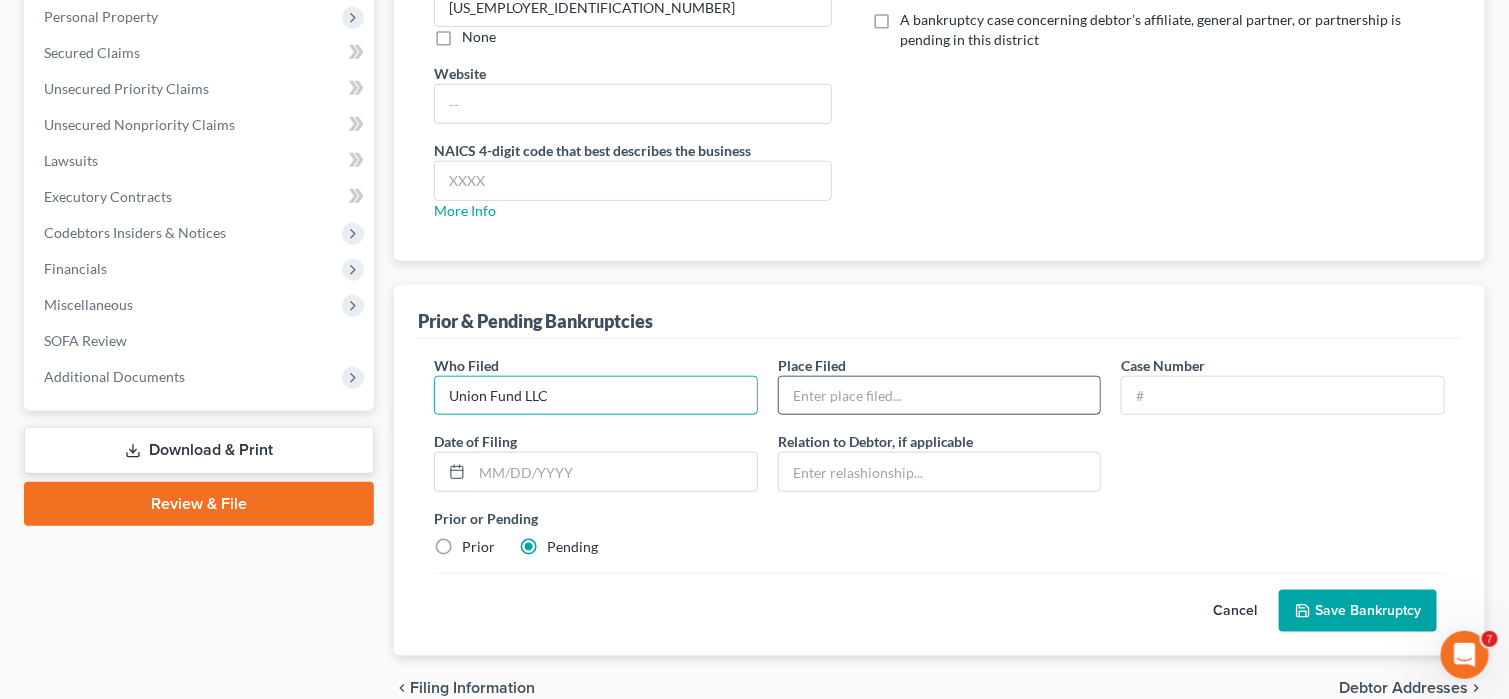 type on "Union Fund LLC" 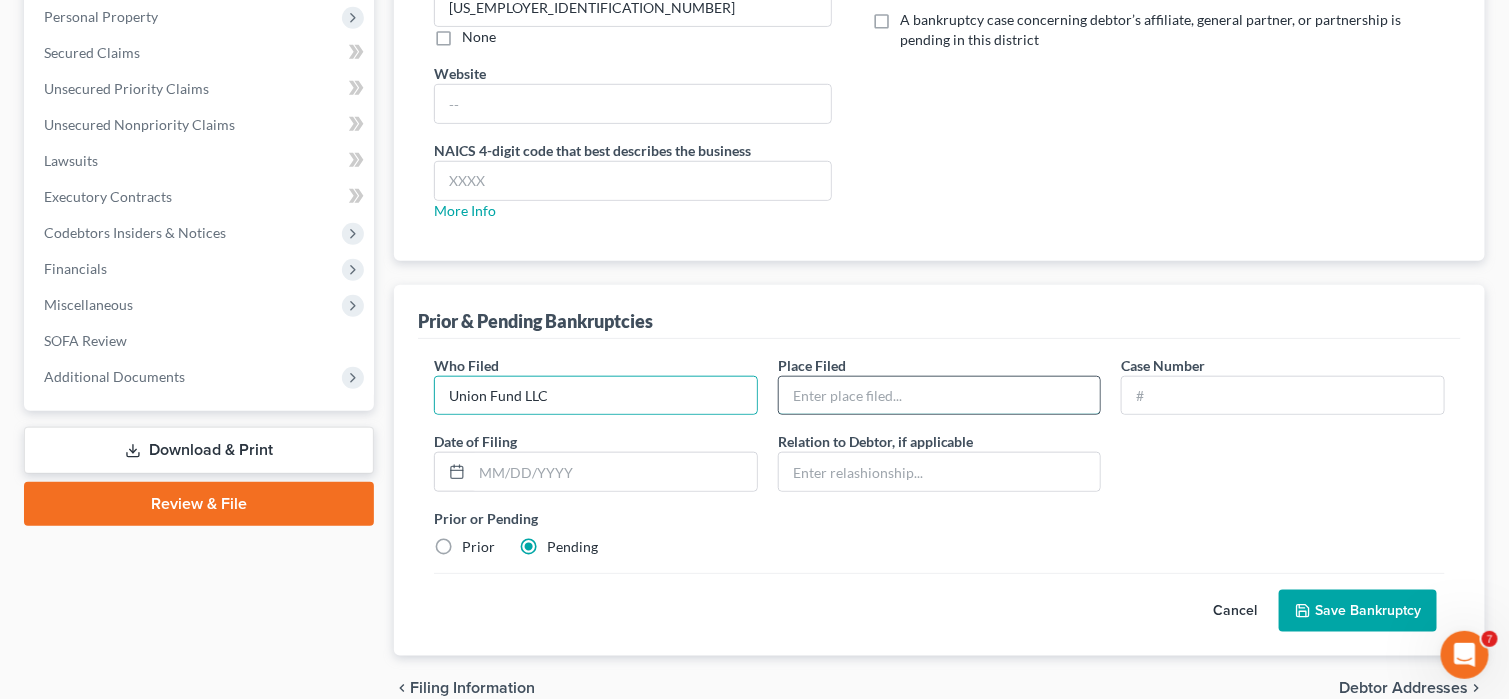 click at bounding box center (940, 396) 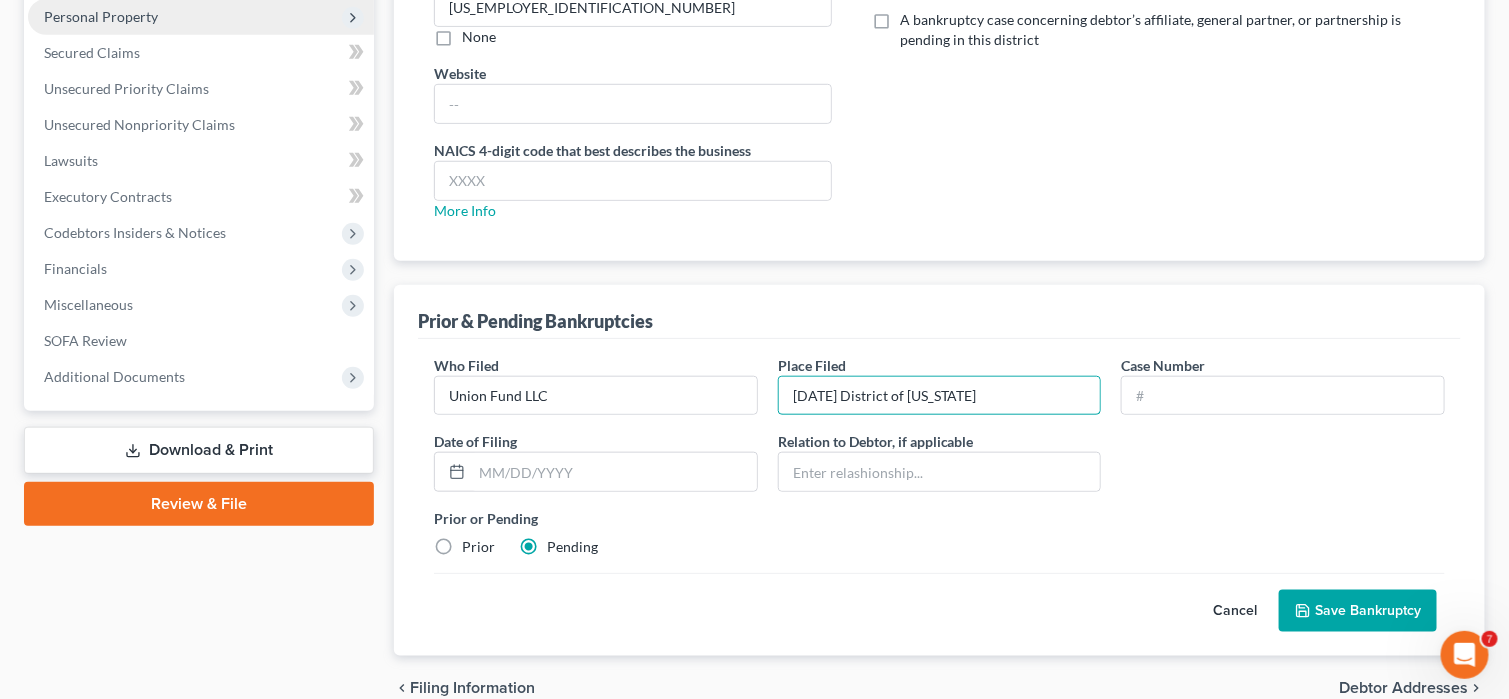 type on "Easter District of New York" 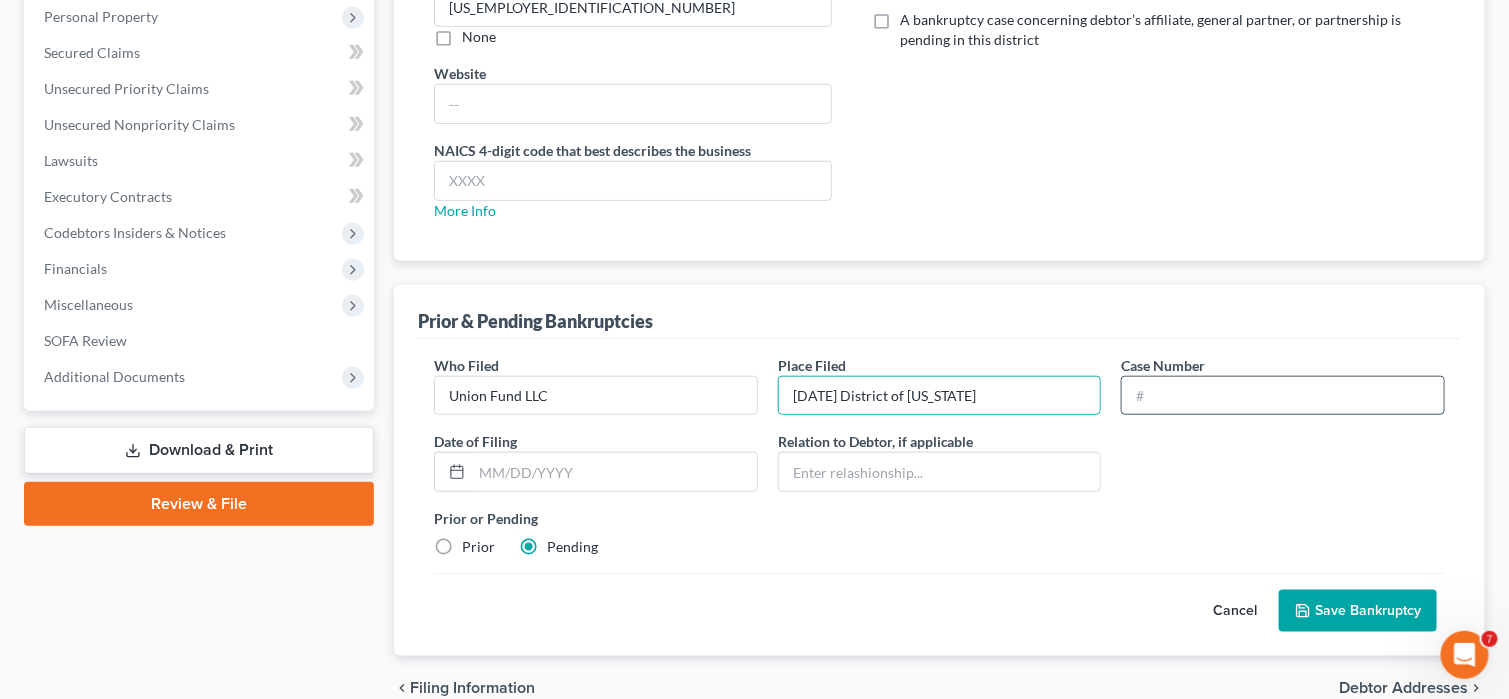 click at bounding box center (1283, 396) 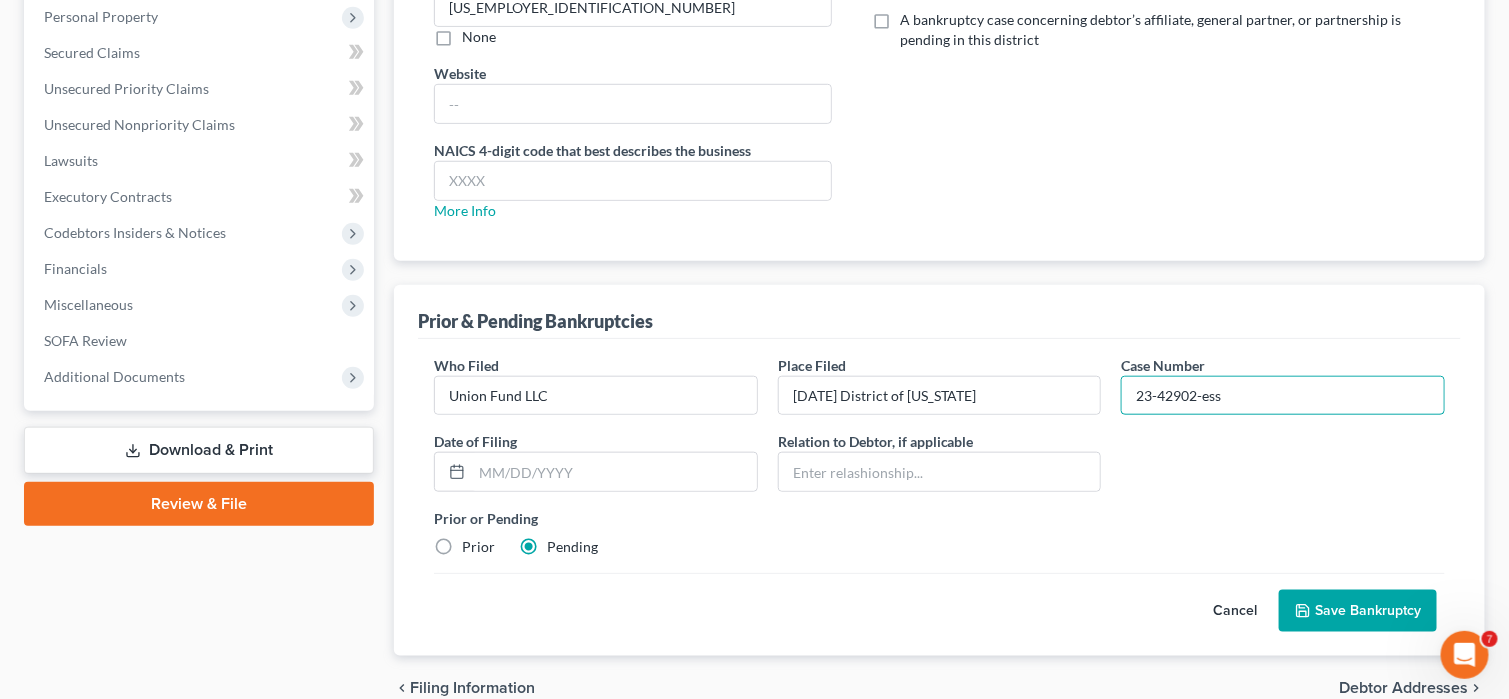 type on "23-42902-ess" 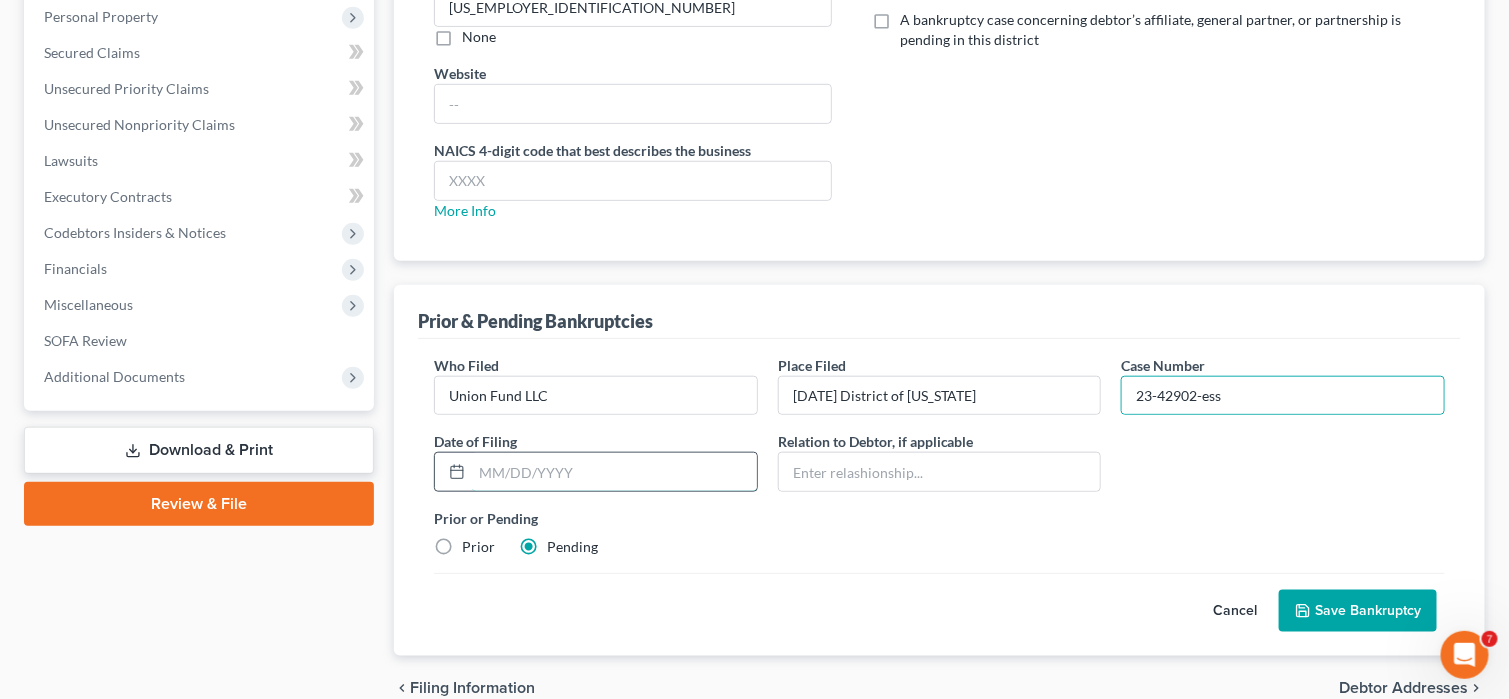 click at bounding box center (614, 472) 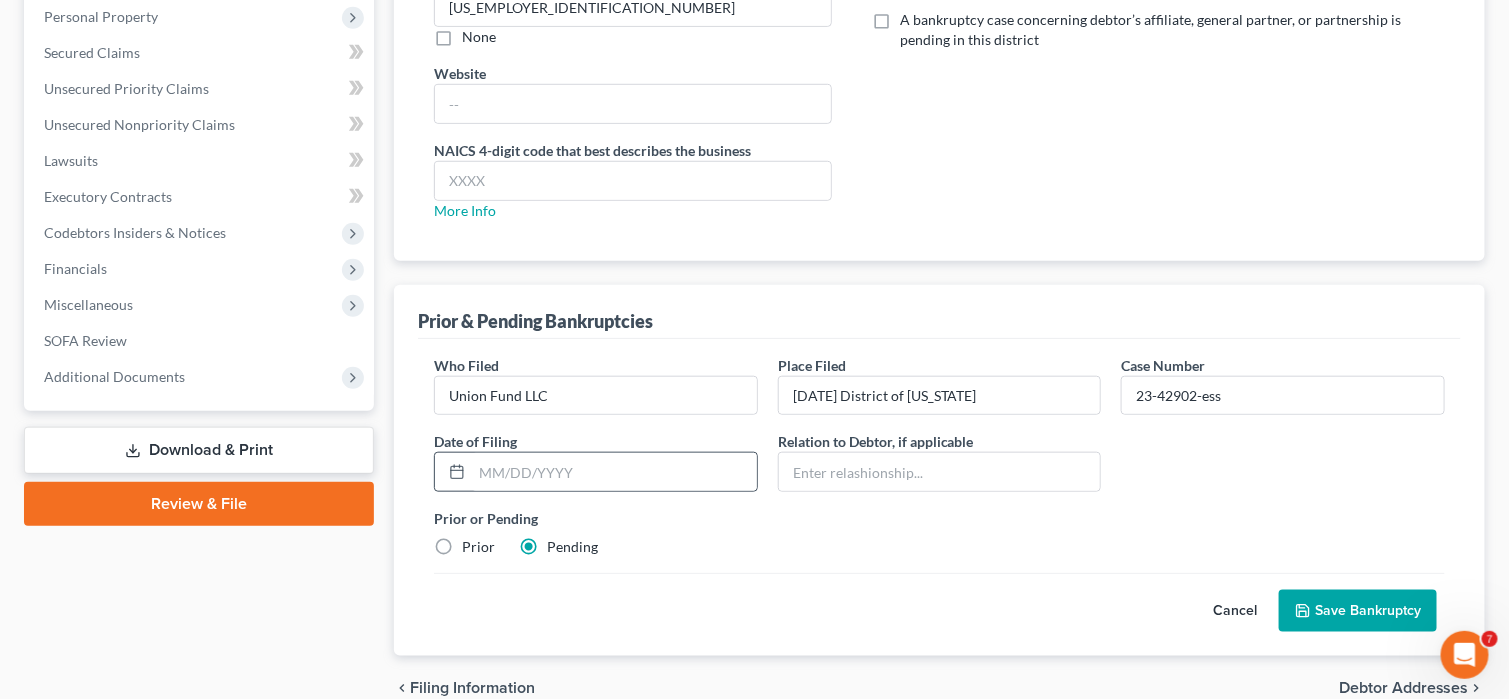 click 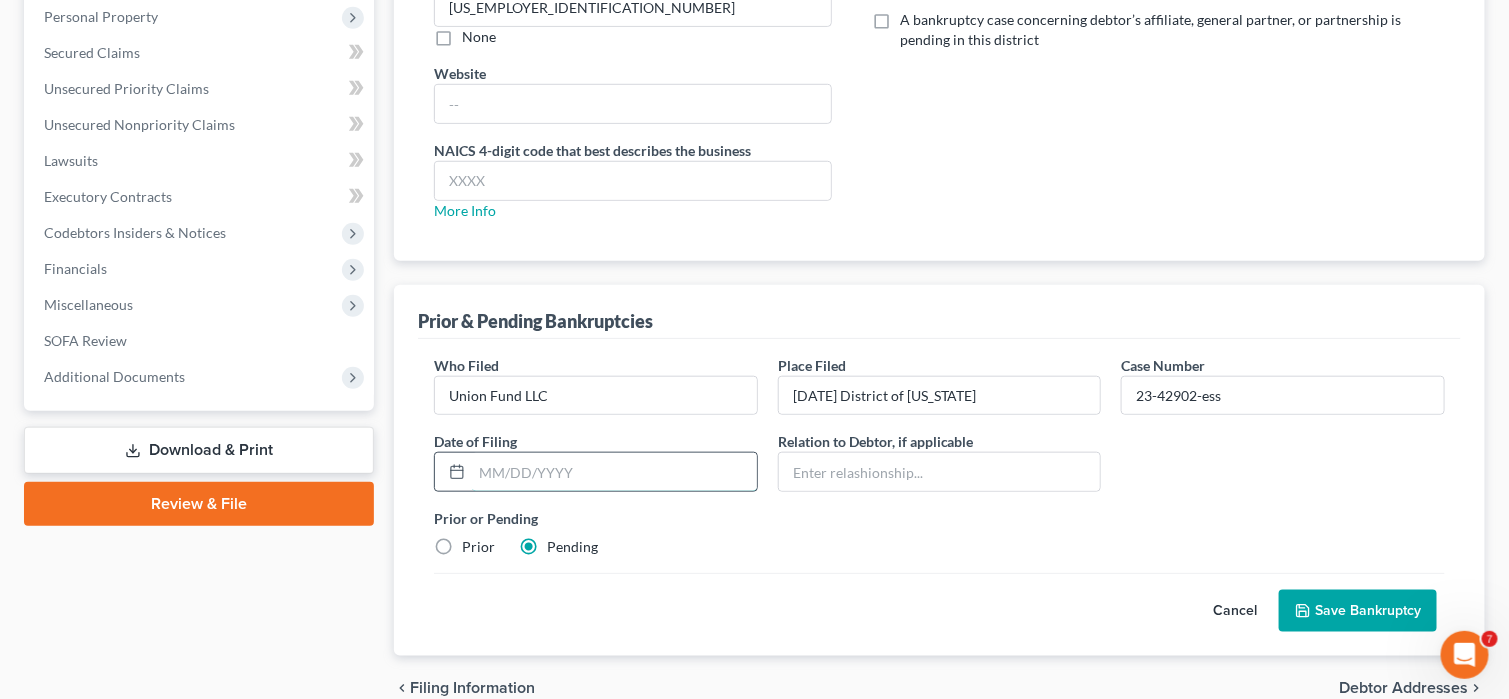 click at bounding box center (614, 472) 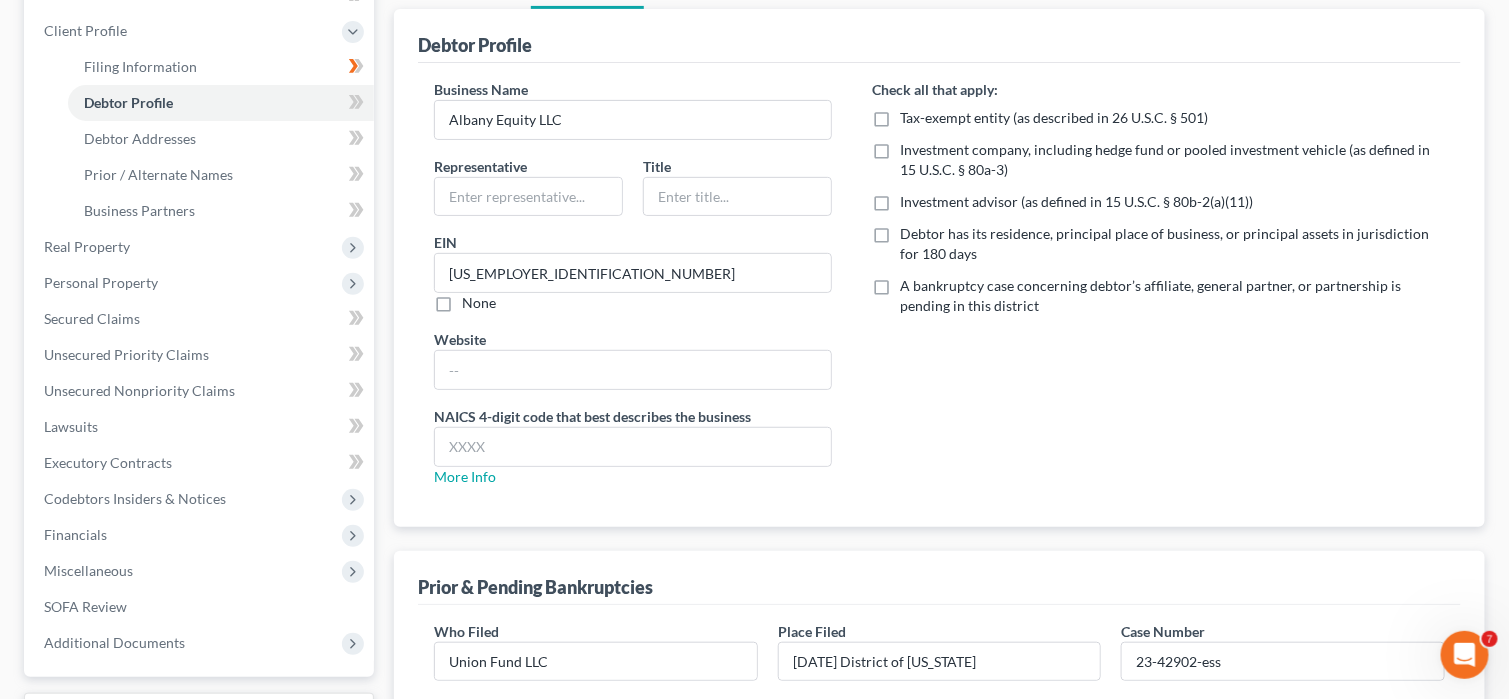 scroll, scrollTop: 197, scrollLeft: 0, axis: vertical 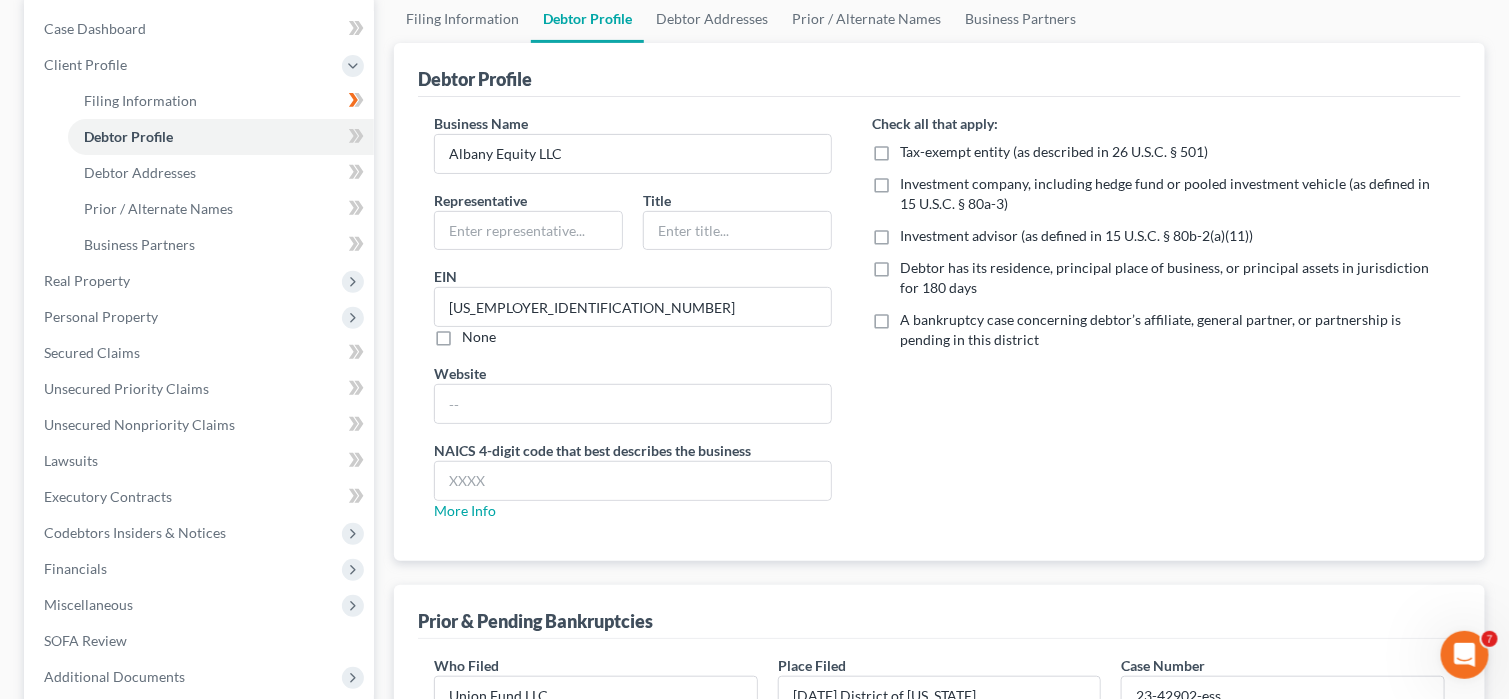 type on "08/14/2023" 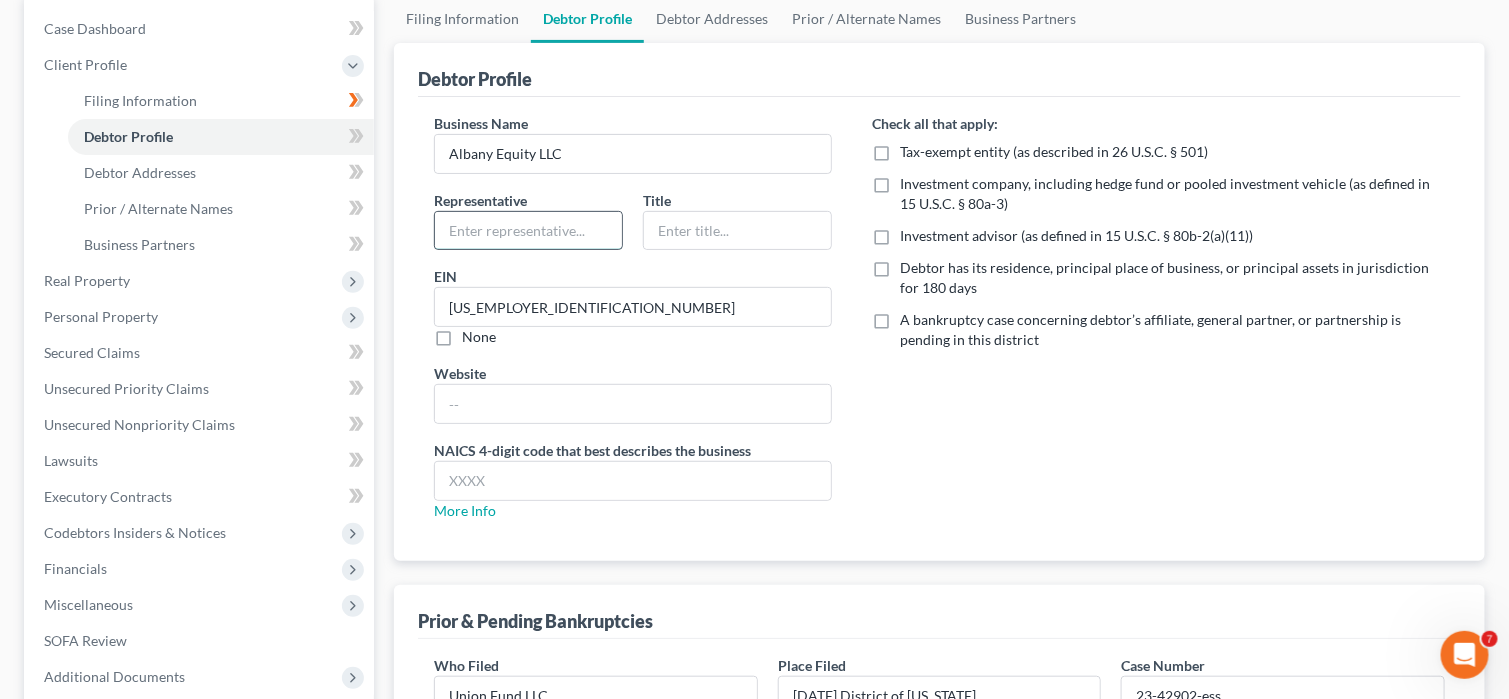 click at bounding box center (528, 231) 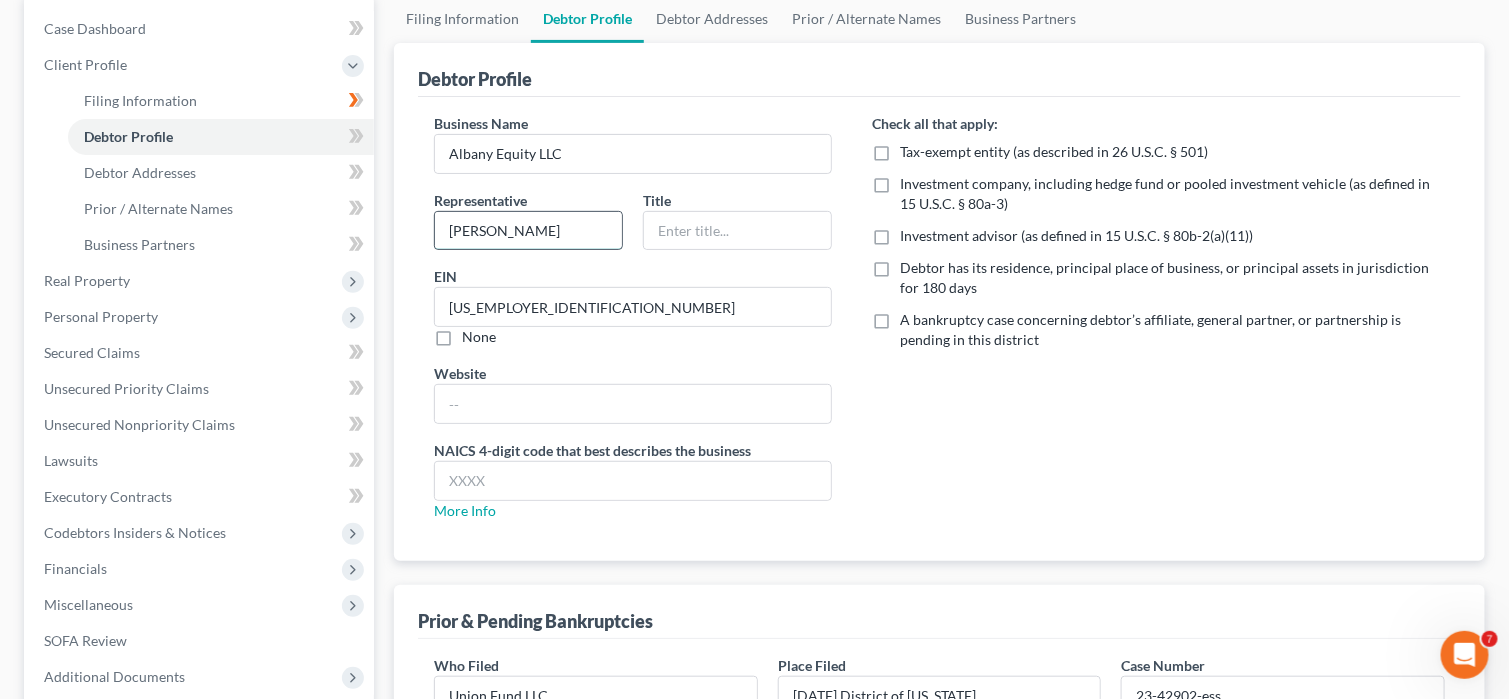 type on "Eldad Cohen" 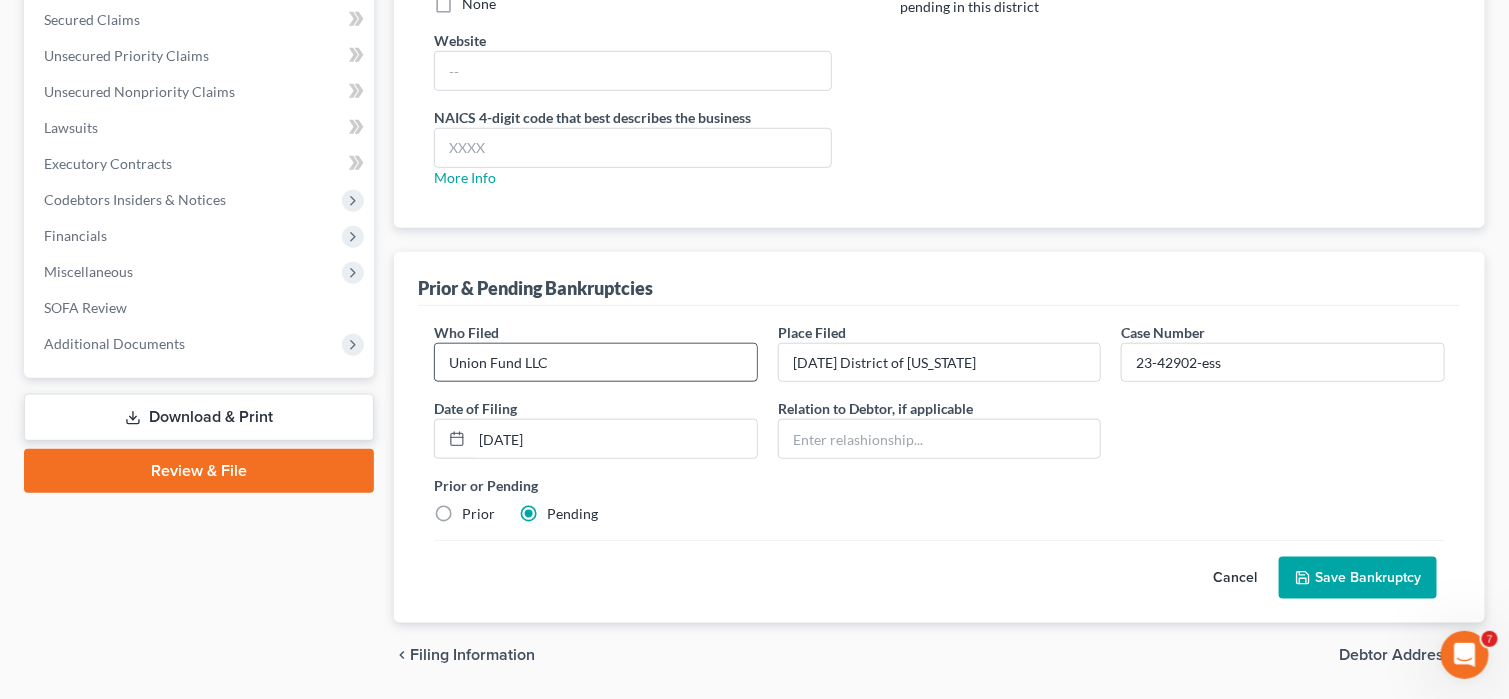 scroll, scrollTop: 588, scrollLeft: 0, axis: vertical 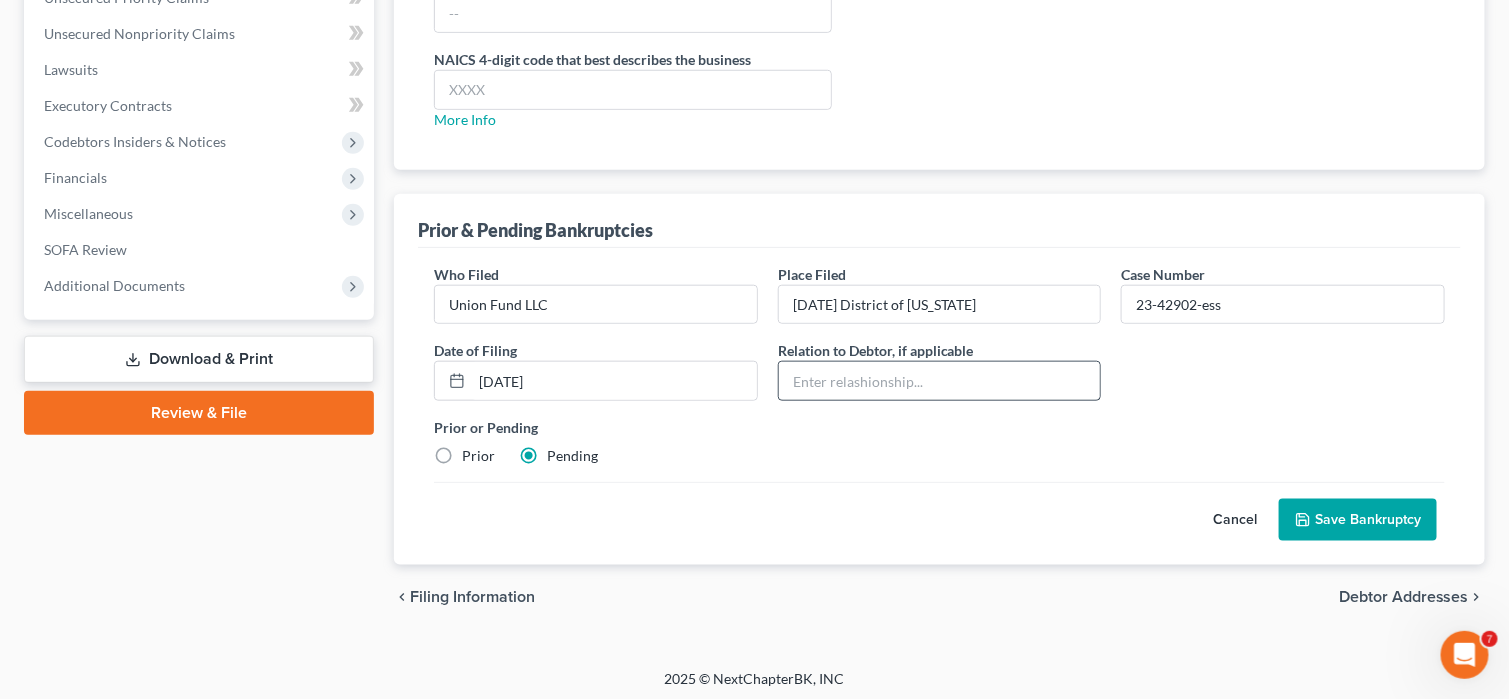 type on "President" 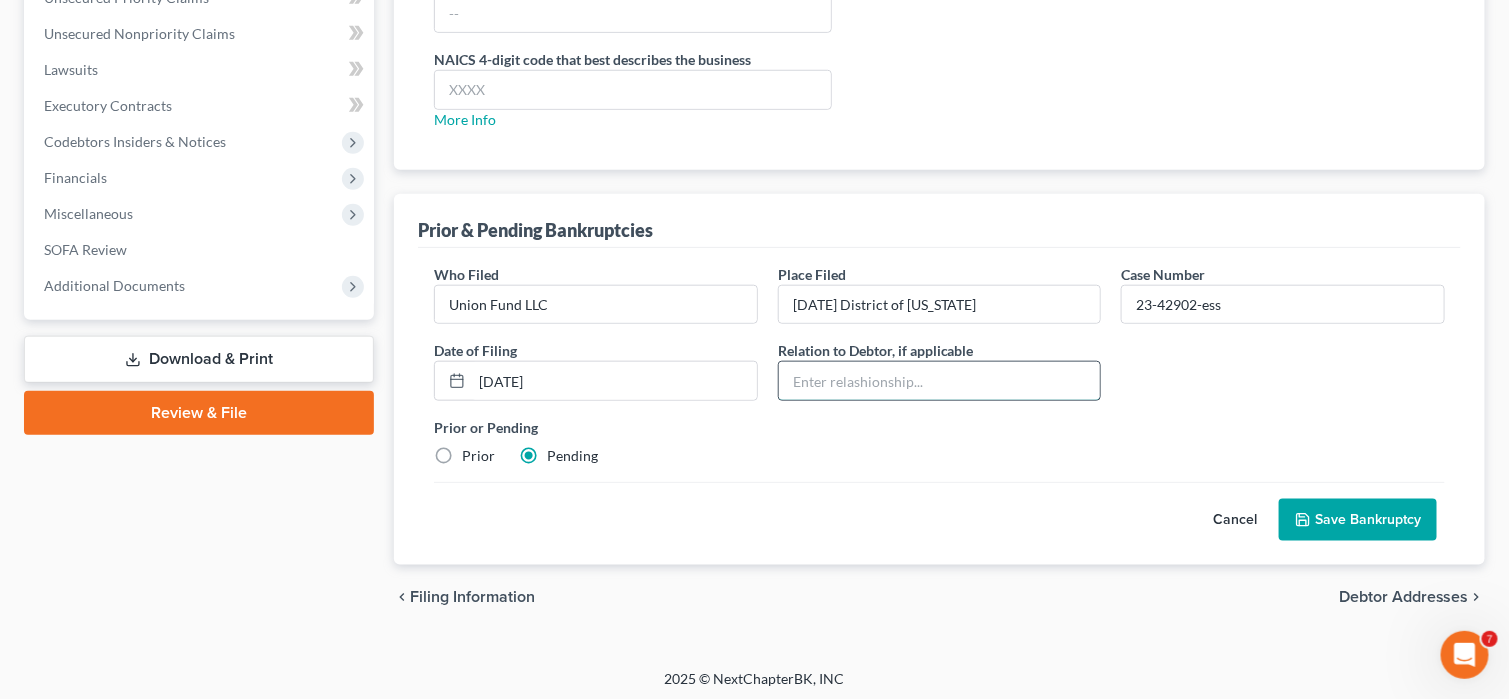 click at bounding box center (940, 381) 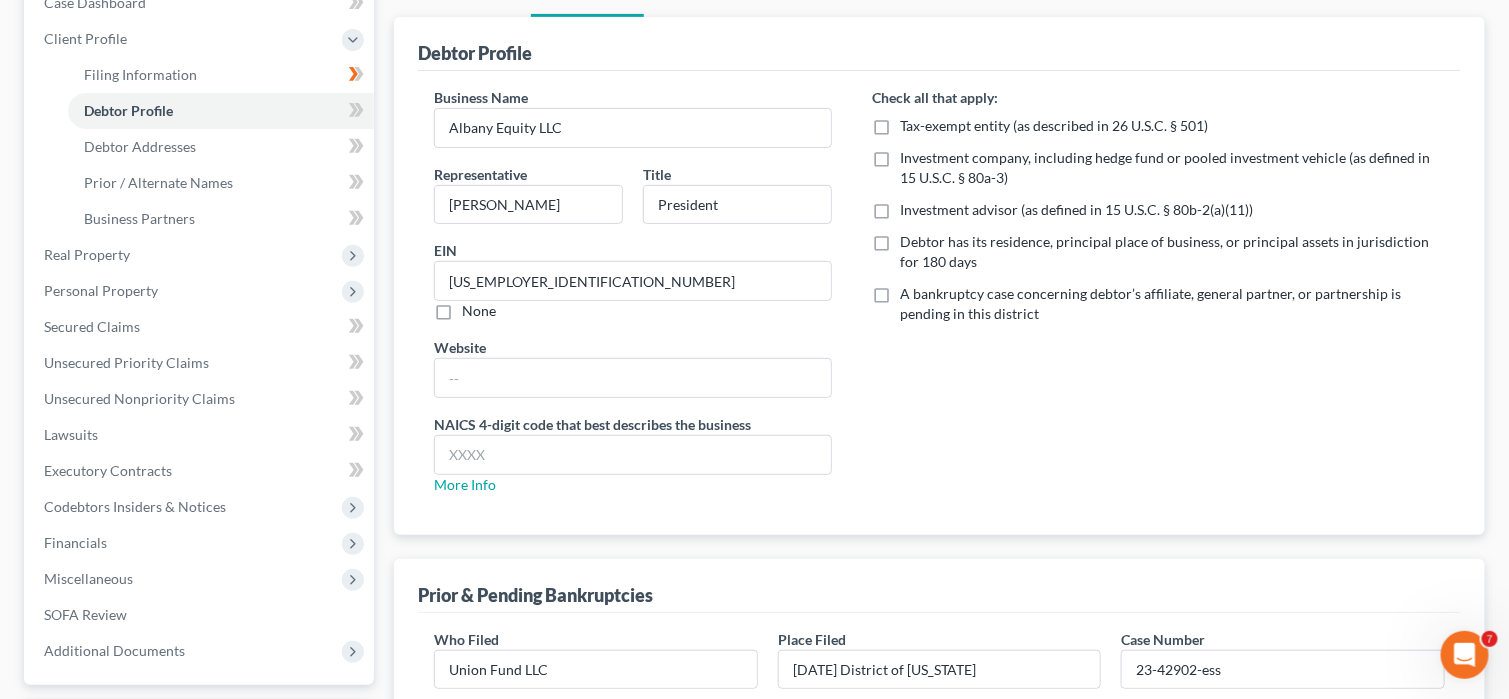 scroll, scrollTop: 188, scrollLeft: 0, axis: vertical 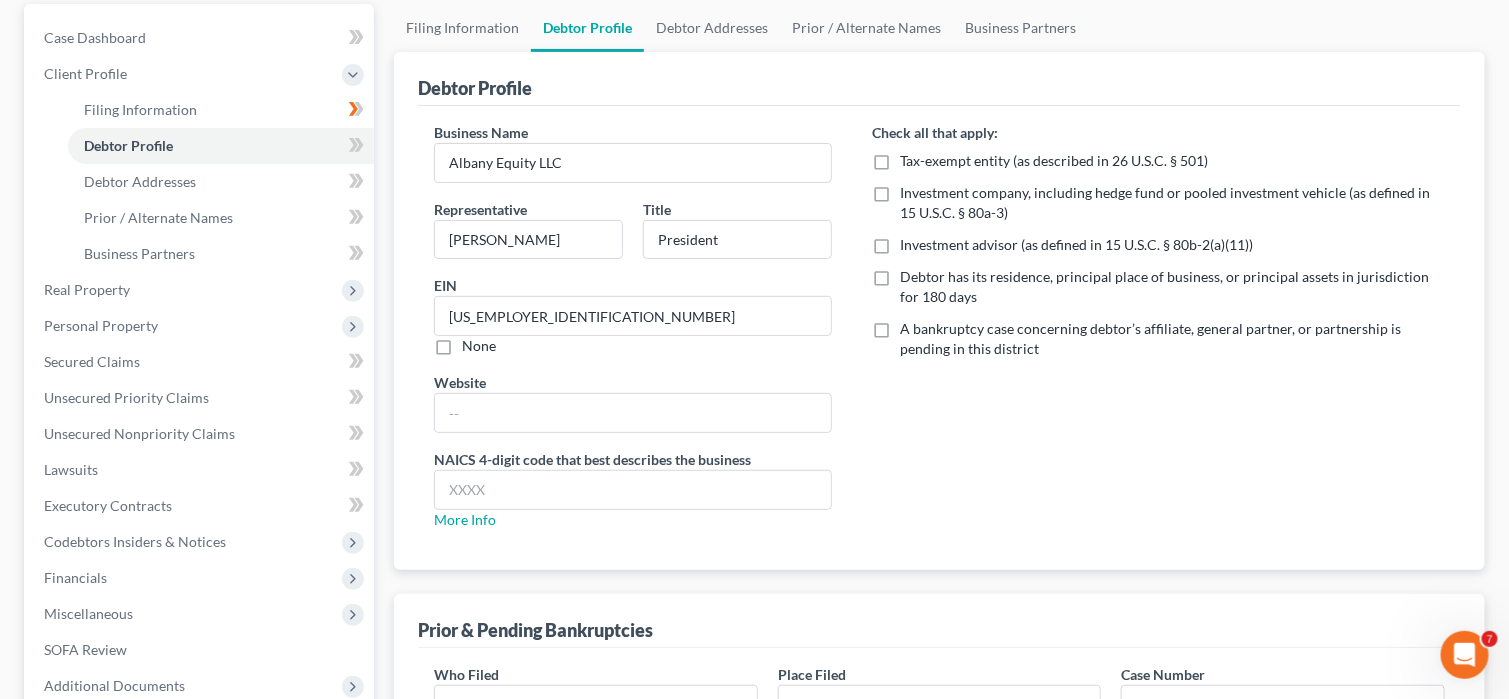 click on "Debtor has its residence, principal place of business, or principal assets in jurisdiction for 180 days" at bounding box center (1172, 287) 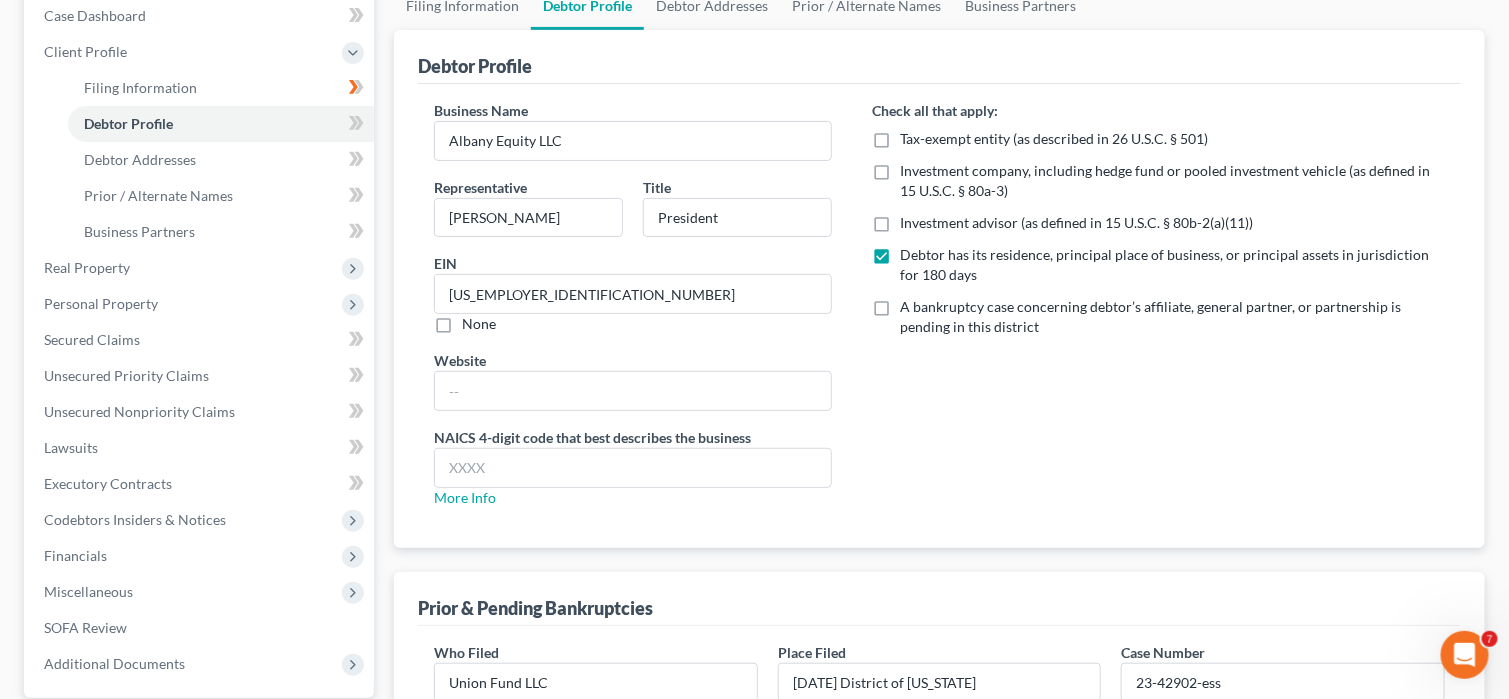 scroll, scrollTop: 188, scrollLeft: 0, axis: vertical 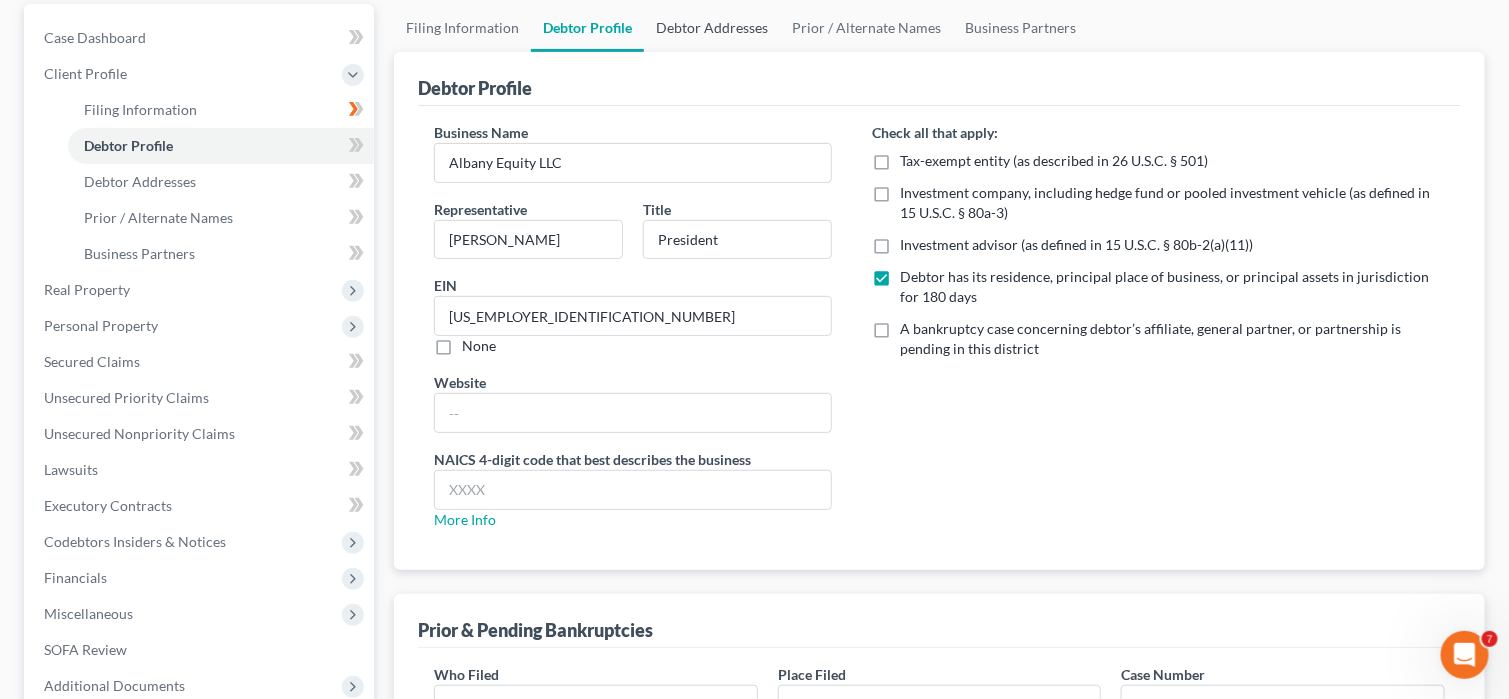 click on "Debtor Addresses" at bounding box center (712, 28) 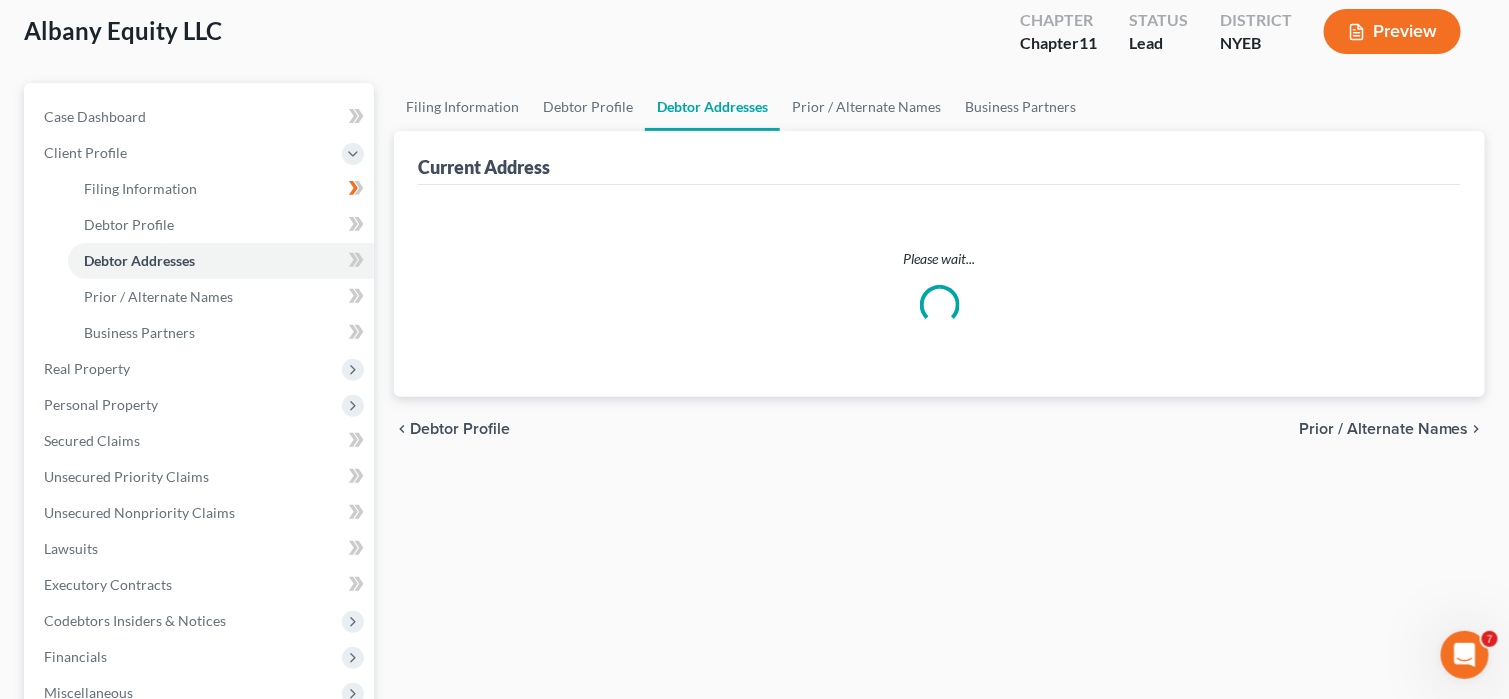 scroll, scrollTop: 0, scrollLeft: 0, axis: both 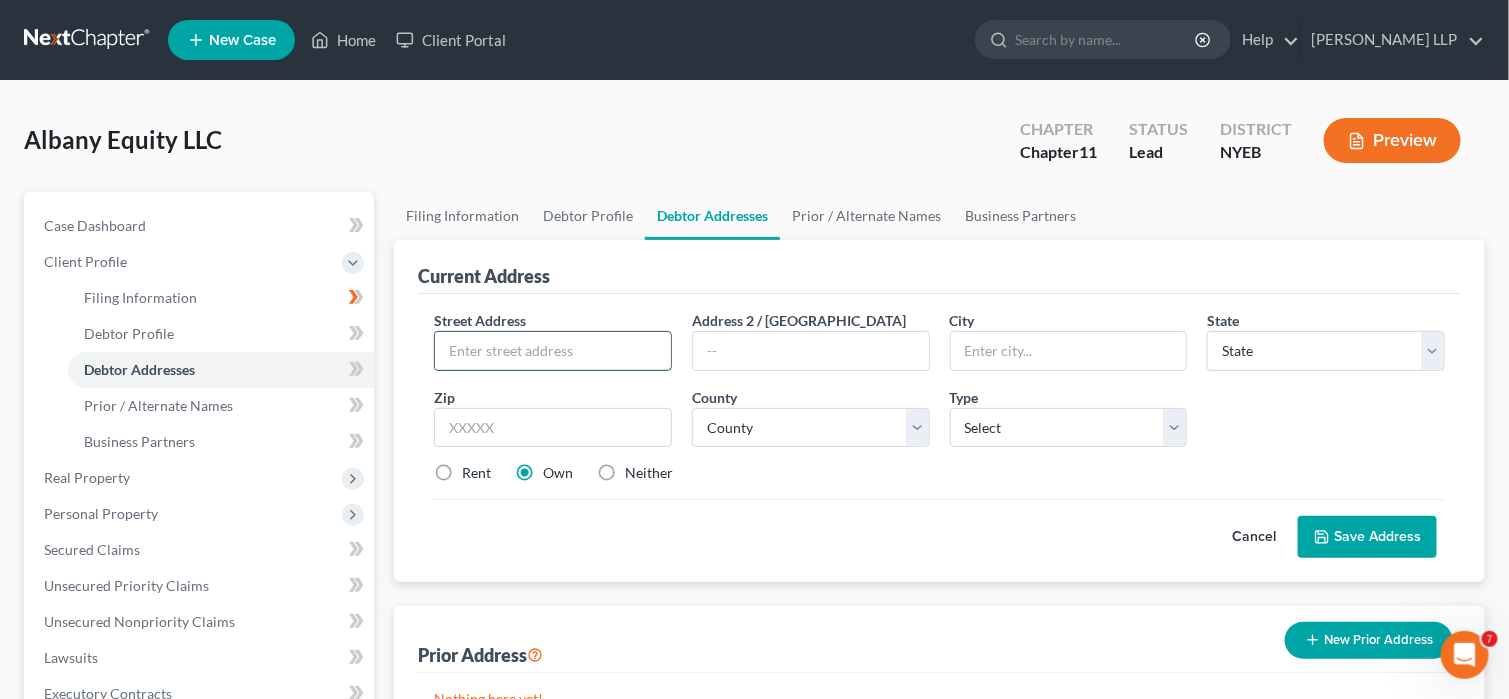 click at bounding box center [553, 351] 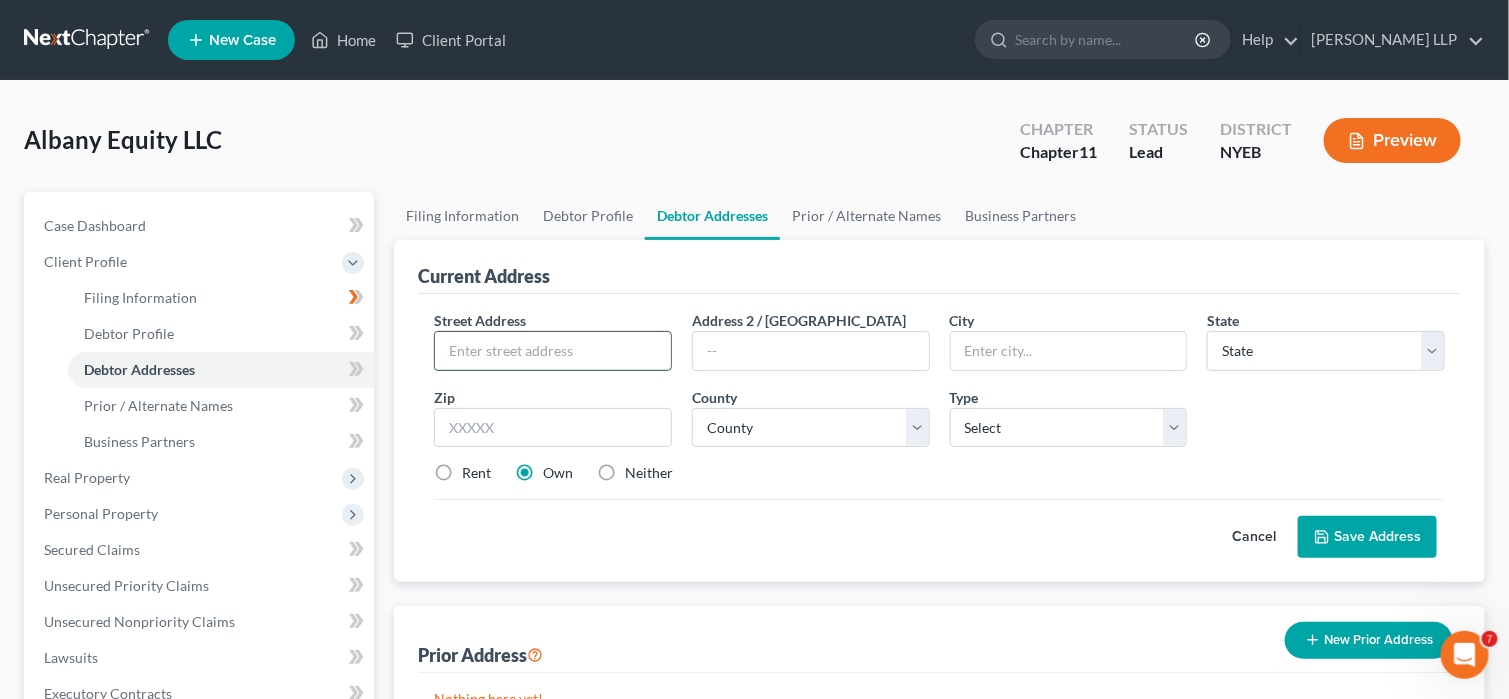 click at bounding box center [553, 351] 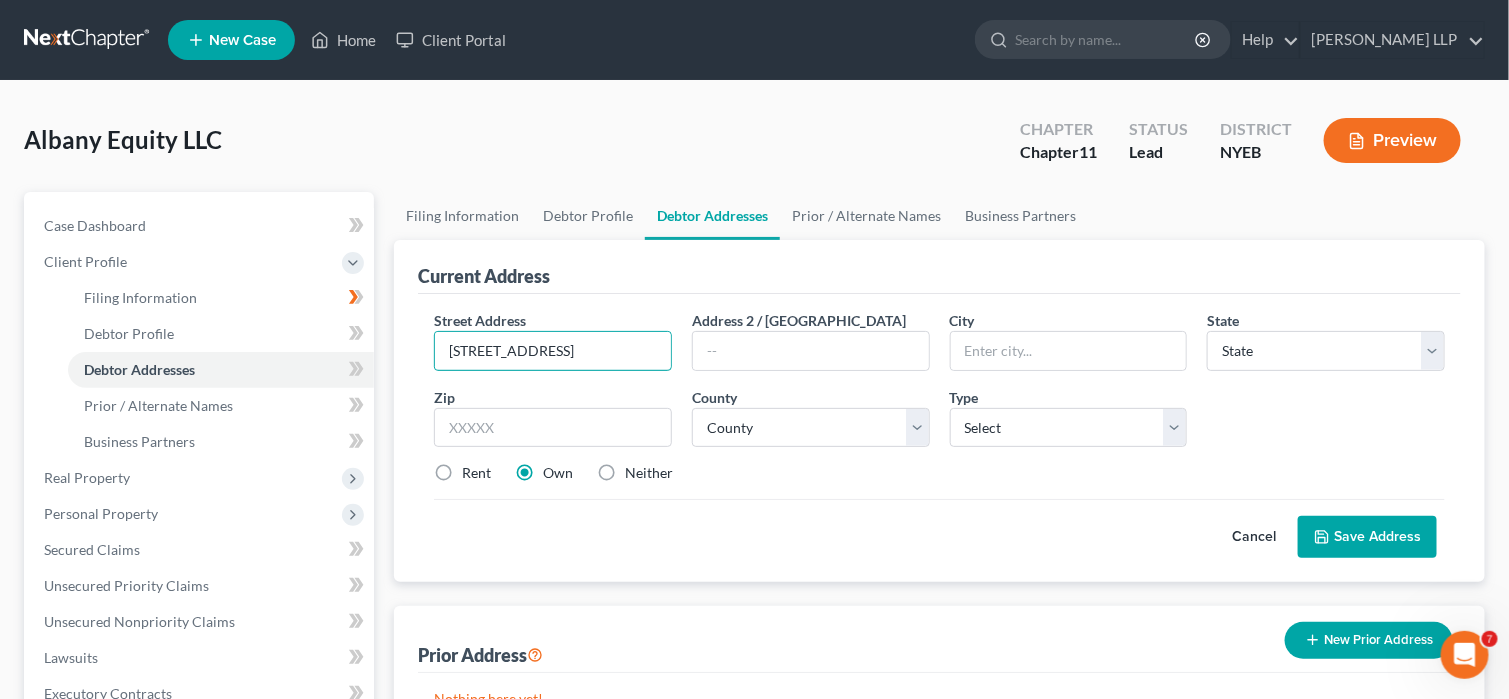 type on "2276 65th Street" 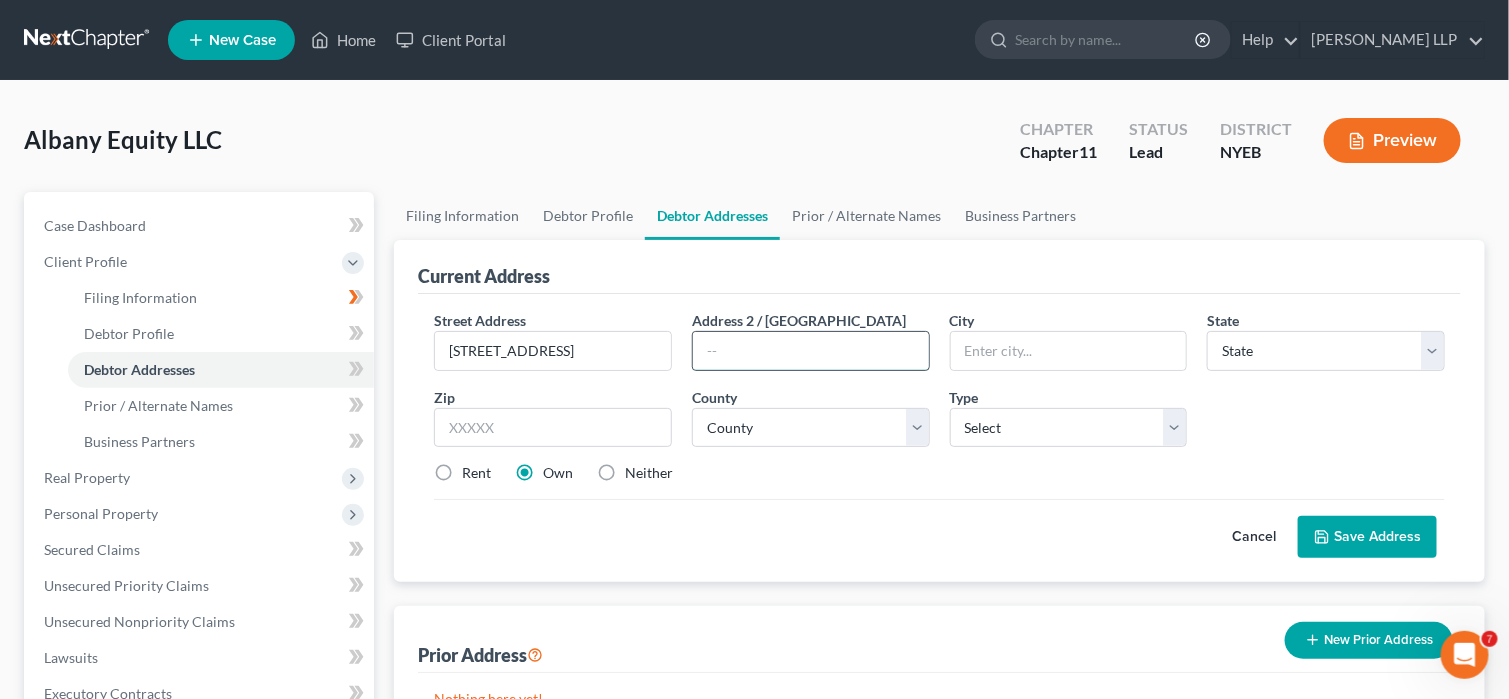 click at bounding box center [811, 351] 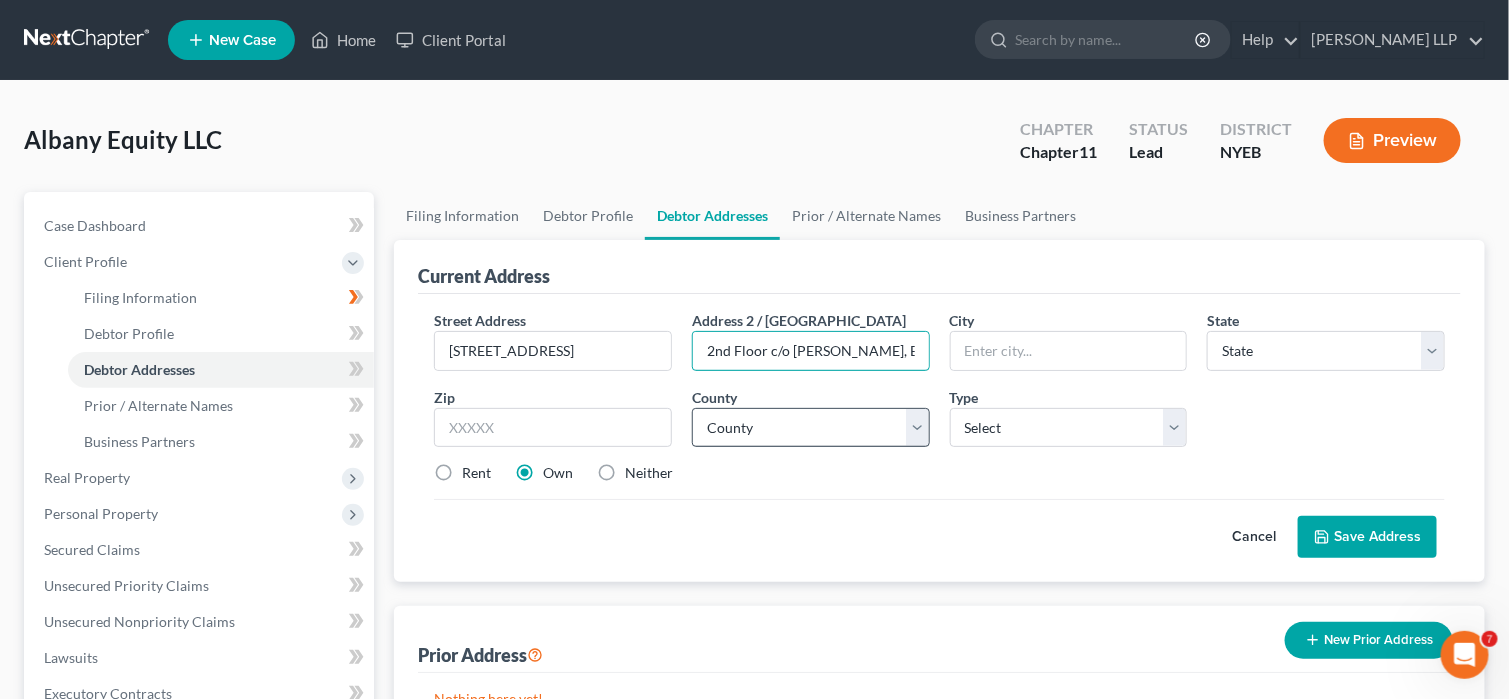 scroll, scrollTop: 0, scrollLeft: 3, axis: horizontal 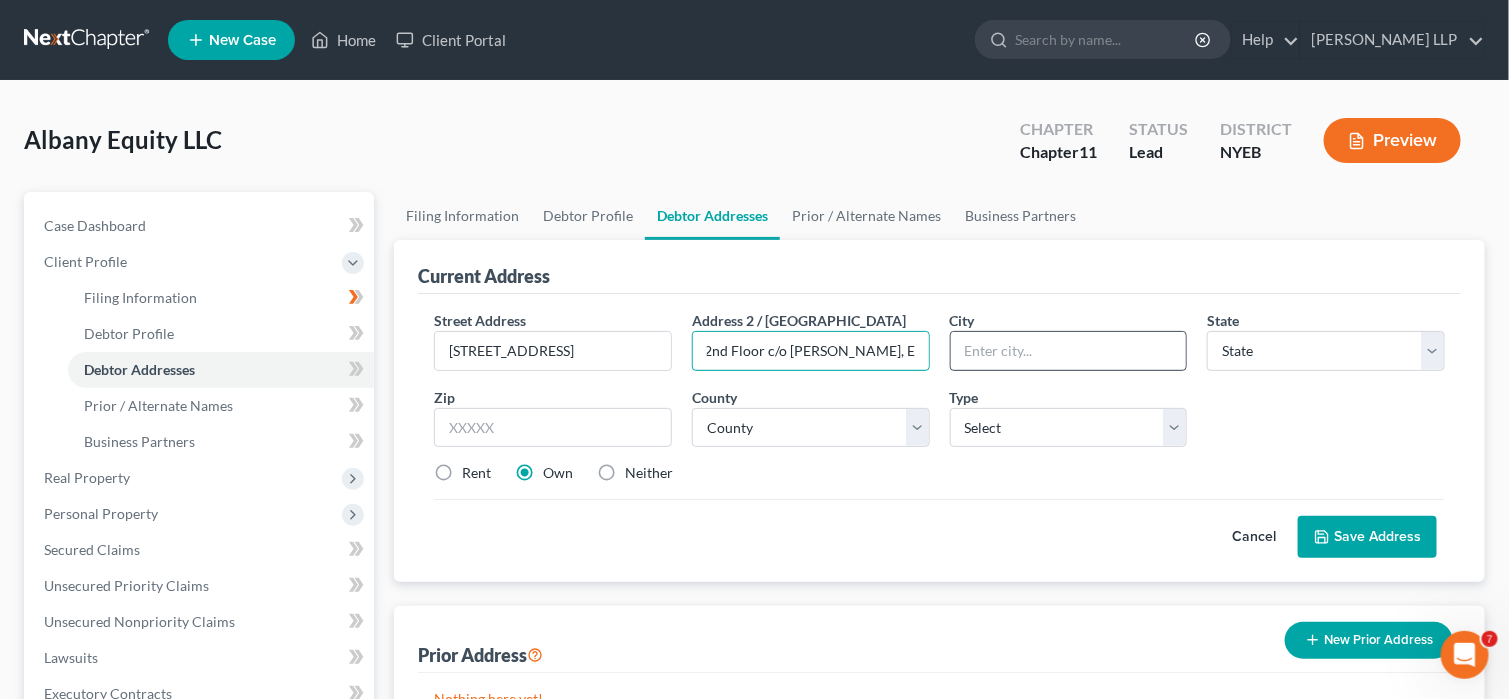 type on "2nd Floor c/o Arthur Gutman, ESQ" 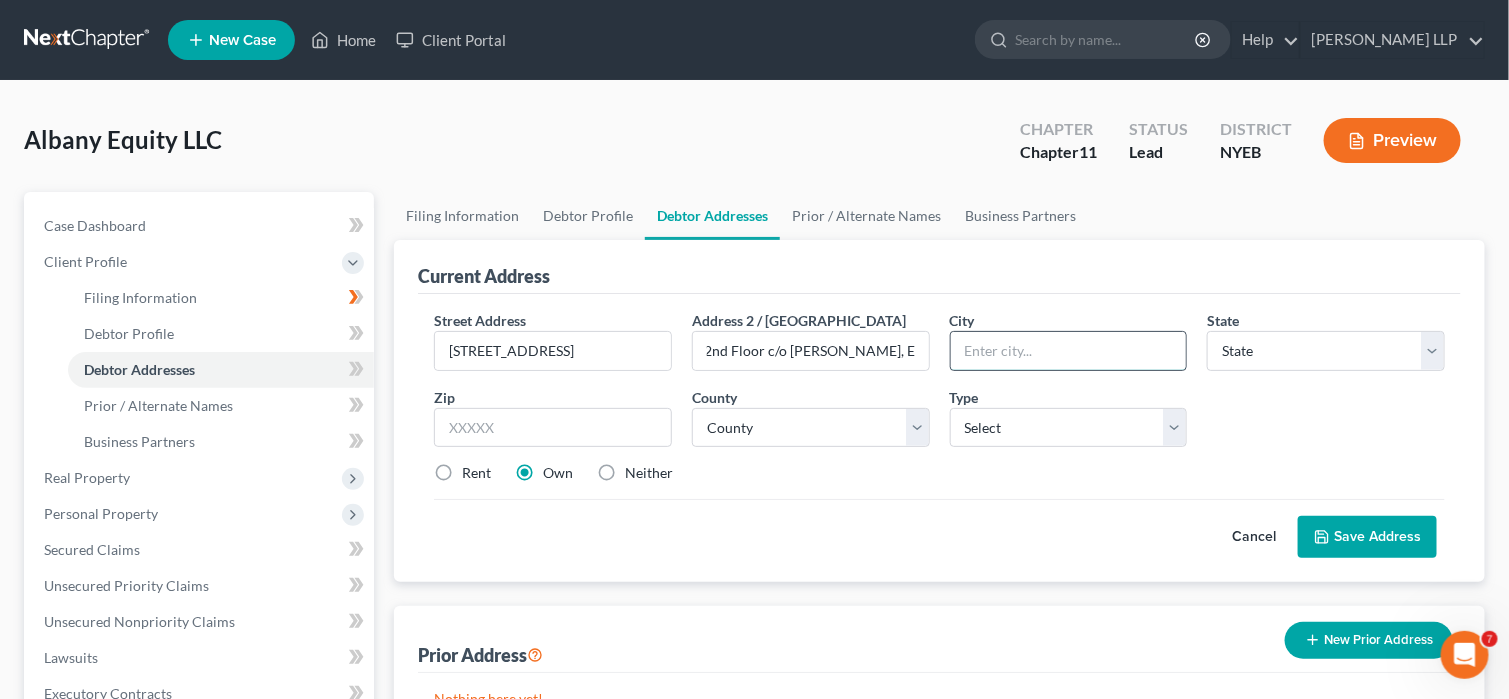 click at bounding box center [1069, 351] 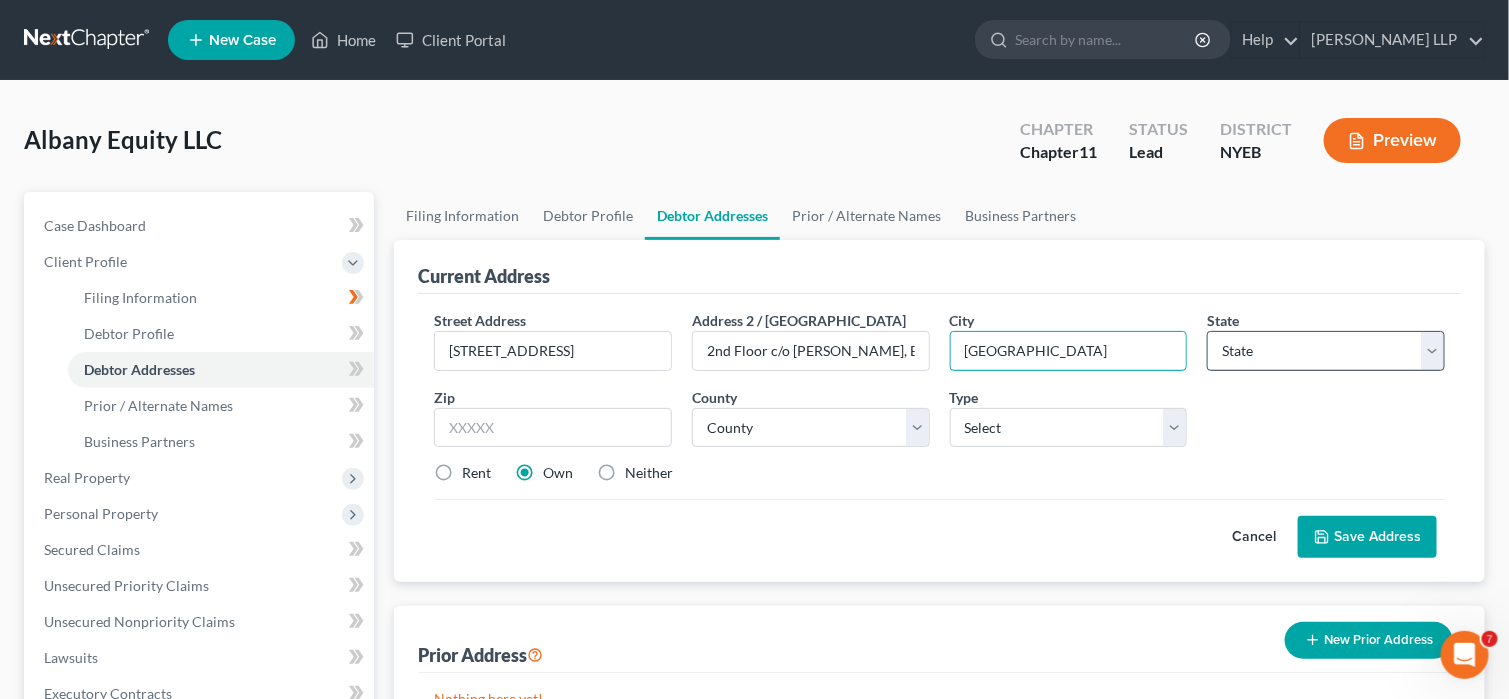 type on "Brooklyn" 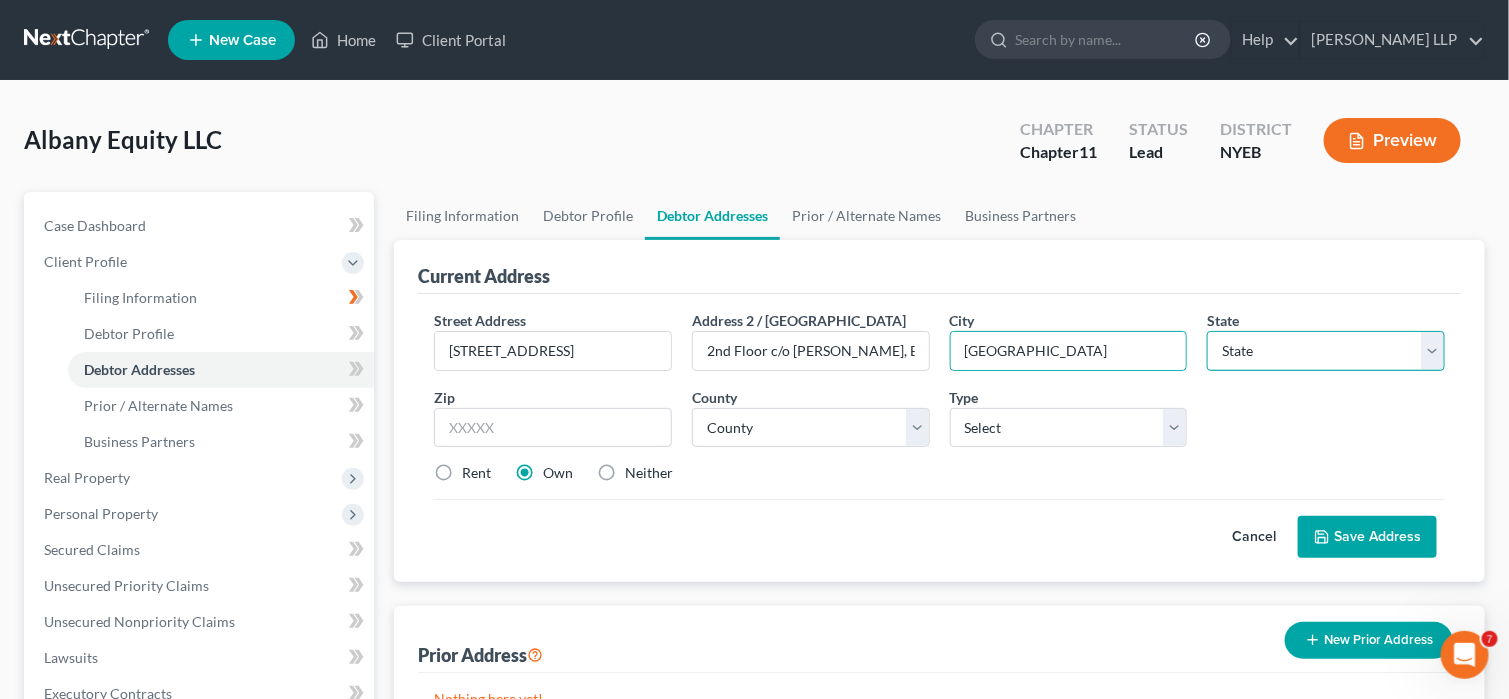 click on "State AL AK AR AZ CA CO CT DE DC FL GA GU HI ID IL IN IA KS KY LA ME MD MA MI MN MS MO MT NC ND NE NV NH NJ NM NY OH OK OR PA PR RI SC SD TN TX UT VI VA VT WA WV WI WY" at bounding box center [1326, 351] 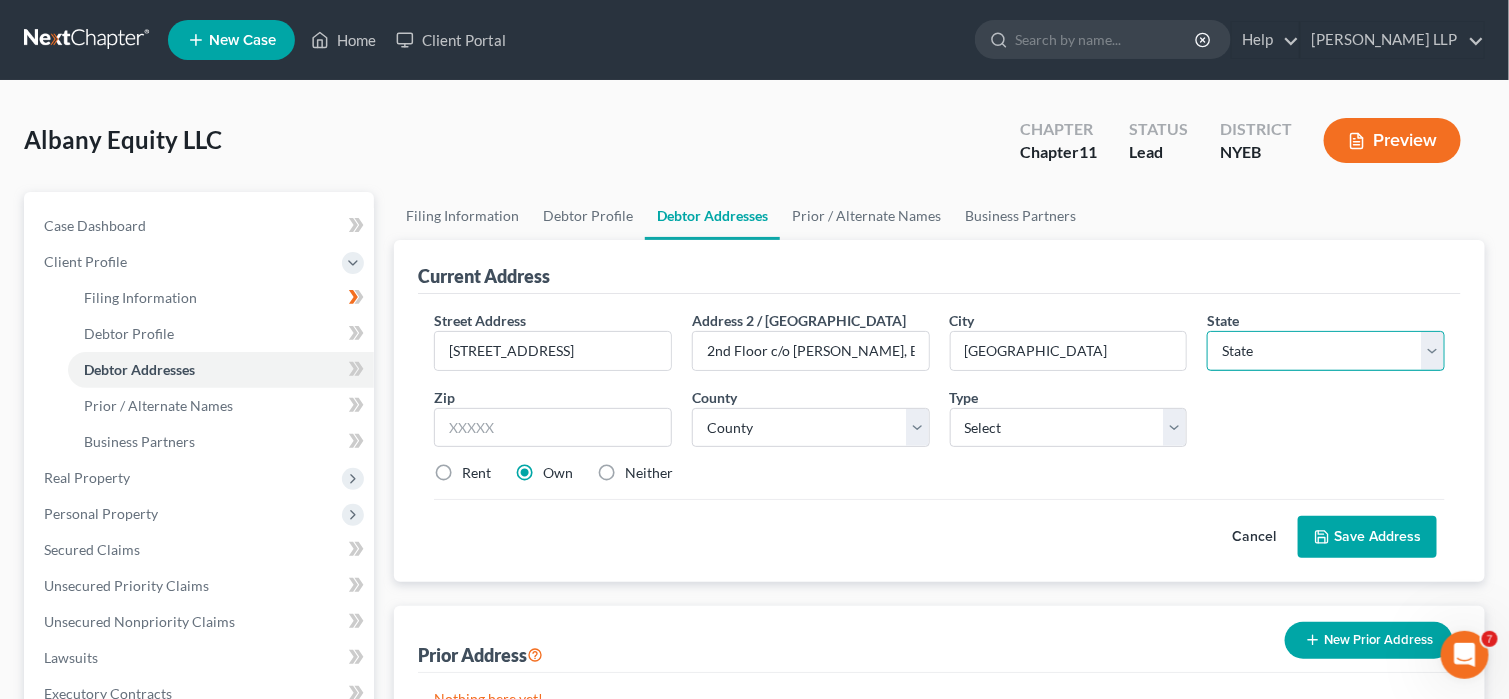 select on "35" 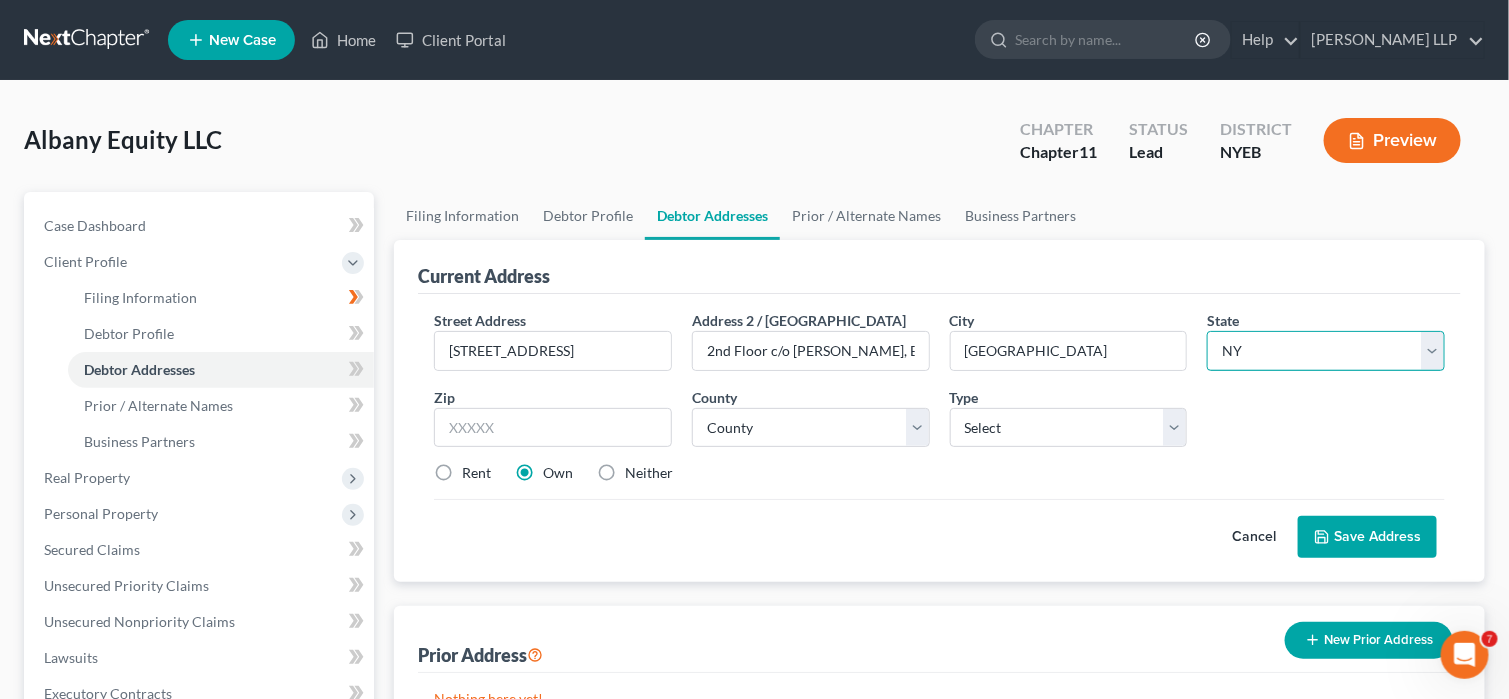 click on "State AL AK AR AZ CA CO CT DE DC FL GA GU HI ID IL IN IA KS KY LA ME MD MA MI MN MS MO MT NC ND NE NV NH NJ NM NY OH OK OR PA PR RI SC SD TN TX UT VI VA VT WA WV WI WY" at bounding box center [1326, 351] 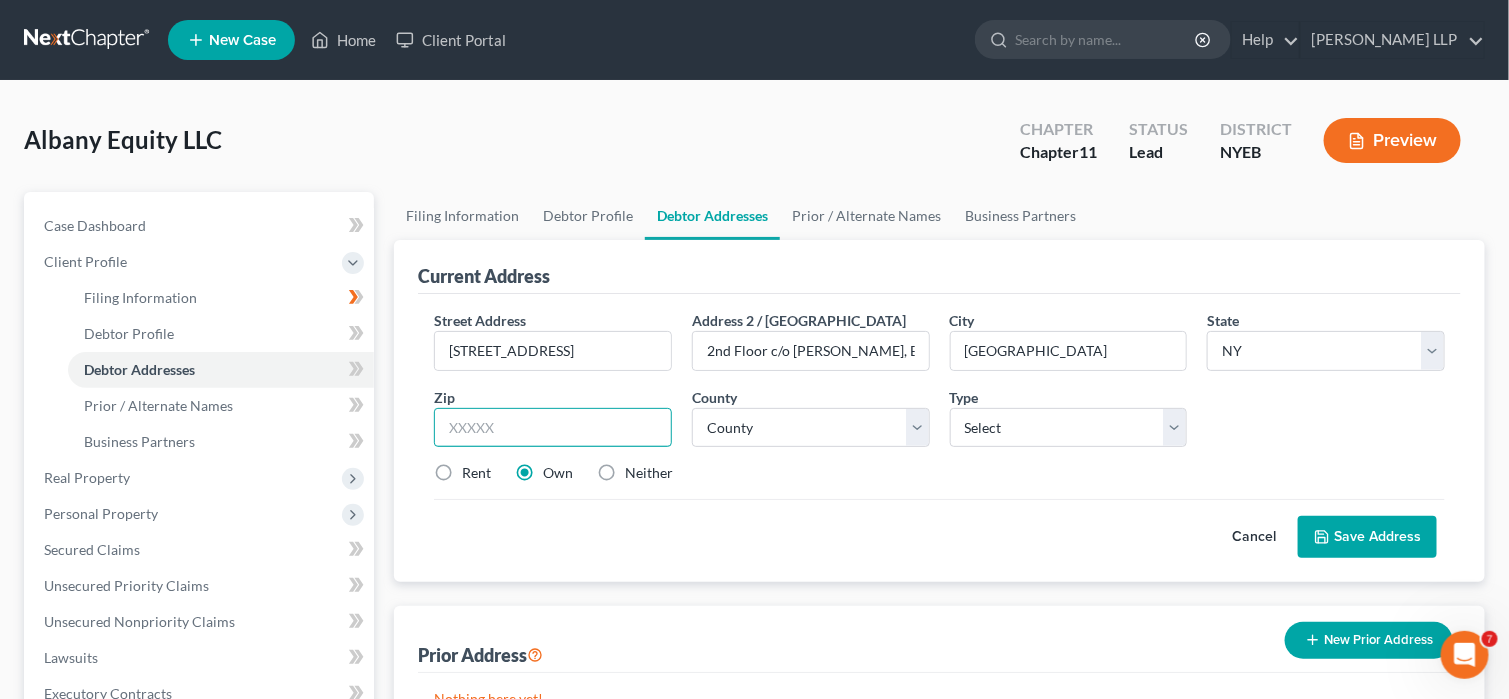 click at bounding box center [553, 428] 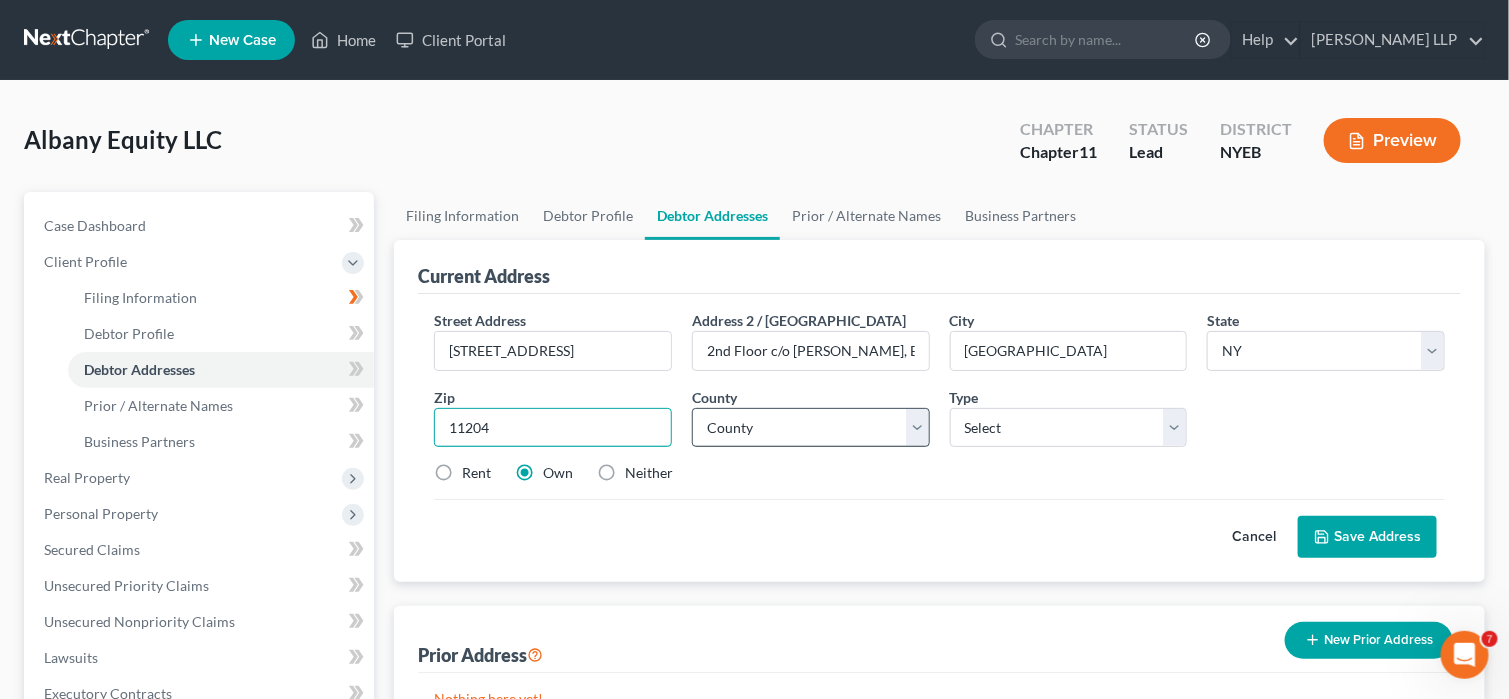 type on "11204" 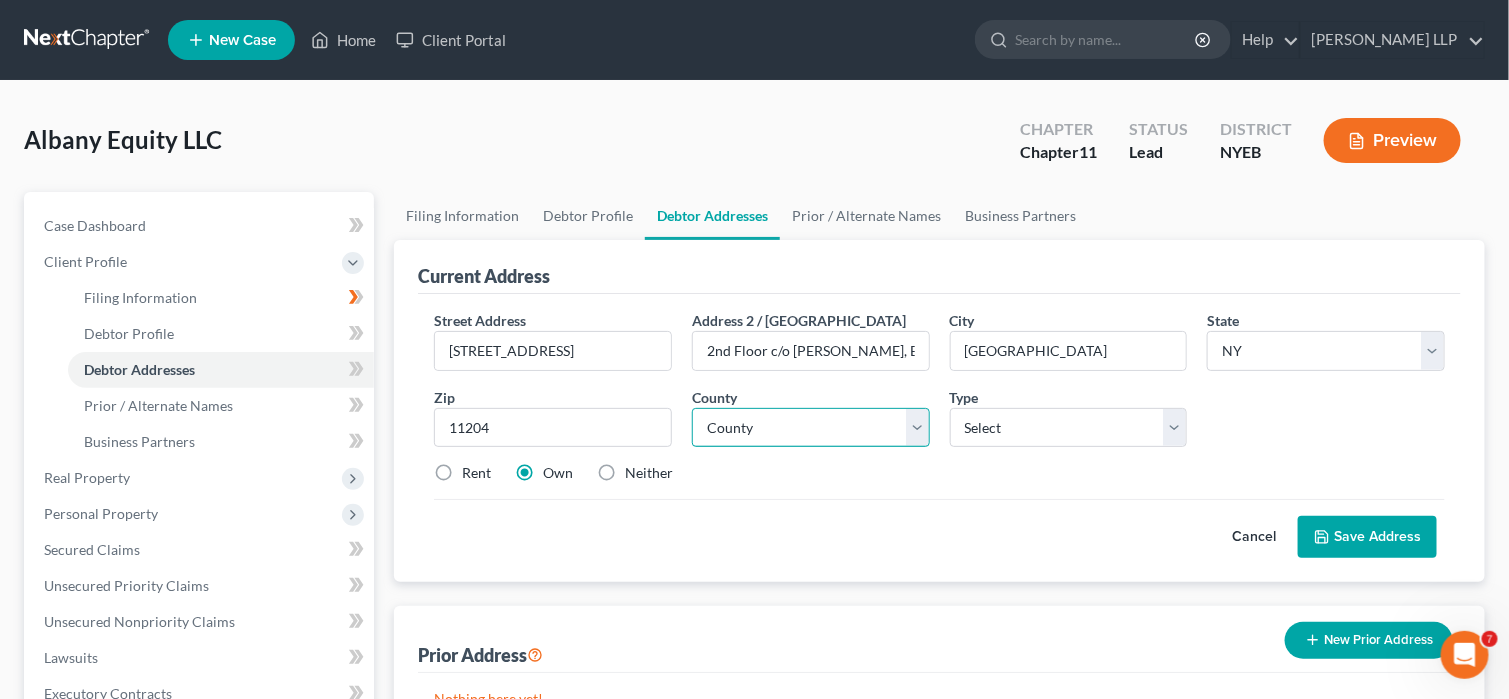 click on "County Albany County Allegany County Bronx County Broome County Cattaraugus County Cayuga County Chautauqua County Chemung County Chenango County Clinton County Columbia County Cortland County Delaware County Dutchess County Erie County Essex County Franklin County Fulton County Genesee County Greene County Hamilton County Herkimer County Jefferson County Kings County Lewis County Livingston County Madison County Monroe County Montgomery County Nassau County New York County Niagara County Oneida County Onondaga County Ontario County Orange County Orleans County Oswego County Otsego County Putnam County Queens County Rensselaer County Richmond County Rockland County Saratoga County Schenectady County Schoharie County Schuyler County Seneca County St. Lawrence County Steuben County Suffolk County Sullivan County Tioga County Tompkins County Ulster County Warren County Washington County Wayne County Westchester County Wyoming County Yates County" at bounding box center (811, 428) 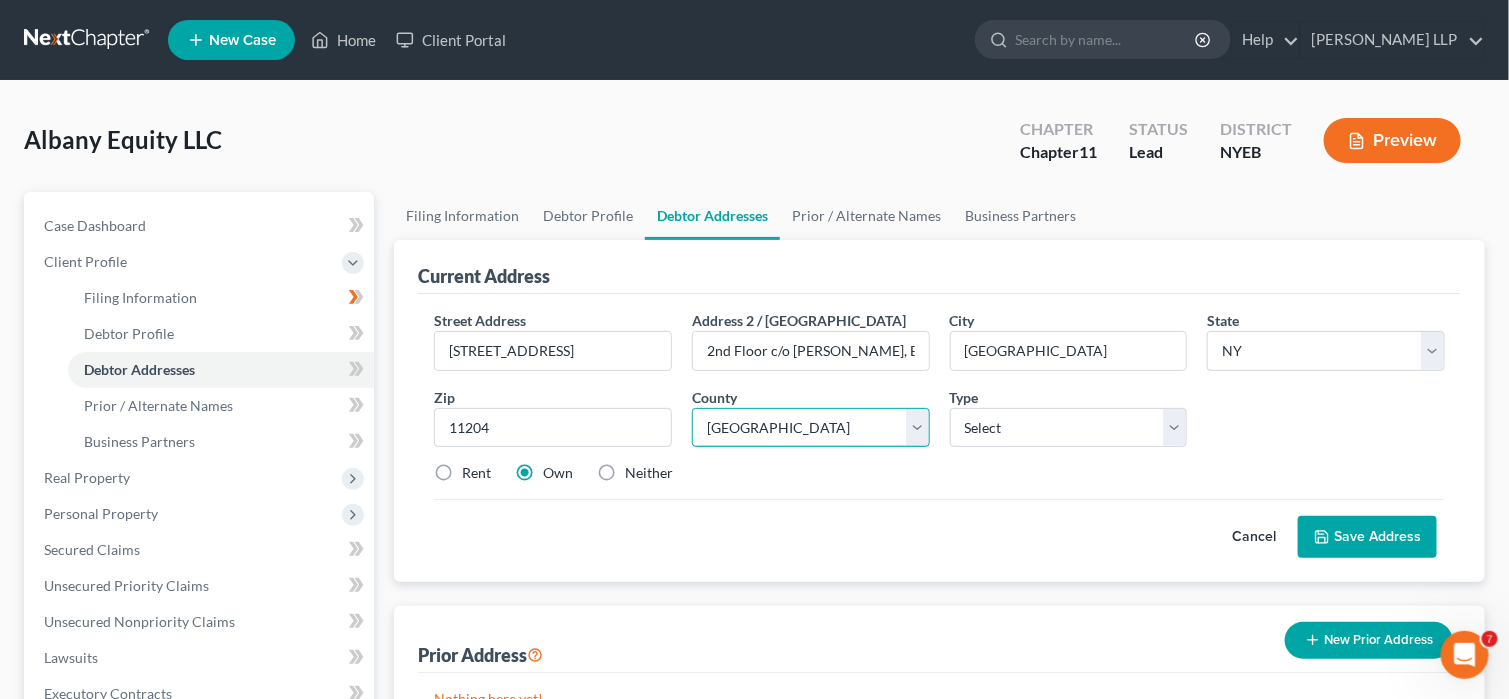click on "County Albany County Allegany County Bronx County Broome County Cattaraugus County Cayuga County Chautauqua County Chemung County Chenango County Clinton County Columbia County Cortland County Delaware County Dutchess County Erie County Essex County Franklin County Fulton County Genesee County Greene County Hamilton County Herkimer County Jefferson County Kings County Lewis County Livingston County Madison County Monroe County Montgomery County Nassau County New York County Niagara County Oneida County Onondaga County Ontario County Orange County Orleans County Oswego County Otsego County Putnam County Queens County Rensselaer County Richmond County Rockland County Saratoga County Schenectady County Schoharie County Schuyler County Seneca County St. Lawrence County Steuben County Suffolk County Sullivan County Tioga County Tompkins County Ulster County Warren County Washington County Wayne County Westchester County Wyoming County Yates County" at bounding box center [811, 428] 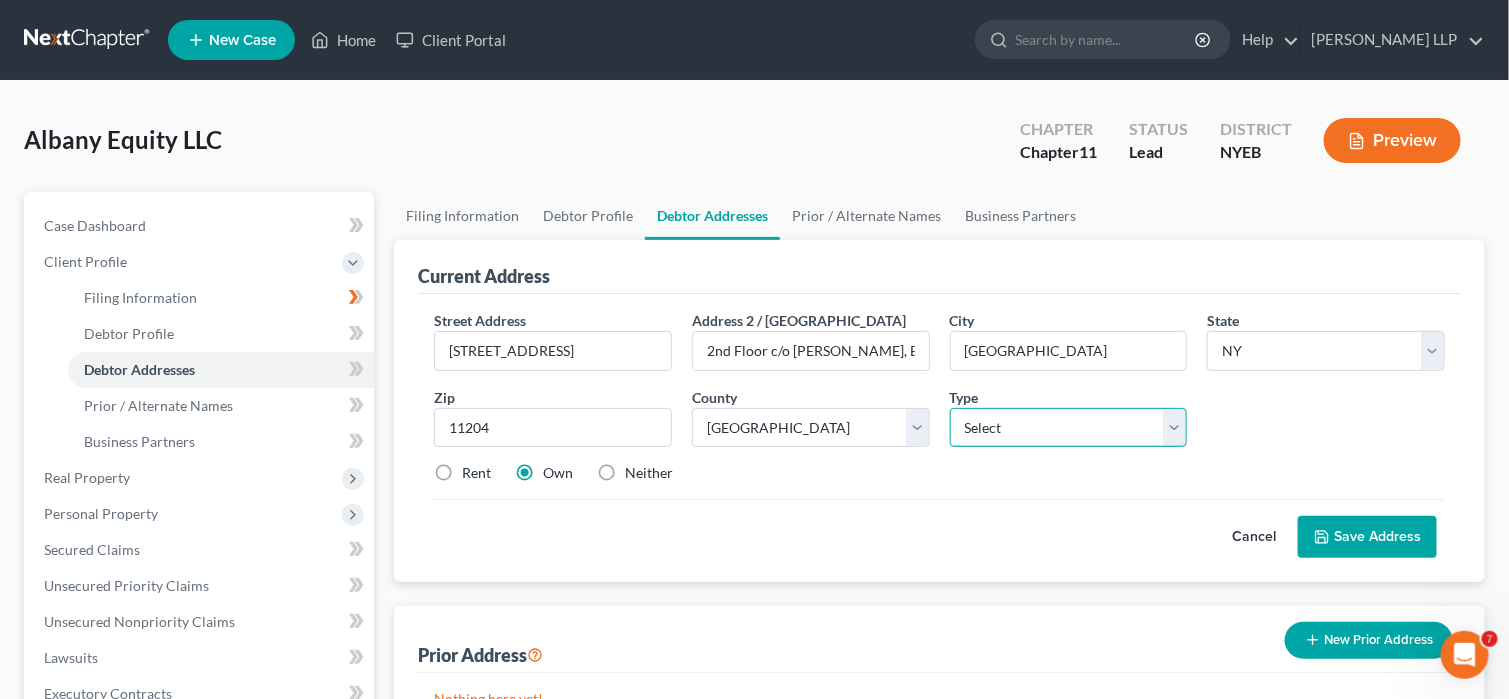 click on "Select Business Mailing Location of Assets" at bounding box center (1069, 428) 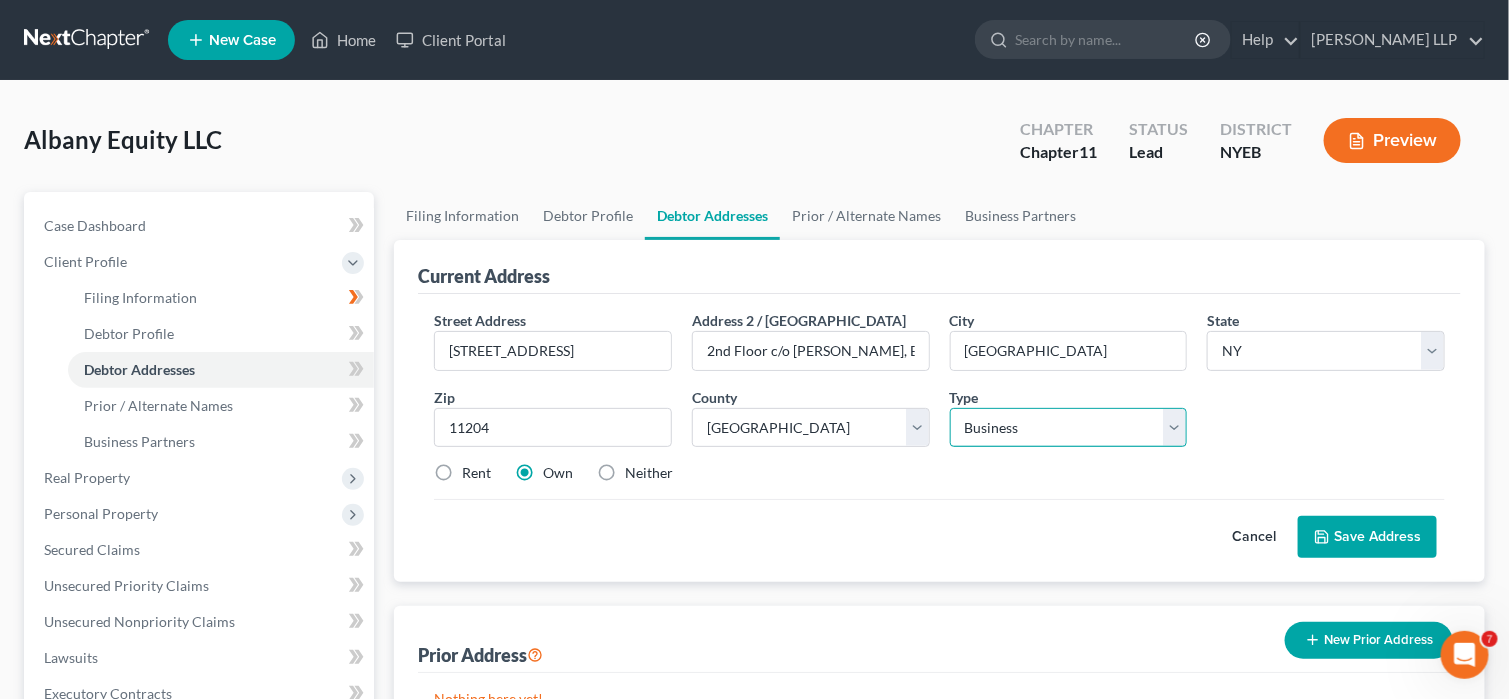 click on "Select Business Mailing Location of Assets" at bounding box center (1069, 428) 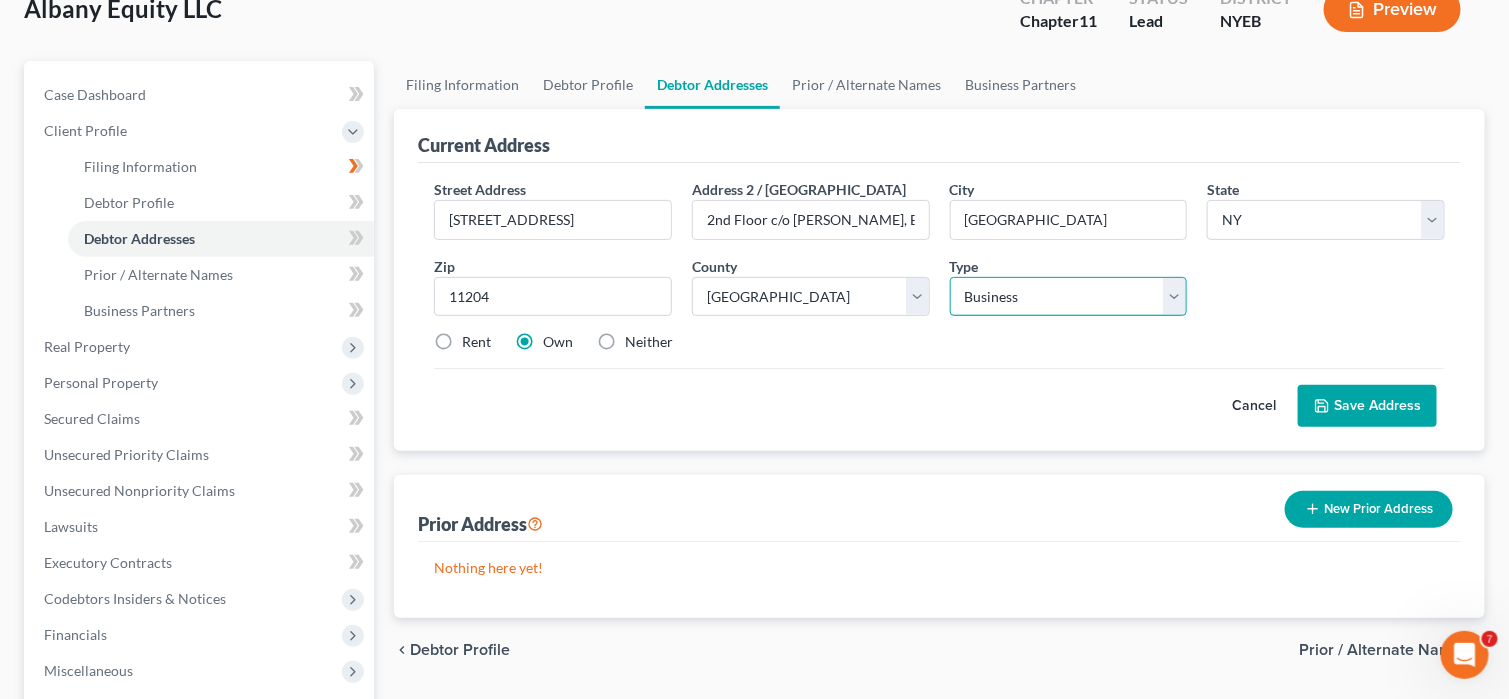 scroll, scrollTop: 97, scrollLeft: 0, axis: vertical 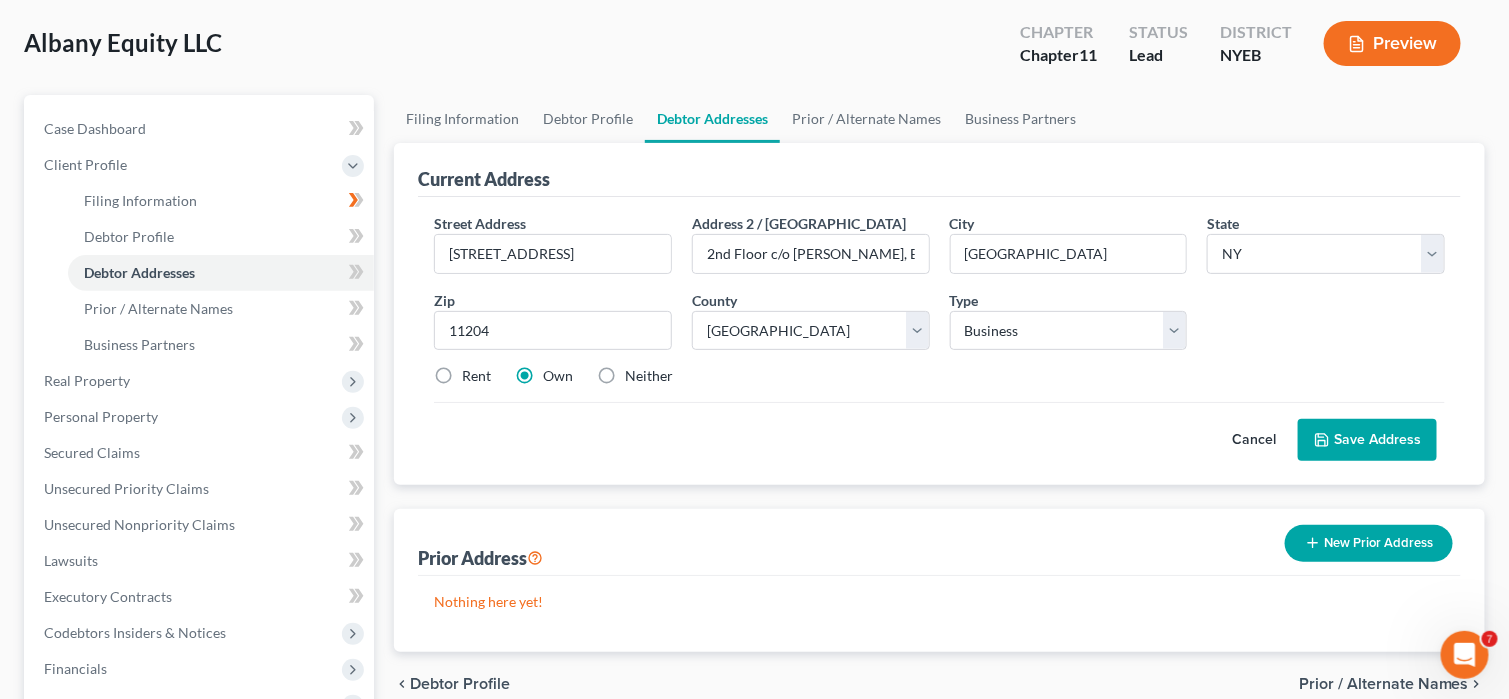 click on "Save Address" at bounding box center (1367, 440) 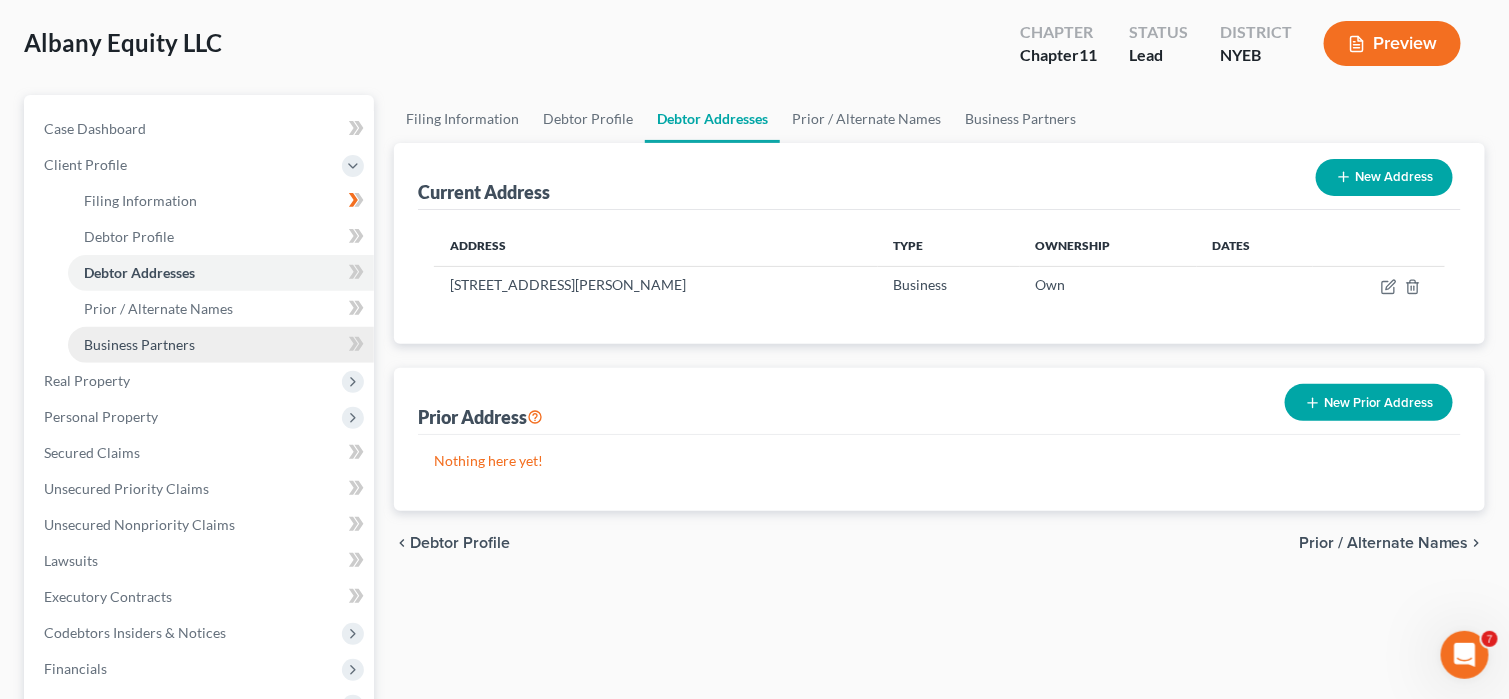 click on "Business Partners" at bounding box center [221, 345] 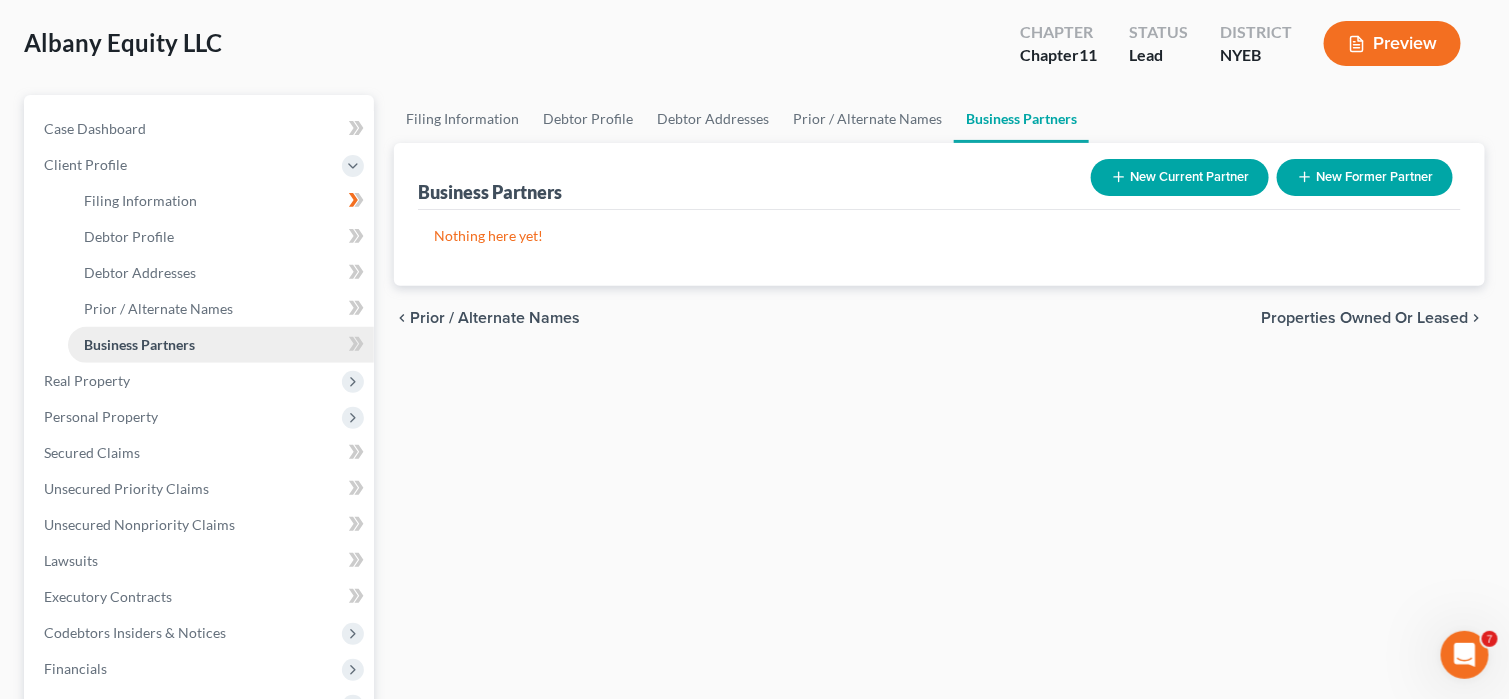scroll, scrollTop: 0, scrollLeft: 0, axis: both 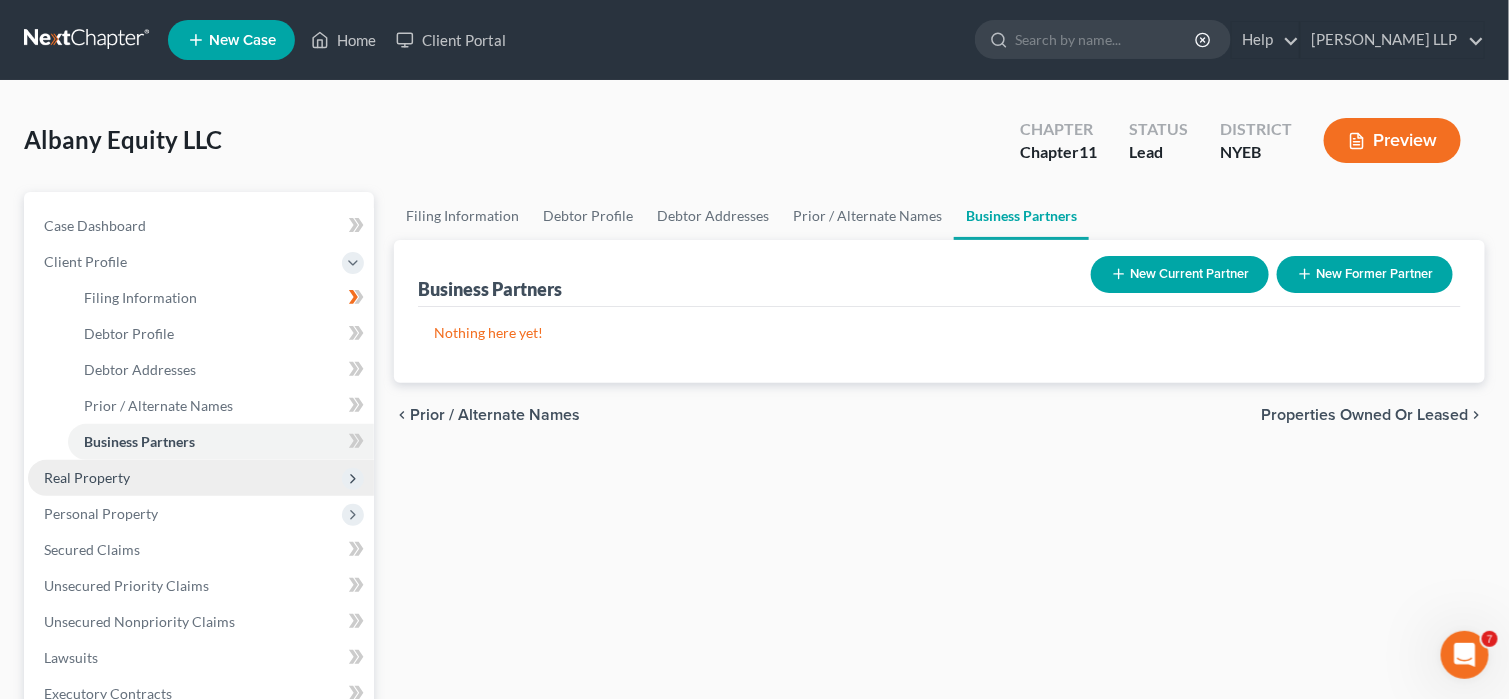 click on "Real Property" at bounding box center (201, 478) 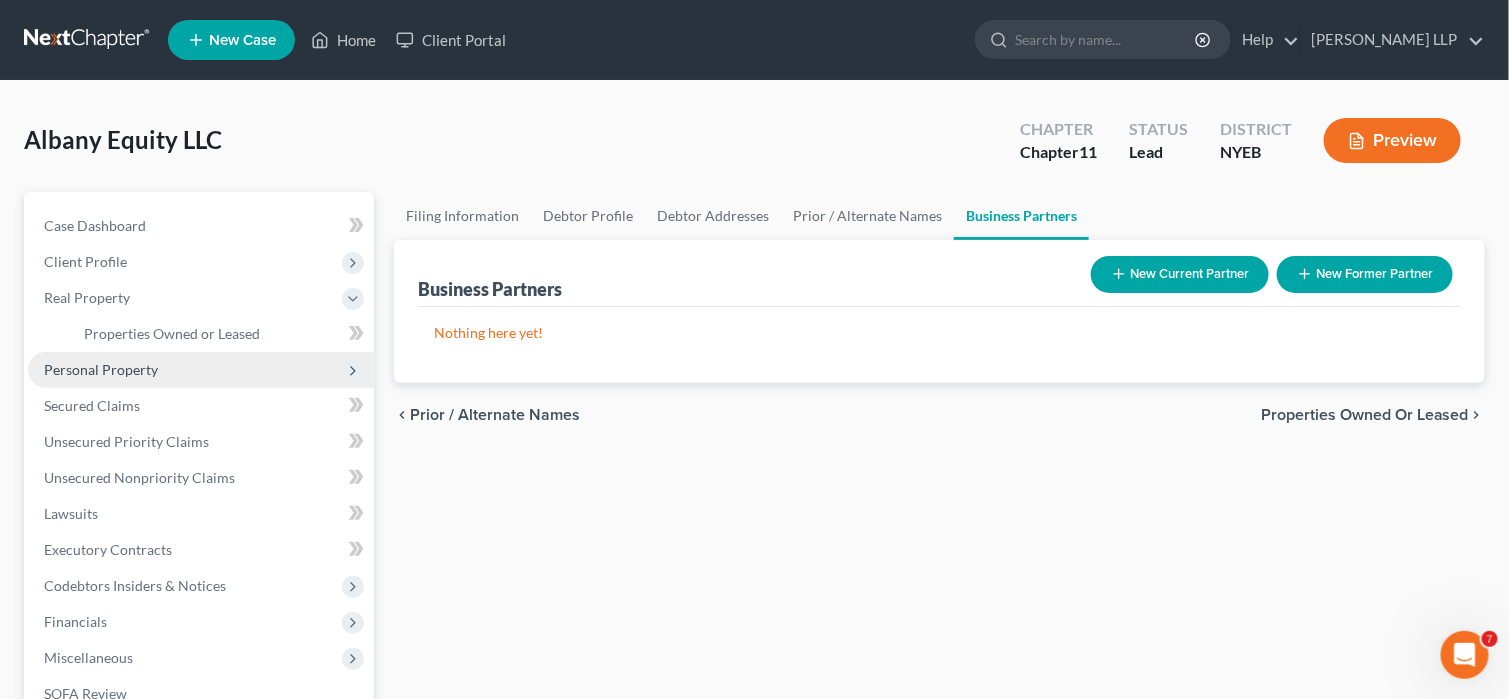click on "Personal Property" at bounding box center (201, 370) 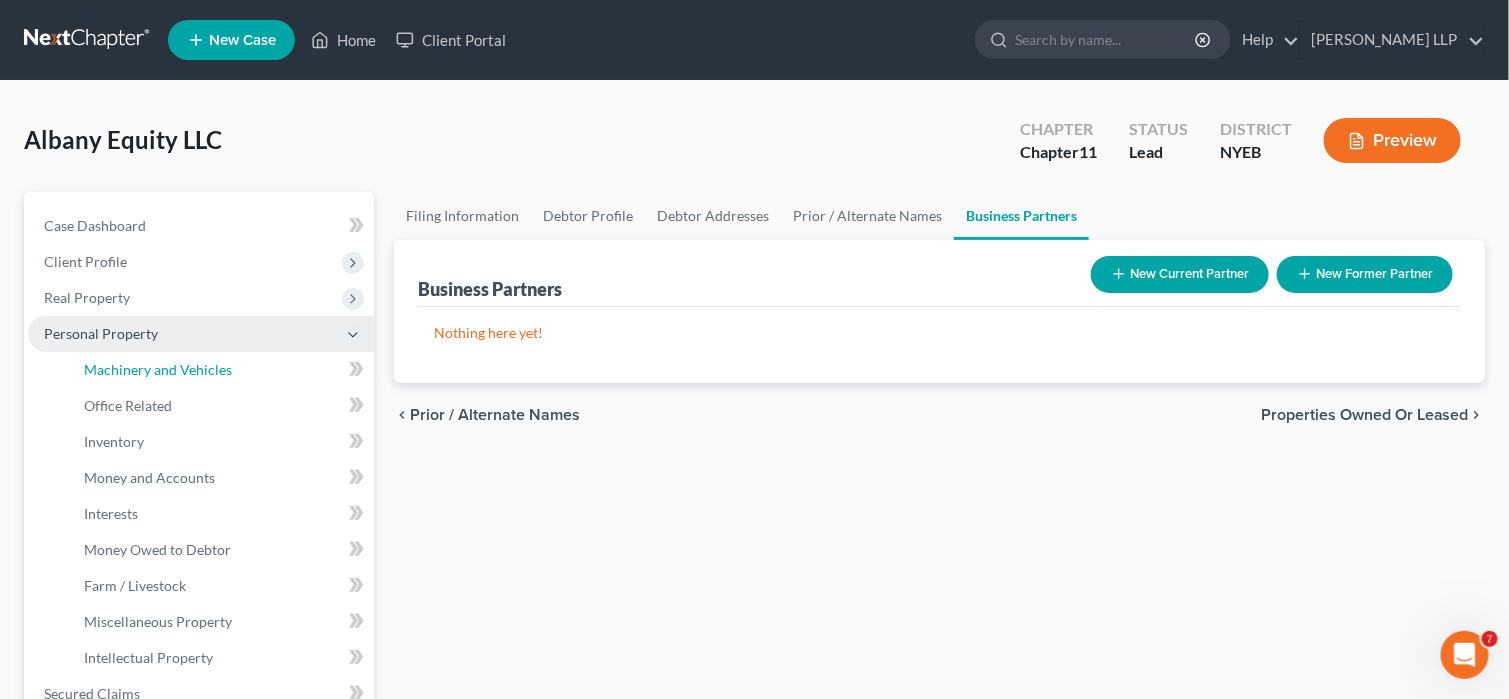 click on "Machinery and Vehicles" at bounding box center [158, 369] 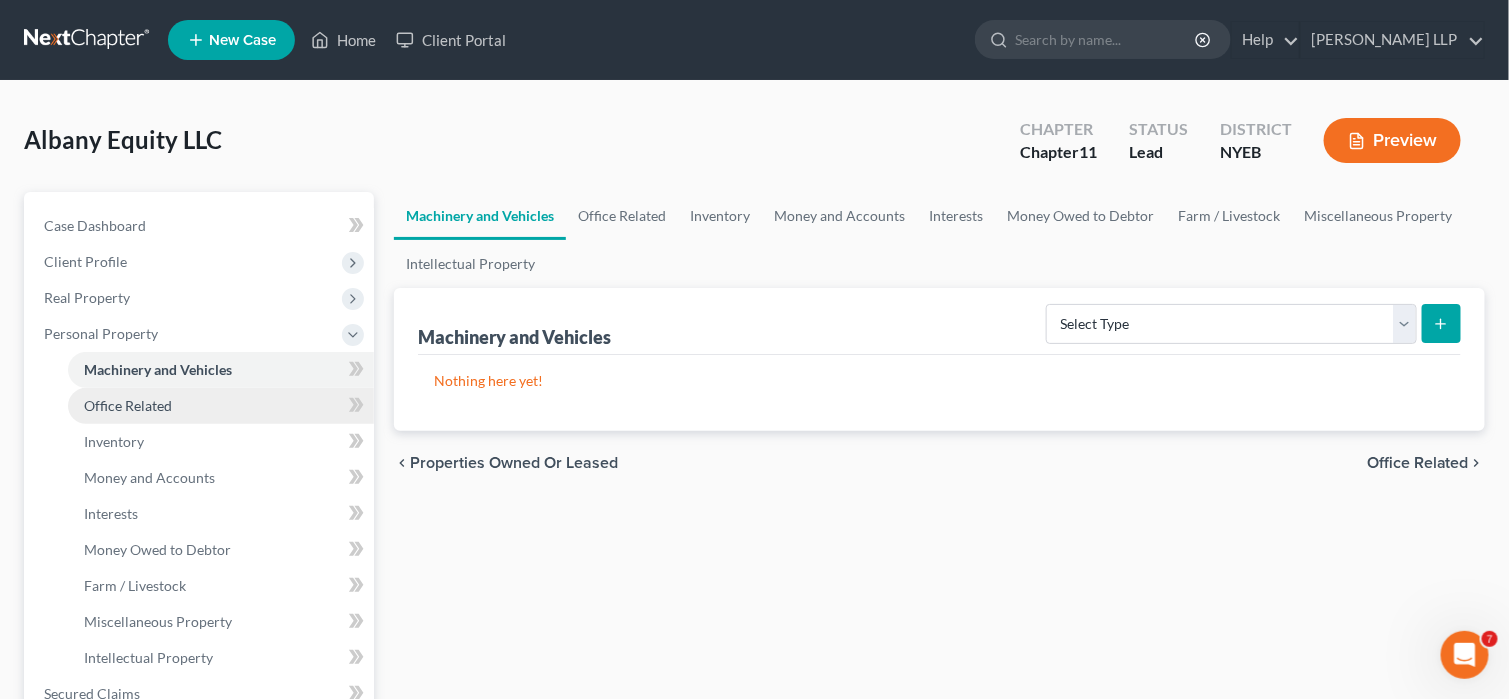 click on "Office Related" at bounding box center (221, 406) 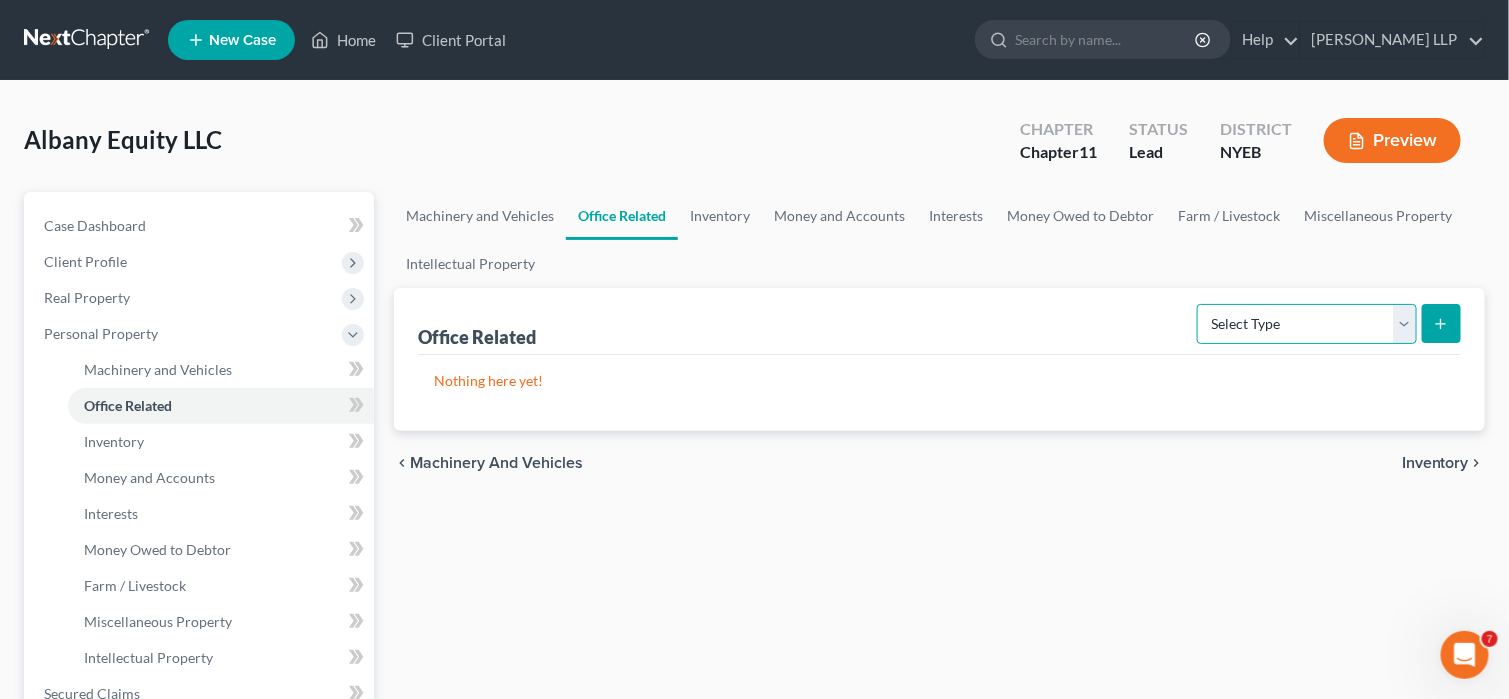 click on "Select Type Collectibles (A/B: 42) Office Equipment (A/B: 41) Office Fixtures (A/B: 40) Office Furniture (A/B: 39)" at bounding box center (1307, 324) 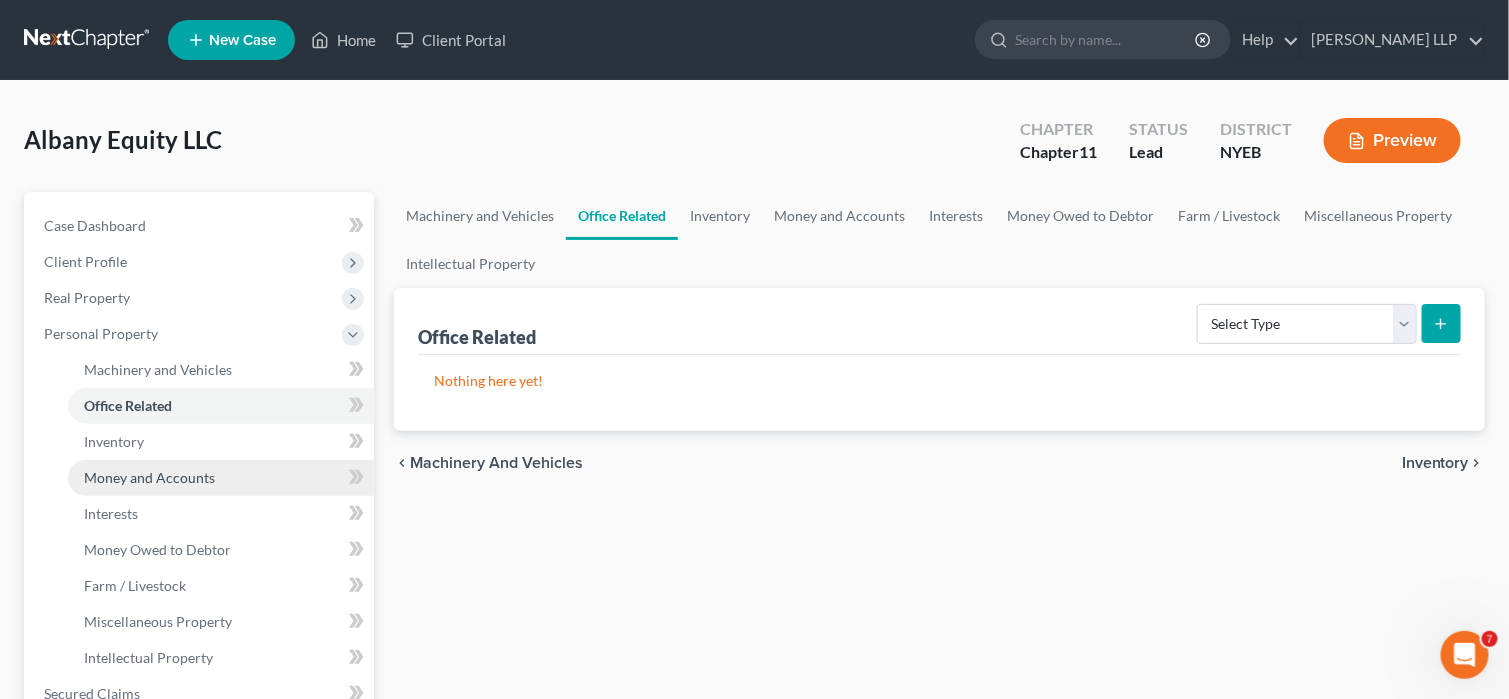 click on "Money and Accounts" at bounding box center (221, 478) 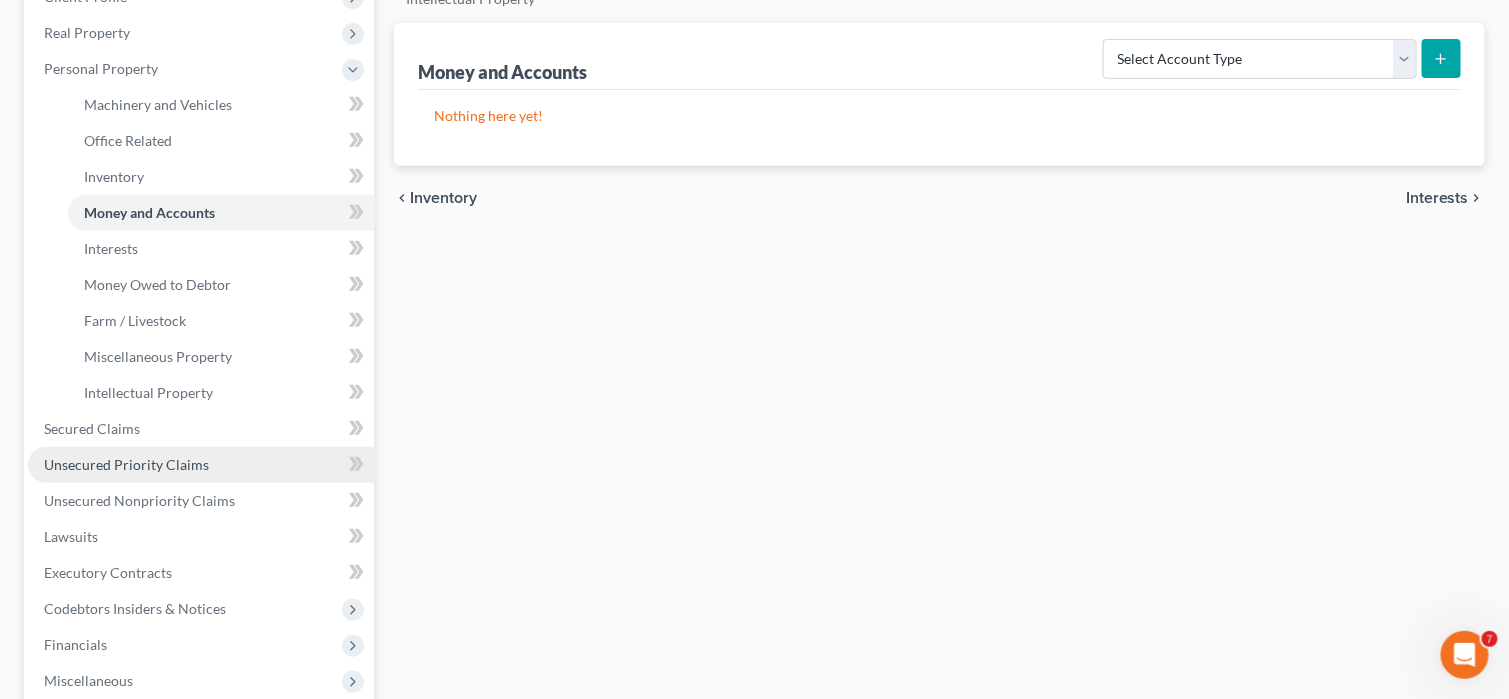 scroll, scrollTop: 300, scrollLeft: 0, axis: vertical 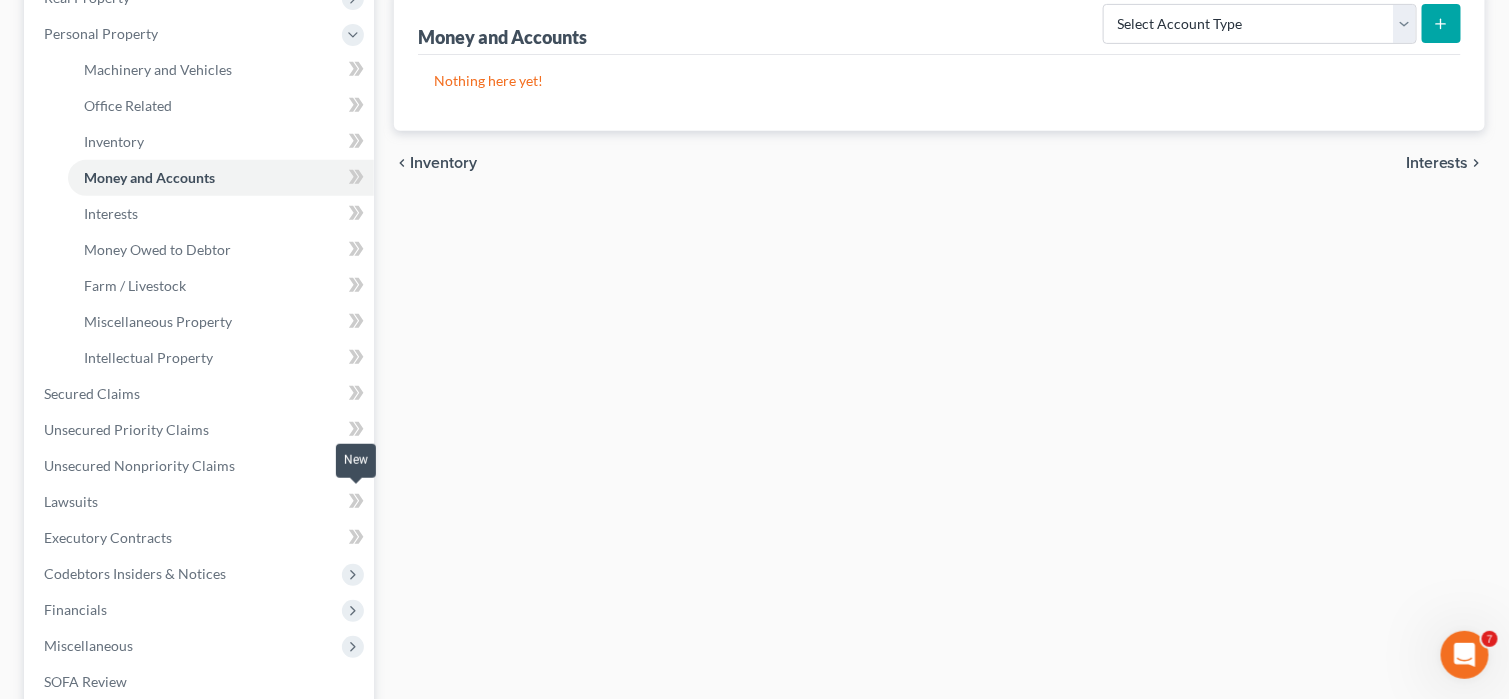 click 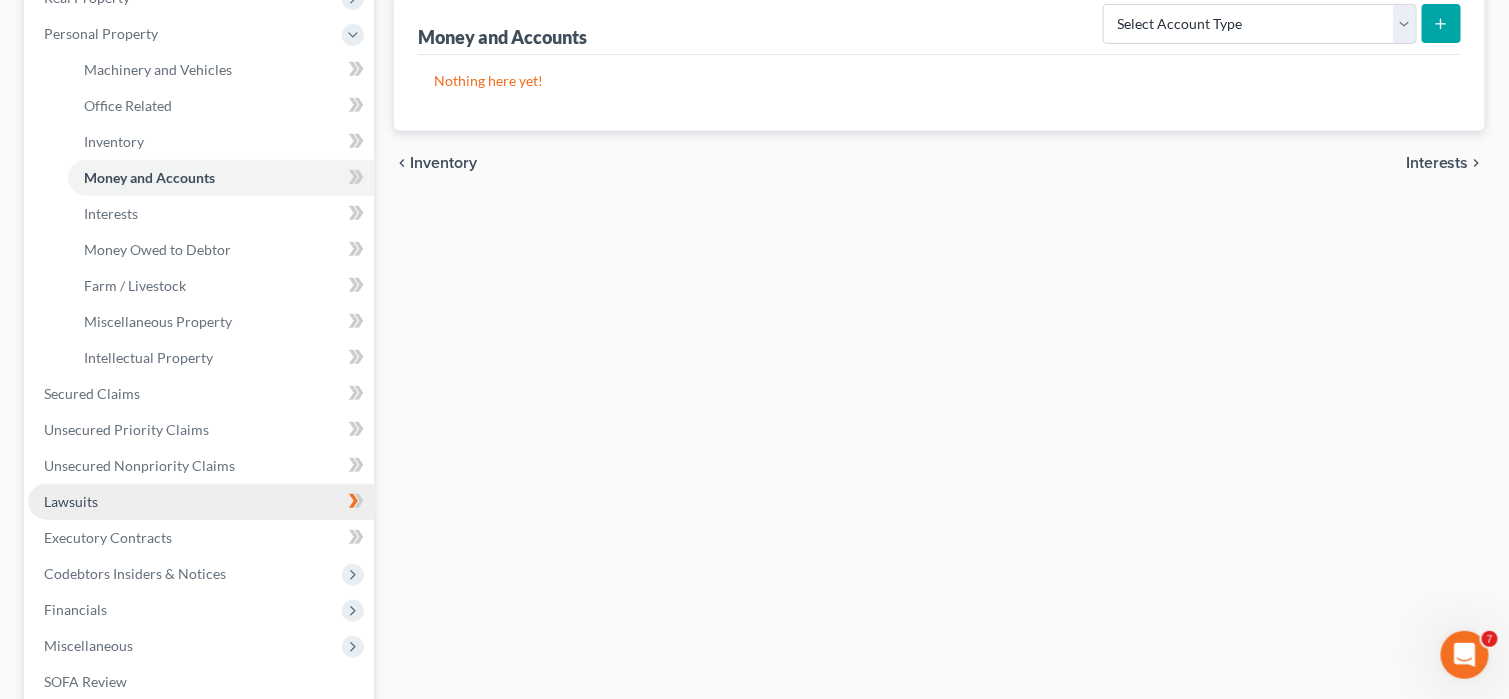 click on "Lawsuits" at bounding box center [71, 501] 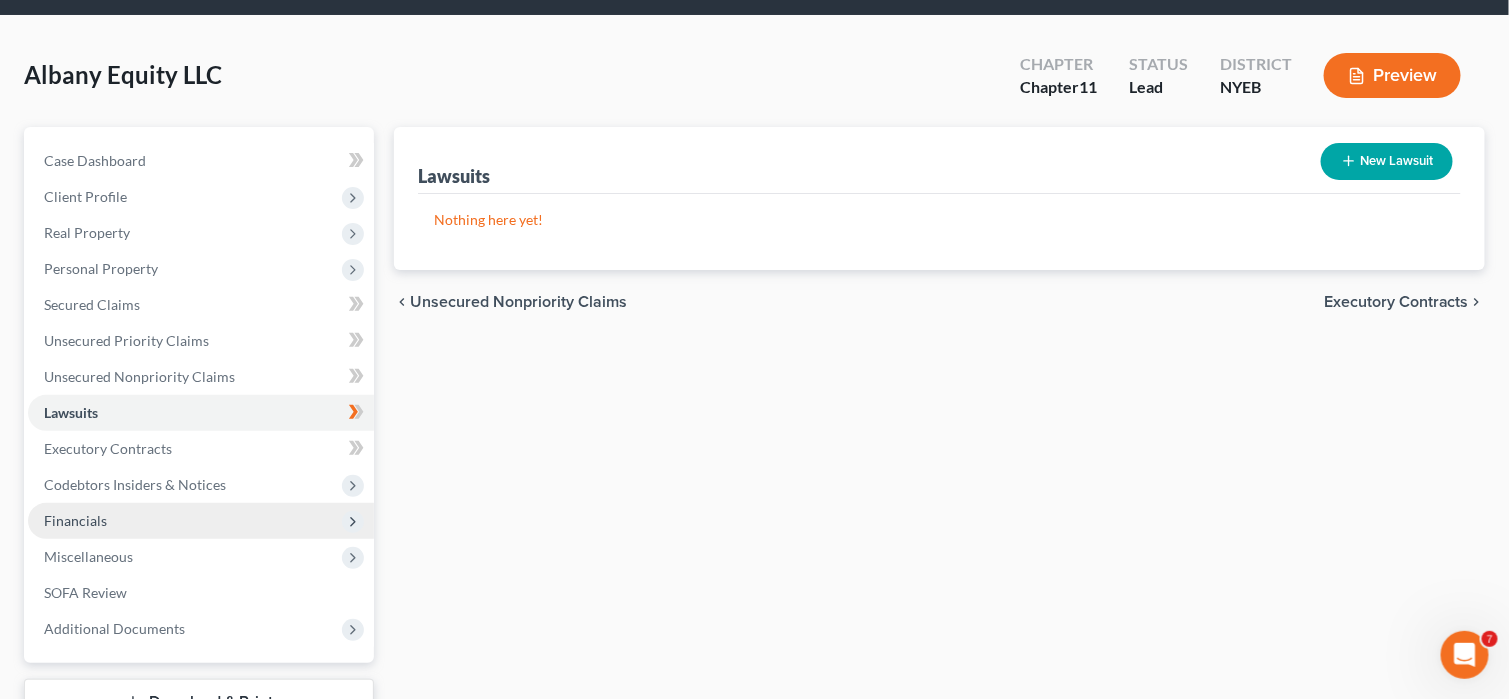scroll, scrollTop: 100, scrollLeft: 0, axis: vertical 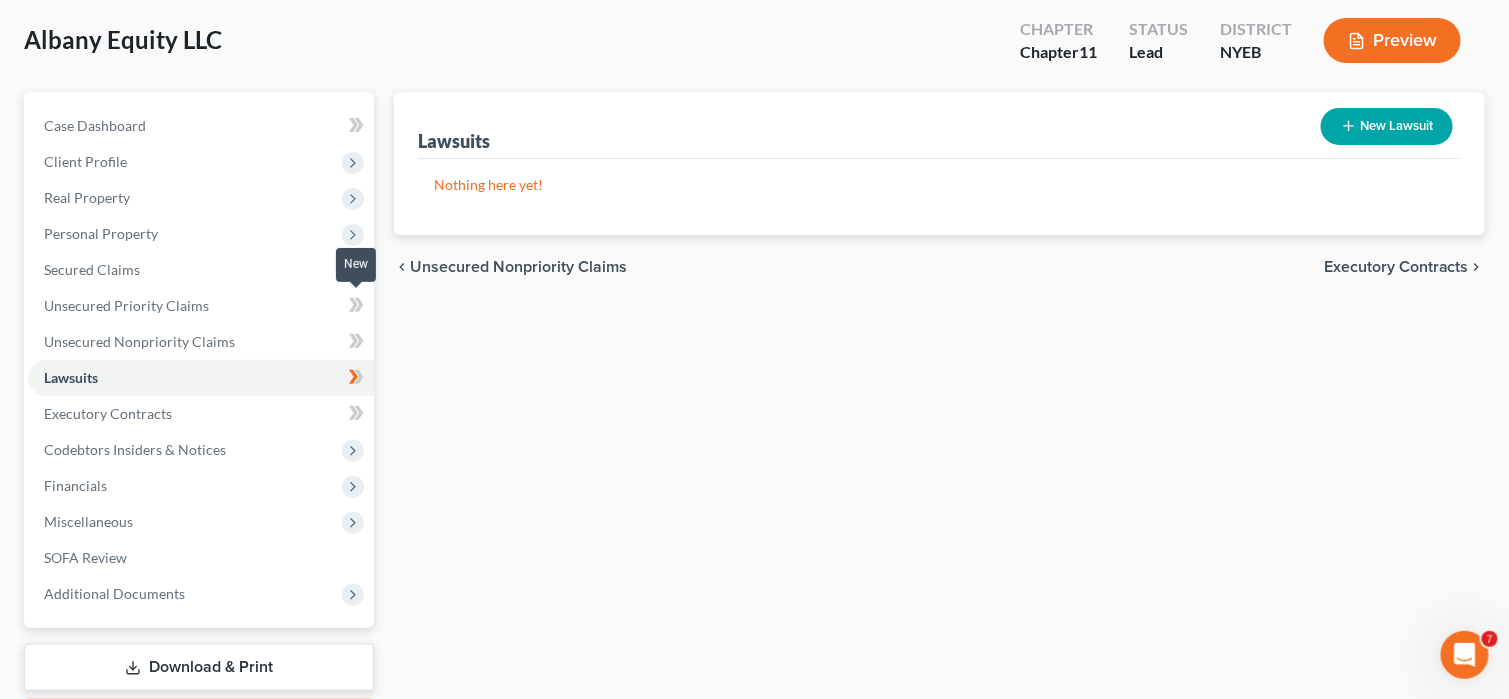 click 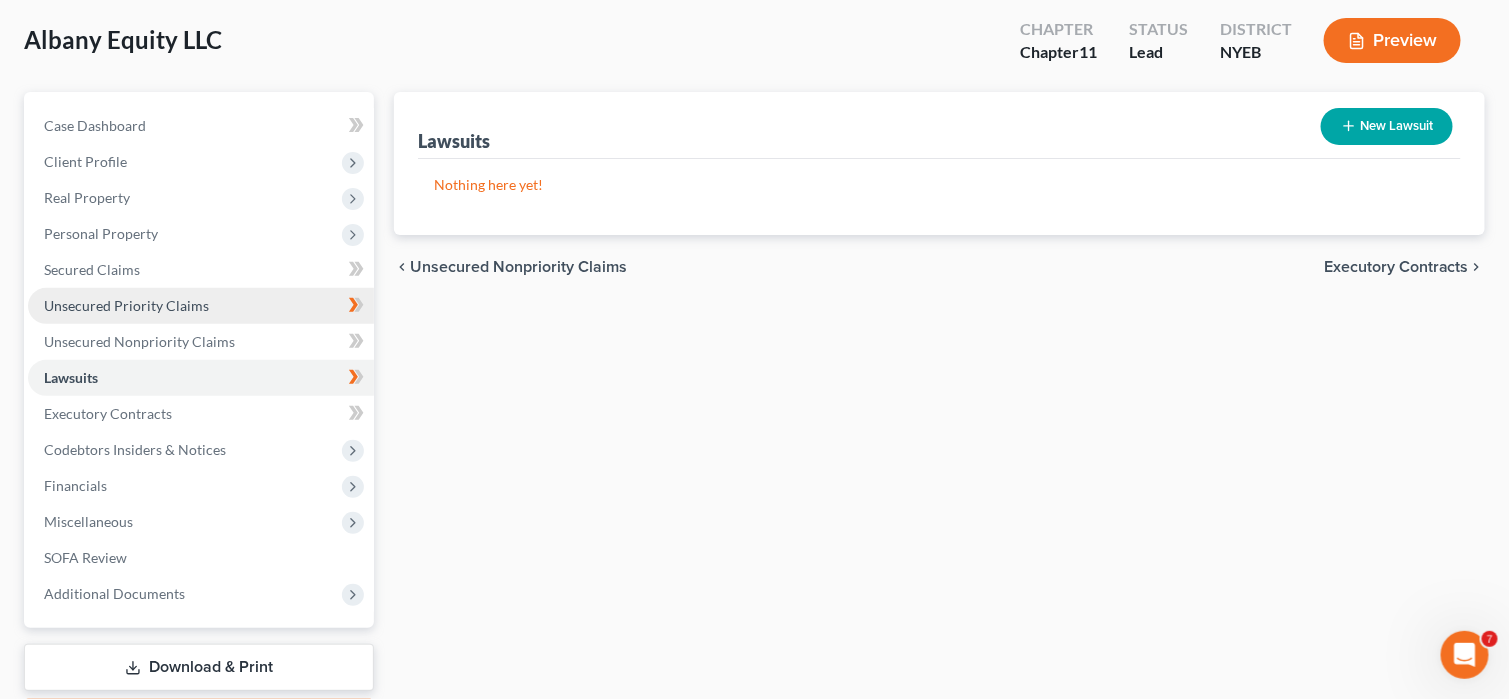 click on "Unsecured Priority Claims" at bounding box center [126, 305] 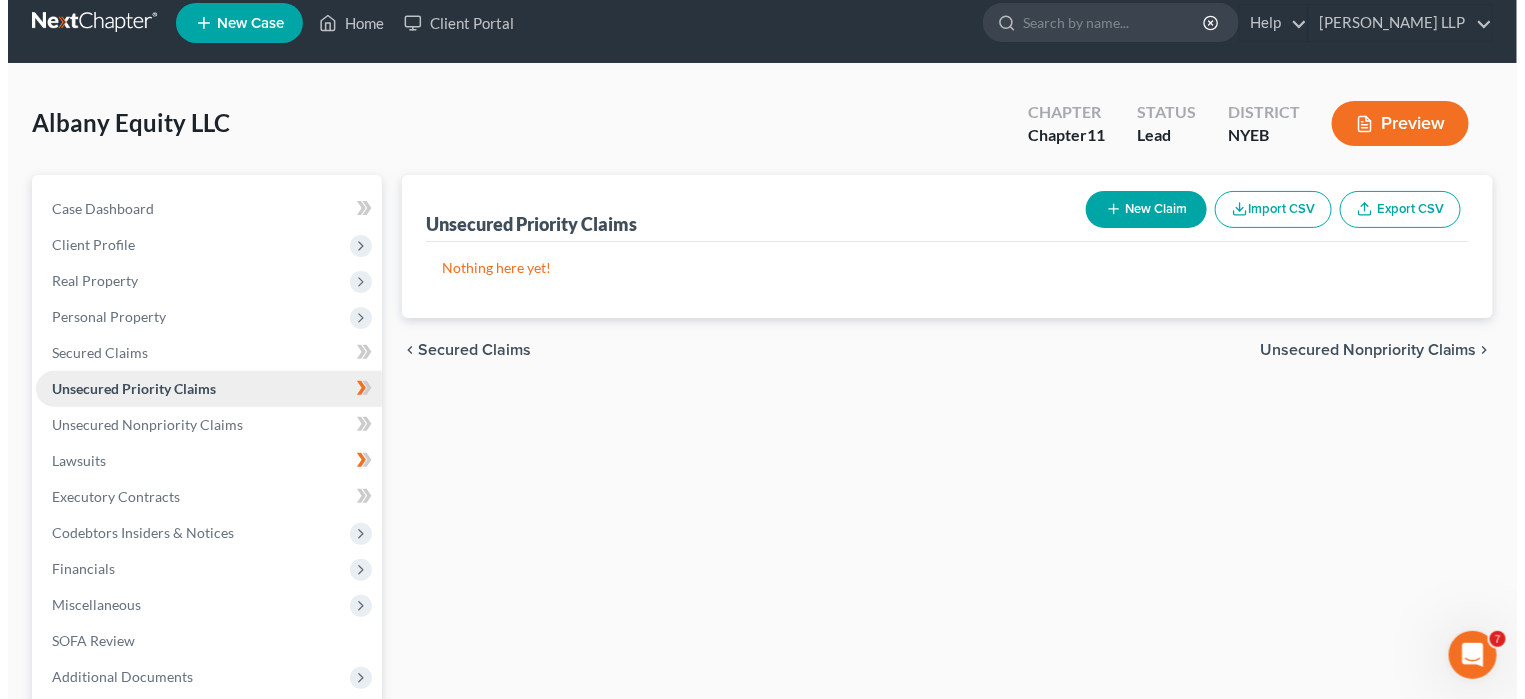 scroll, scrollTop: 0, scrollLeft: 0, axis: both 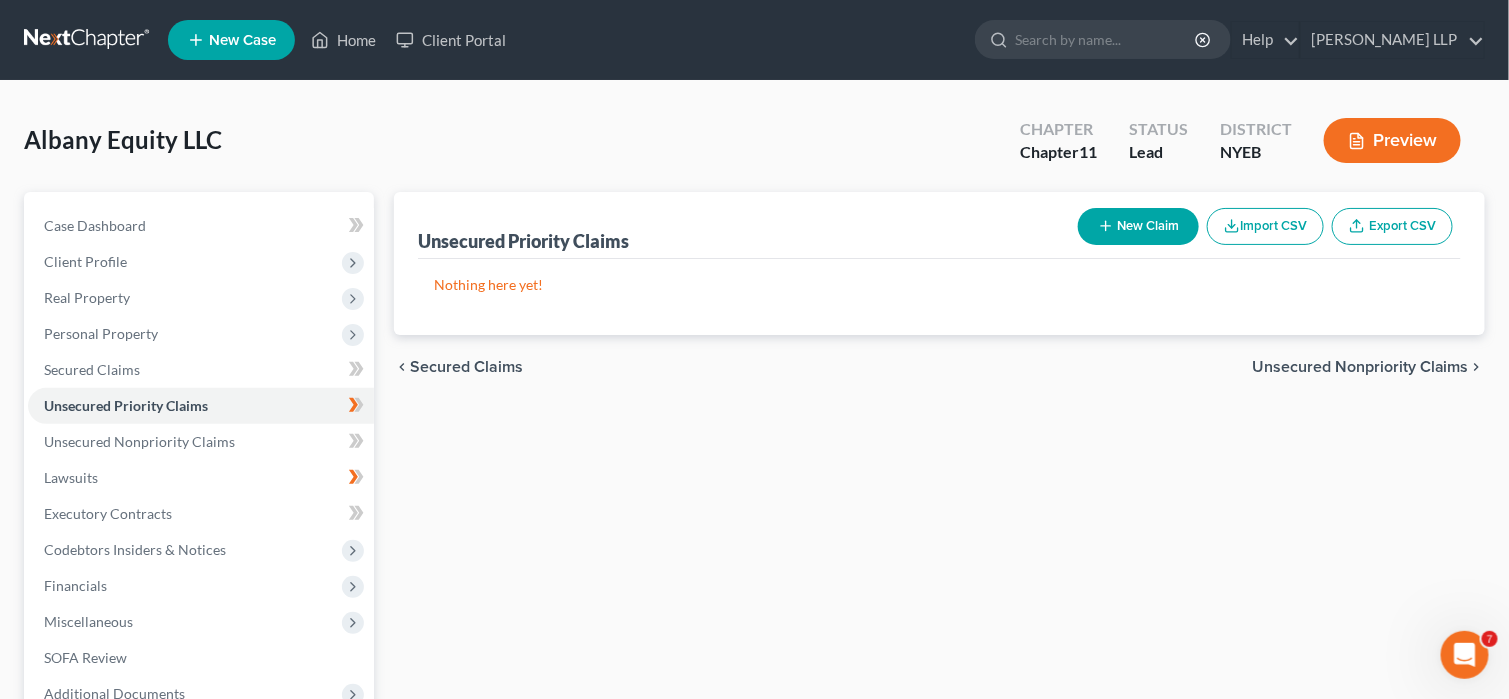 click on "New Claim" at bounding box center (1138, 226) 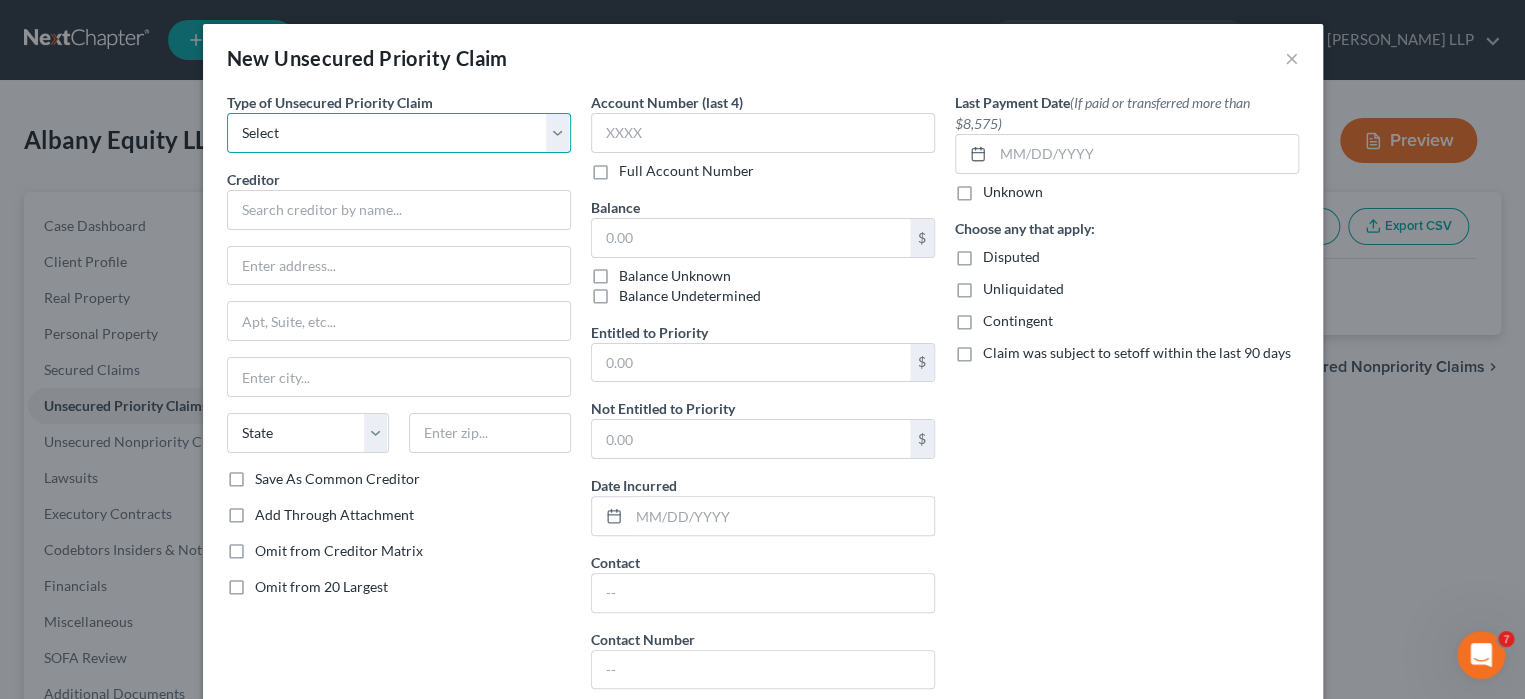 click on "Select Taxes & Other Government Units Domestic Support Obligations Extensions of credit in an involuntary case Wages, Salaries, Commissions Contributions to employee benefits Certain farmers and fisherman Deposits by individuals Commitments to maintain capitals Claims for death or injury while intoxicated Other" at bounding box center [399, 133] 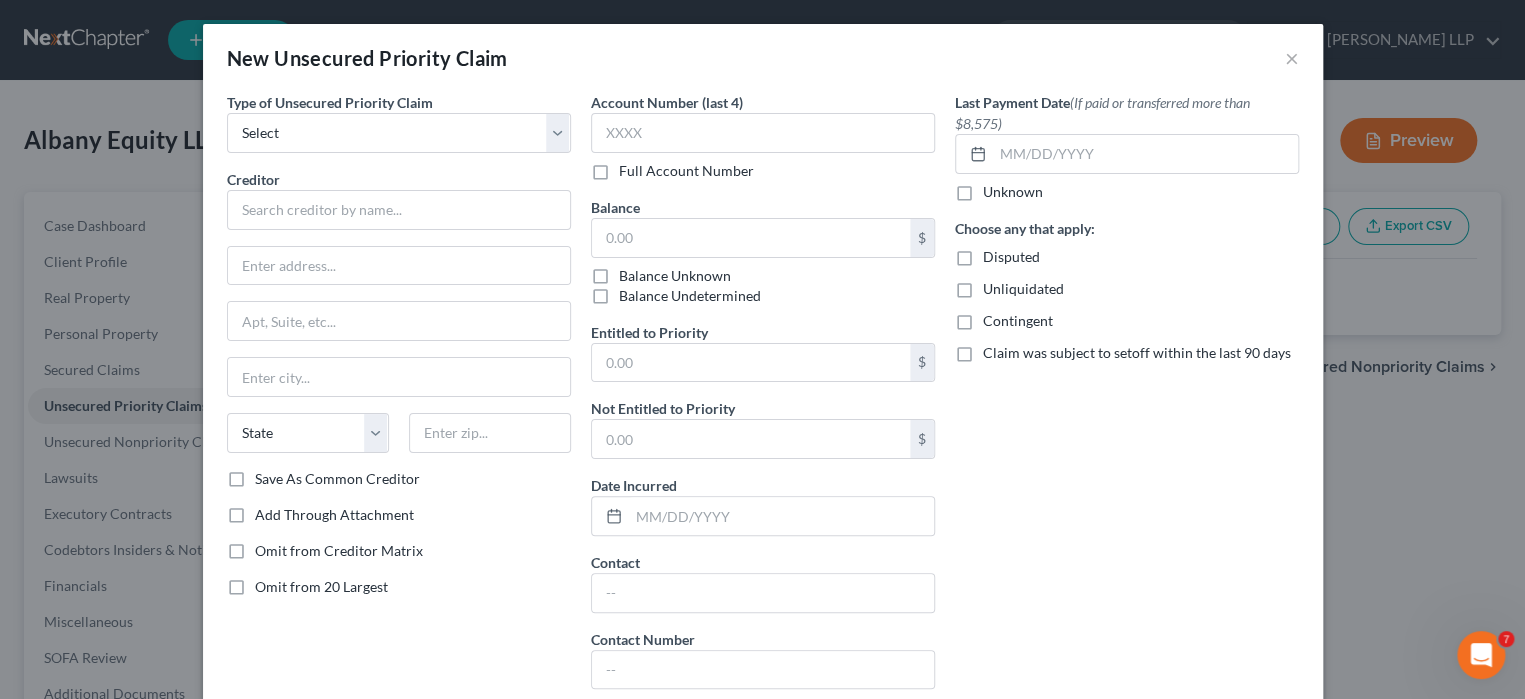 click on "Last Payment Date  (If paid or transferred more than $8,575)         Unknown Choose any that apply: Disputed Unliquidated Contingent Claim was subject to setoff within the last 90 days" at bounding box center [1127, 398] 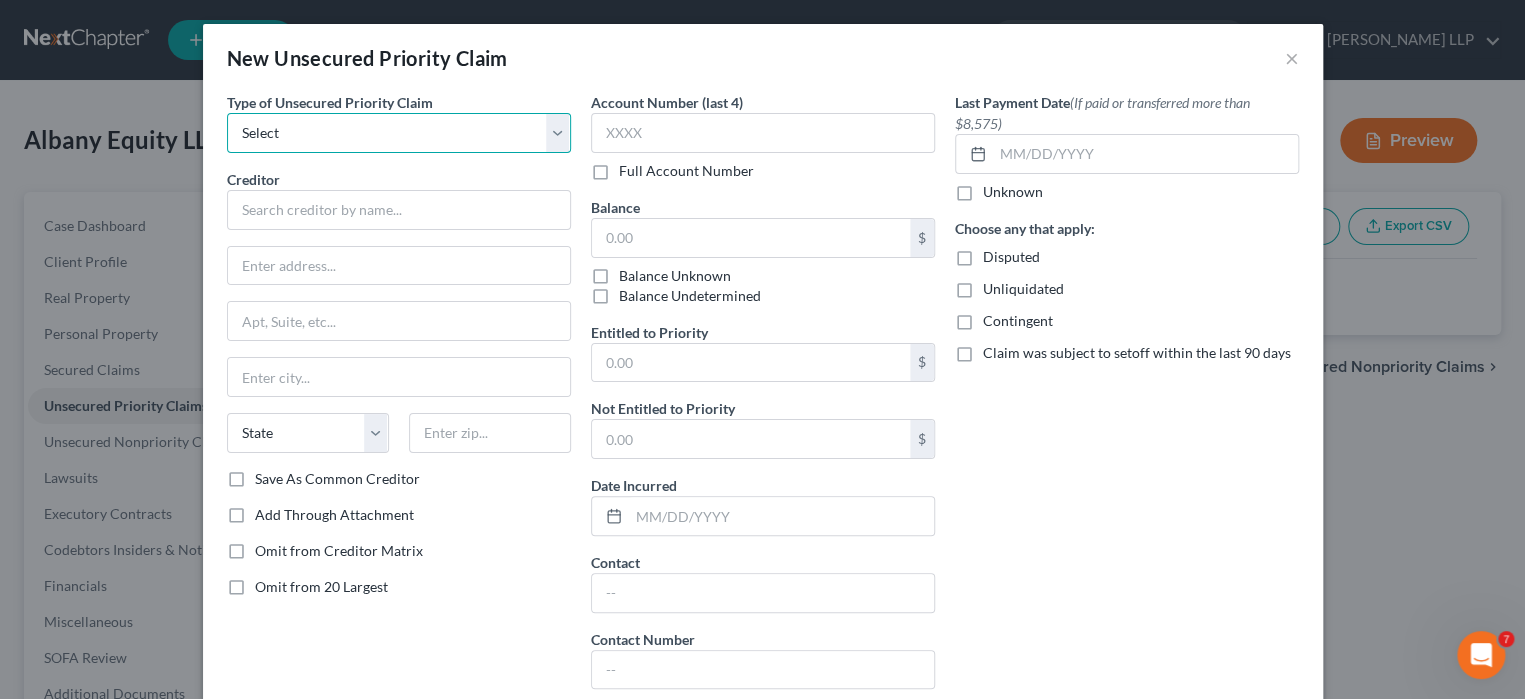 click on "Select Taxes & Other Government Units Domestic Support Obligations Extensions of credit in an involuntary case Wages, Salaries, Commissions Contributions to employee benefits Certain farmers and fisherman Deposits by individuals Commitments to maintain capitals Claims for death or injury while intoxicated Other" at bounding box center [399, 133] 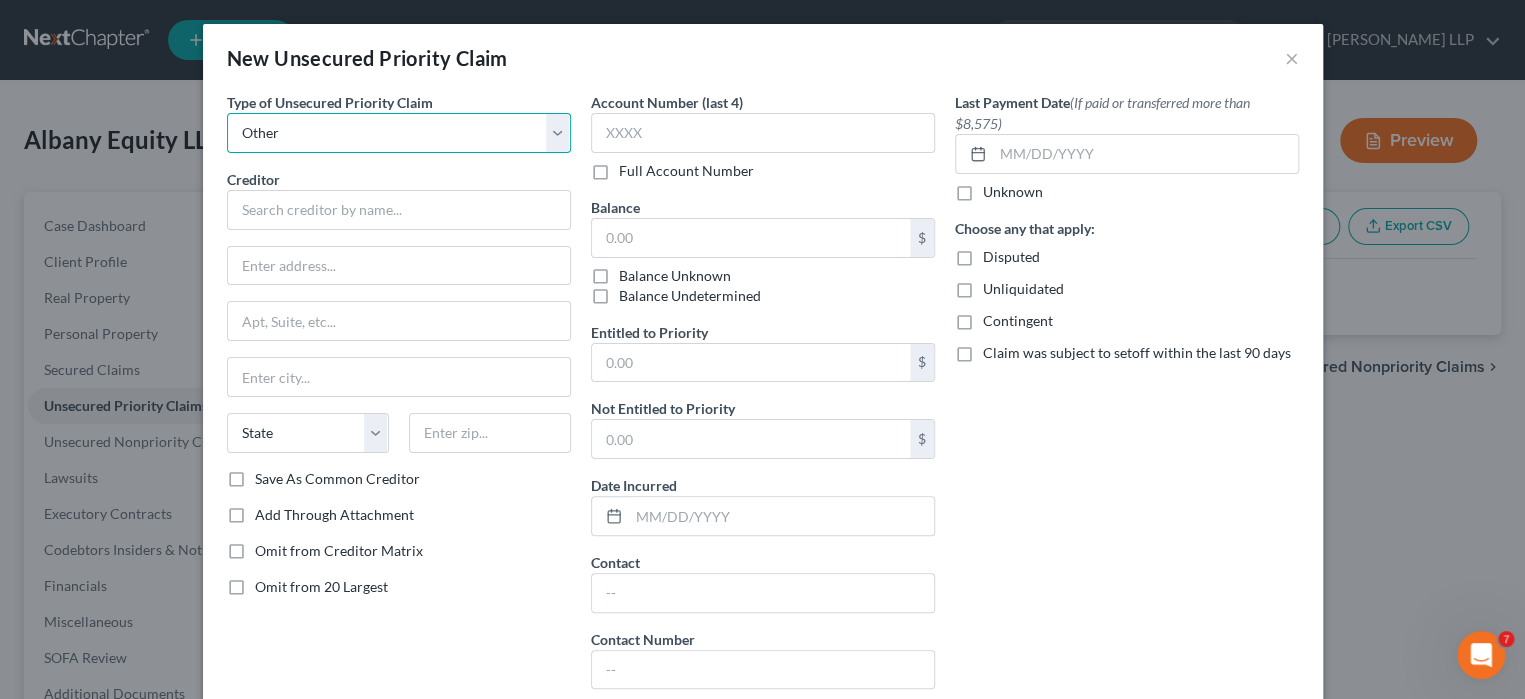 click on "Select Taxes & Other Government Units Domestic Support Obligations Extensions of credit in an involuntary case Wages, Salaries, Commissions Contributions to employee benefits Certain farmers and fisherman Deposits by individuals Commitments to maintain capitals Claims for death or injury while intoxicated Other" at bounding box center (399, 133) 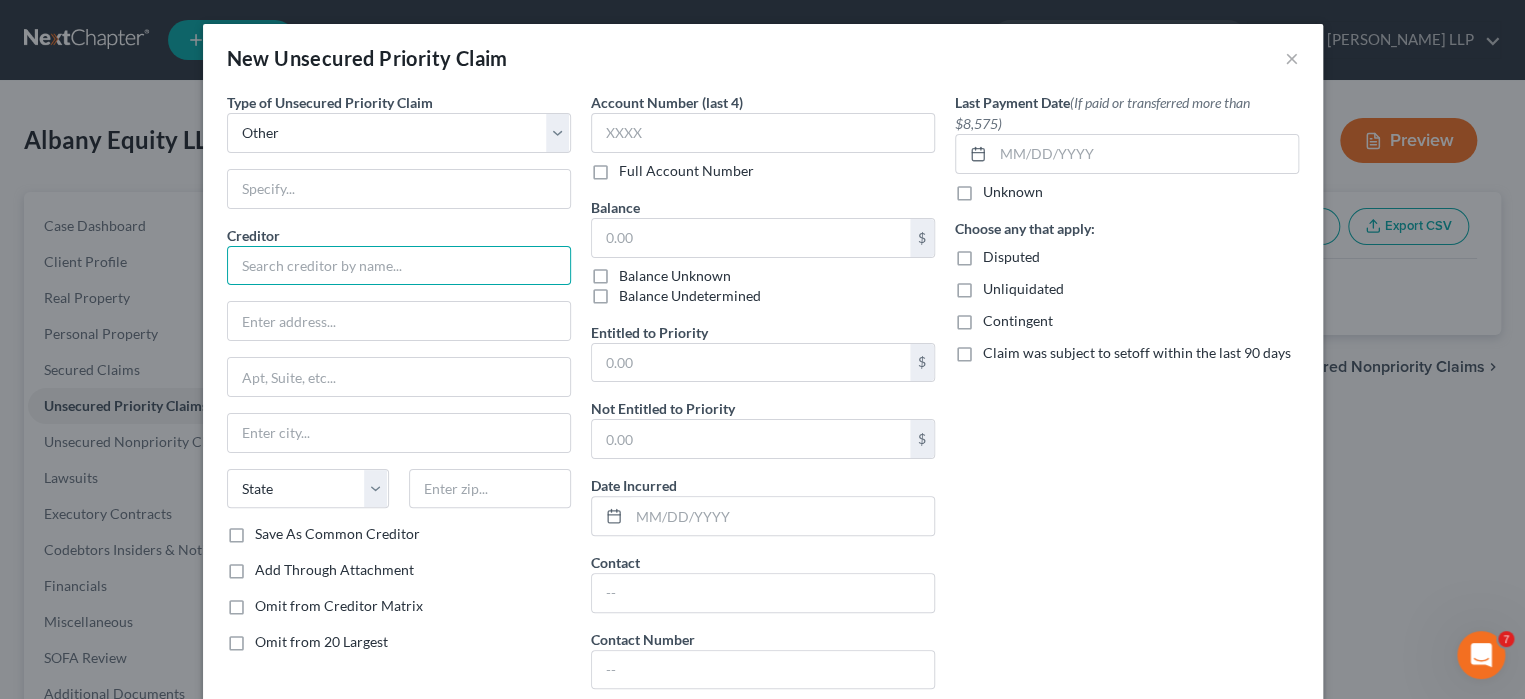 click at bounding box center (399, 266) 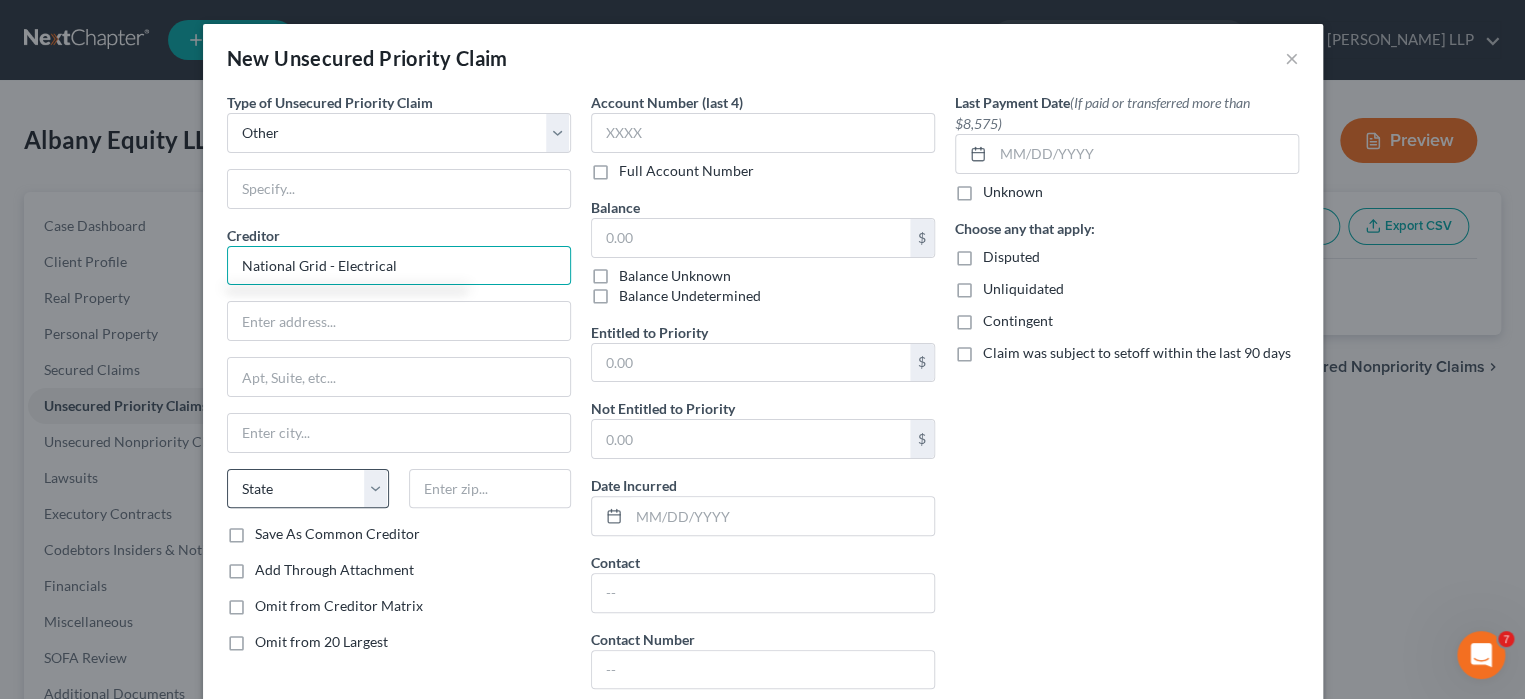 type on "National Grid - Electrical" 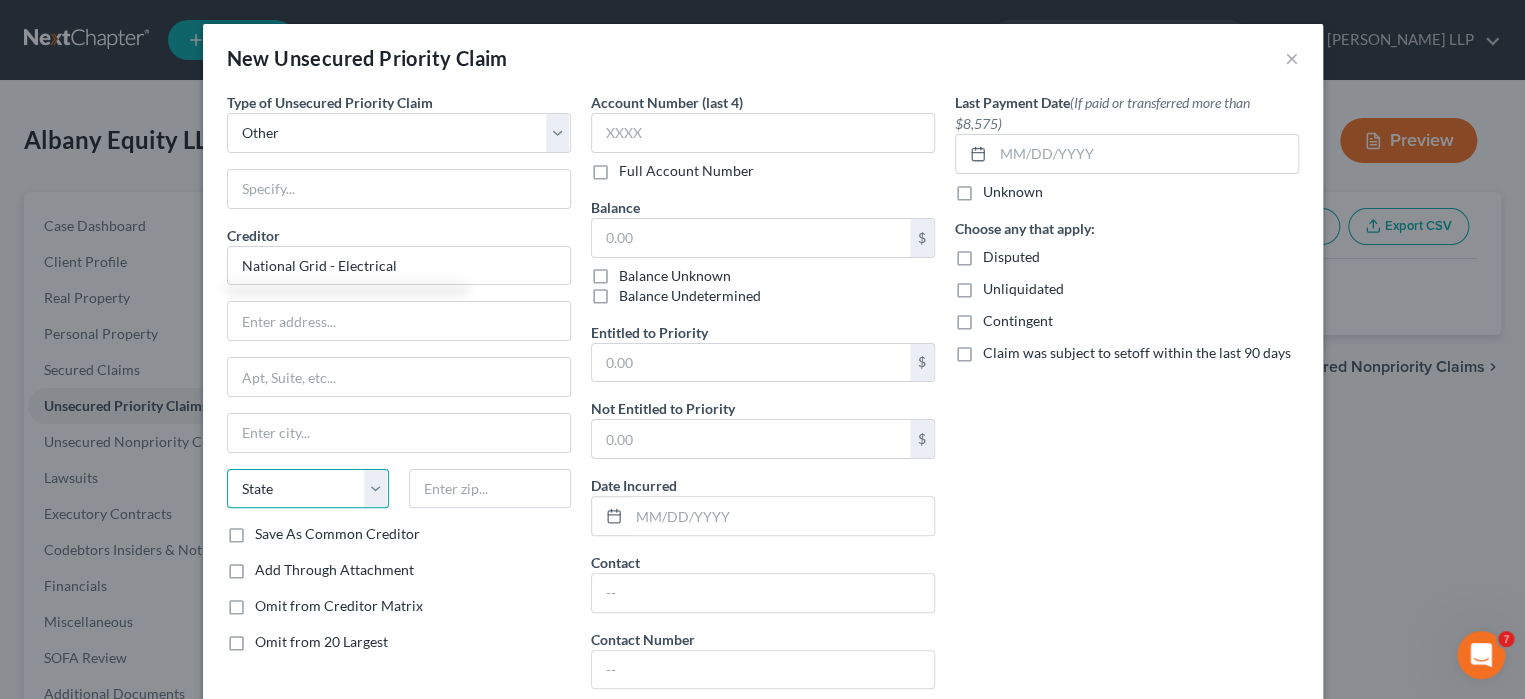 click on "State AL AK AR AZ CA CO CT DE DC FL GA GU HI ID IL IN IA KS KY LA ME MD MA MI MN MS MO MT NC ND NE NV NH NJ NM NY OH OK OR PA PR RI SC SD TN TX UT VI VA VT WA WV WI WY" at bounding box center [308, 489] 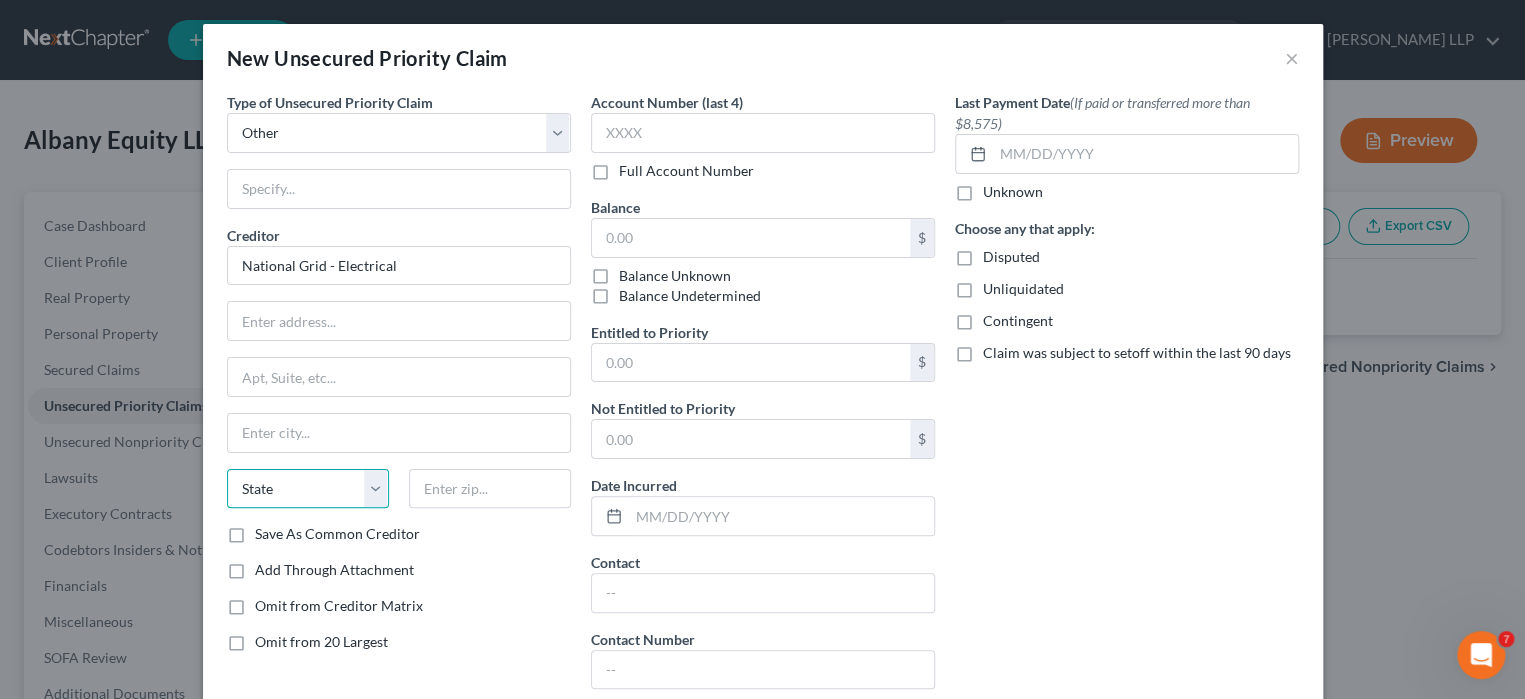 select on "35" 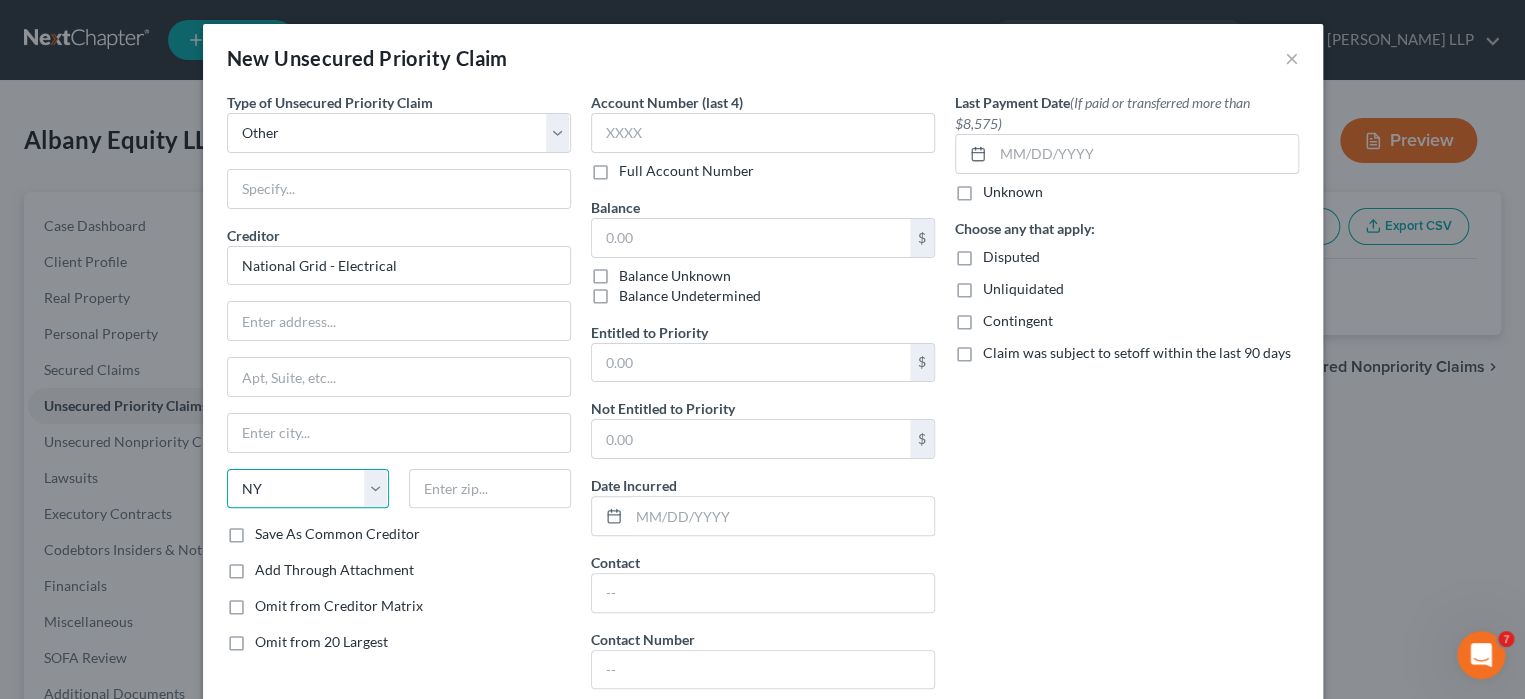 click on "State AL AK AR AZ CA CO CT DE DC FL GA GU HI ID IL IN IA KS KY LA ME MD MA MI MN MS MO MT NC ND NE NV NH NJ NM NY OH OK OR PA PR RI SC SD TN TX UT VI VA VT WA WV WI WY" at bounding box center [308, 489] 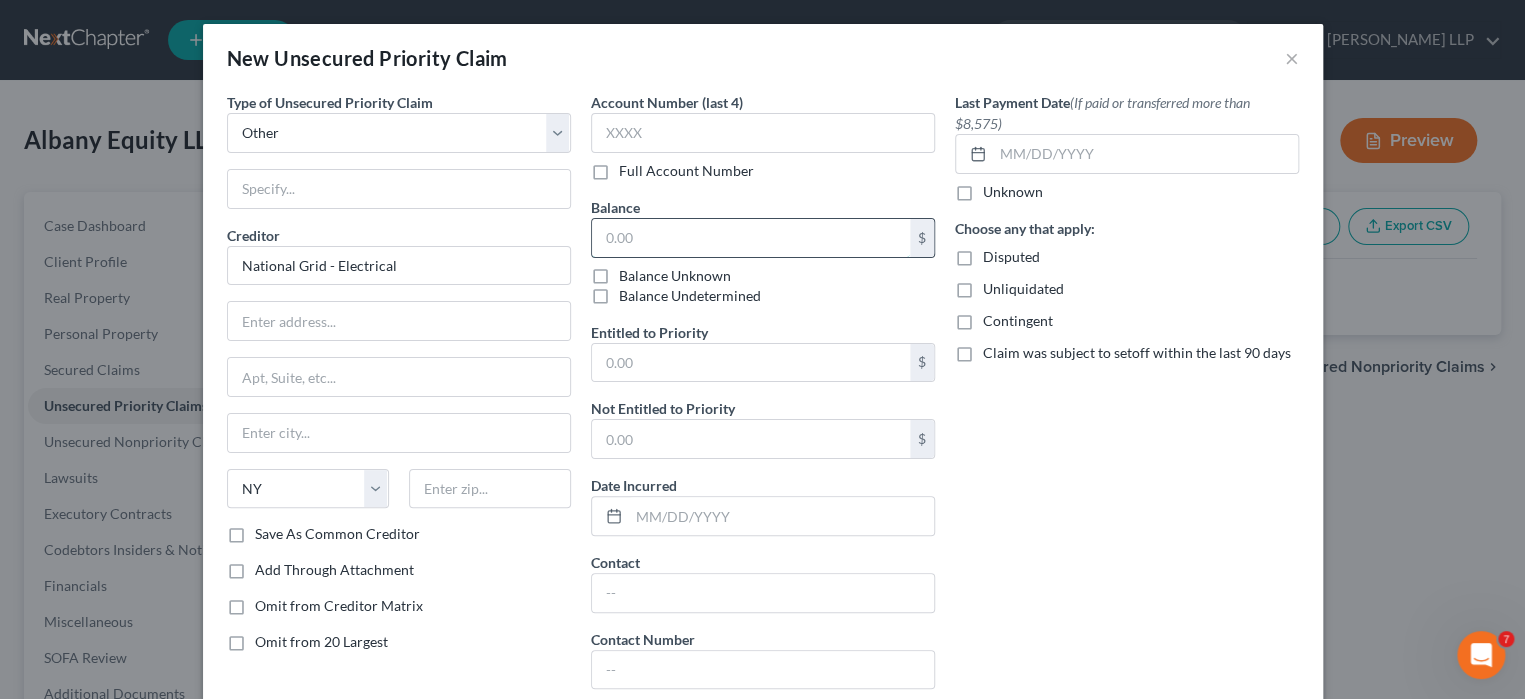 click at bounding box center (751, 238) 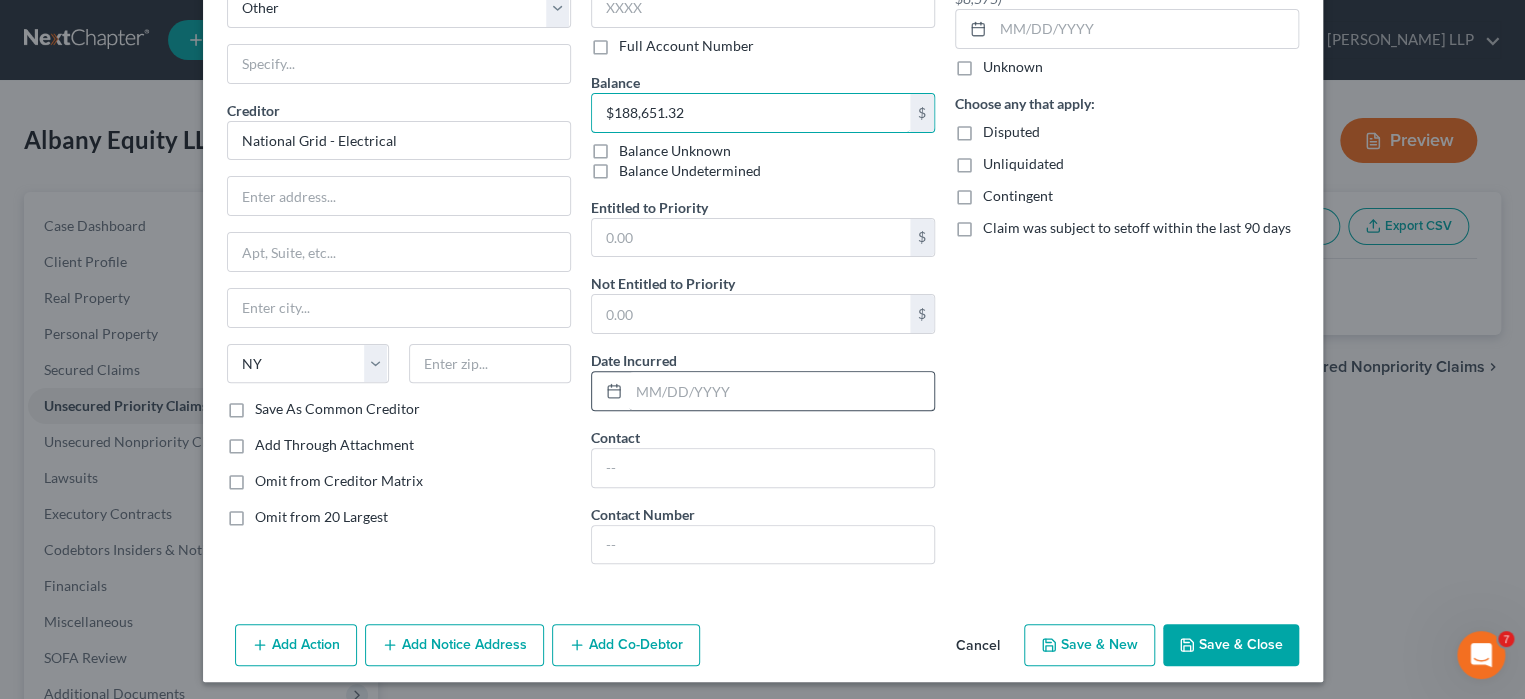 scroll, scrollTop: 128, scrollLeft: 0, axis: vertical 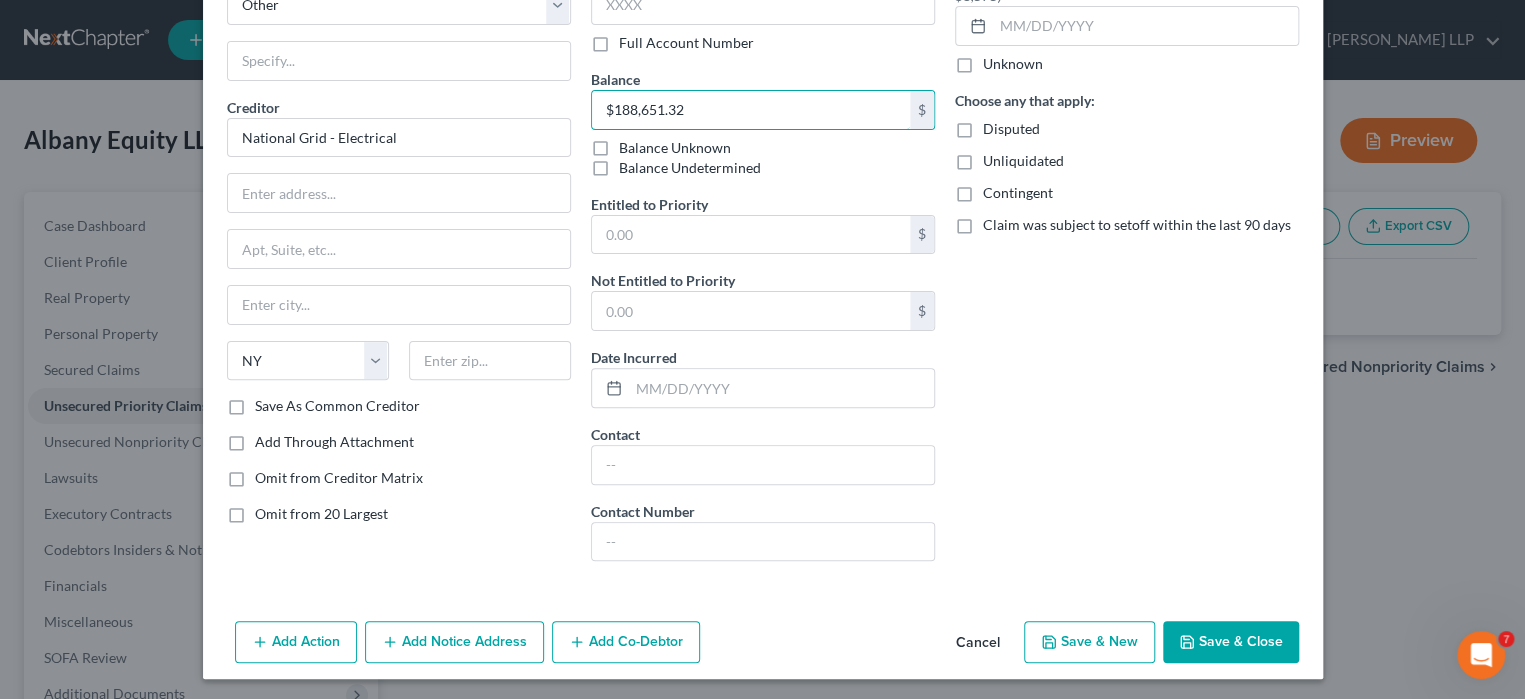 type on "$188,651.32" 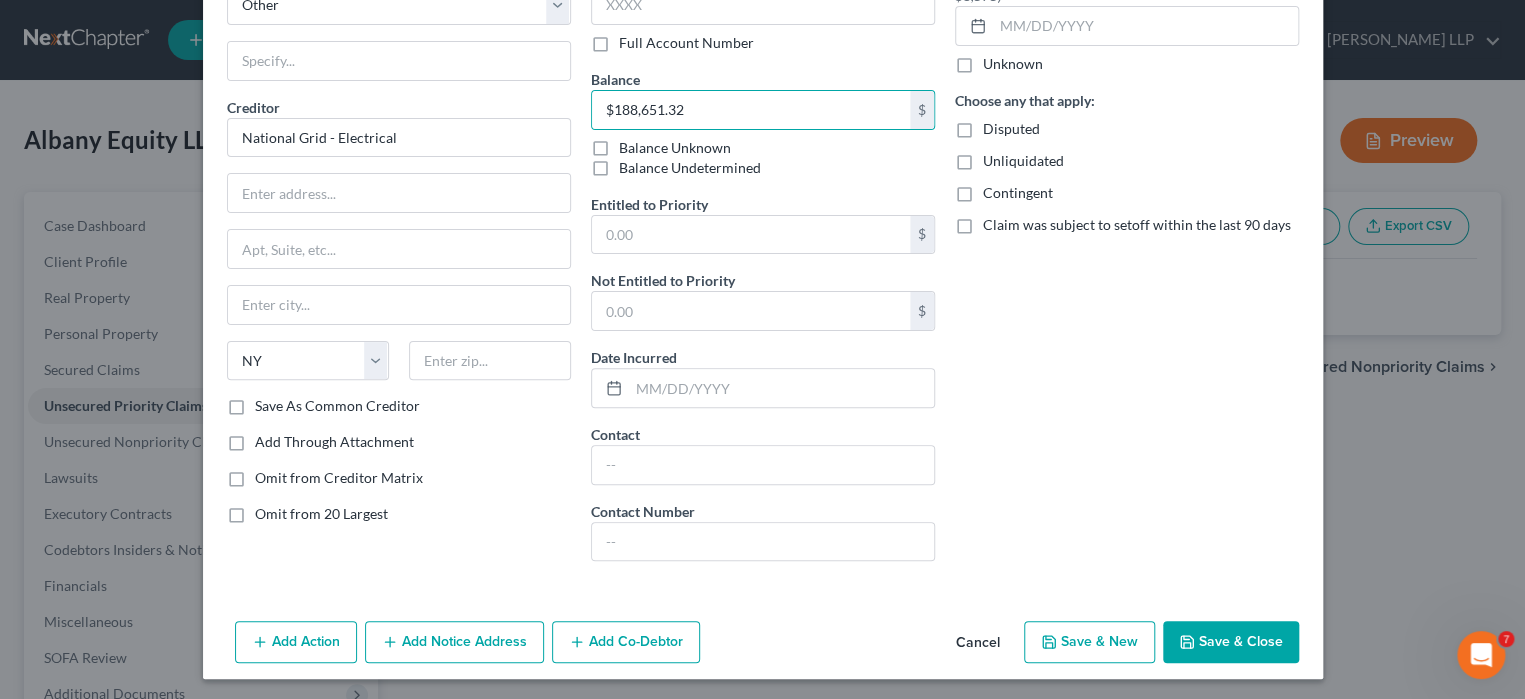 click on "Save & New" at bounding box center [1089, 642] 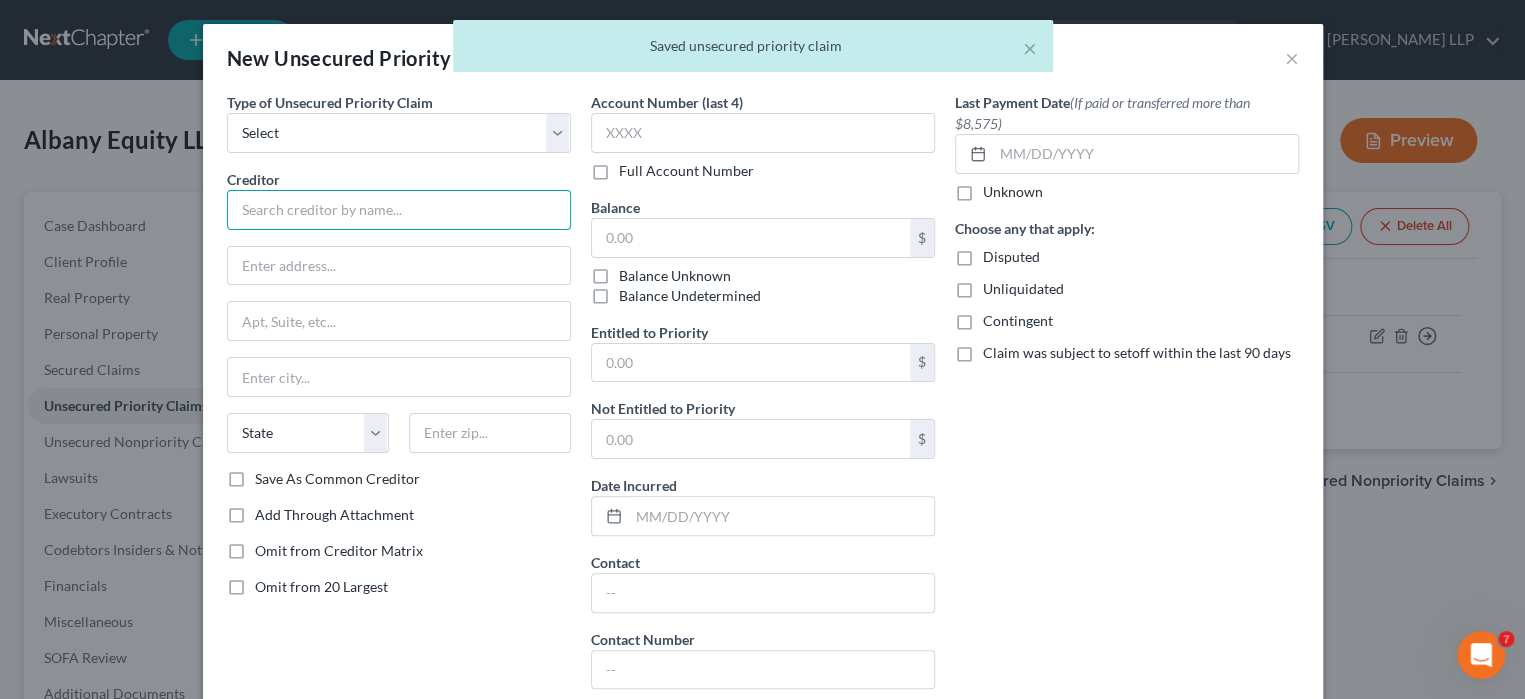 click at bounding box center (399, 210) 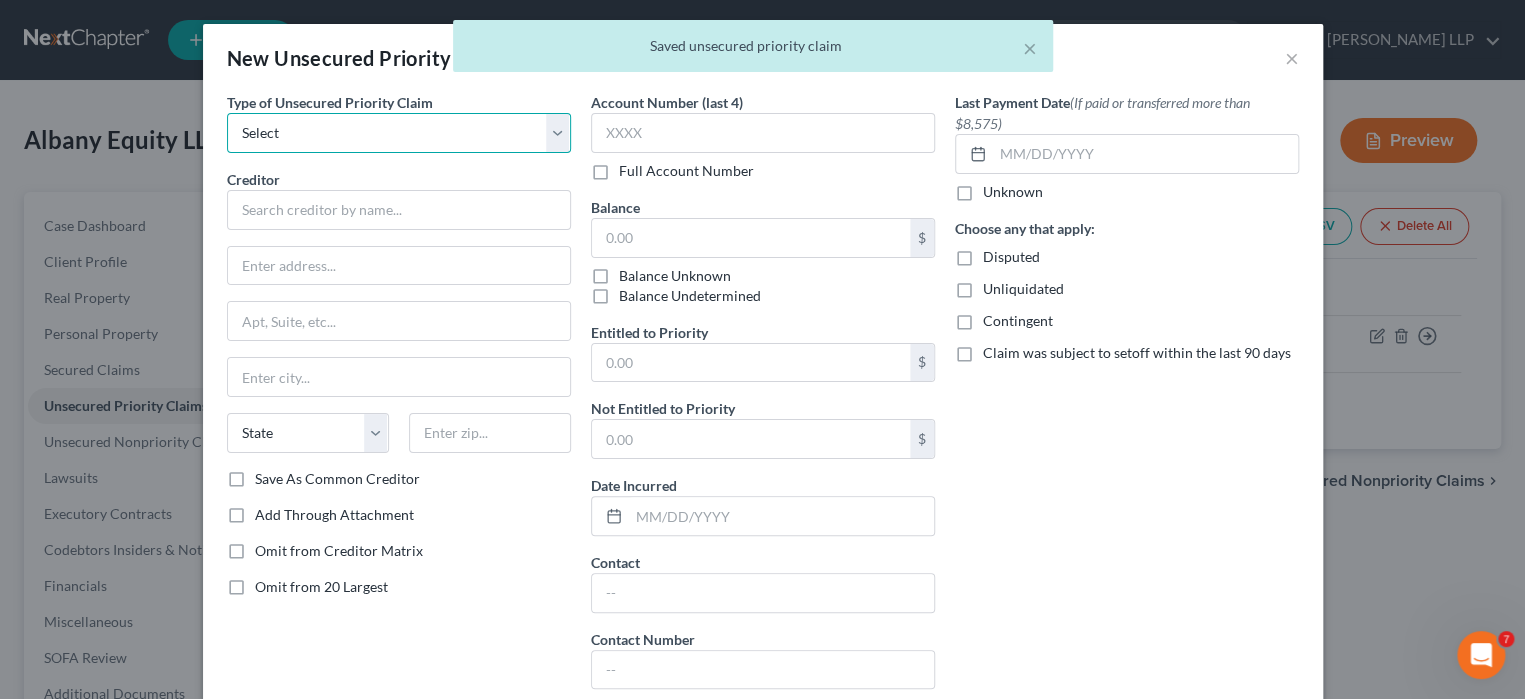 drag, startPoint x: 545, startPoint y: 131, endPoint x: 542, endPoint y: 148, distance: 17.262676 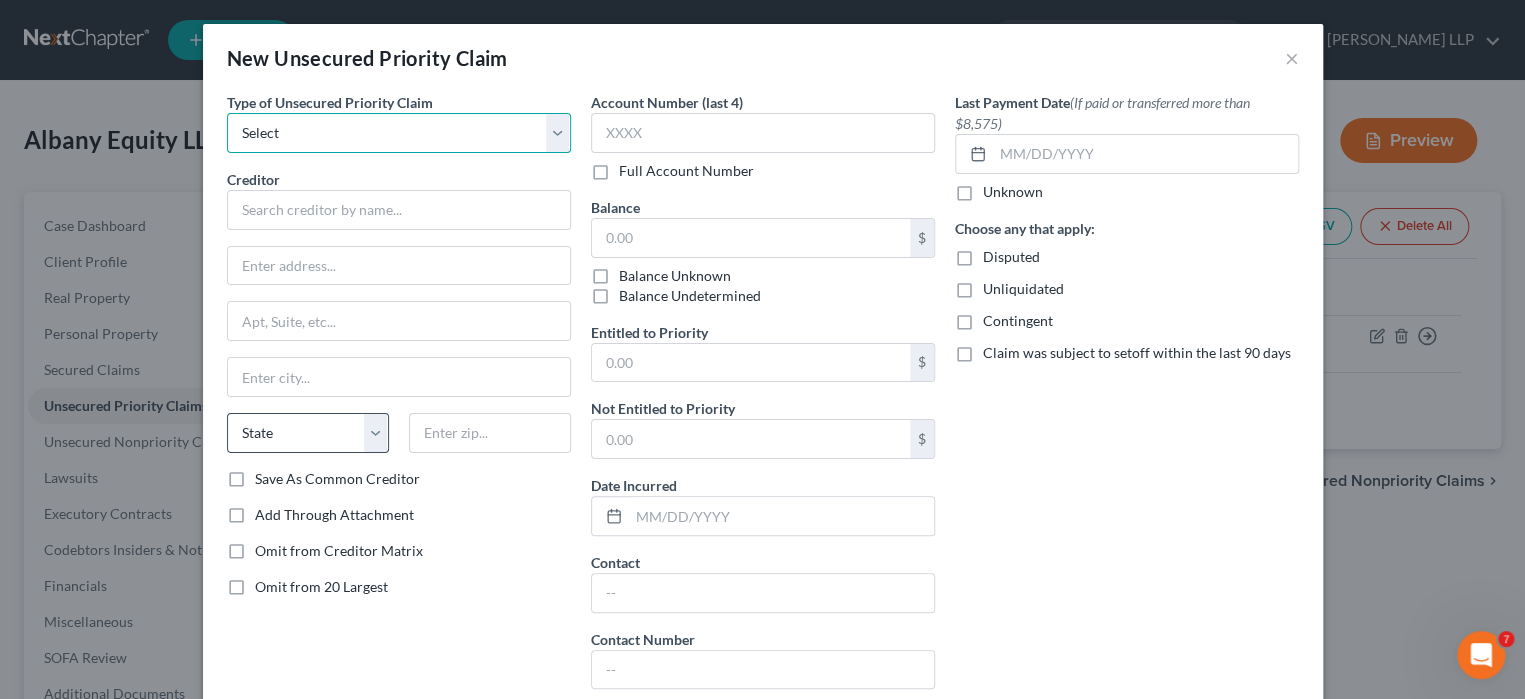 select on "9" 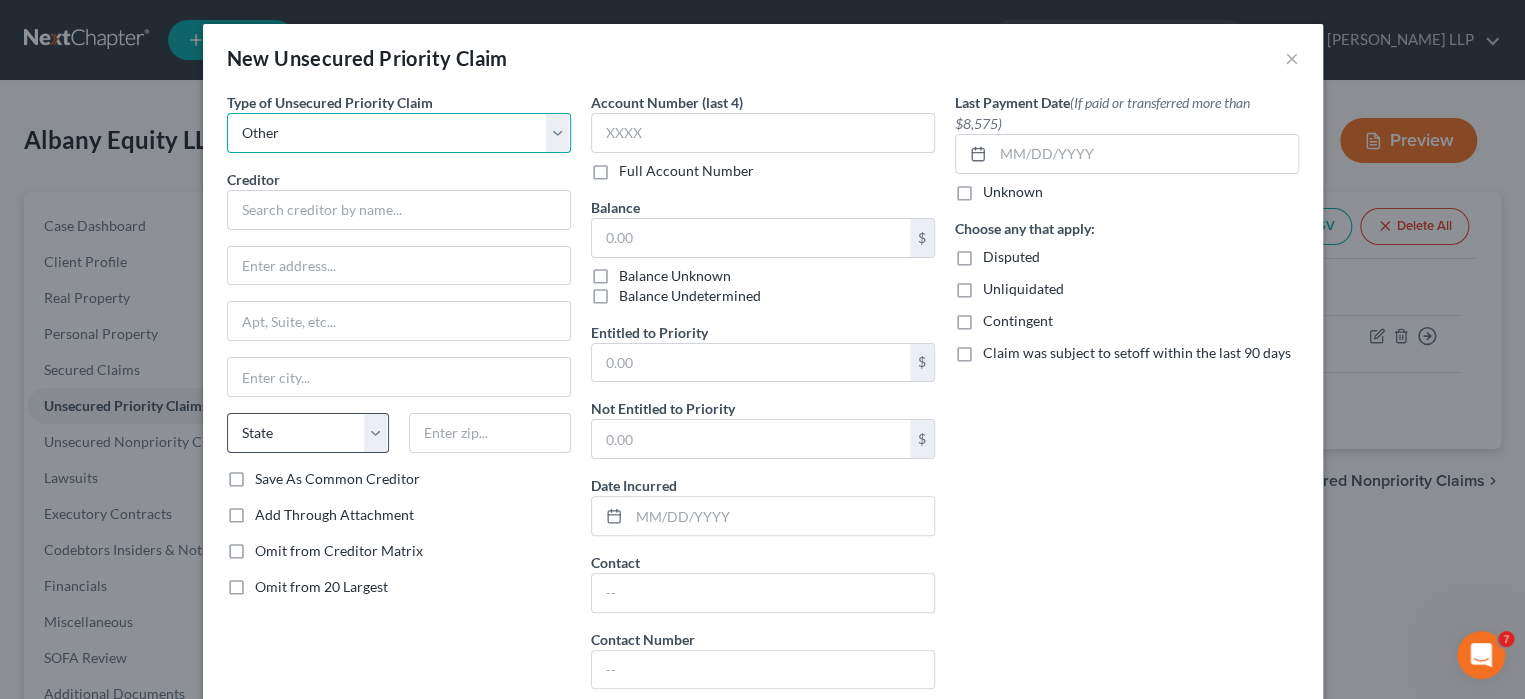 click on "Select Taxes & Other Government Units Domestic Support Obligations Extensions of credit in an involuntary case Wages, Salaries, Commissions Contributions to employee benefits Certain farmers and fisherman Deposits by individuals Commitments to maintain capitals Claims for death or injury while intoxicated Other" at bounding box center (399, 133) 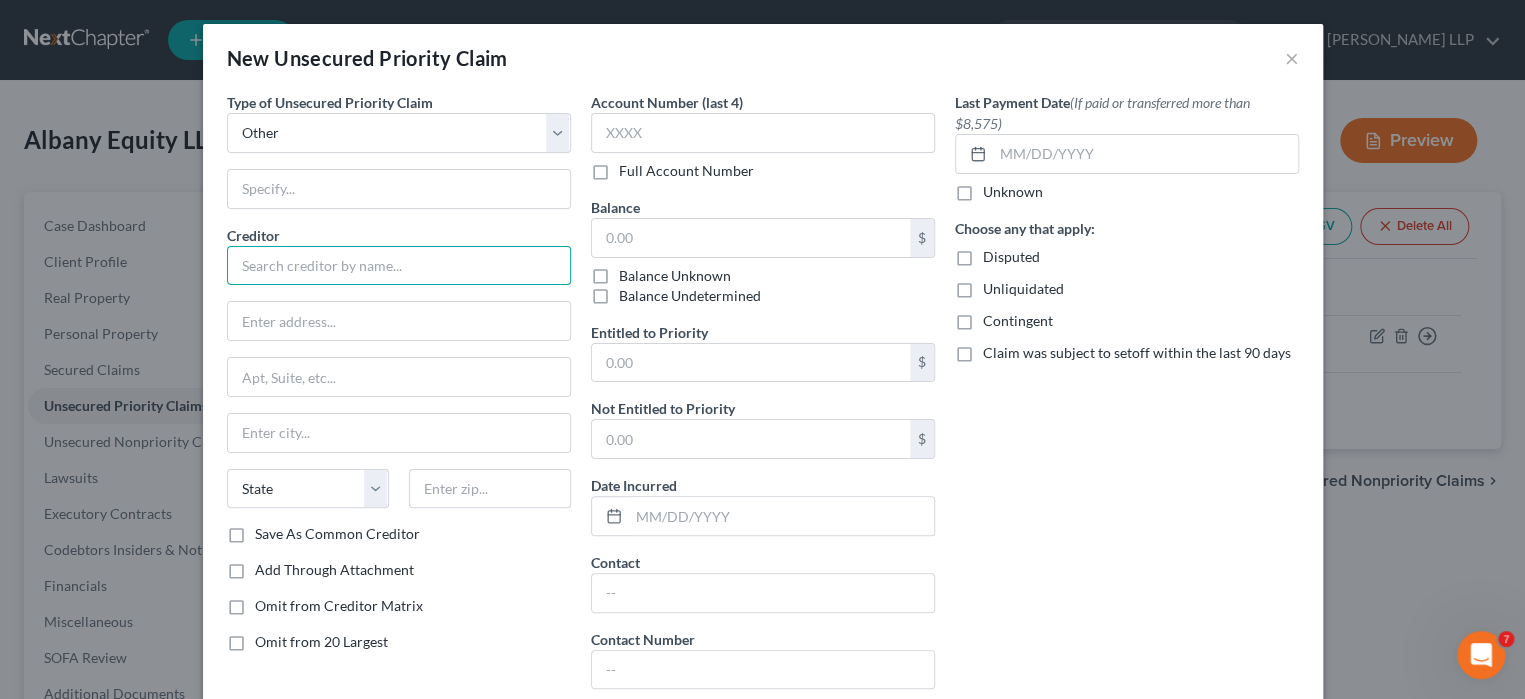 click at bounding box center [399, 266] 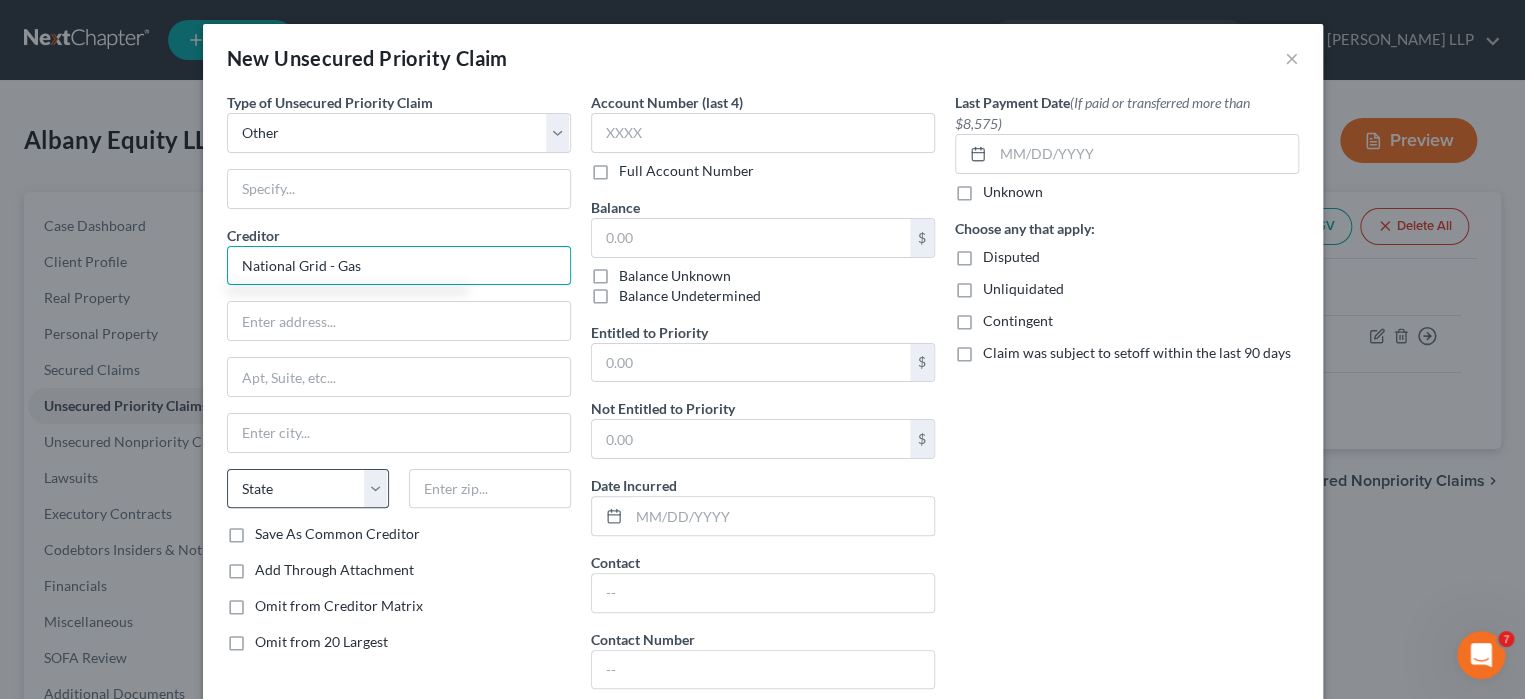type on "National Grid - Gas" 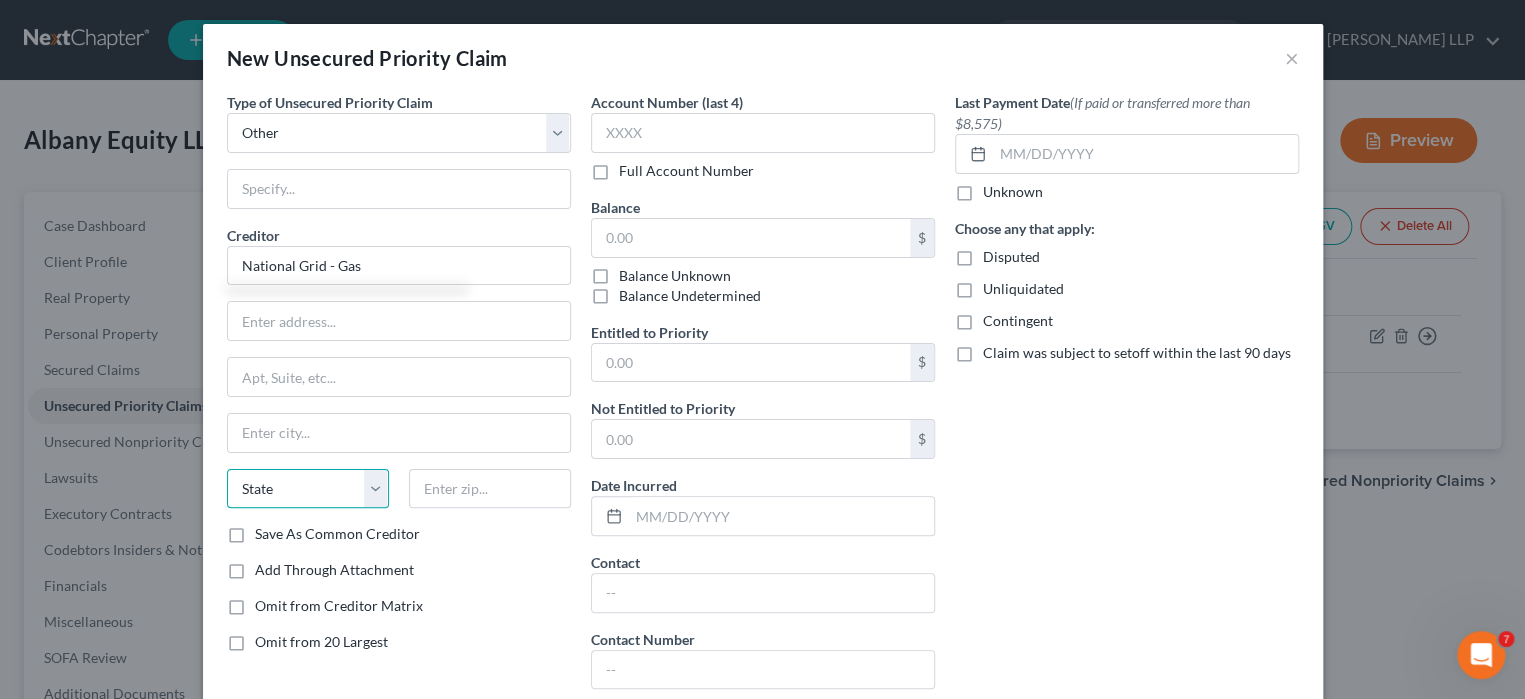 click on "State AL AK AR AZ CA CO CT DE DC FL GA GU HI ID IL IN IA KS KY LA ME MD MA MI MN MS MO MT NC ND NE NV NH NJ NM NY OH OK OR PA PR RI SC SD TN TX UT VI VA VT WA WV WI WY" at bounding box center (308, 489) 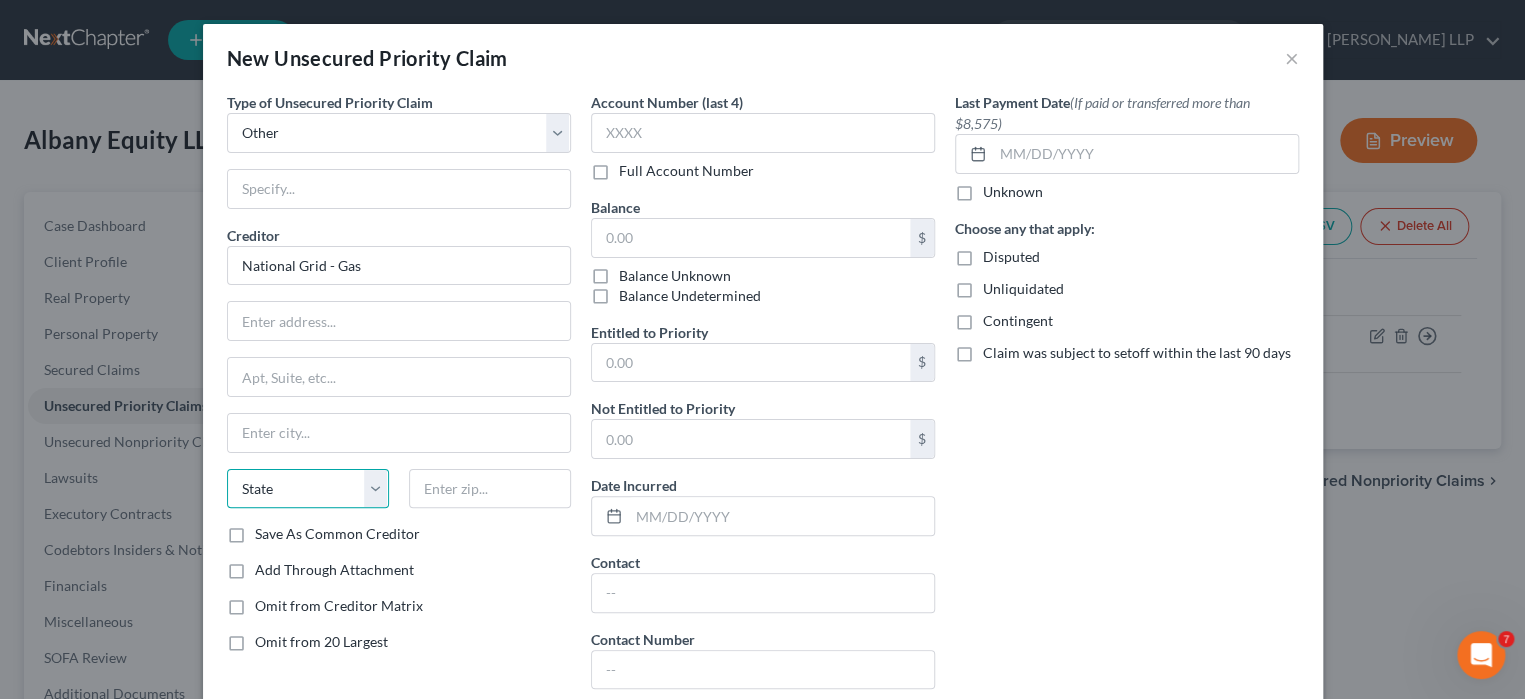 select on "35" 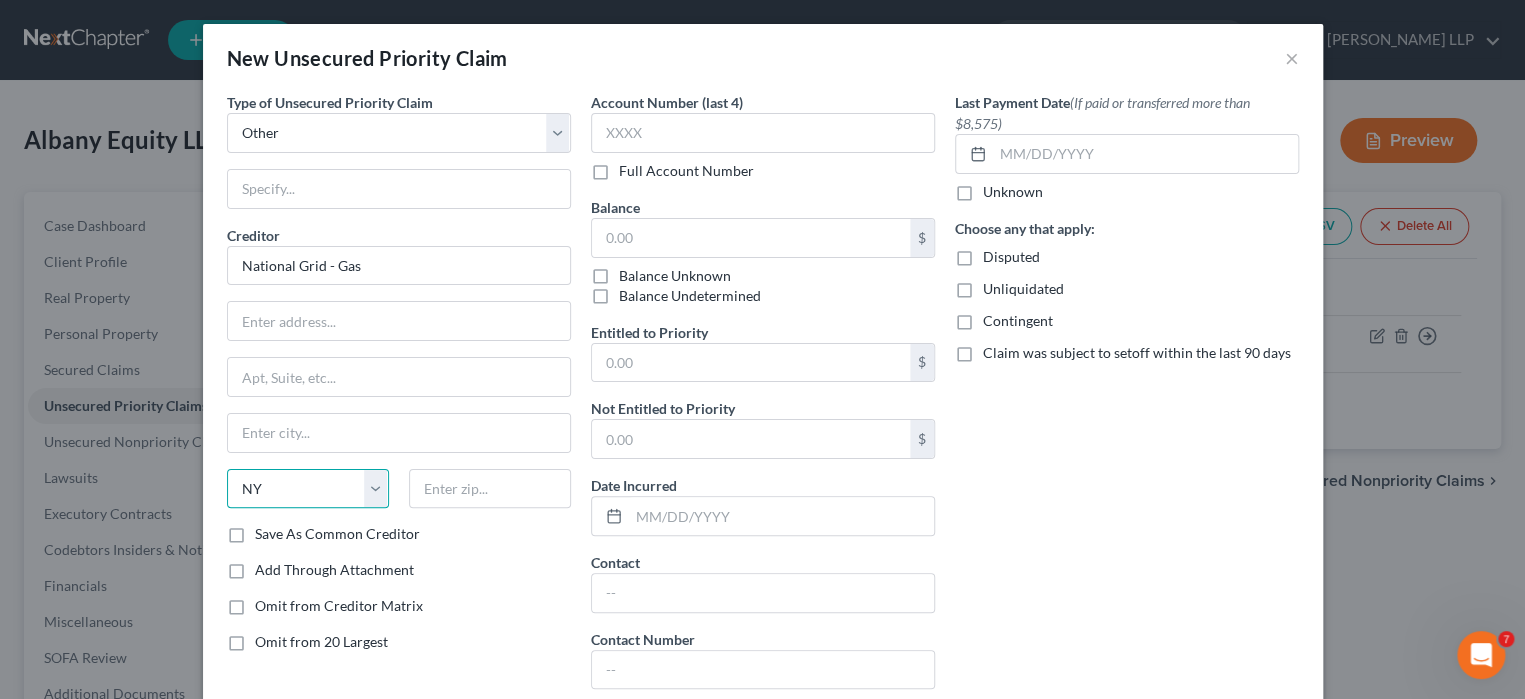 click on "State AL AK AR AZ CA CO CT DE DC FL GA GU HI ID IL IN IA KS KY LA ME MD MA MI MN MS MO MT NC ND NE NV NH NJ NM NY OH OK OR PA PR RI SC SD TN TX UT VI VA VT WA WV WI WY" at bounding box center [308, 489] 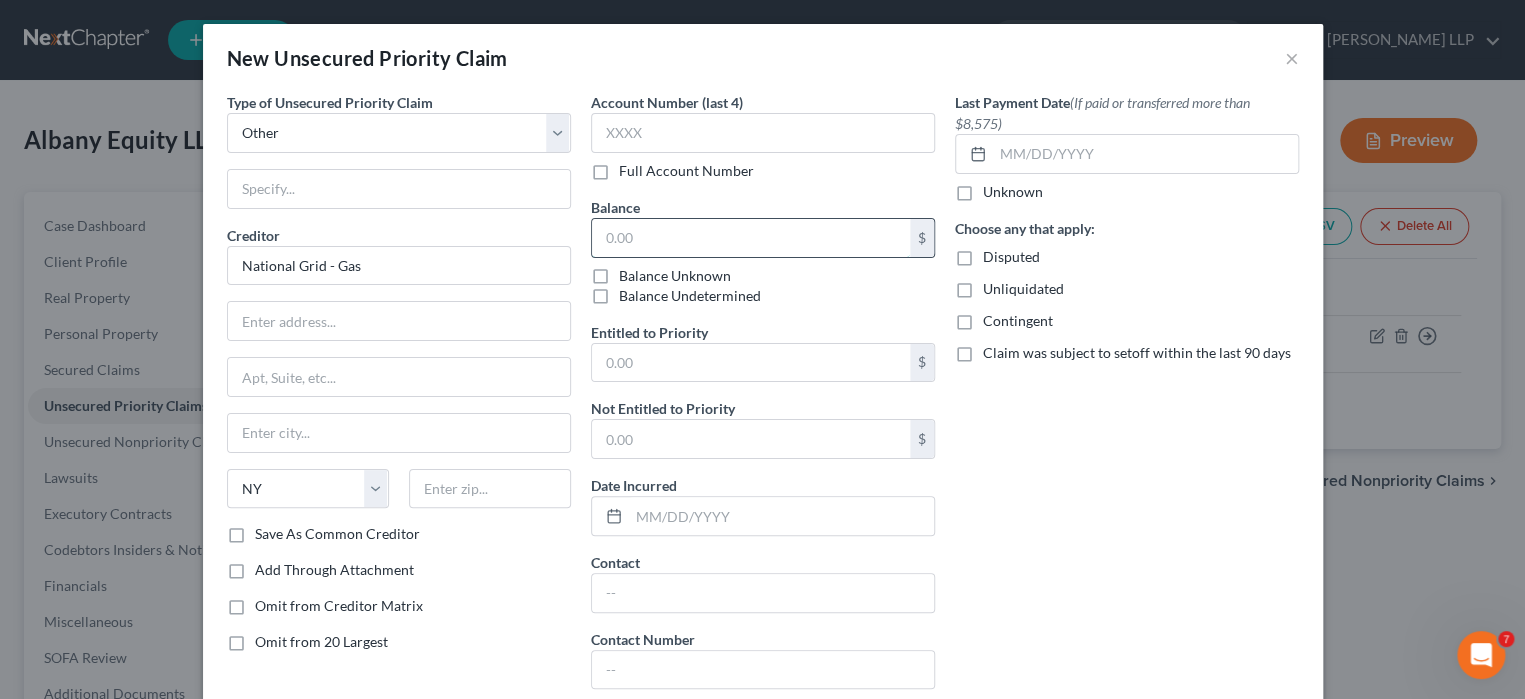 click at bounding box center (751, 238) 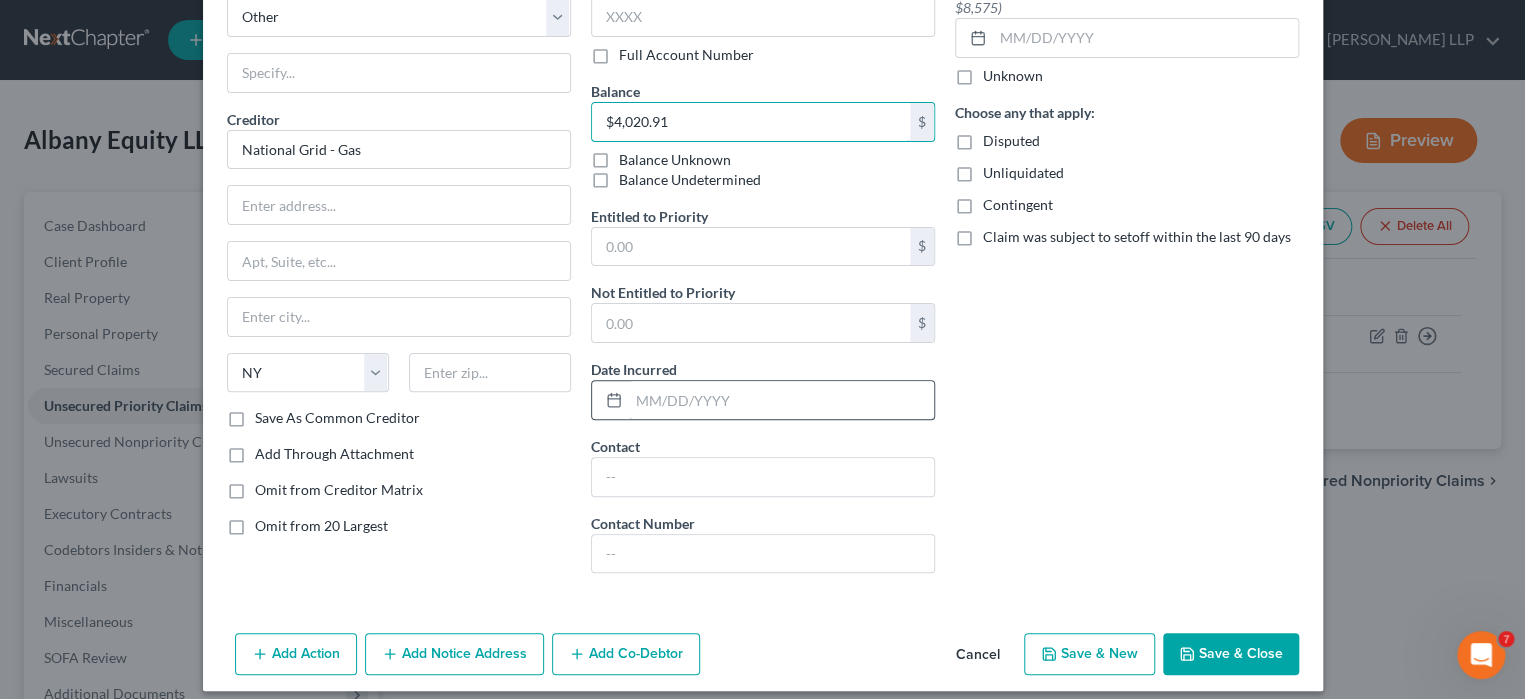 scroll, scrollTop: 128, scrollLeft: 0, axis: vertical 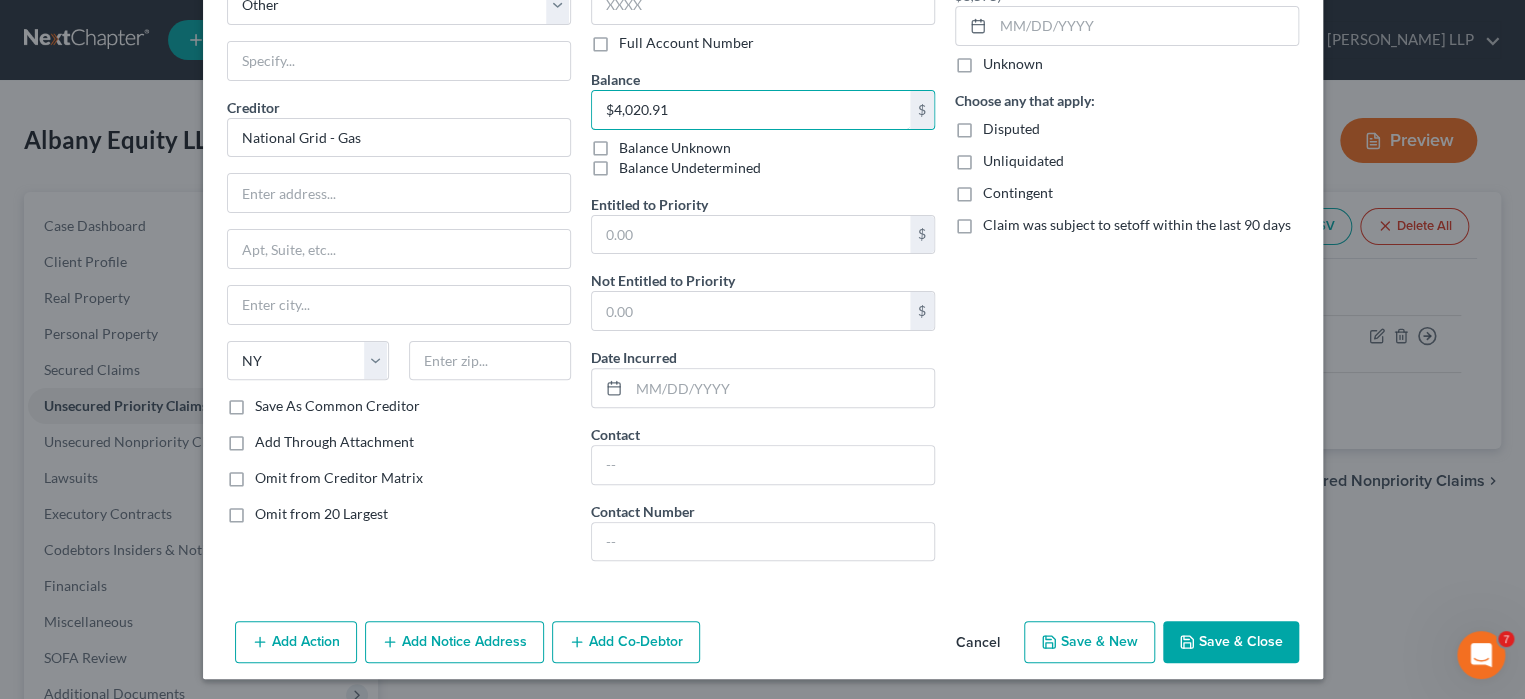 type on "$4,020.91" 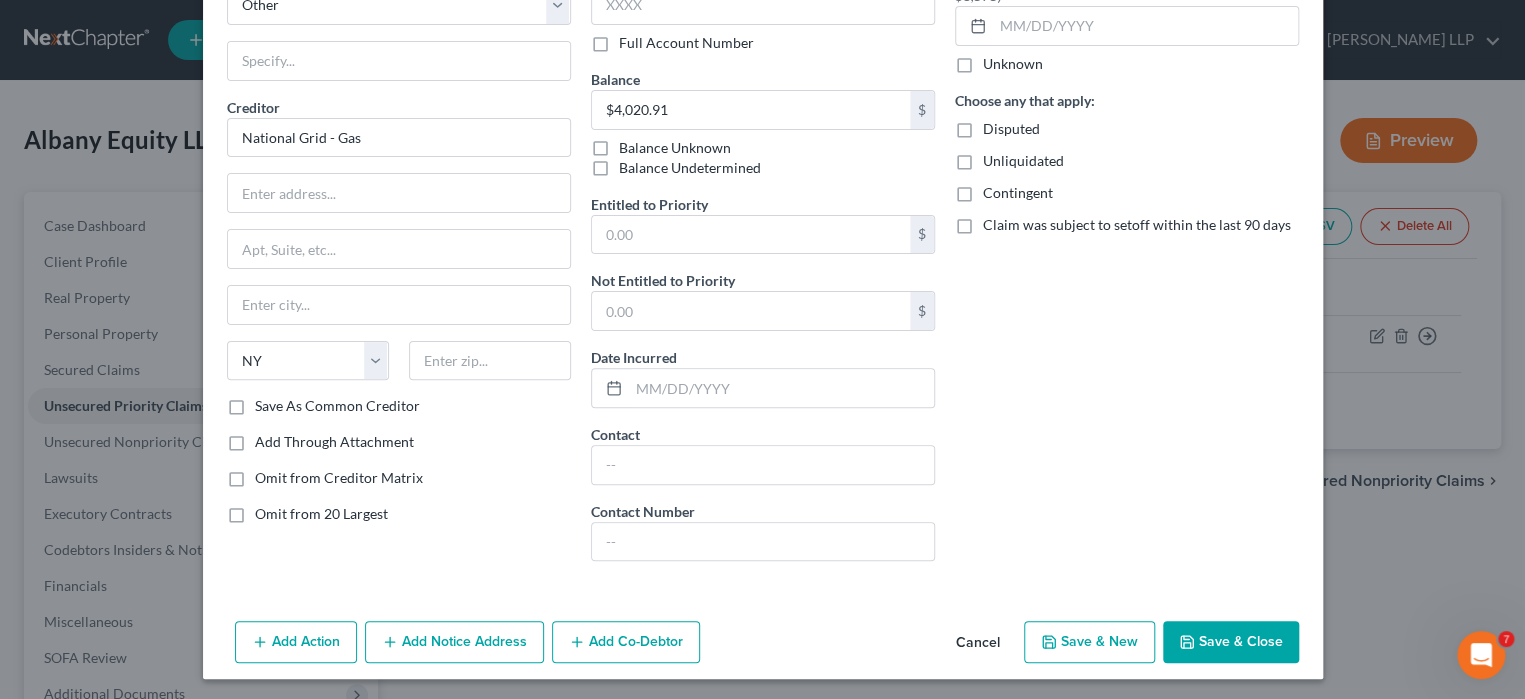 click on "Save & New" at bounding box center [1089, 642] 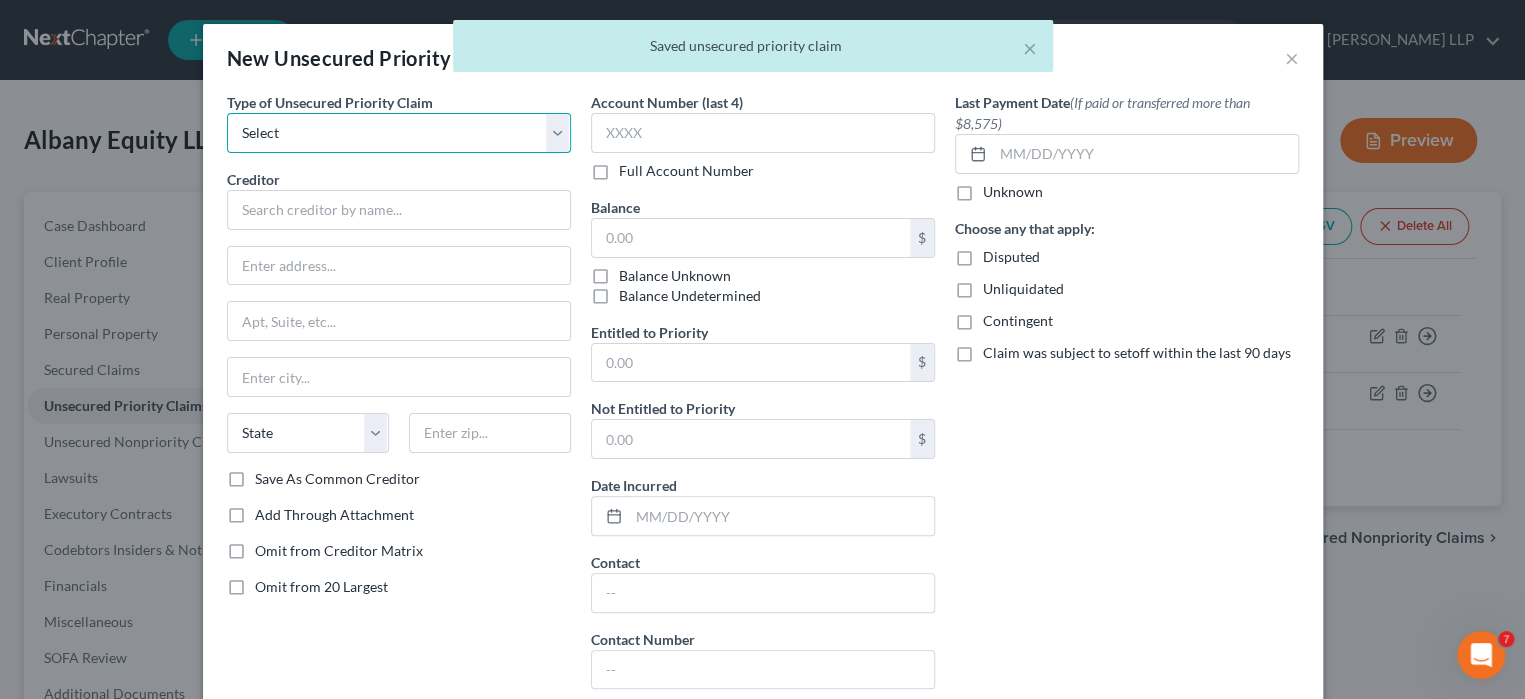 click on "Select Taxes & Other Government Units Domestic Support Obligations Extensions of credit in an involuntary case Wages, Salaries, Commissions Contributions to employee benefits Certain farmers and fisherman Deposits by individuals Commitments to maintain capitals Claims for death or injury while intoxicated Other" at bounding box center [399, 133] 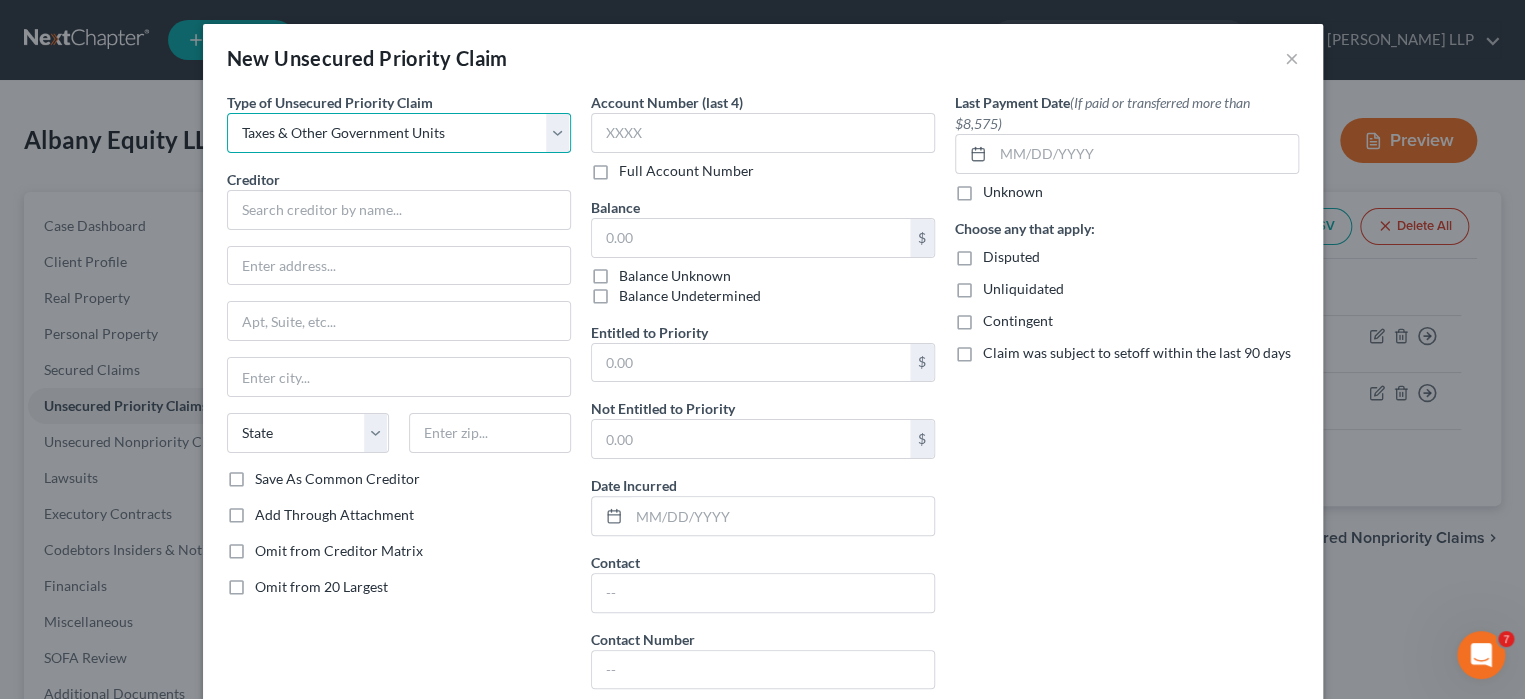 click on "Select Taxes & Other Government Units Domestic Support Obligations Extensions of credit in an involuntary case Wages, Salaries, Commissions Contributions to employee benefits Certain farmers and fisherman Deposits by individuals Commitments to maintain capitals Claims for death or injury while intoxicated Other" at bounding box center [399, 133] 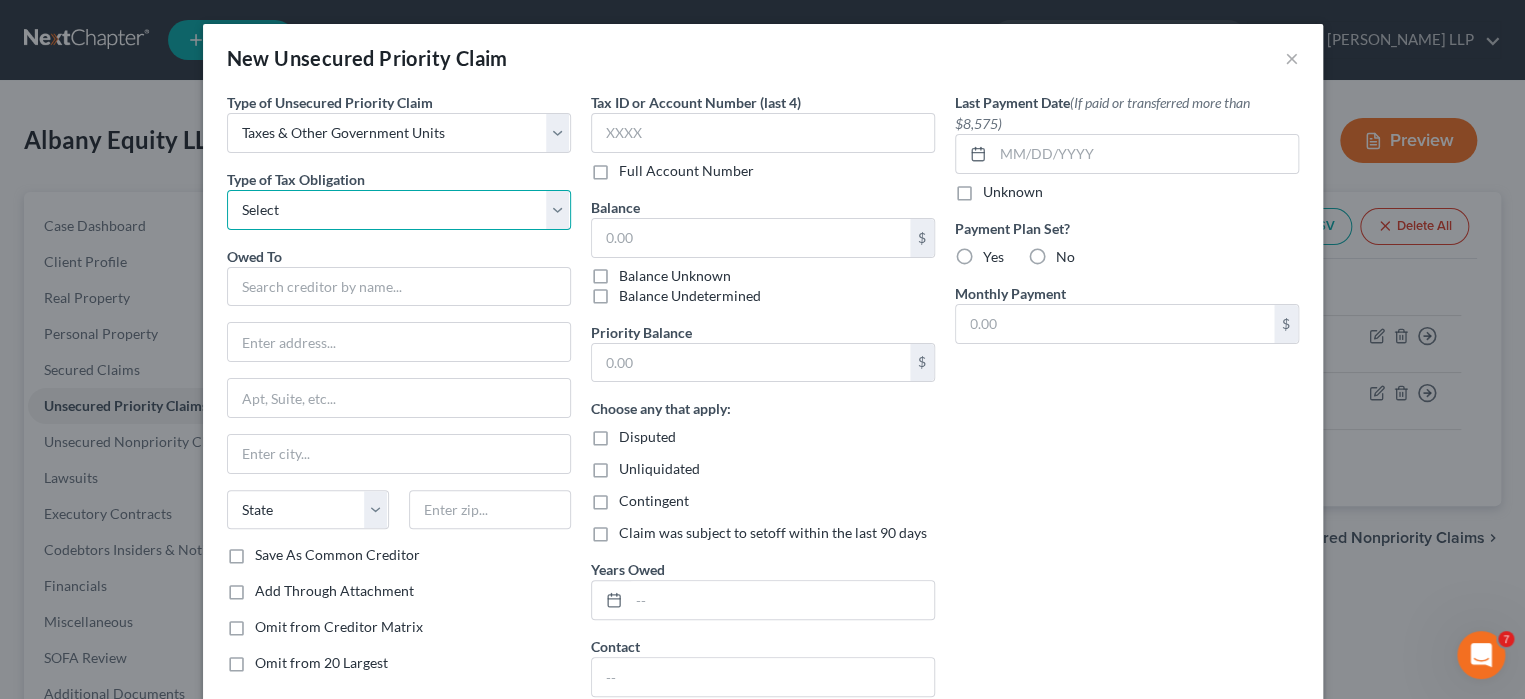 click on "Select Federal City State Franchise Tax Board Other" at bounding box center (399, 210) 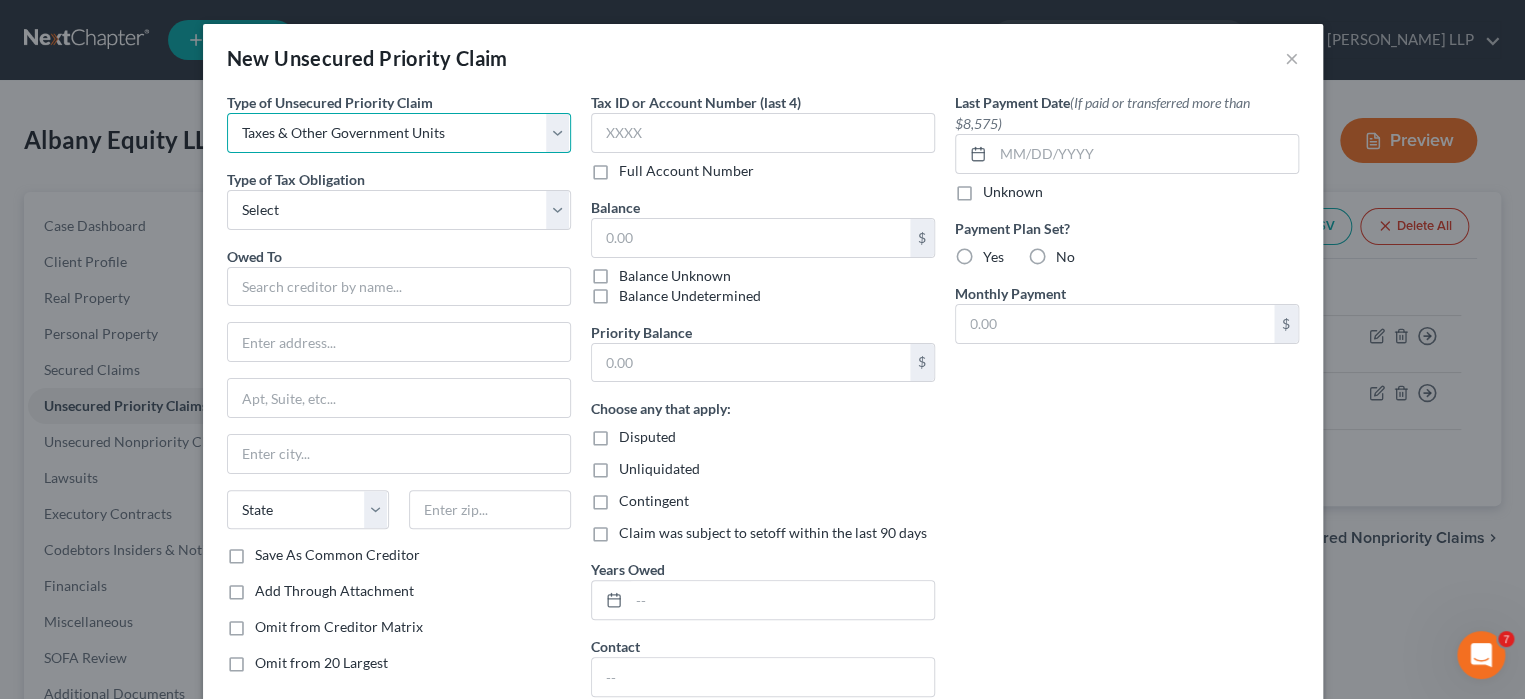 click on "Select Taxes & Other Government Units Domestic Support Obligations Extensions of credit in an involuntary case Wages, Salaries, Commissions Contributions to employee benefits Certain farmers and fisherman Deposits by individuals Commitments to maintain capitals Claims for death or injury while intoxicated Other" at bounding box center (399, 133) 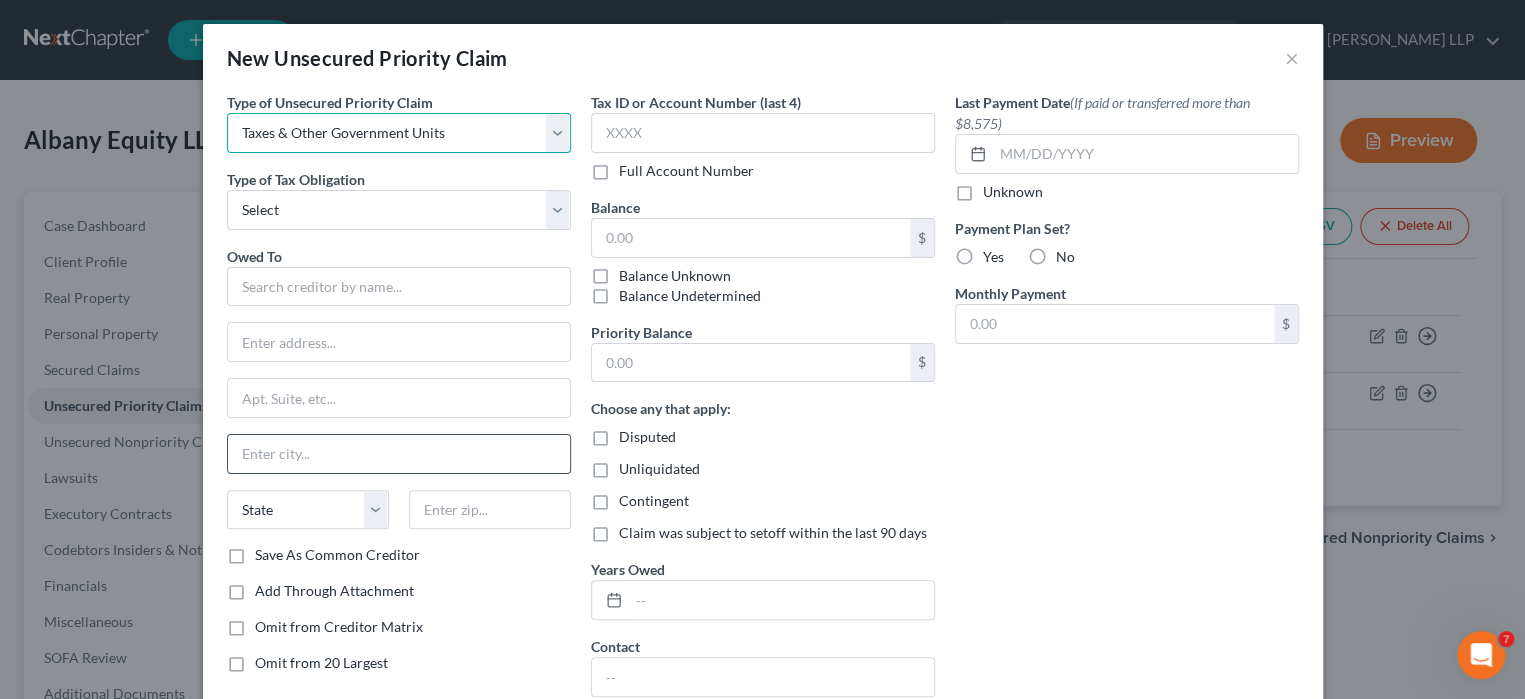 select on "9" 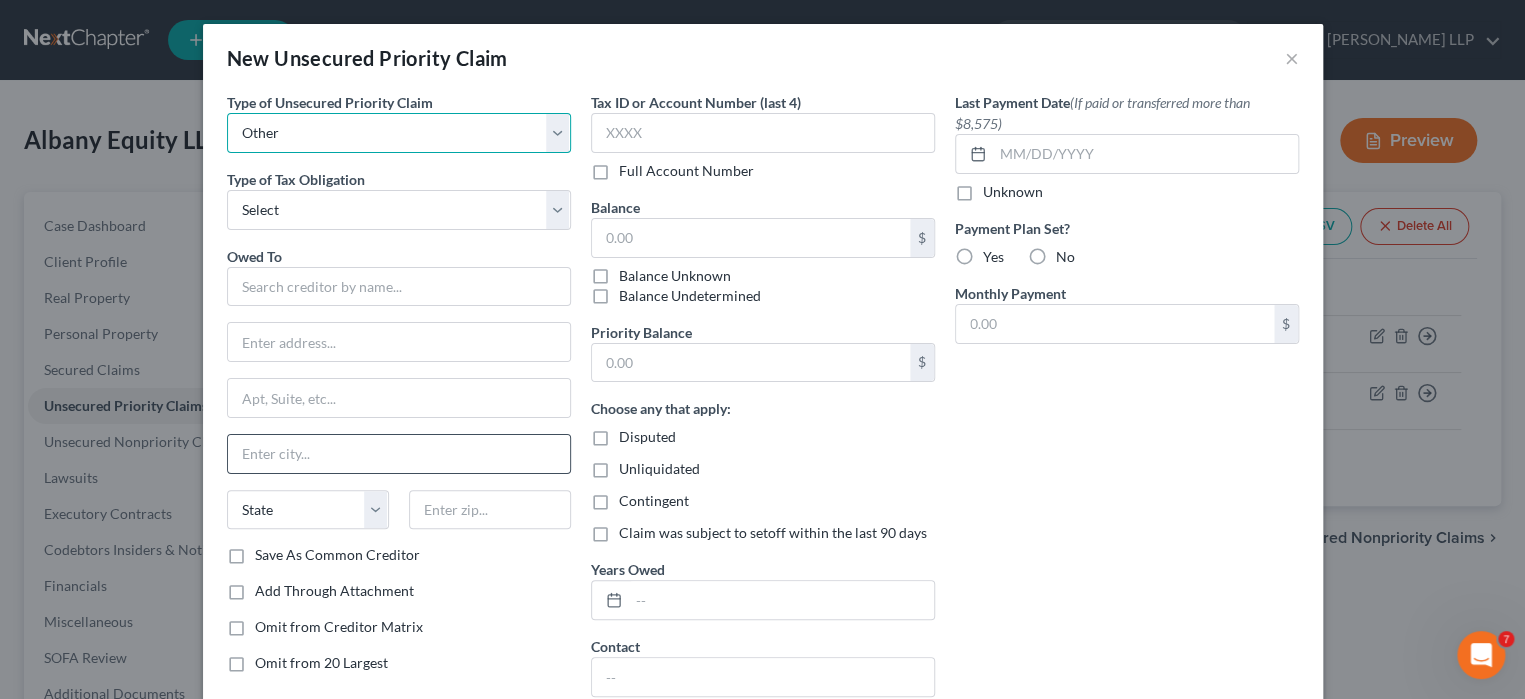 click on "Select Taxes & Other Government Units Domestic Support Obligations Extensions of credit in an involuntary case Wages, Salaries, Commissions Contributions to employee benefits Certain farmers and fisherman Deposits by individuals Commitments to maintain capitals Claims for death or injury while intoxicated Other" at bounding box center [399, 133] 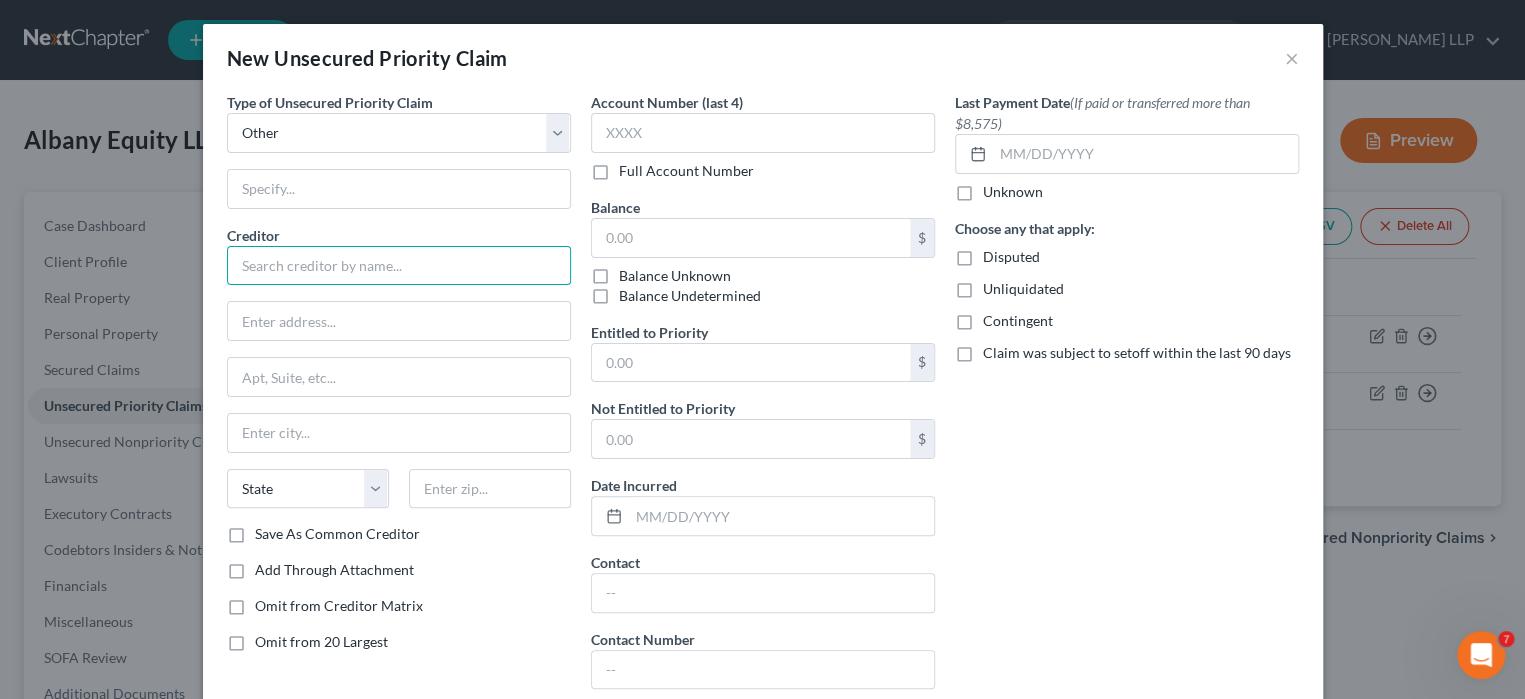 click at bounding box center (399, 266) 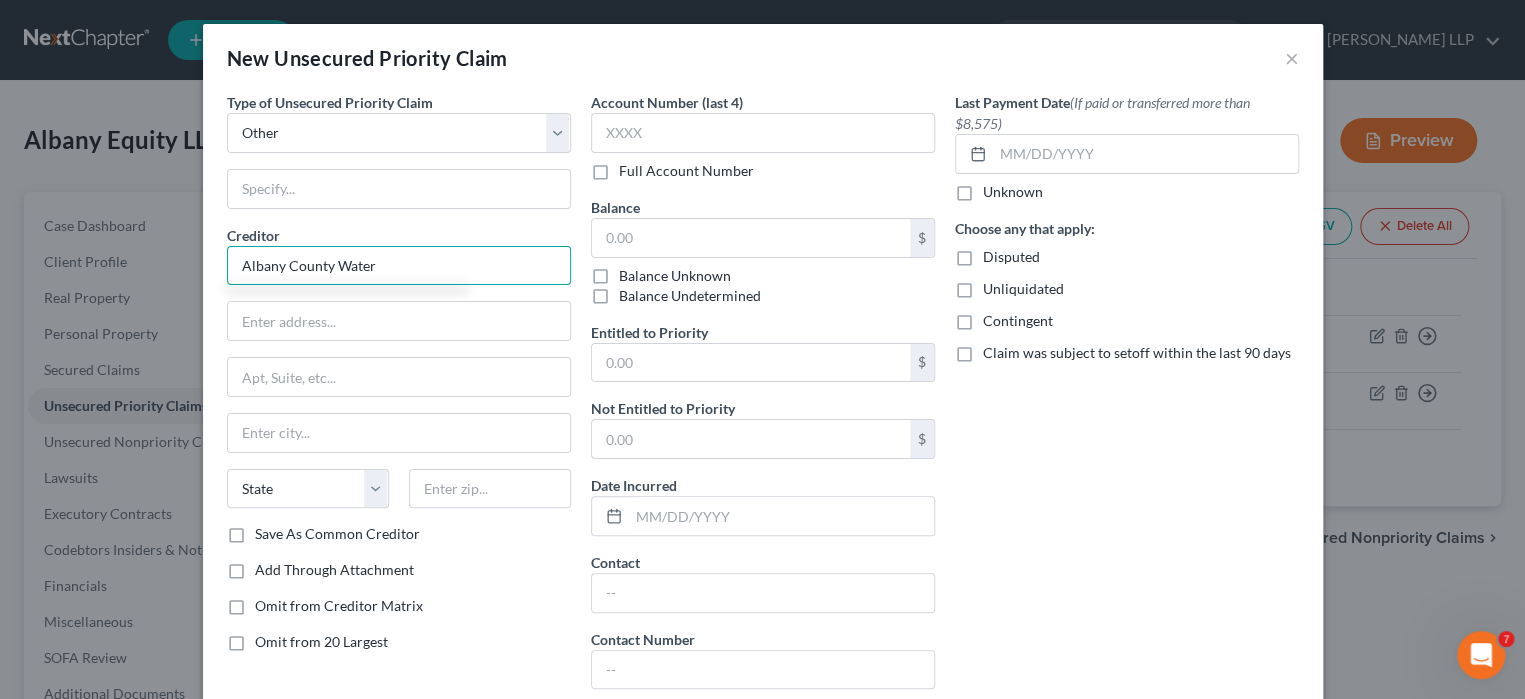 type on "Albany County Water" 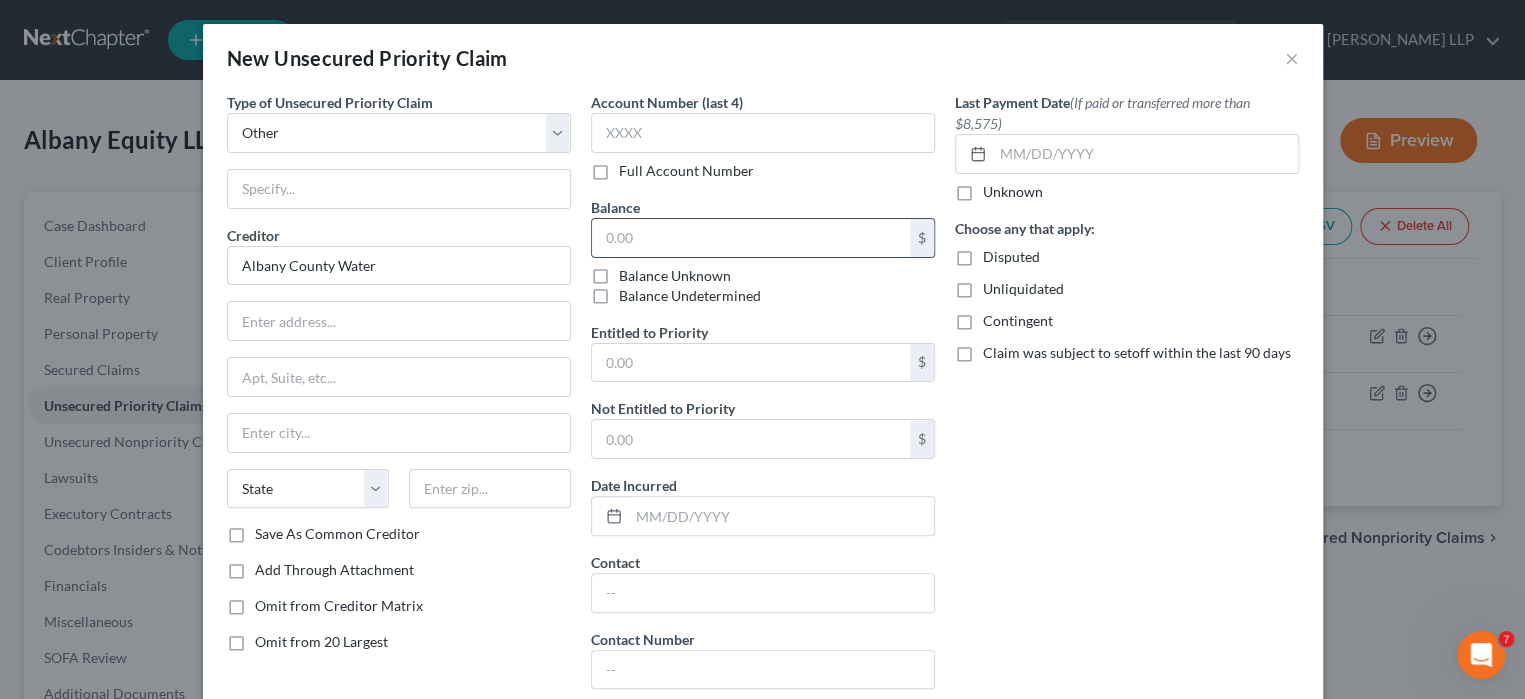 click at bounding box center [751, 238] 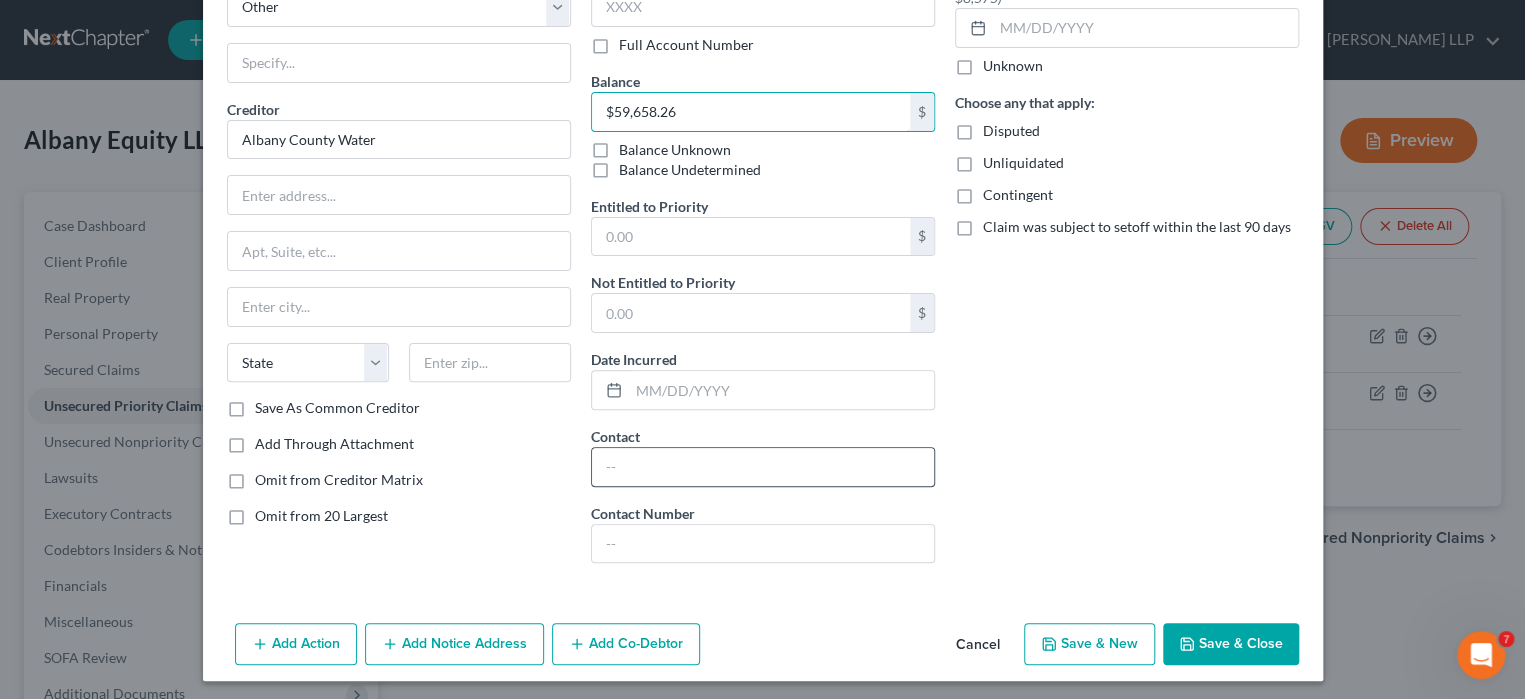 scroll, scrollTop: 128, scrollLeft: 0, axis: vertical 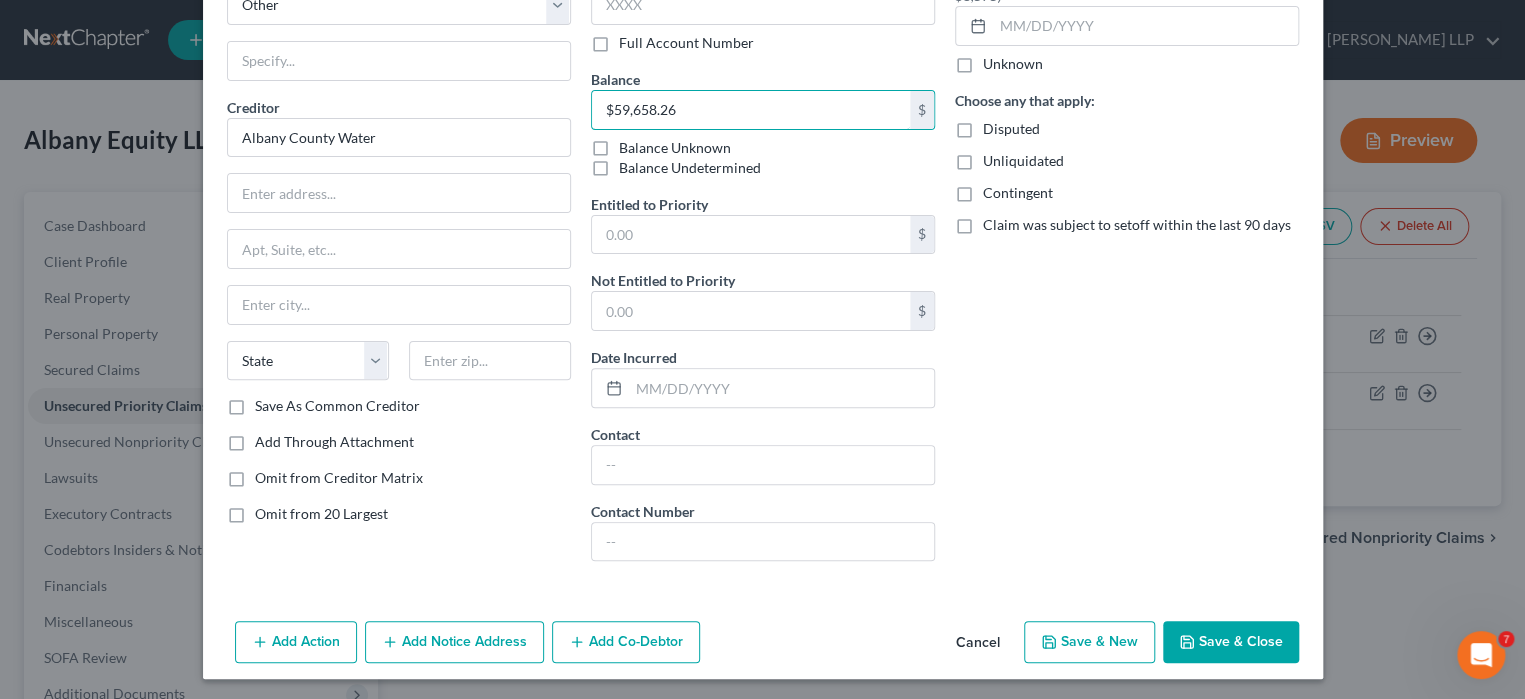 type on "$59,658.26" 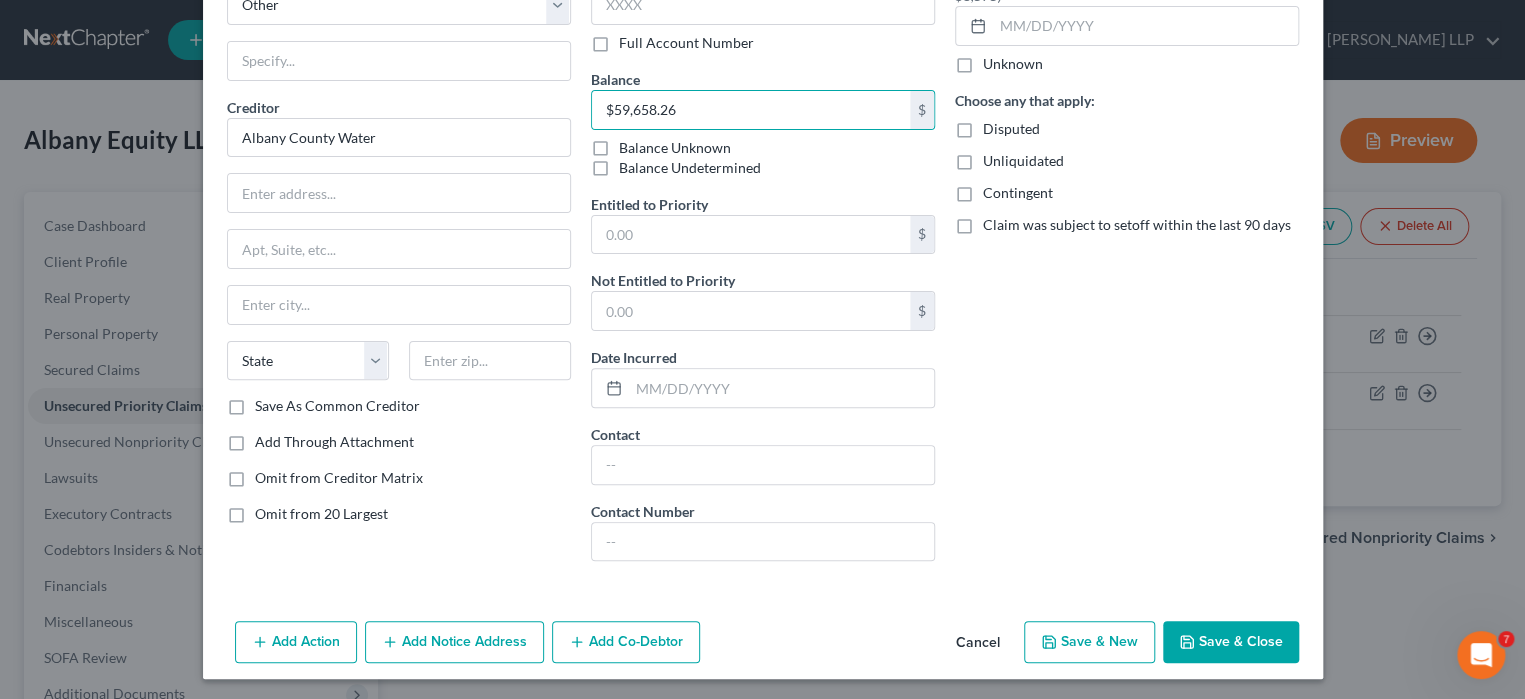 click on "Save & New" at bounding box center (1089, 642) 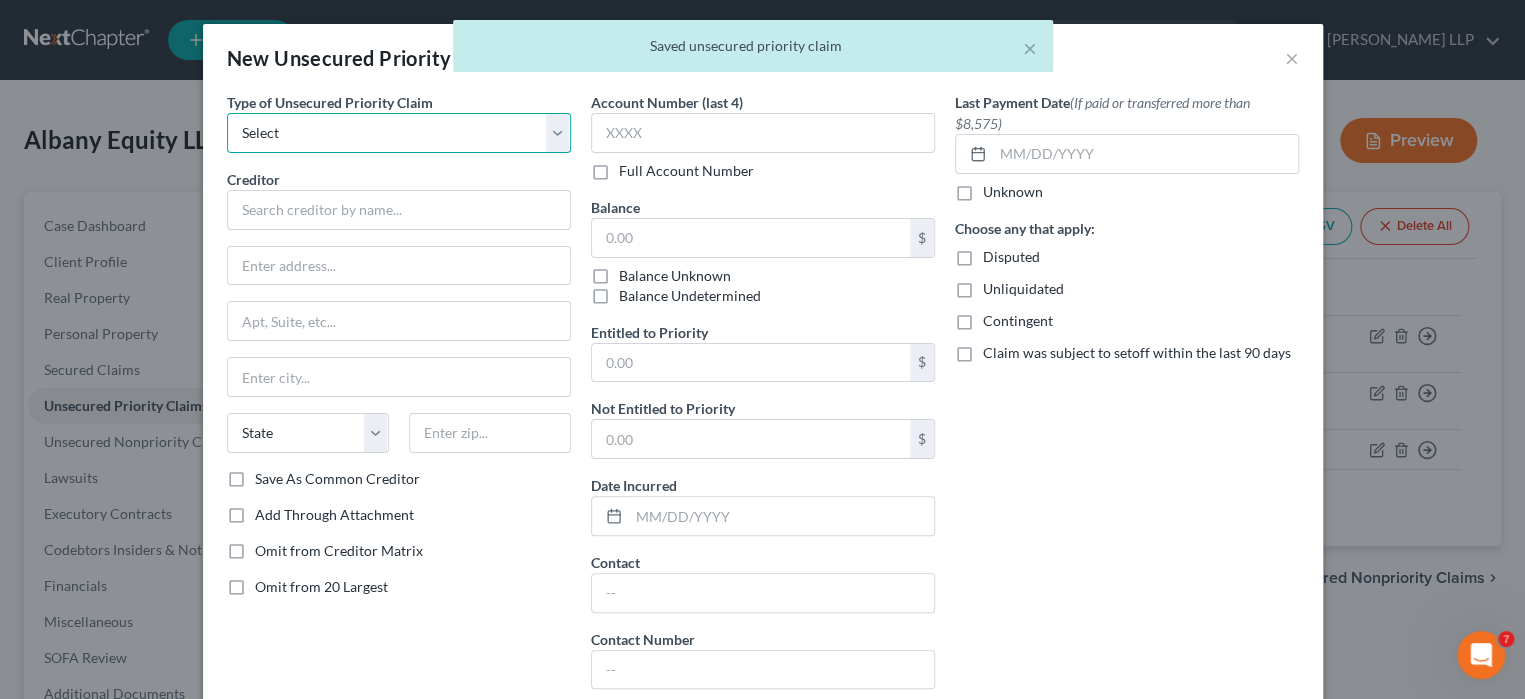 click on "Select Taxes & Other Government Units Domestic Support Obligations Extensions of credit in an involuntary case Wages, Salaries, Commissions Contributions to employee benefits Certain farmers and fisherman Deposits by individuals Commitments to maintain capitals Claims for death or injury while intoxicated Other" at bounding box center [399, 133] 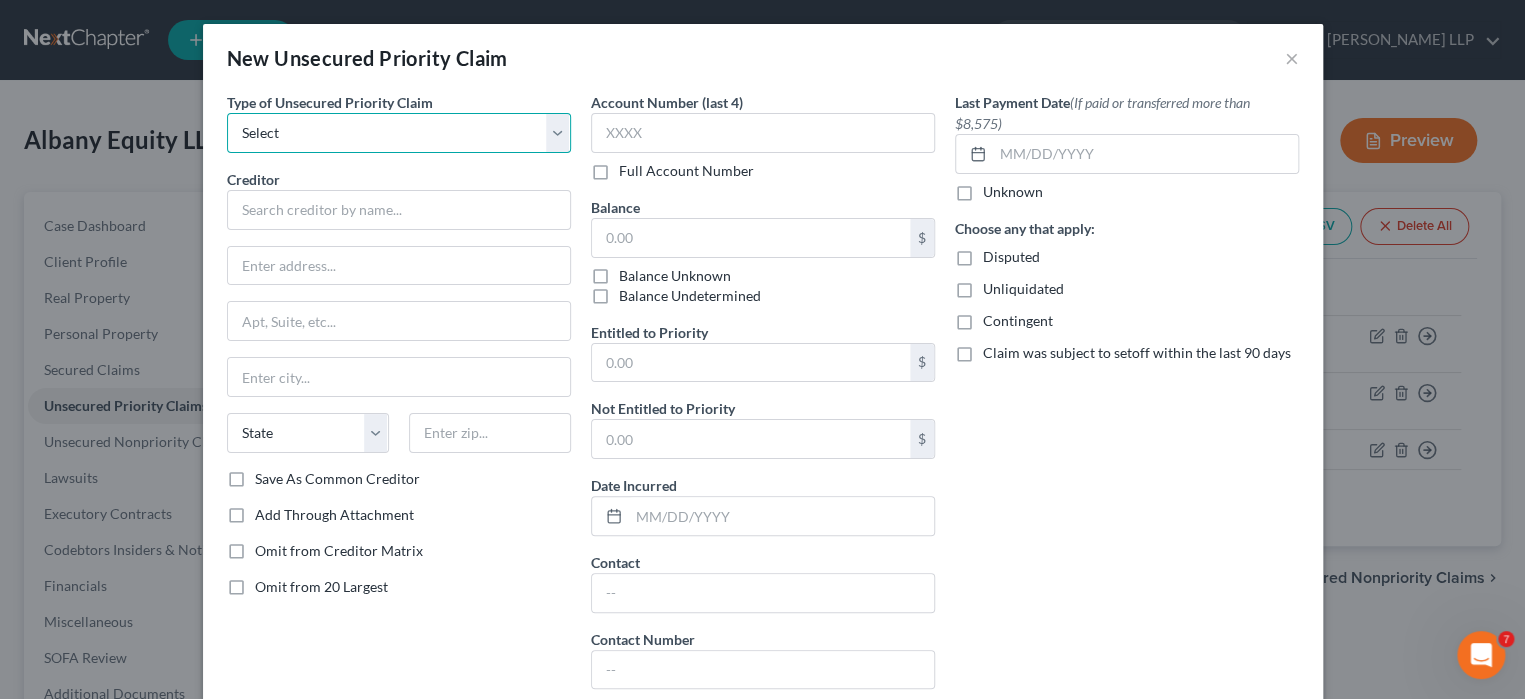 select on "0" 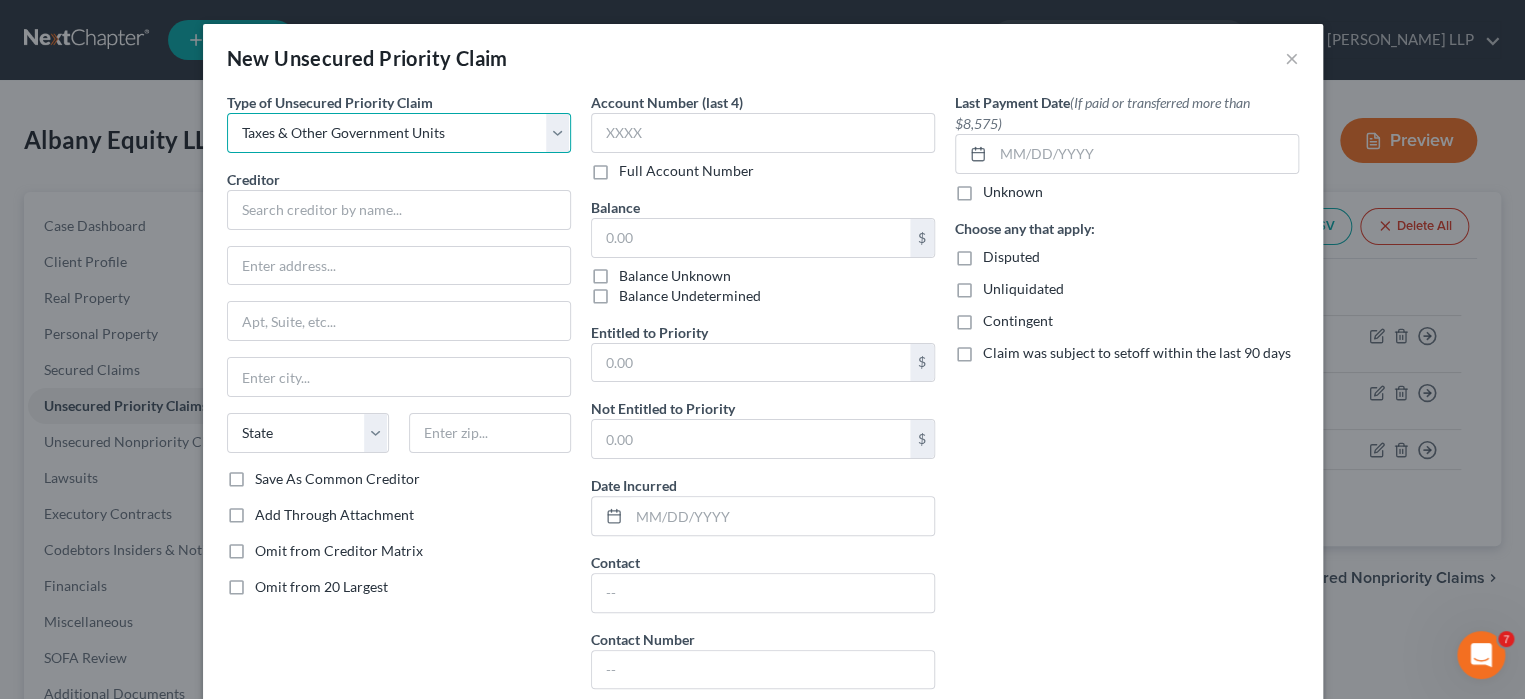 click on "Select Taxes & Other Government Units Domestic Support Obligations Extensions of credit in an involuntary case Wages, Salaries, Commissions Contributions to employee benefits Certain farmers and fisherman Deposits by individuals Commitments to maintain capitals Claims for death or injury while intoxicated Other" at bounding box center (399, 133) 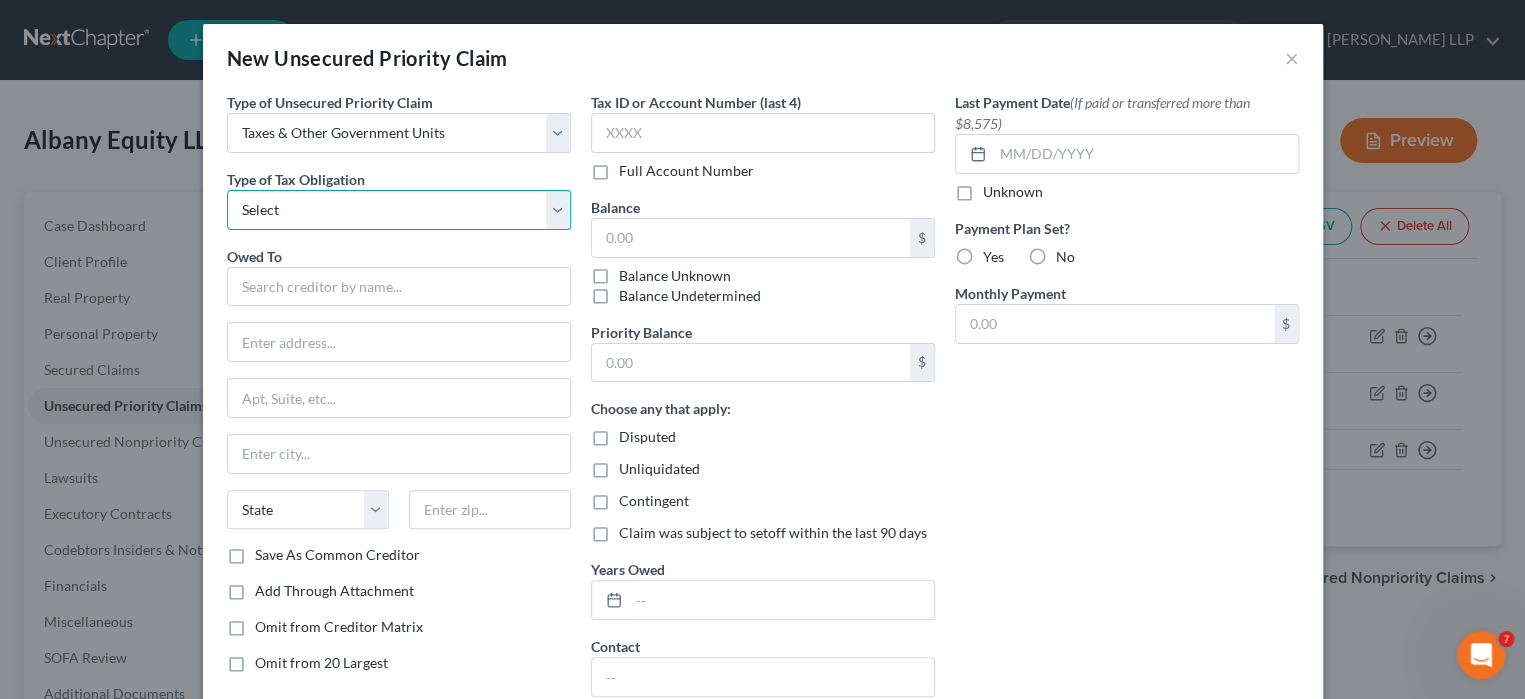 click on "Select Federal City State Franchise Tax Board Other" at bounding box center [399, 210] 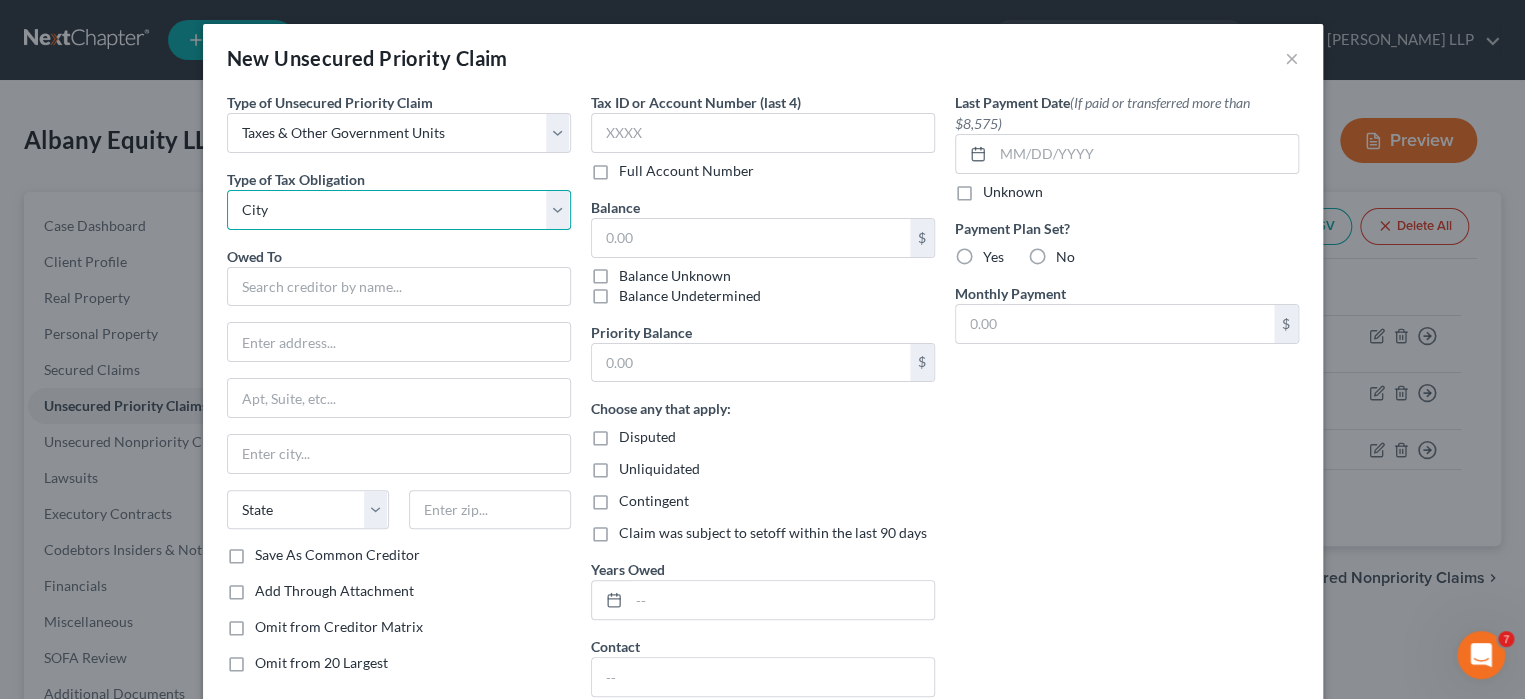 click on "Select Federal City State Franchise Tax Board Other" at bounding box center [399, 210] 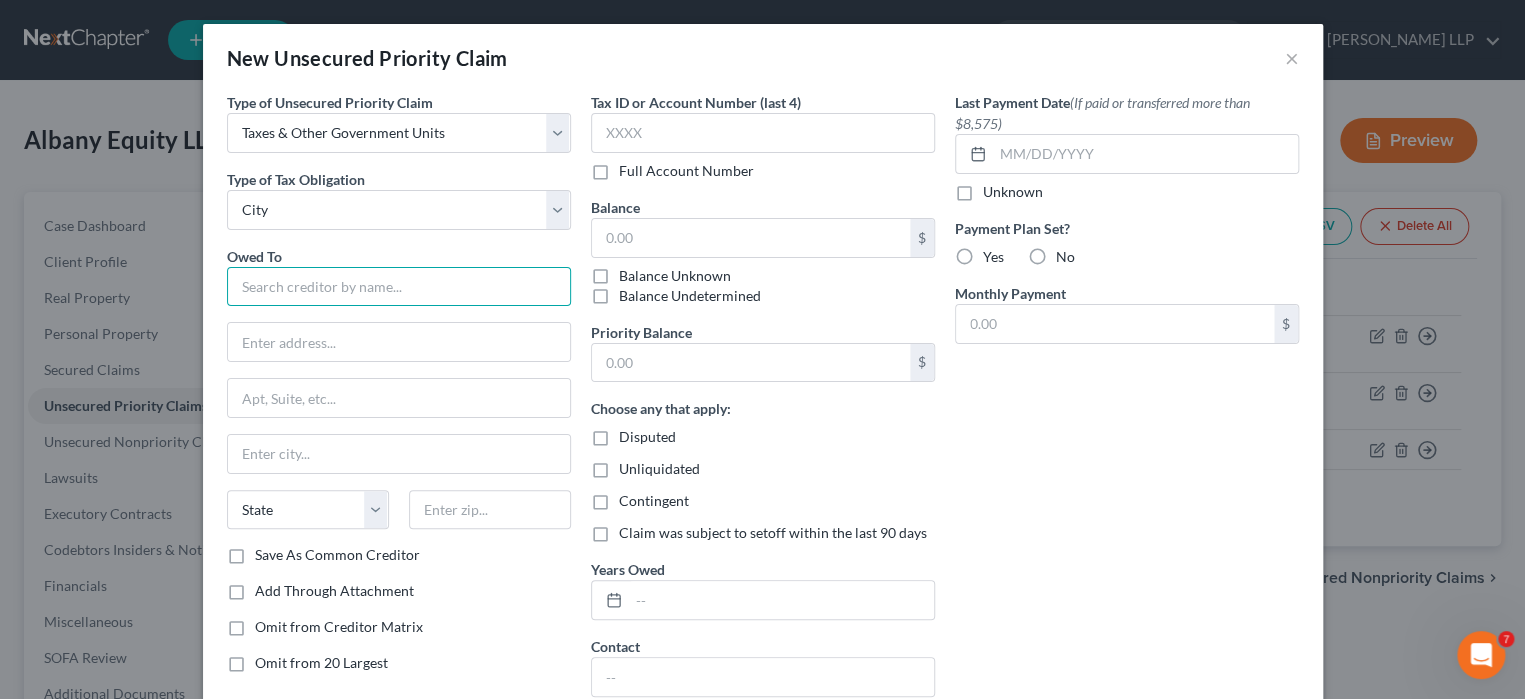 click at bounding box center [399, 287] 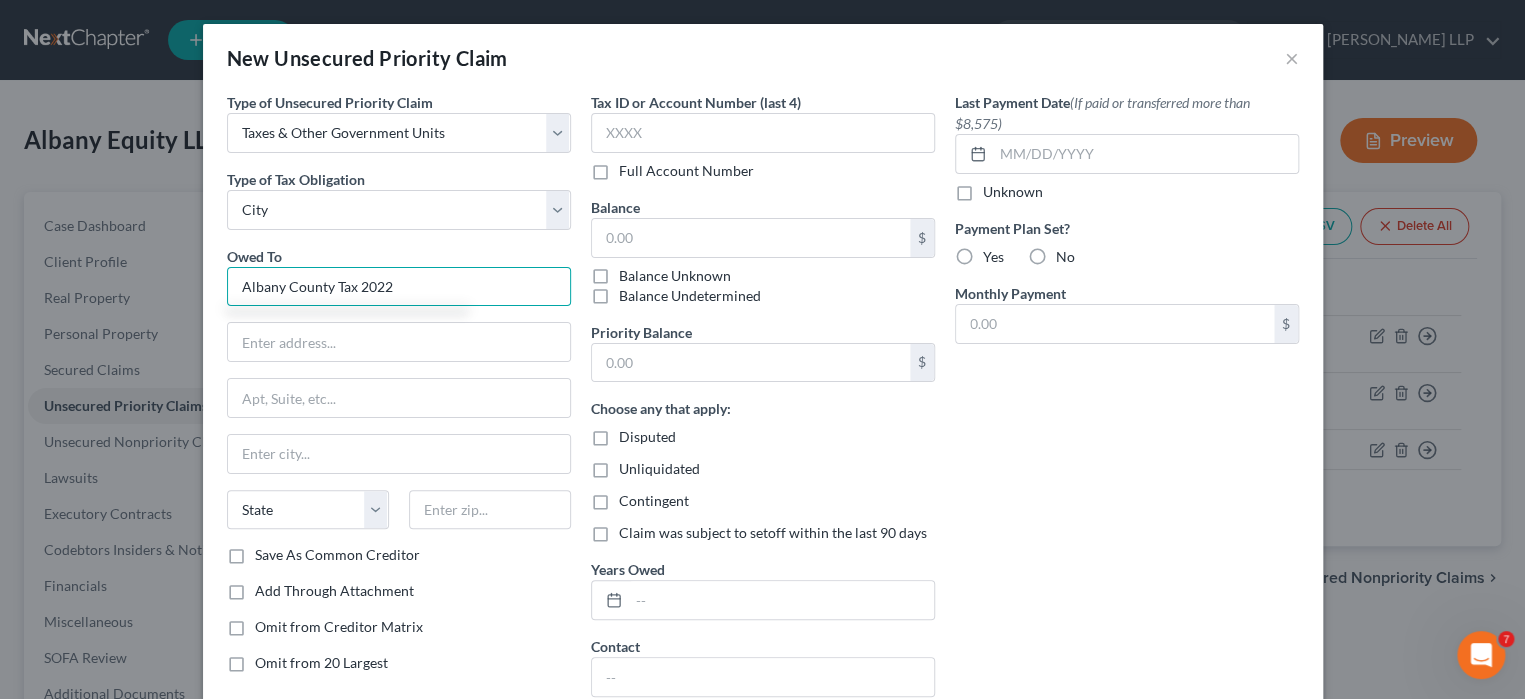 type on "Albany County Tax 2022" 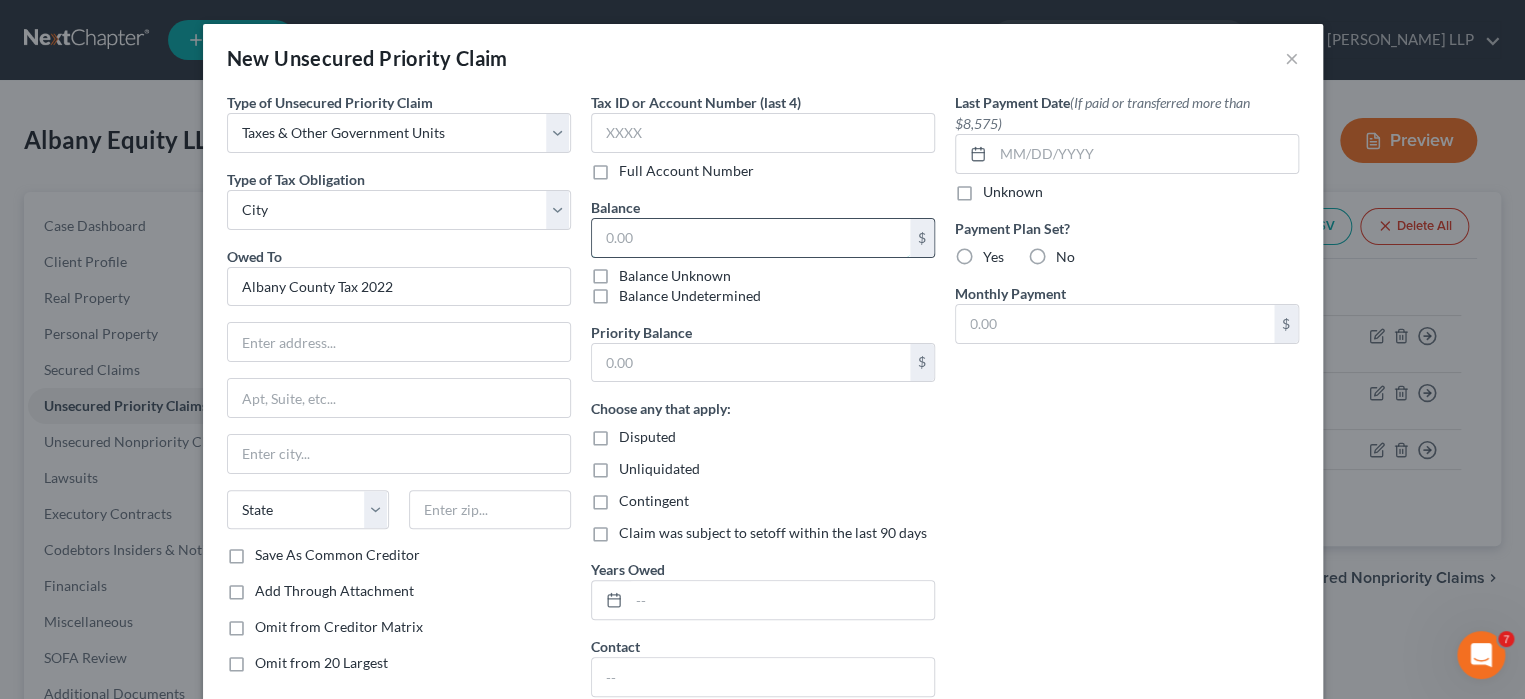 click at bounding box center (751, 238) 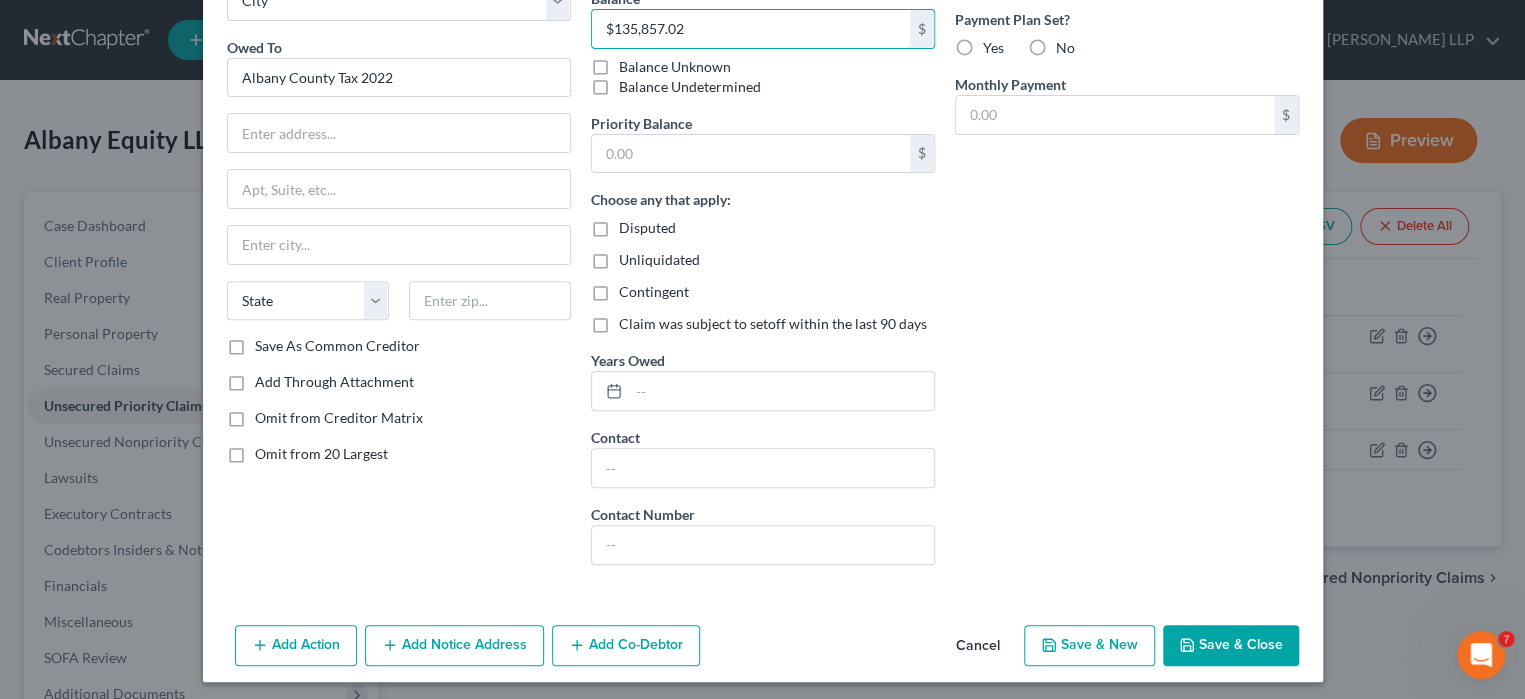 scroll, scrollTop: 213, scrollLeft: 0, axis: vertical 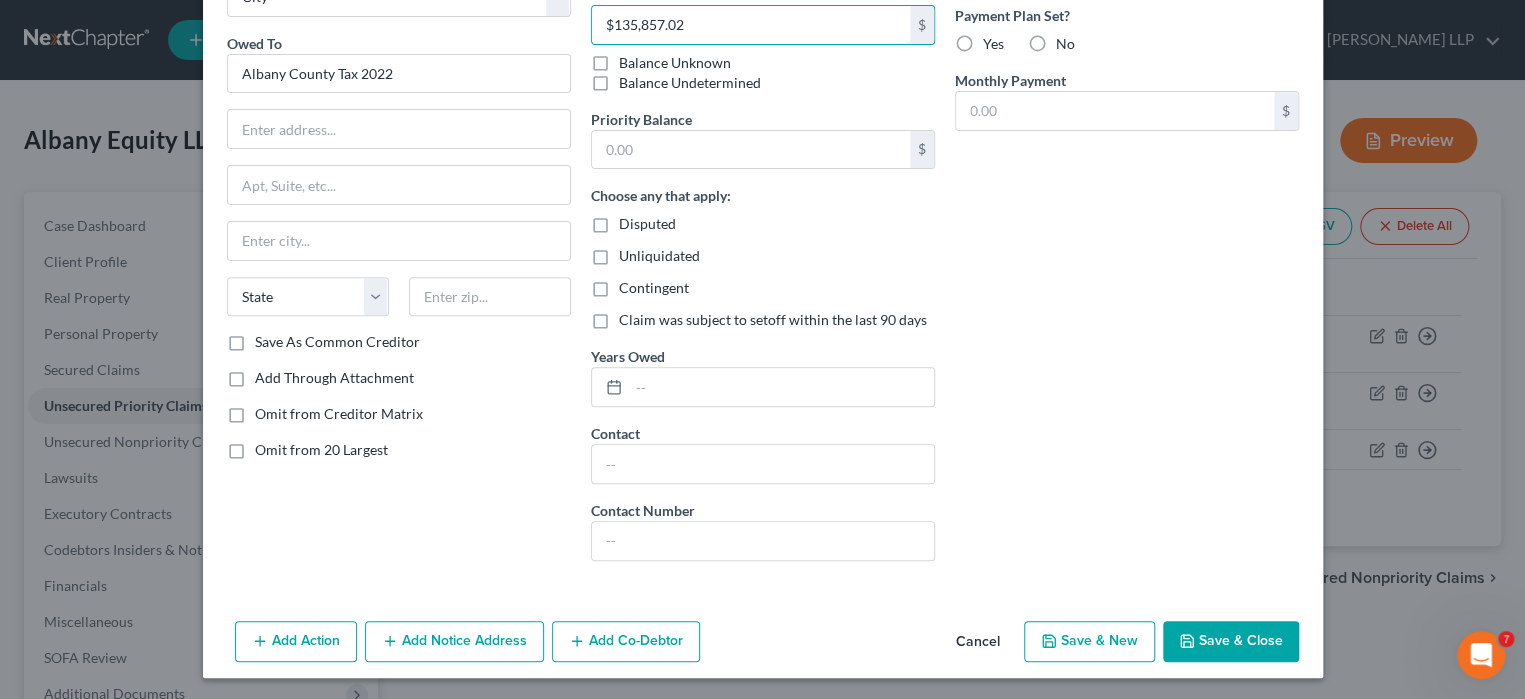 type on "$135,857.02" 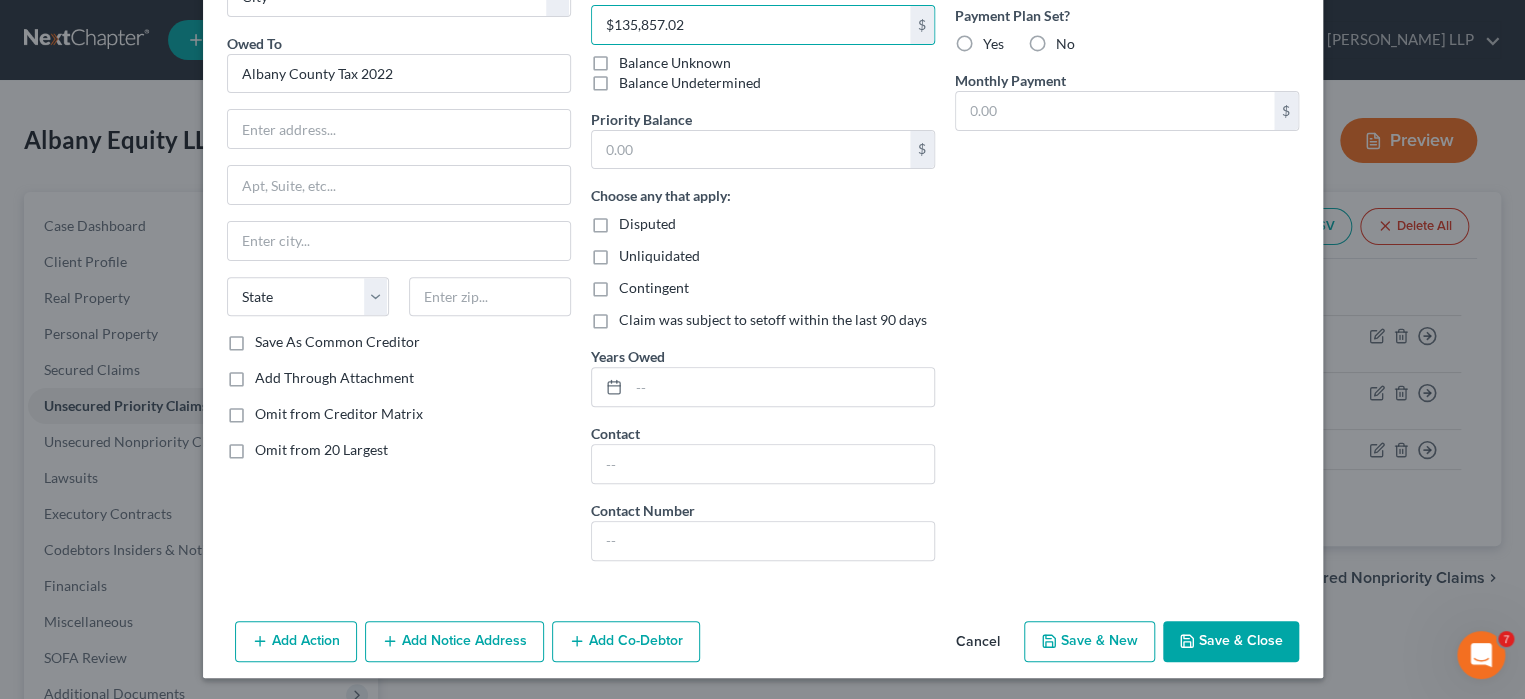 click on "Save & New" at bounding box center [1089, 642] 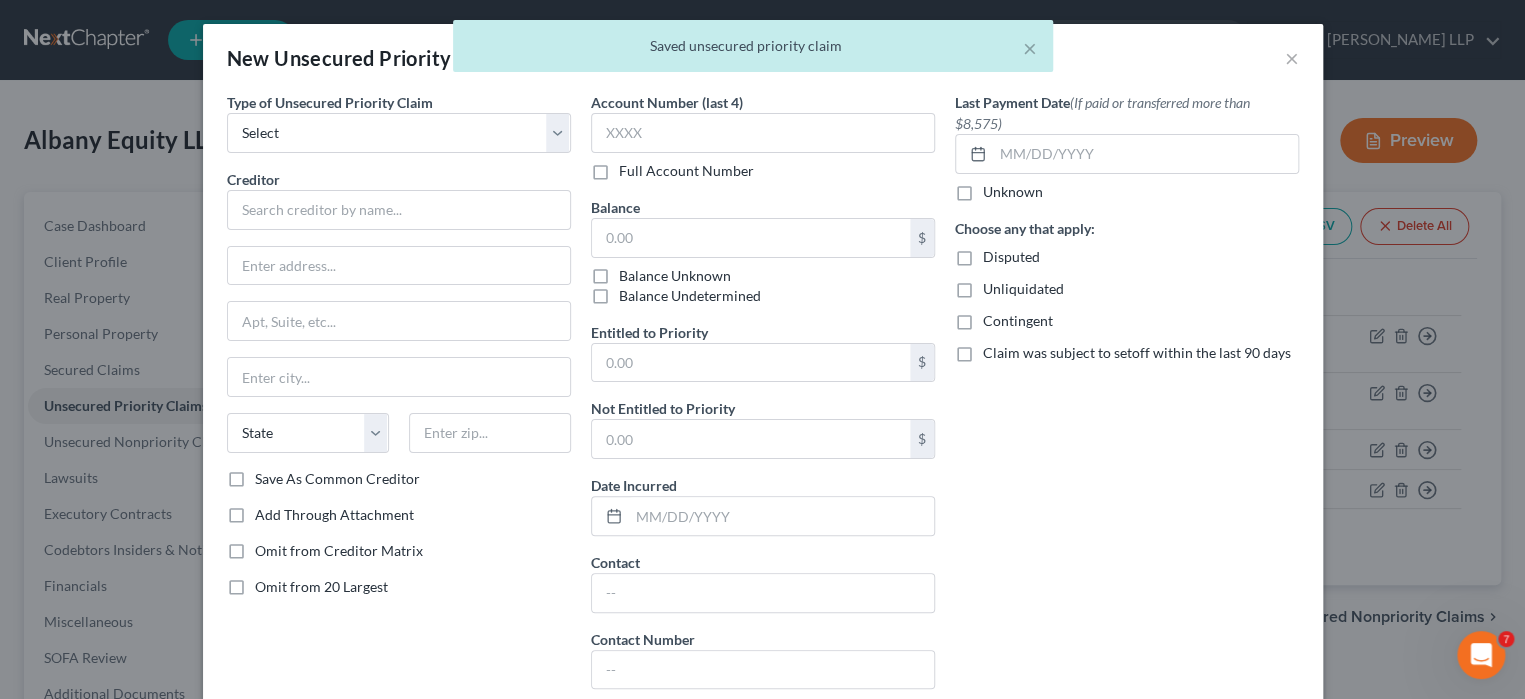type on "0.00" 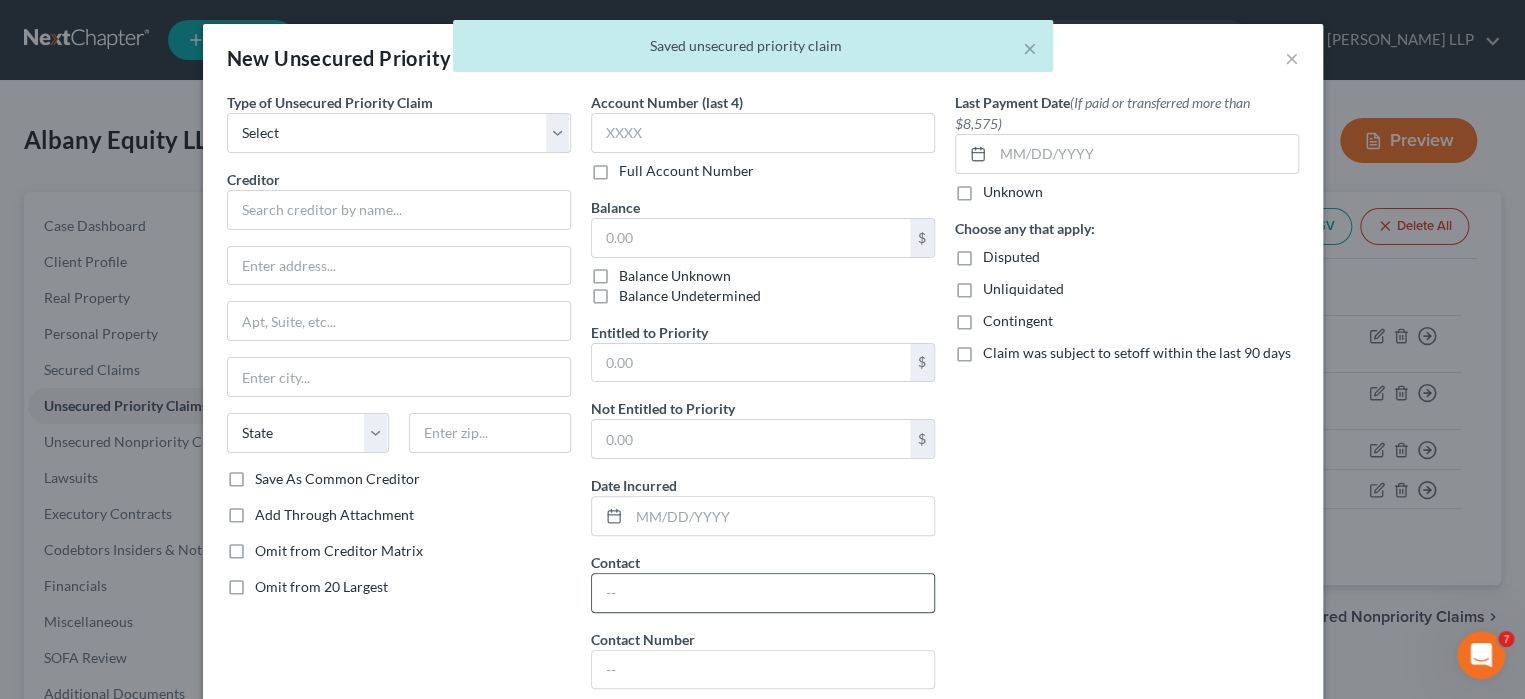 scroll, scrollTop: 0, scrollLeft: 0, axis: both 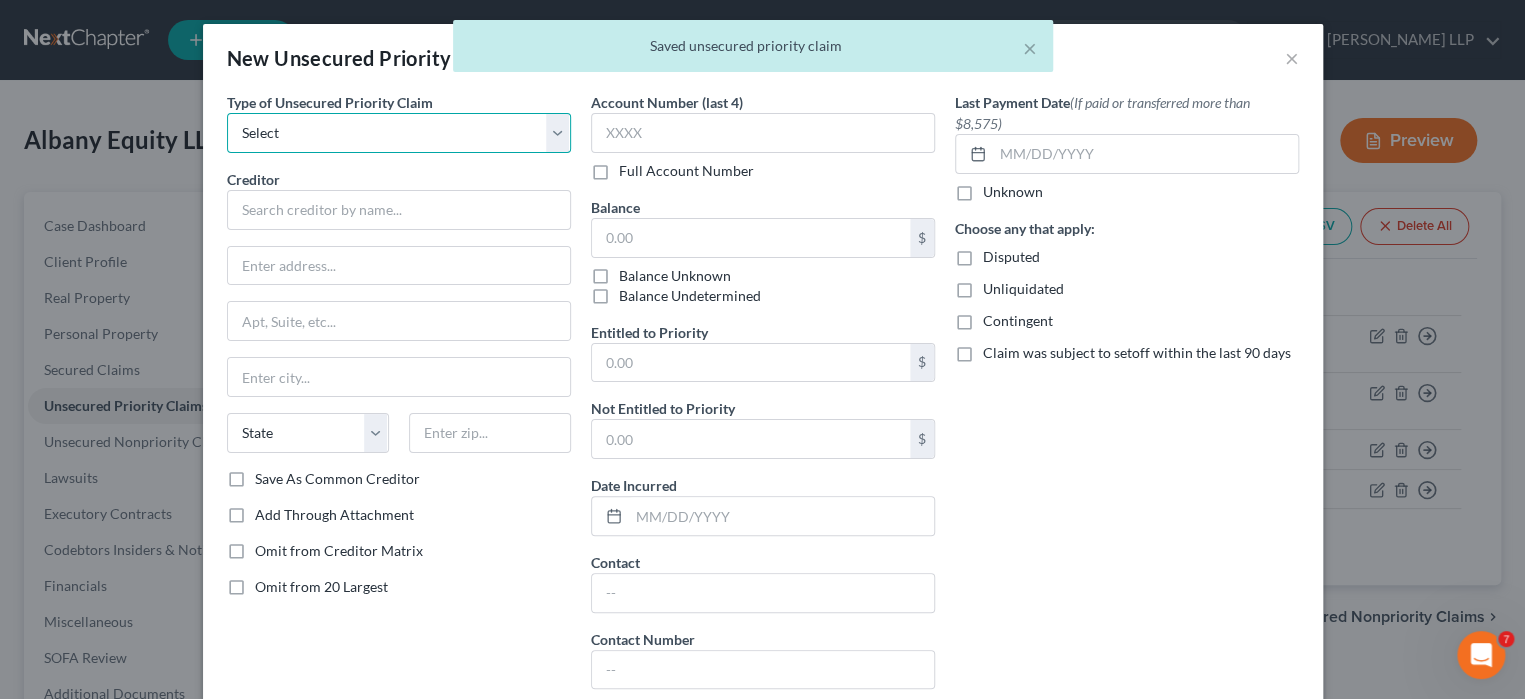 click on "Select Taxes & Other Government Units Domestic Support Obligations Extensions of credit in an involuntary case Wages, Salaries, Commissions Contributions to employee benefits Certain farmers and fisherman Deposits by individuals Commitments to maintain capitals Claims for death or injury while intoxicated Other" at bounding box center [399, 133] 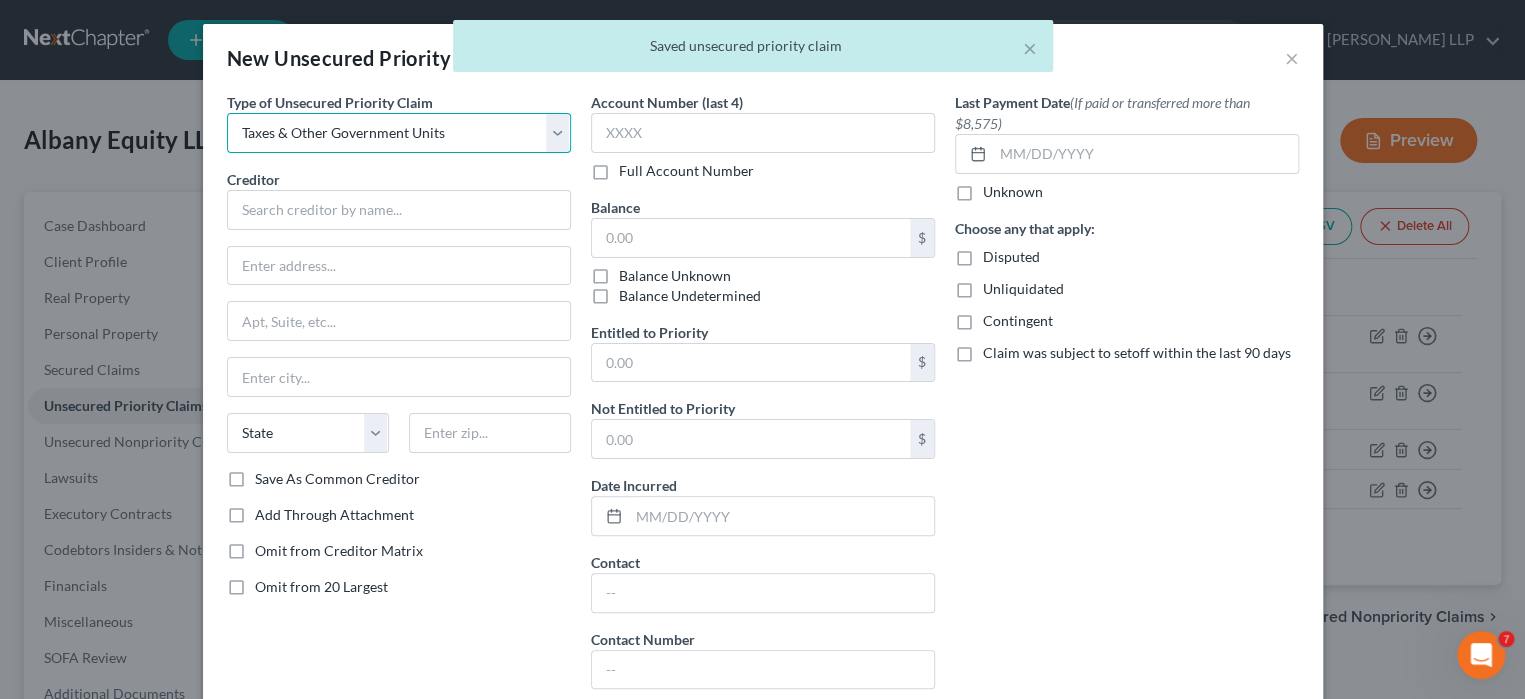 click on "Select Taxes & Other Government Units Domestic Support Obligations Extensions of credit in an involuntary case Wages, Salaries, Commissions Contributions to employee benefits Certain farmers and fisherman Deposits by individuals Commitments to maintain capitals Claims for death or injury while intoxicated Other" at bounding box center (399, 133) 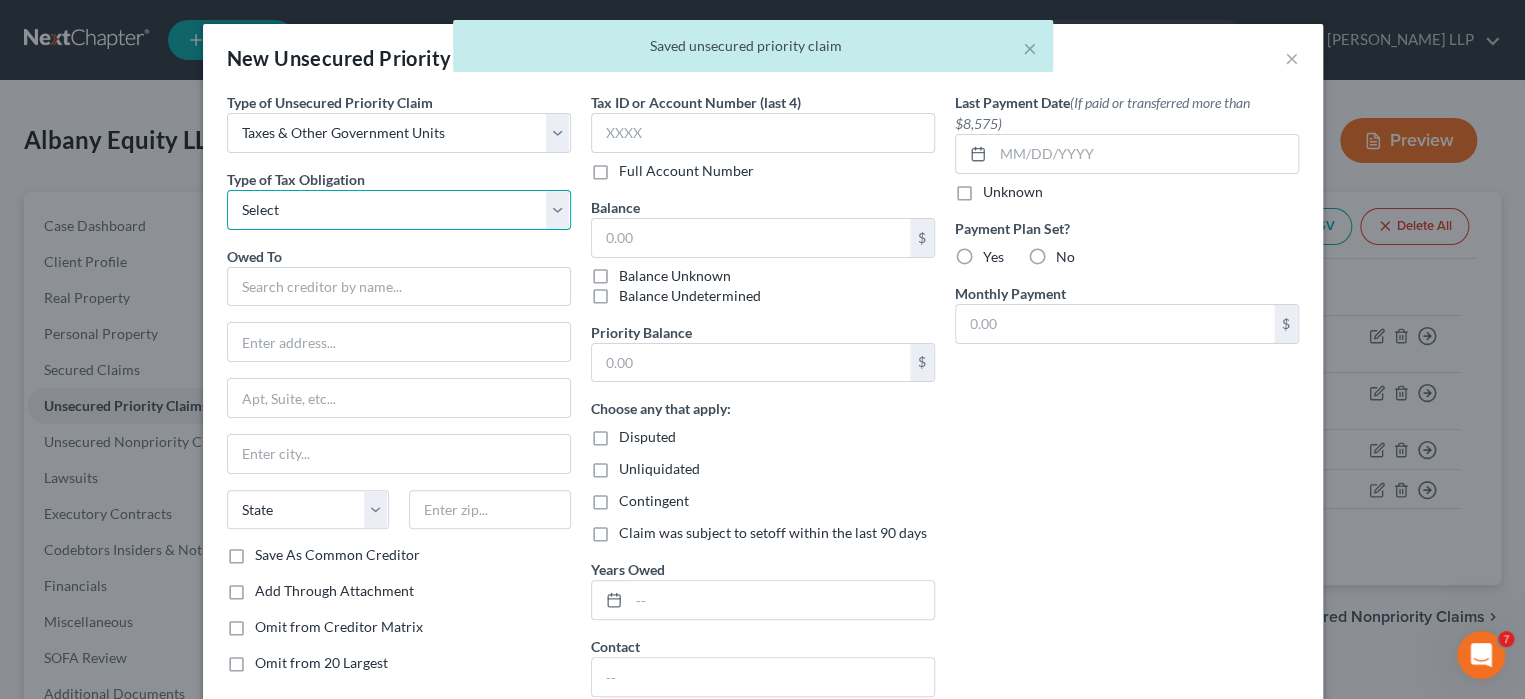 click on "Select Federal City State Franchise Tax Board Other" at bounding box center (399, 210) 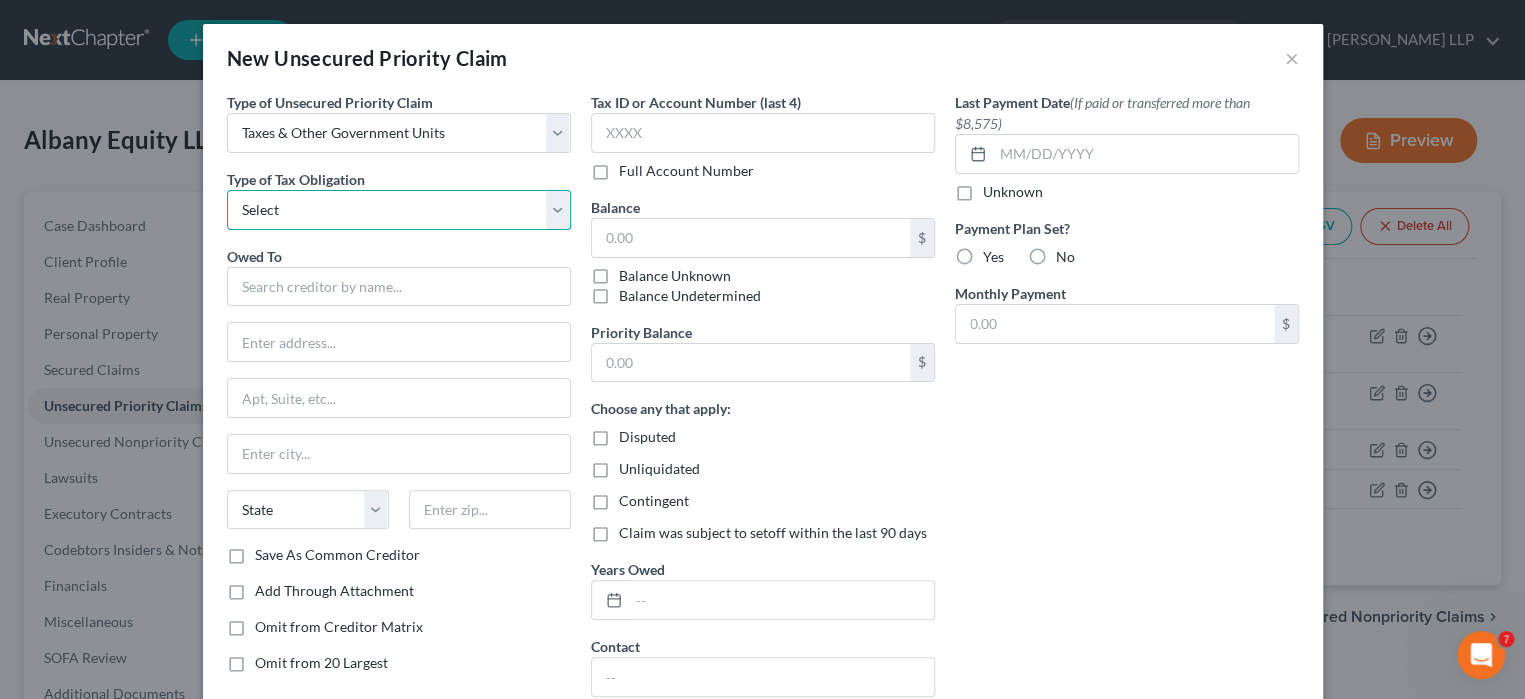 select on "1" 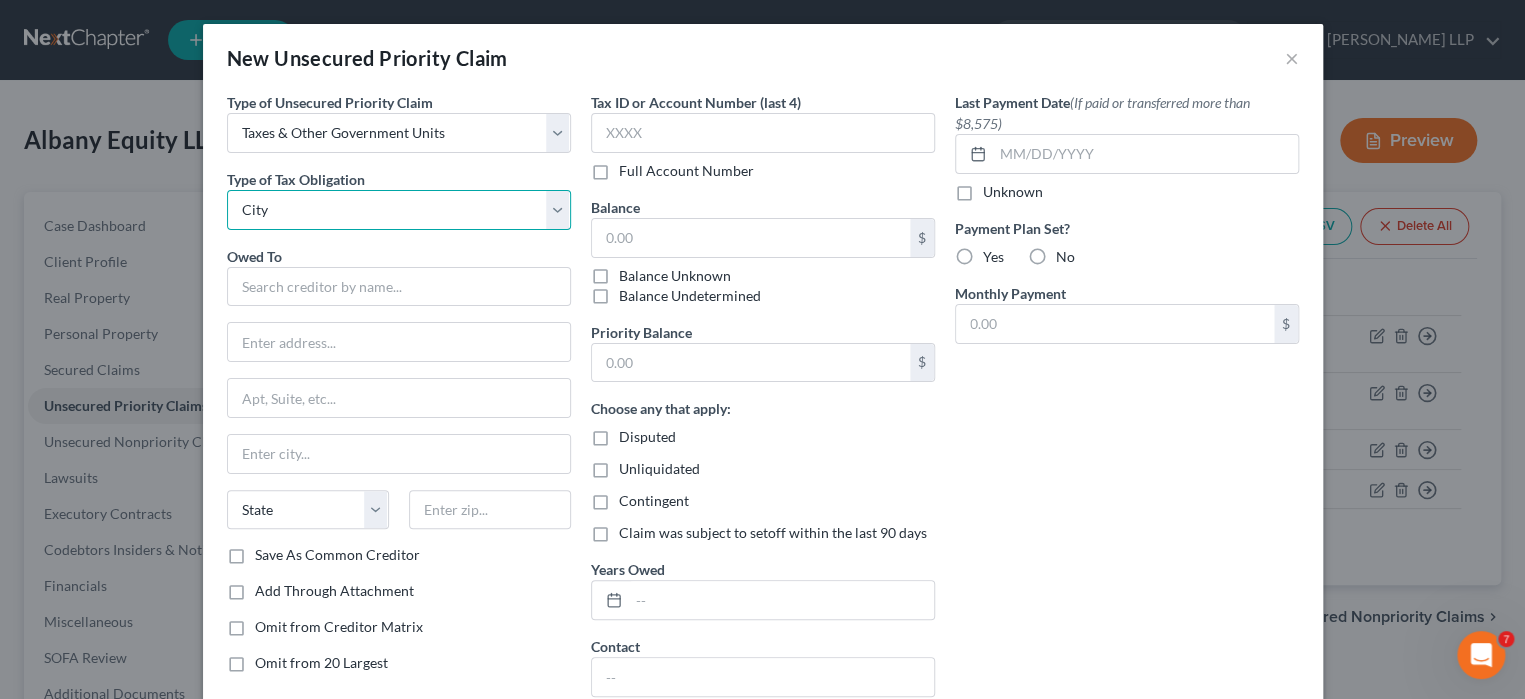 click on "Select Federal City State Franchise Tax Board Other" at bounding box center (399, 210) 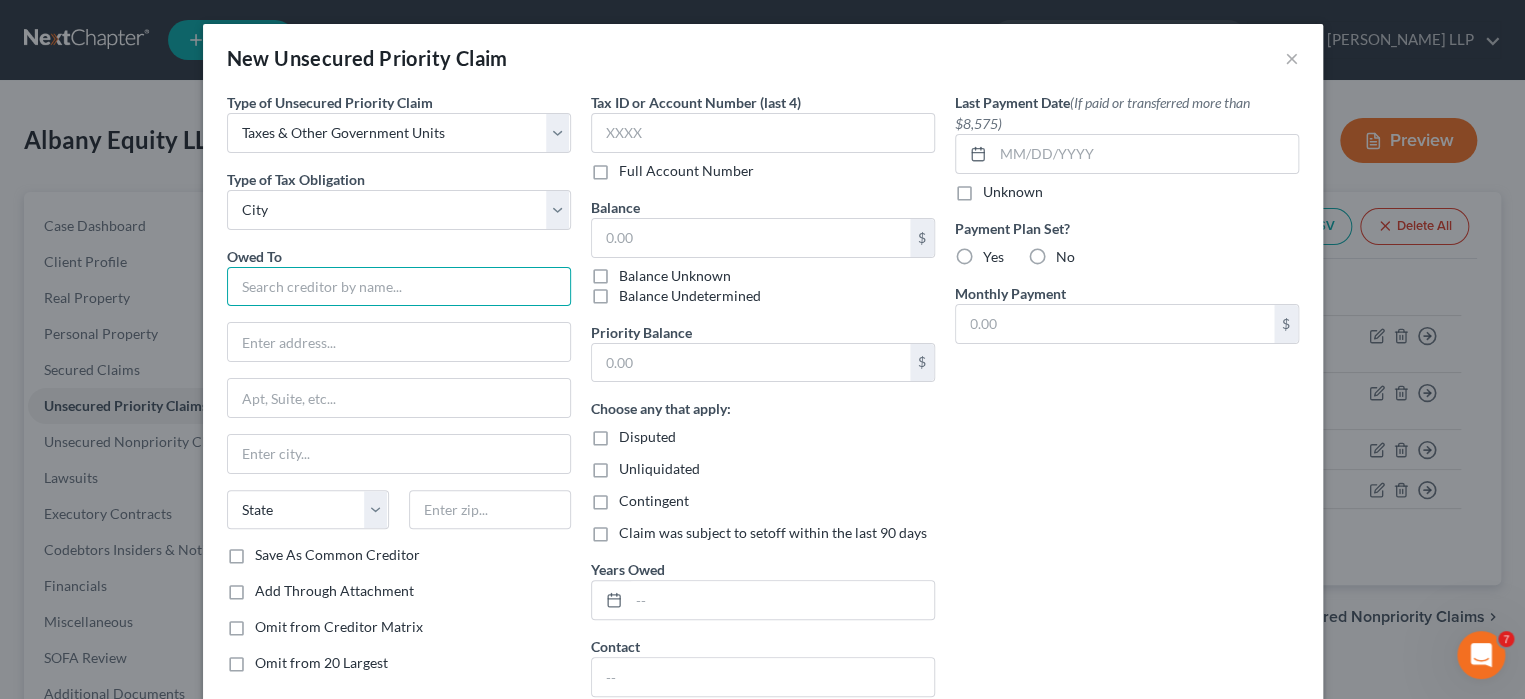 click at bounding box center (399, 287) 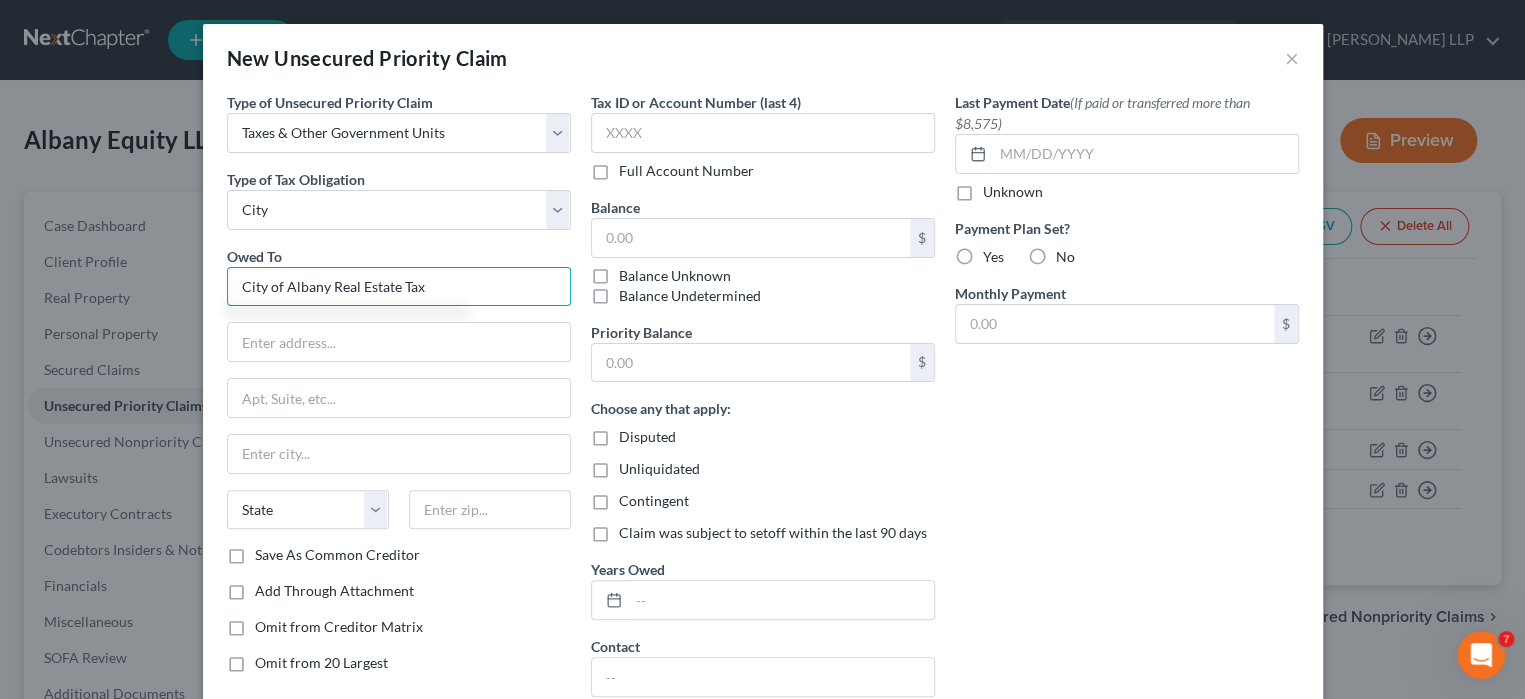 type on "City of Albany Real Estate Tax" 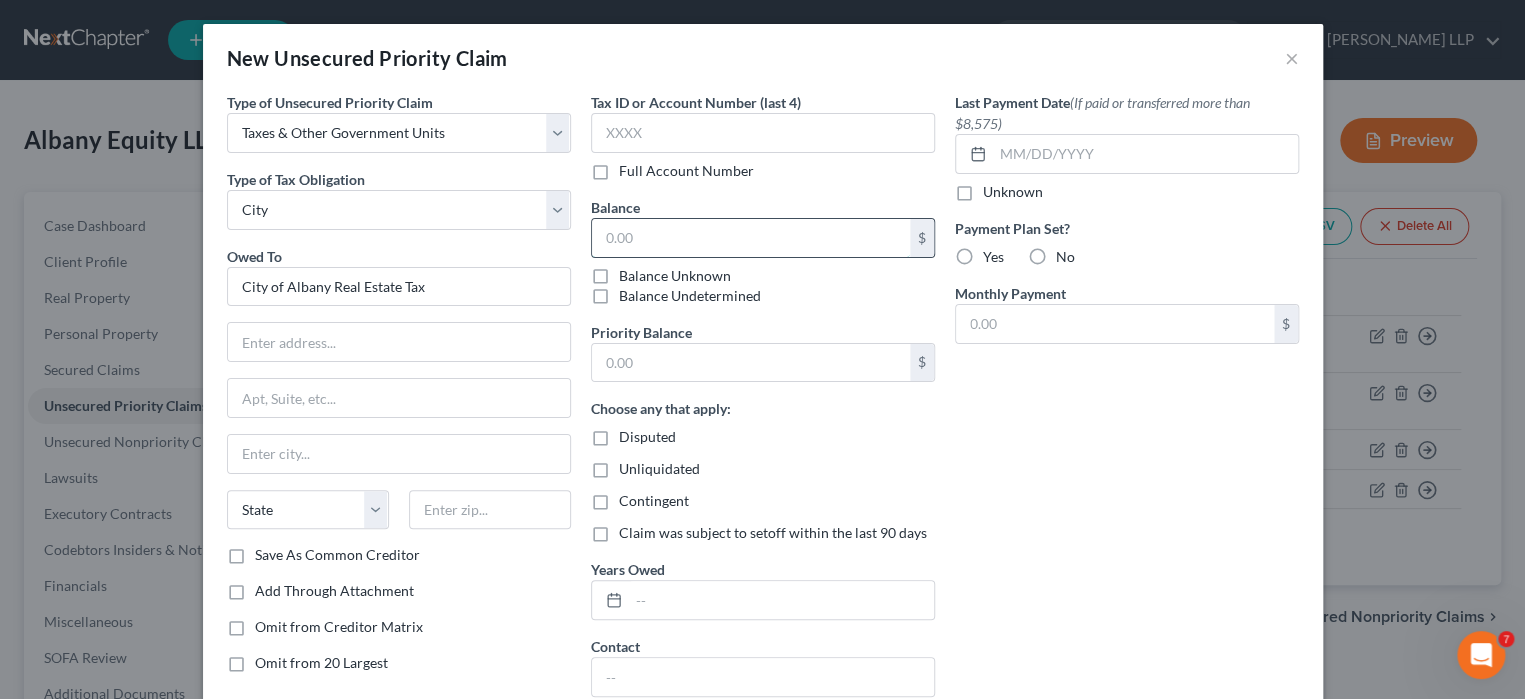click at bounding box center [751, 238] 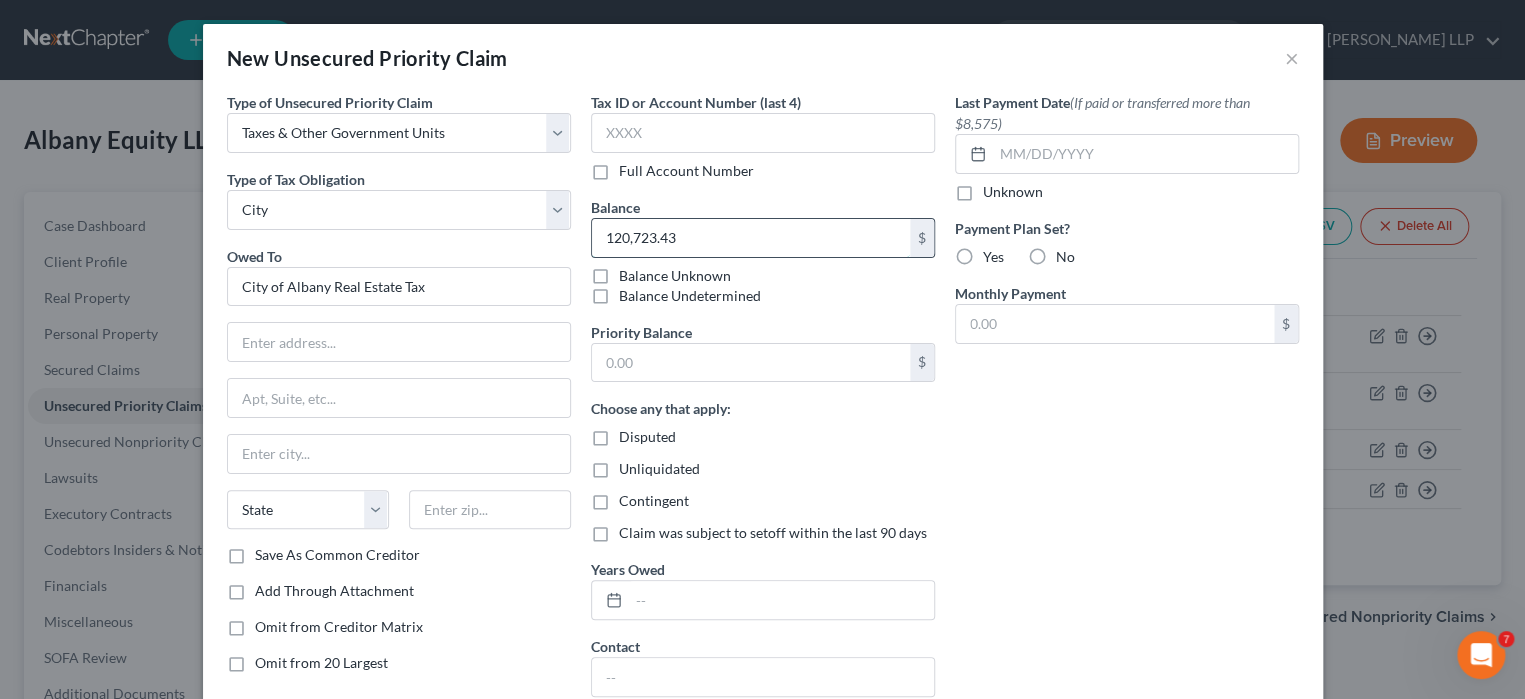 click on "120,723.43" at bounding box center (751, 238) 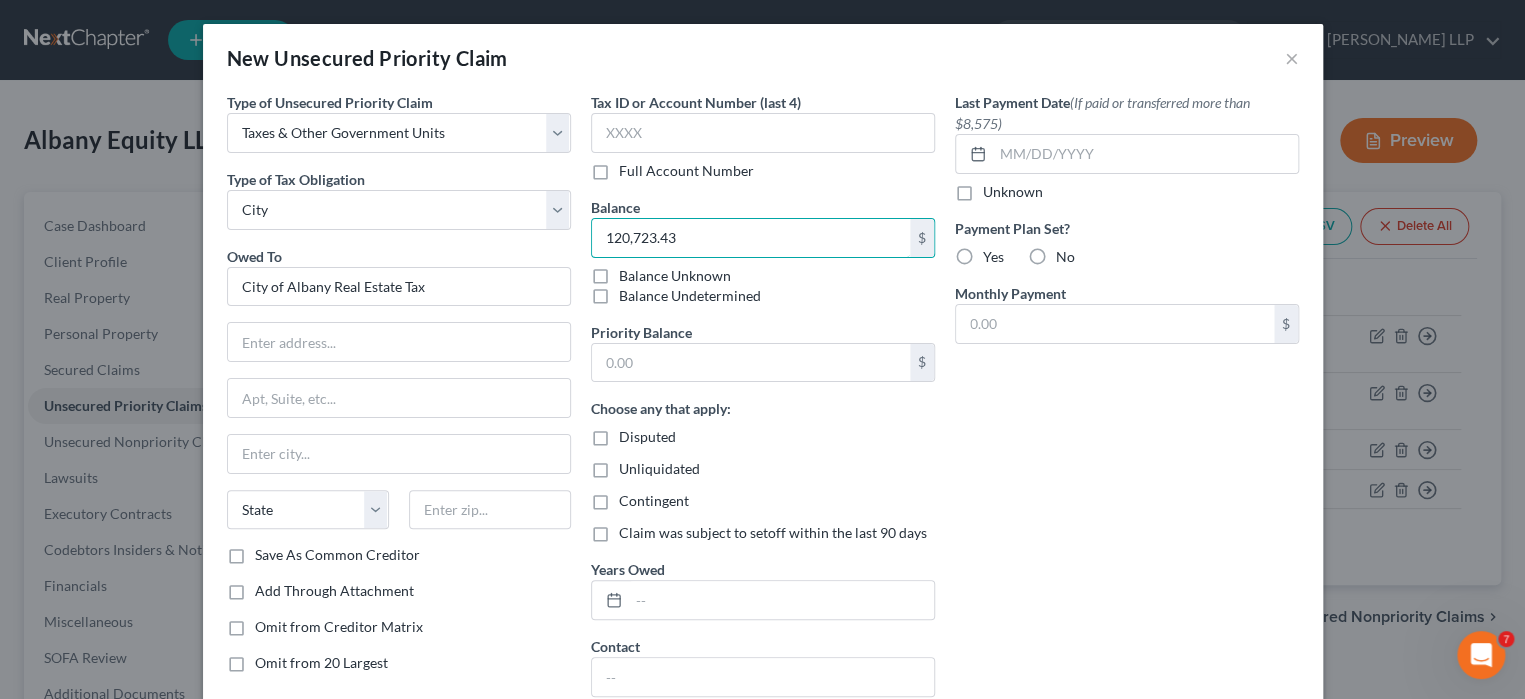 scroll, scrollTop: 213, scrollLeft: 0, axis: vertical 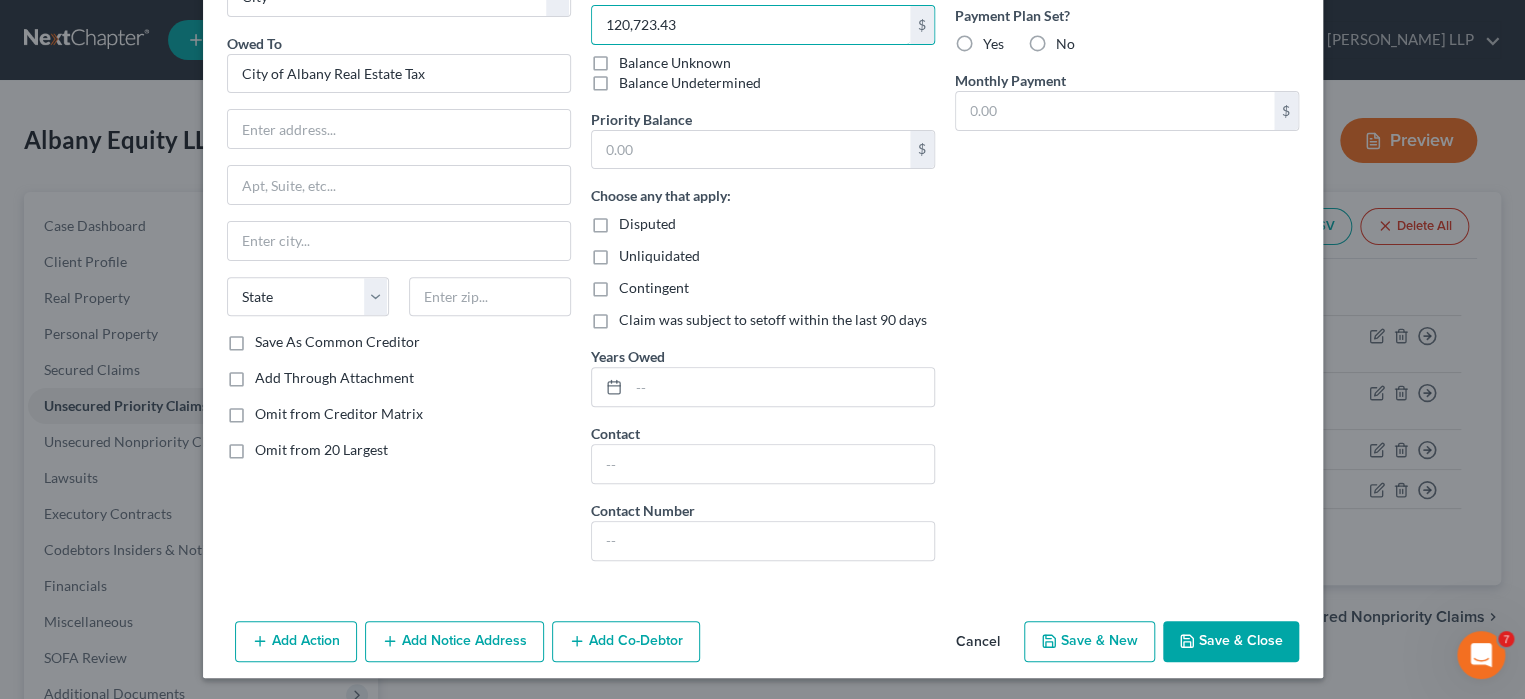type on "120,723.43" 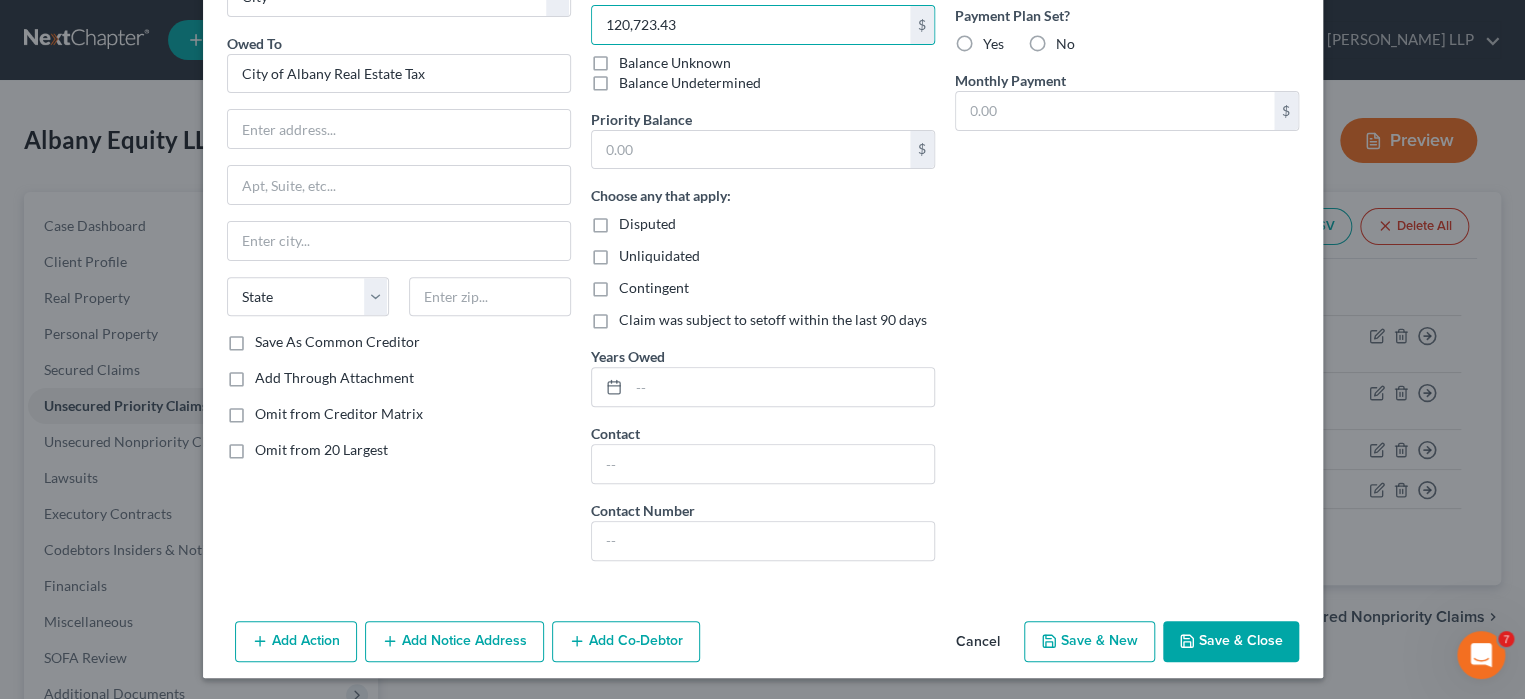 click on "Add Action Add Notice Address Add Co-Debtor Cancel Save & New Save & Close" at bounding box center [763, 646] 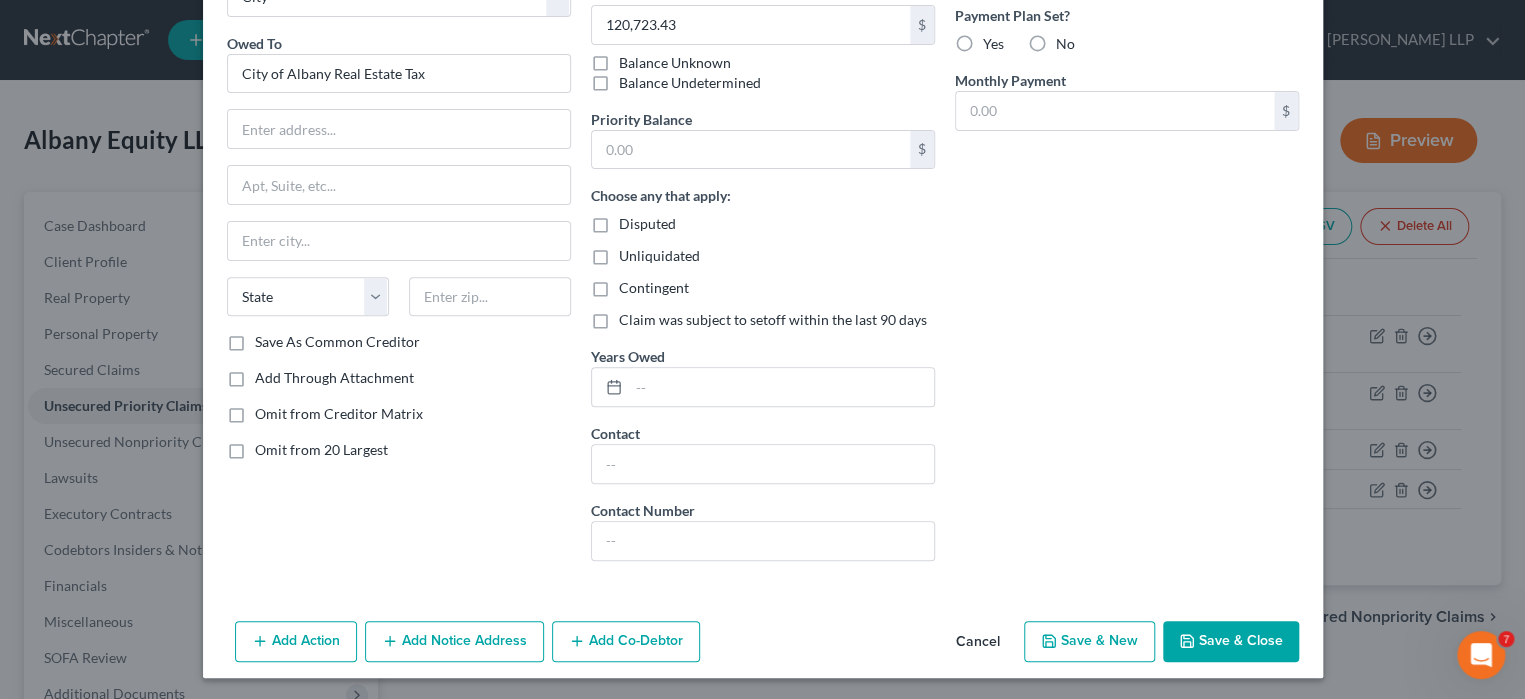 click on "Save & New" at bounding box center [1089, 642] 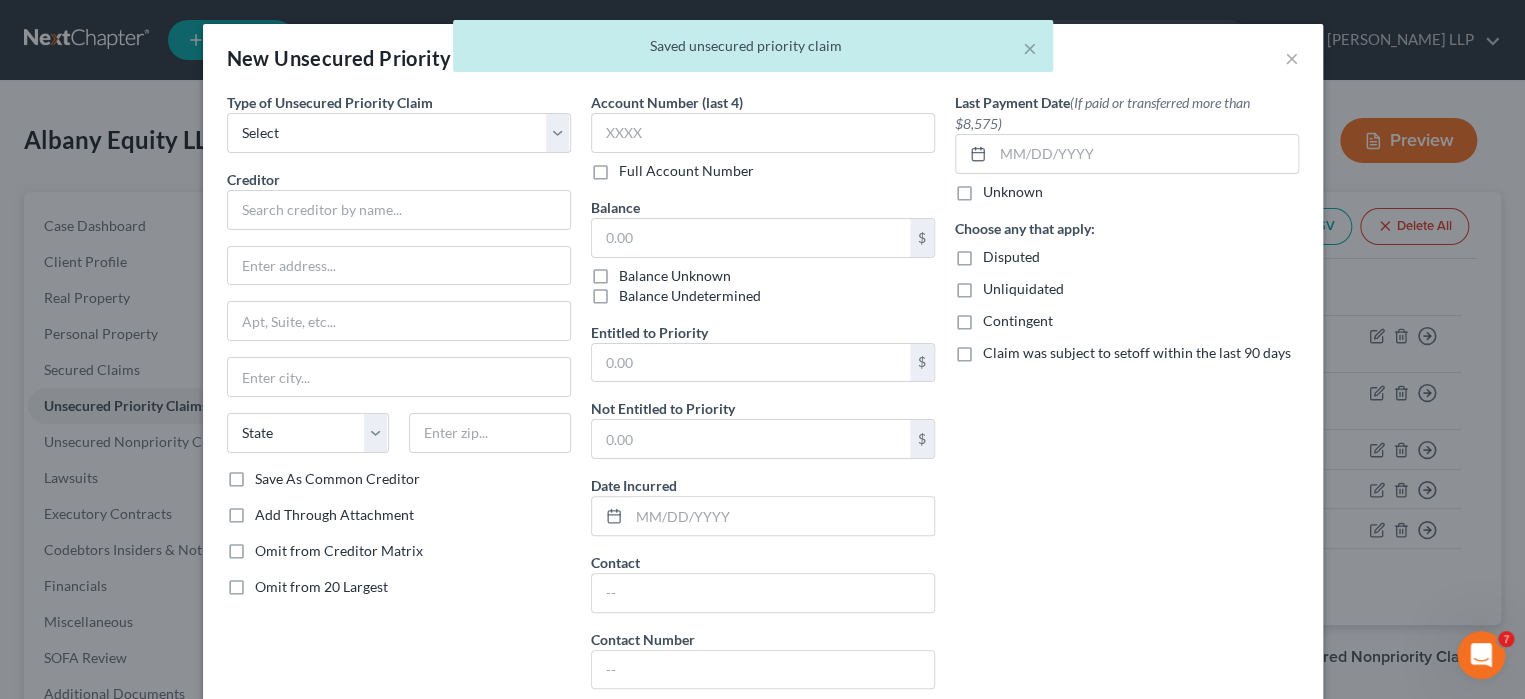 type on "0.00" 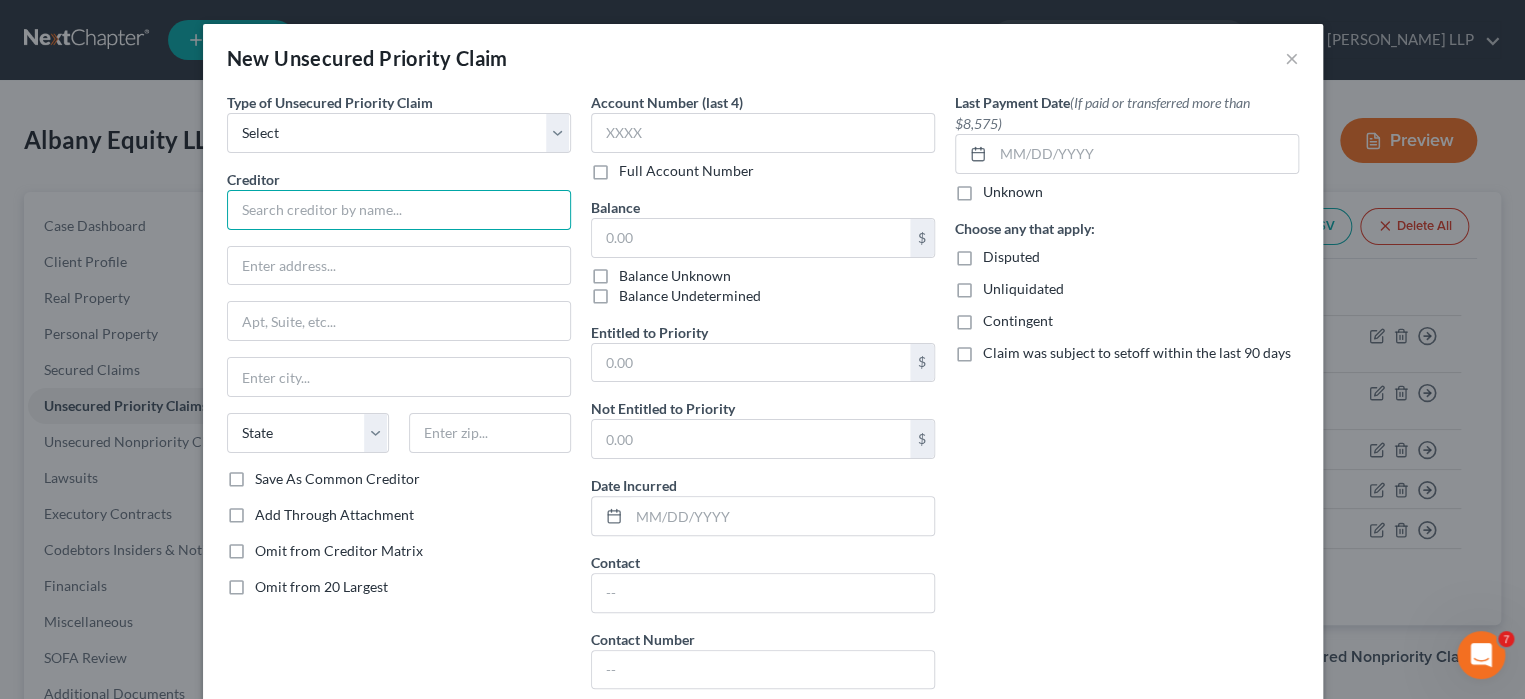 click at bounding box center [399, 210] 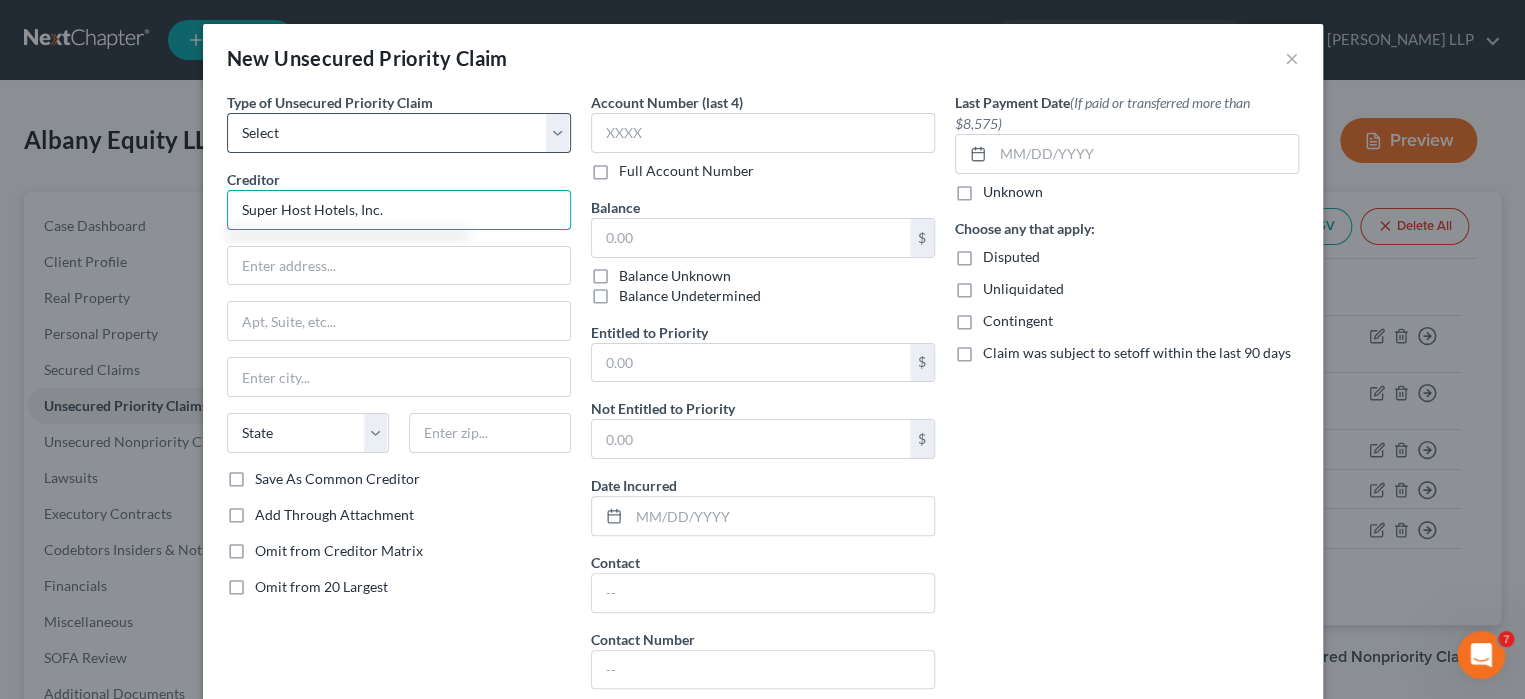 type on "Super Host Hotels, Inc." 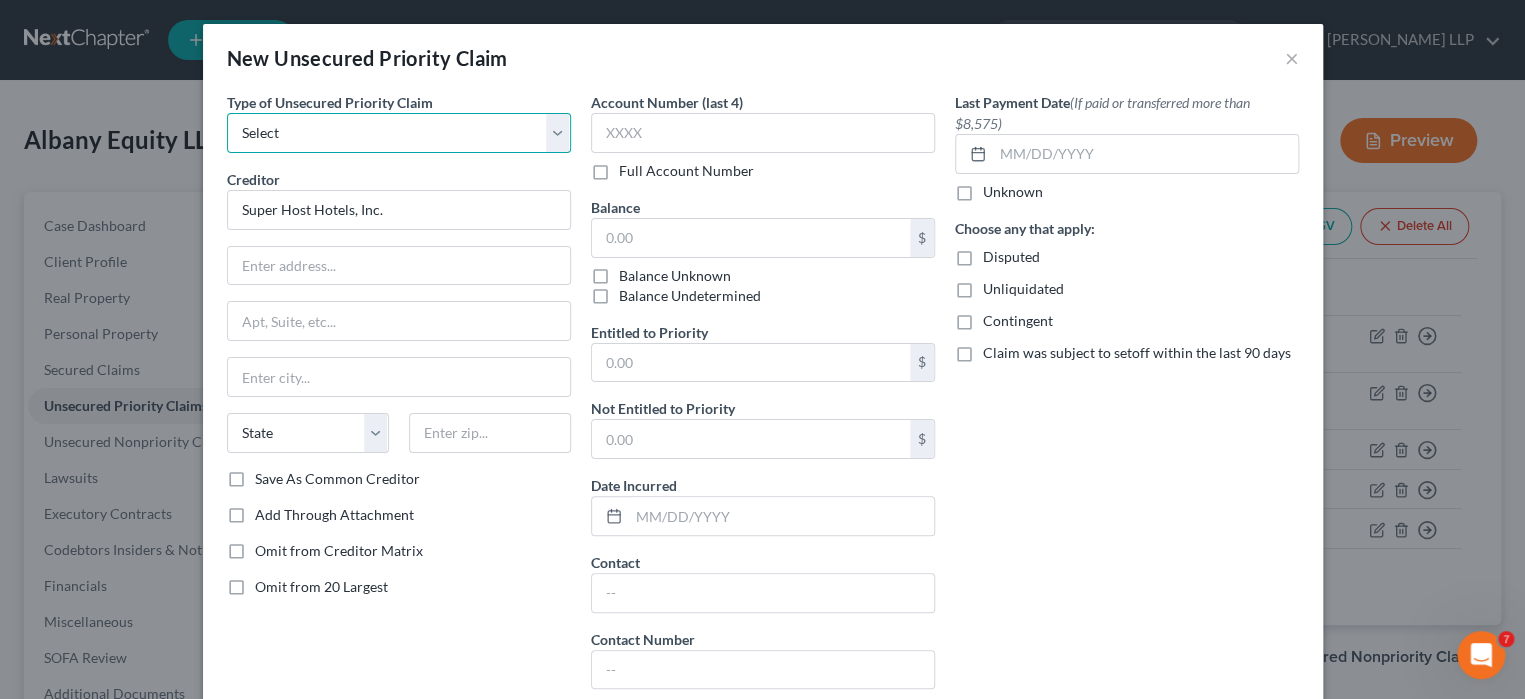 click on "Select Taxes & Other Government Units Domestic Support Obligations Extensions of credit in an involuntary case Wages, Salaries, Commissions Contributions to employee benefits Certain farmers and fisherman Deposits by individuals Commitments to maintain capitals Claims for death or injury while intoxicated Other" at bounding box center [399, 133] 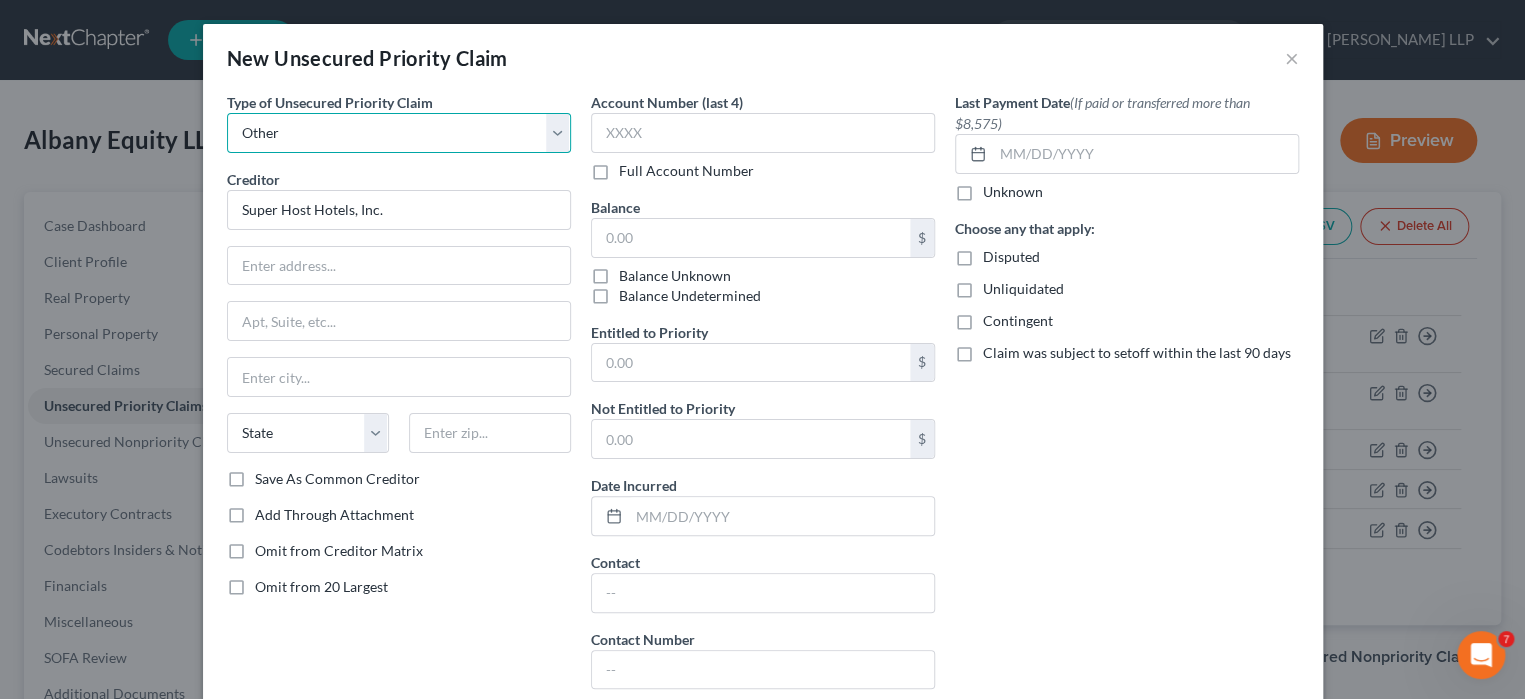 click on "Select Taxes & Other Government Units Domestic Support Obligations Extensions of credit in an involuntary case Wages, Salaries, Commissions Contributions to employee benefits Certain farmers and fisherman Deposits by individuals Commitments to maintain capitals Claims for death or injury while intoxicated Other" at bounding box center [399, 133] 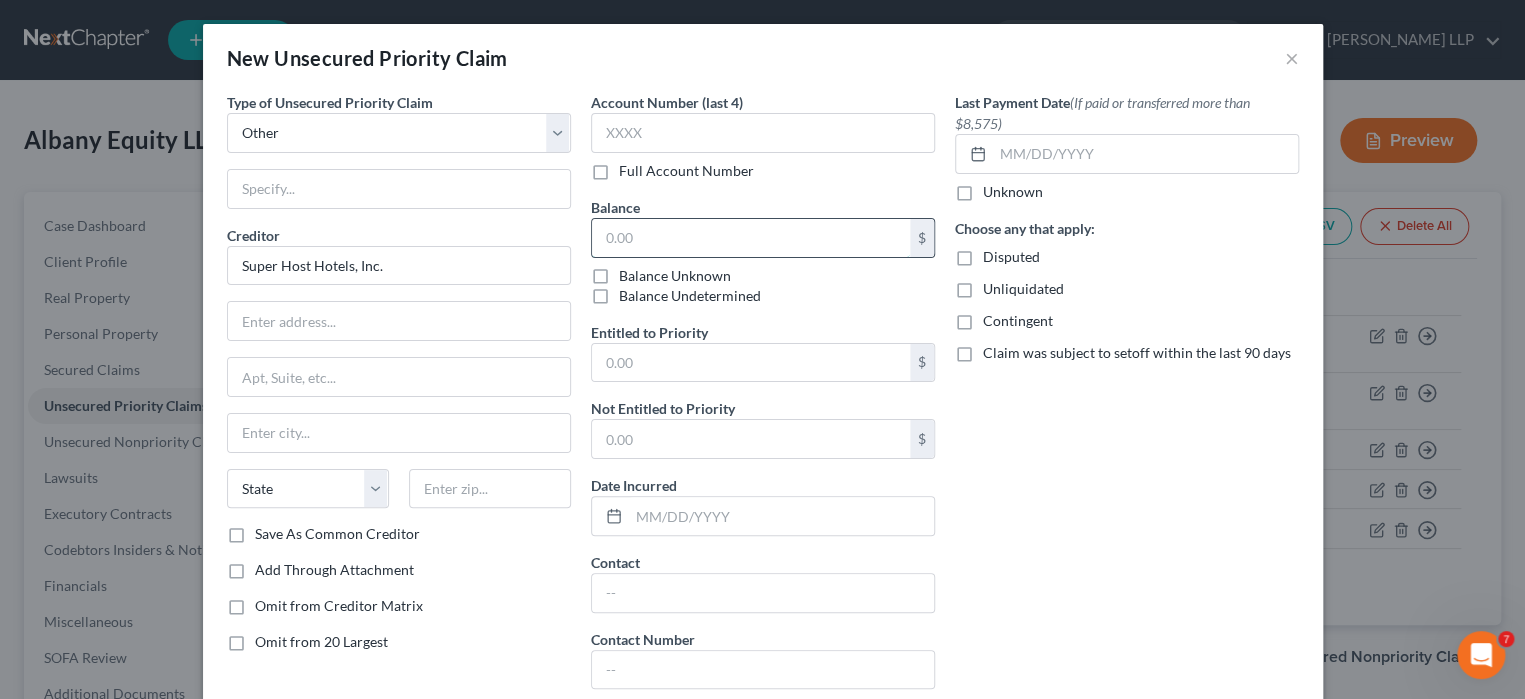 click at bounding box center [751, 238] 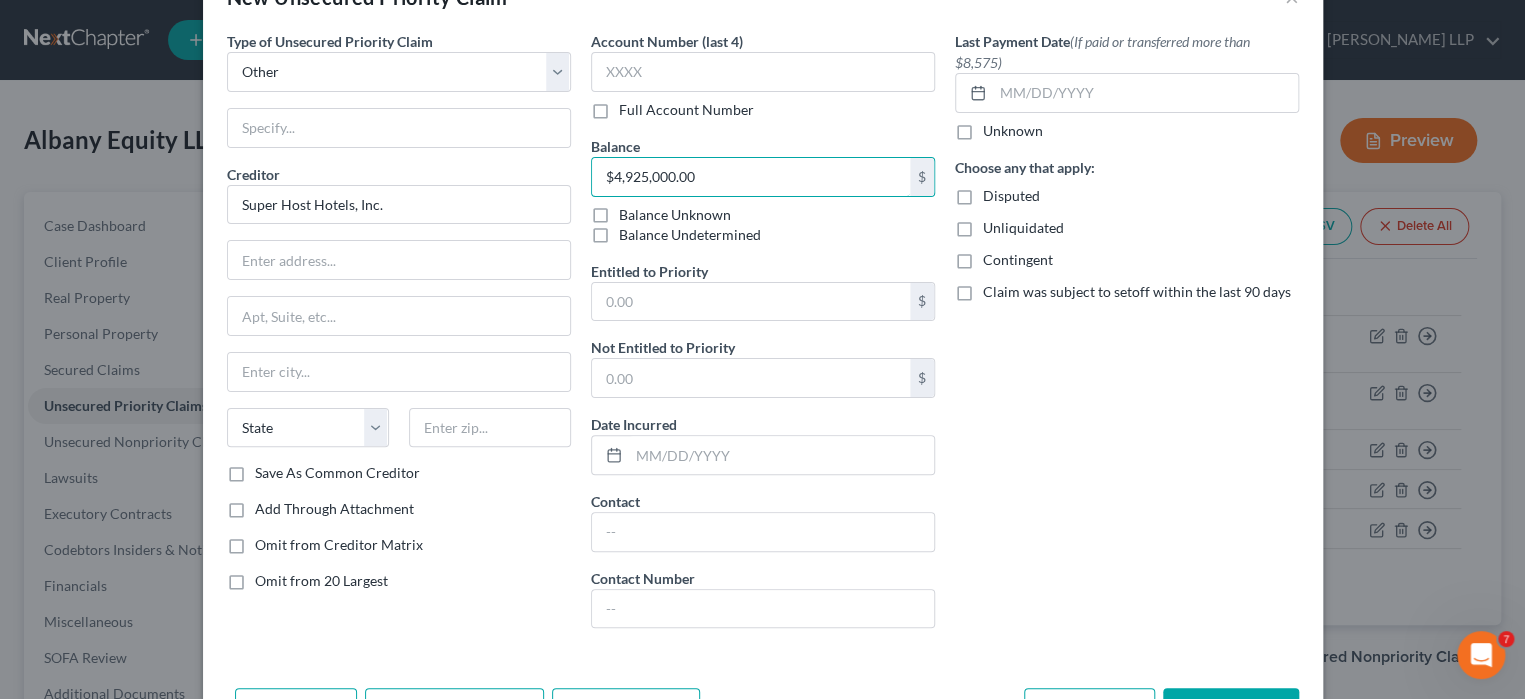 scroll, scrollTop: 128, scrollLeft: 0, axis: vertical 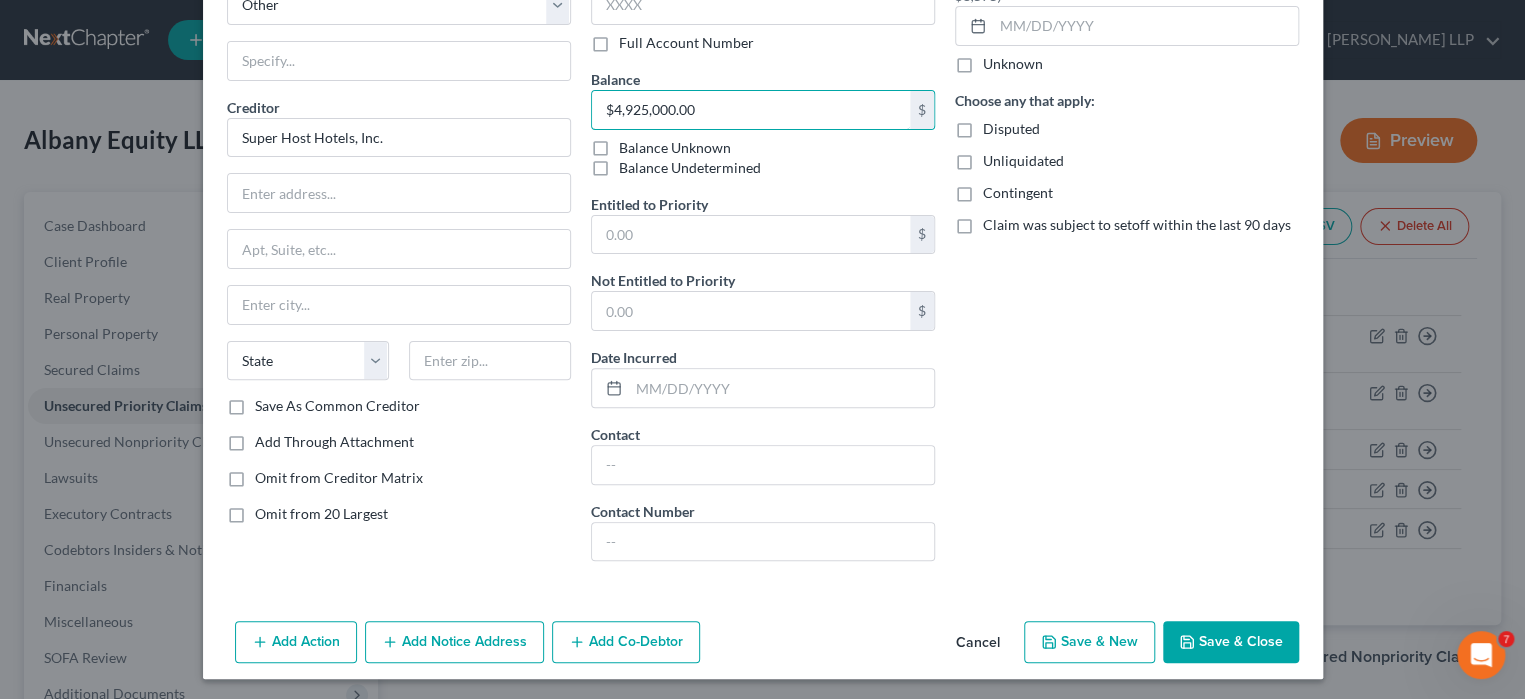 type on "$4,925,000.00" 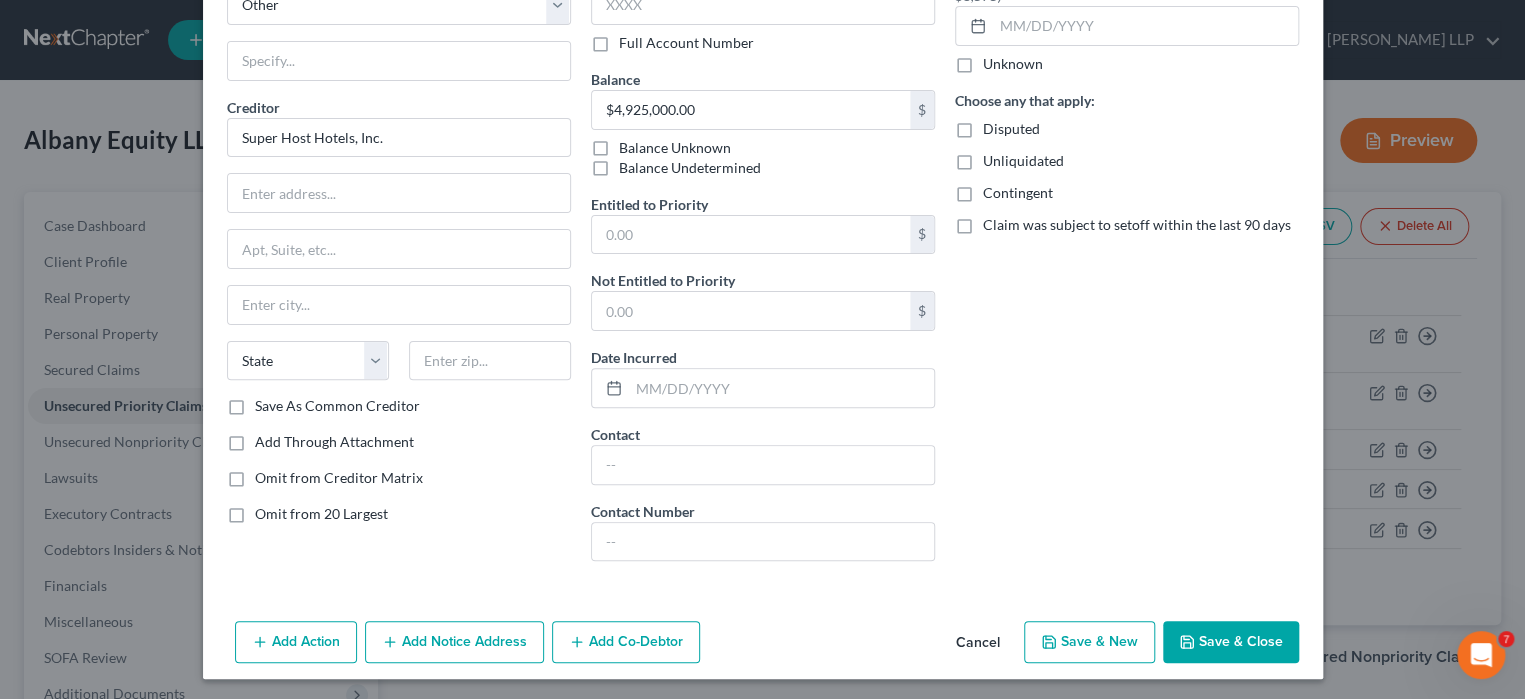 click on "Save & New" at bounding box center [1089, 642] 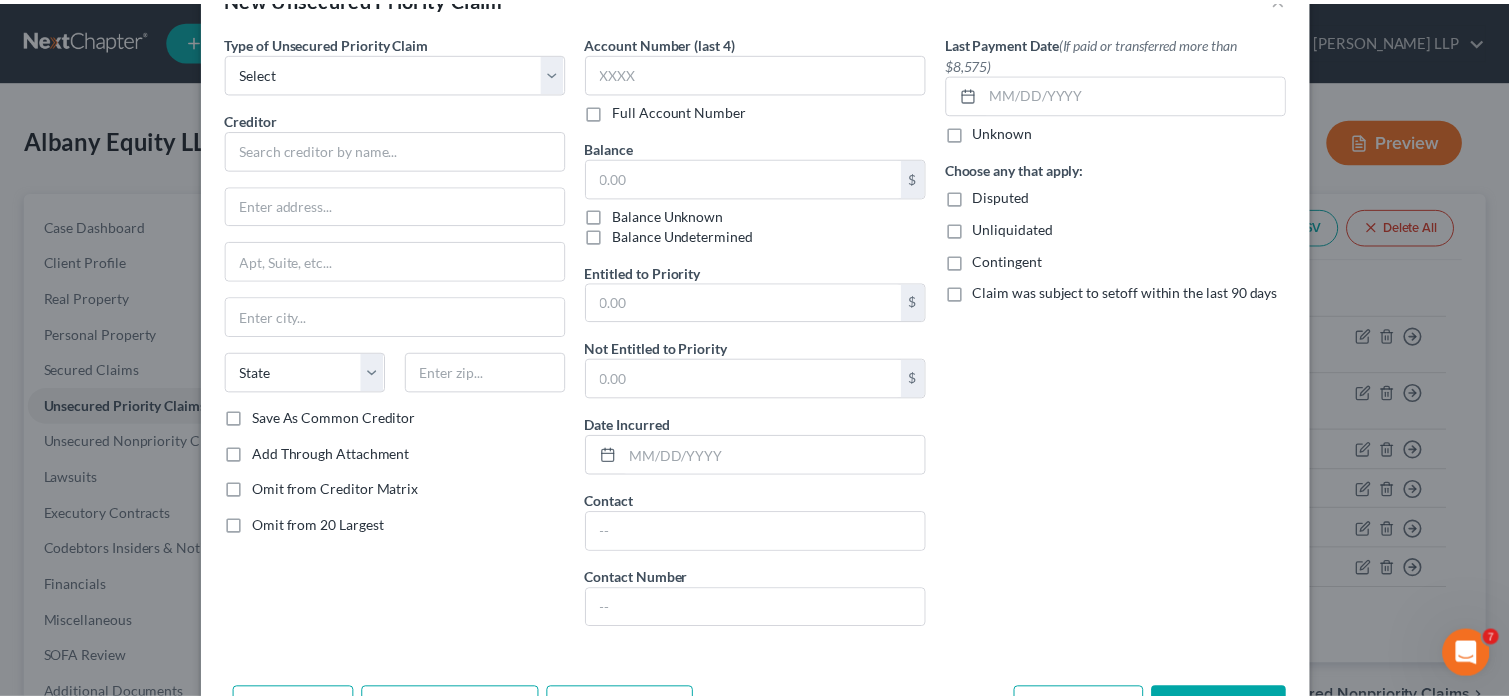 scroll, scrollTop: 128, scrollLeft: 0, axis: vertical 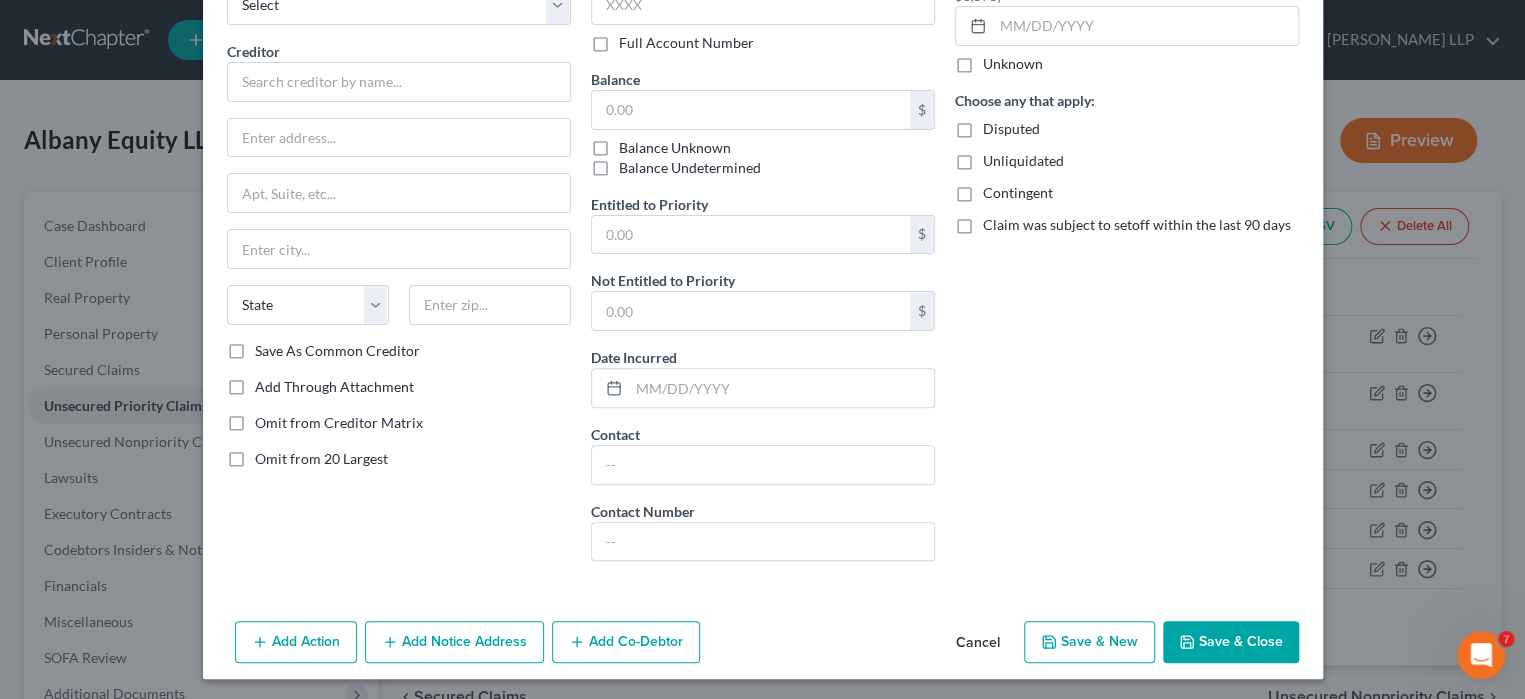 click on "Save & Close" at bounding box center [1231, 642] 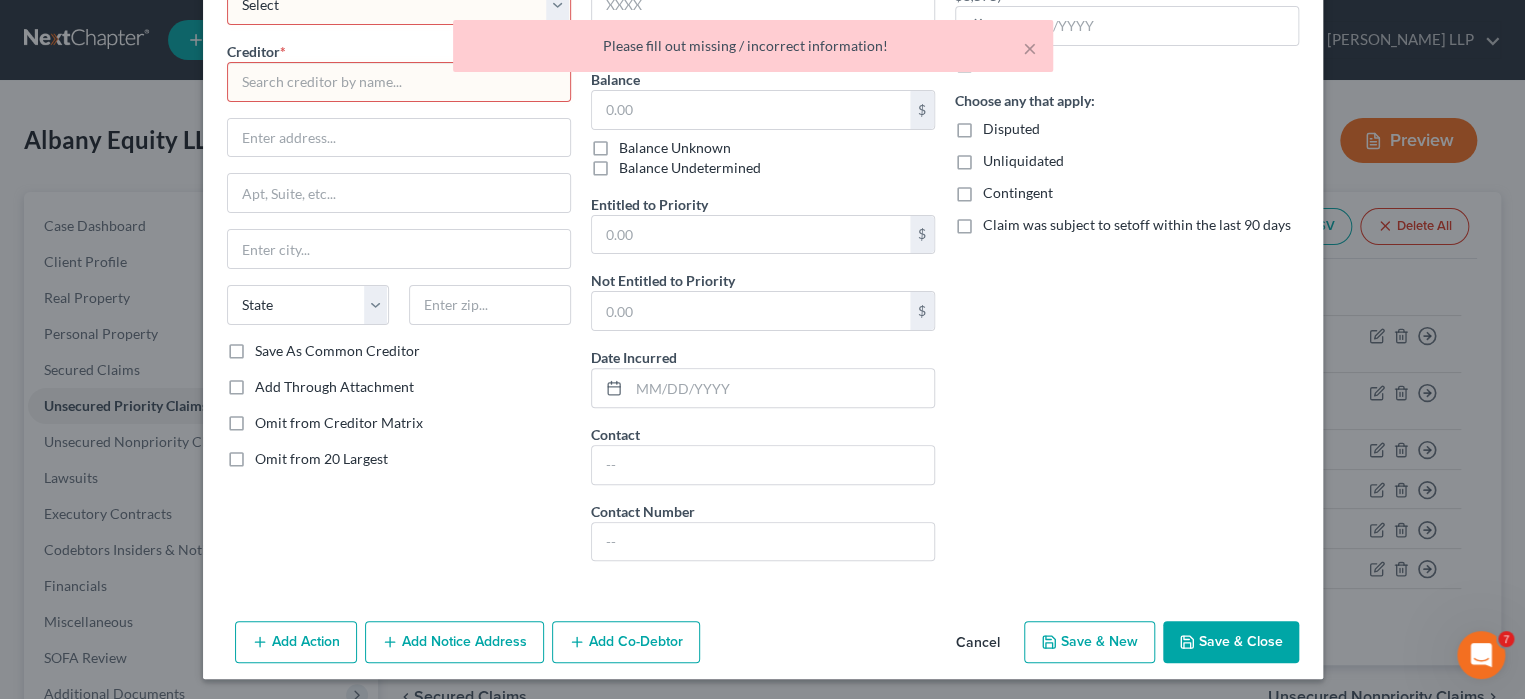 click on "Cancel" at bounding box center [978, 643] 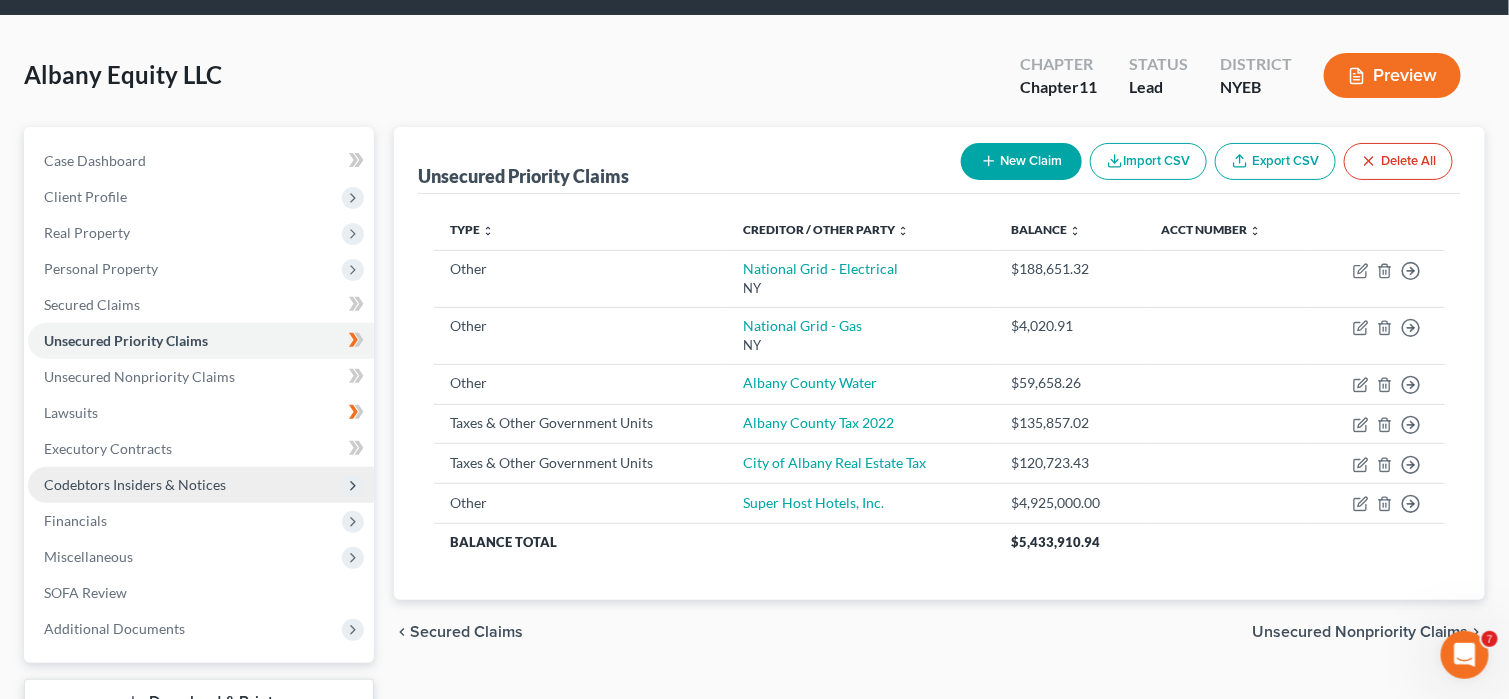 scroll, scrollTop: 100, scrollLeft: 0, axis: vertical 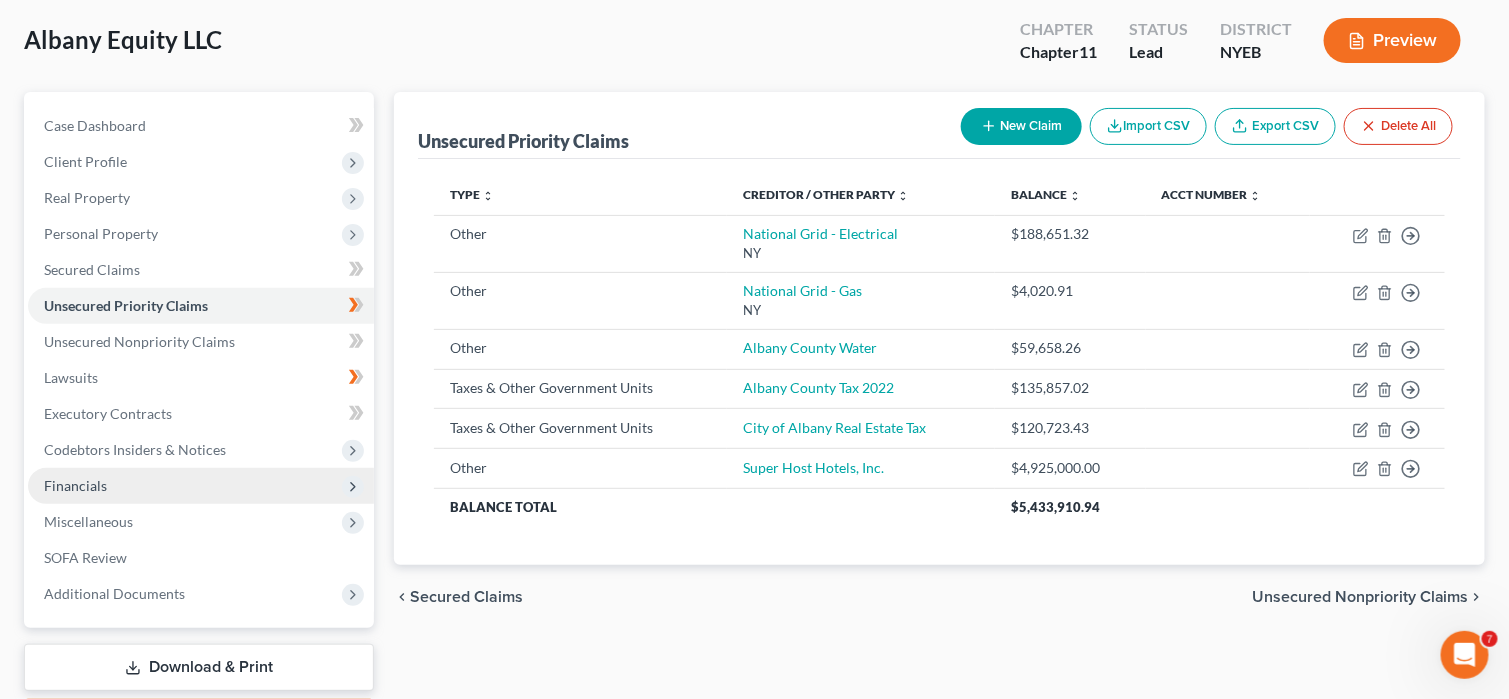 click on "Financials" at bounding box center (201, 486) 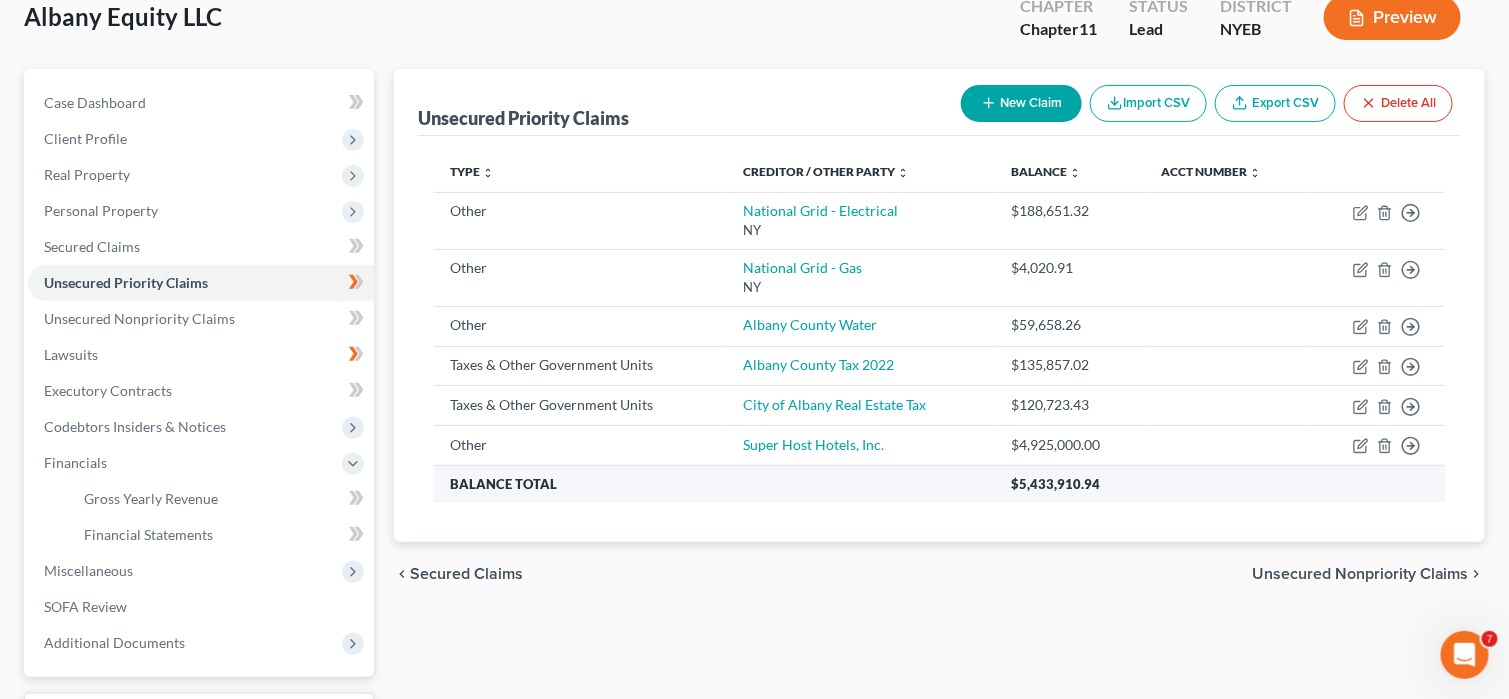 scroll, scrollTop: 0, scrollLeft: 0, axis: both 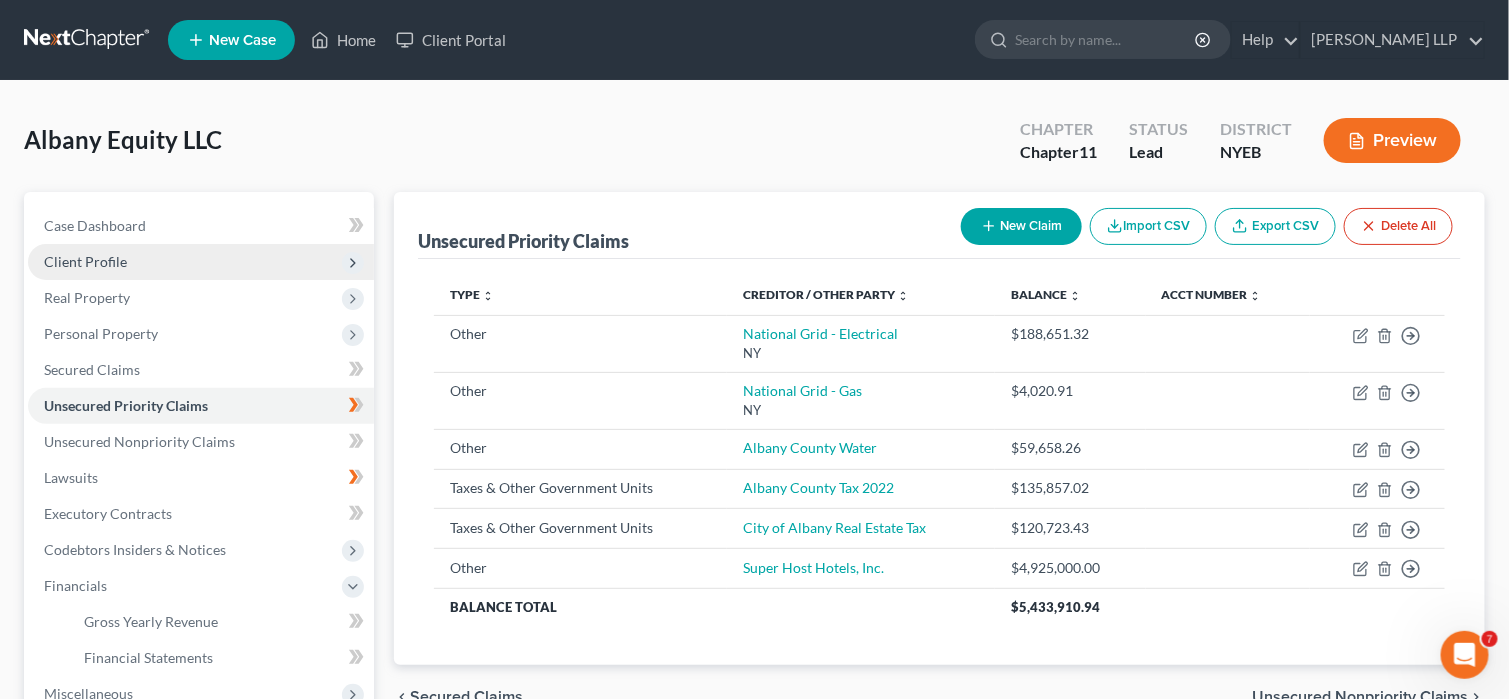 click on "Client Profile" at bounding box center (201, 262) 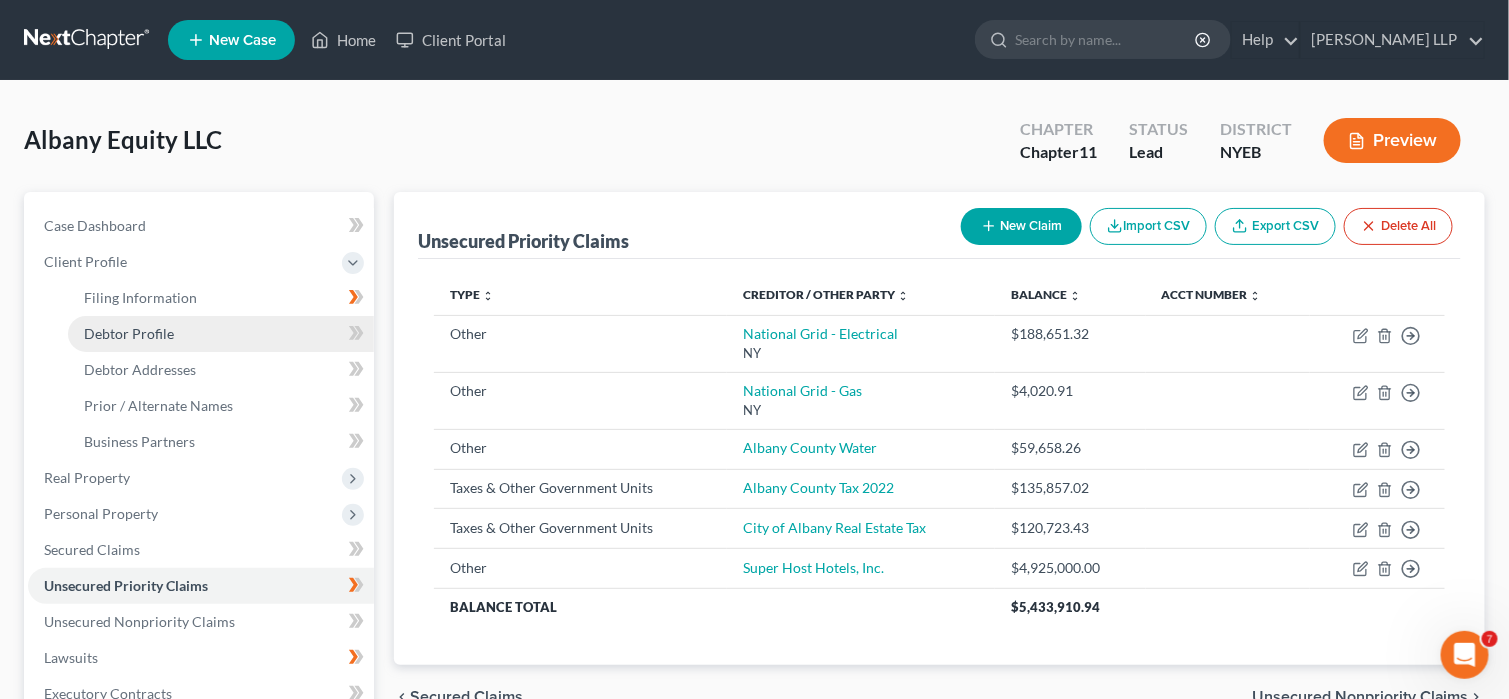click on "Debtor Profile" at bounding box center [221, 334] 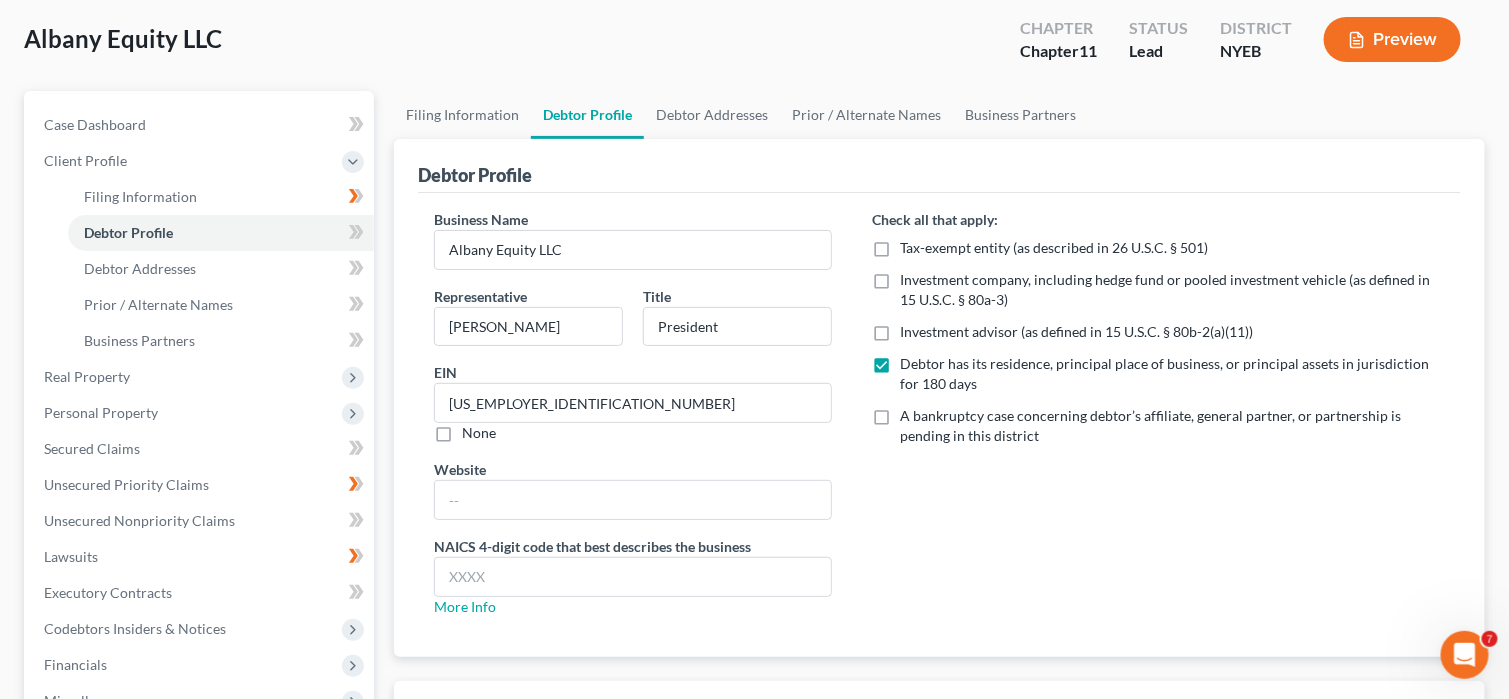 scroll, scrollTop: 100, scrollLeft: 0, axis: vertical 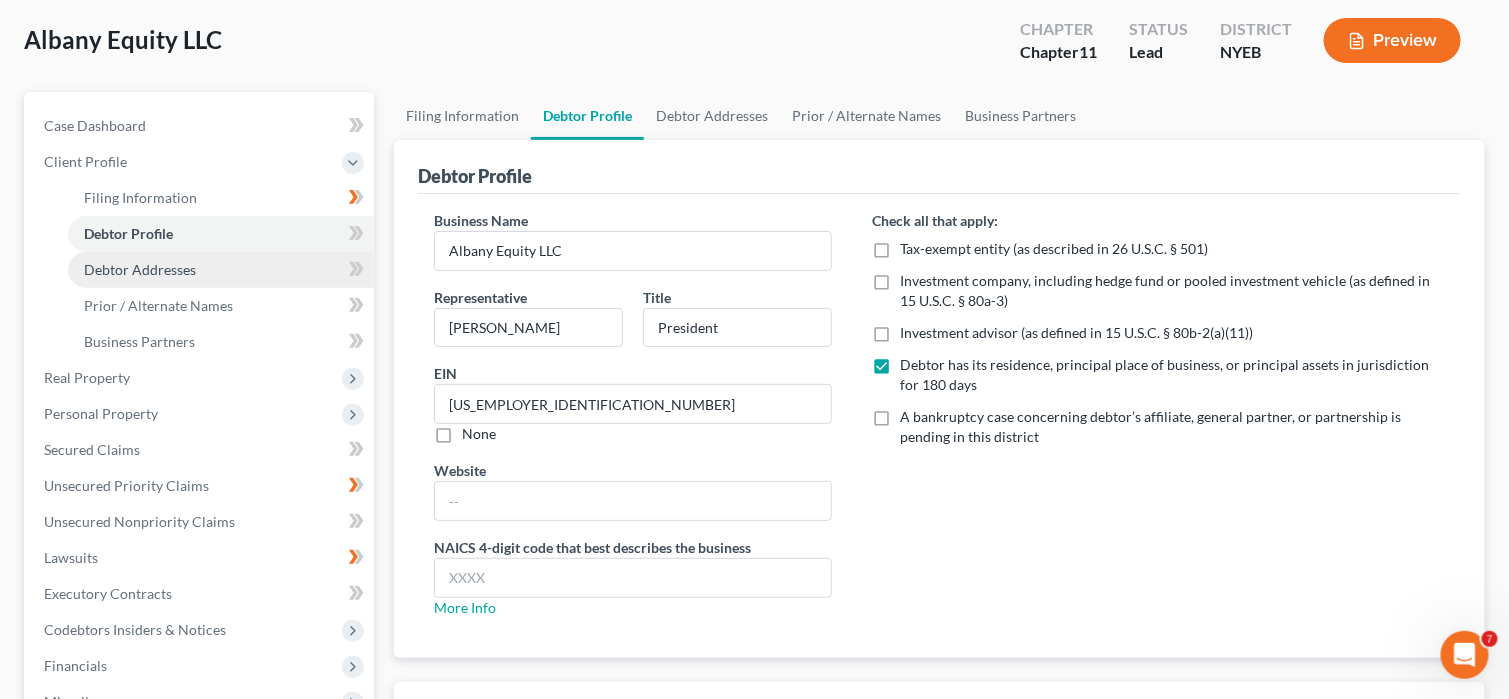 click on "Debtor Addresses" at bounding box center [140, 269] 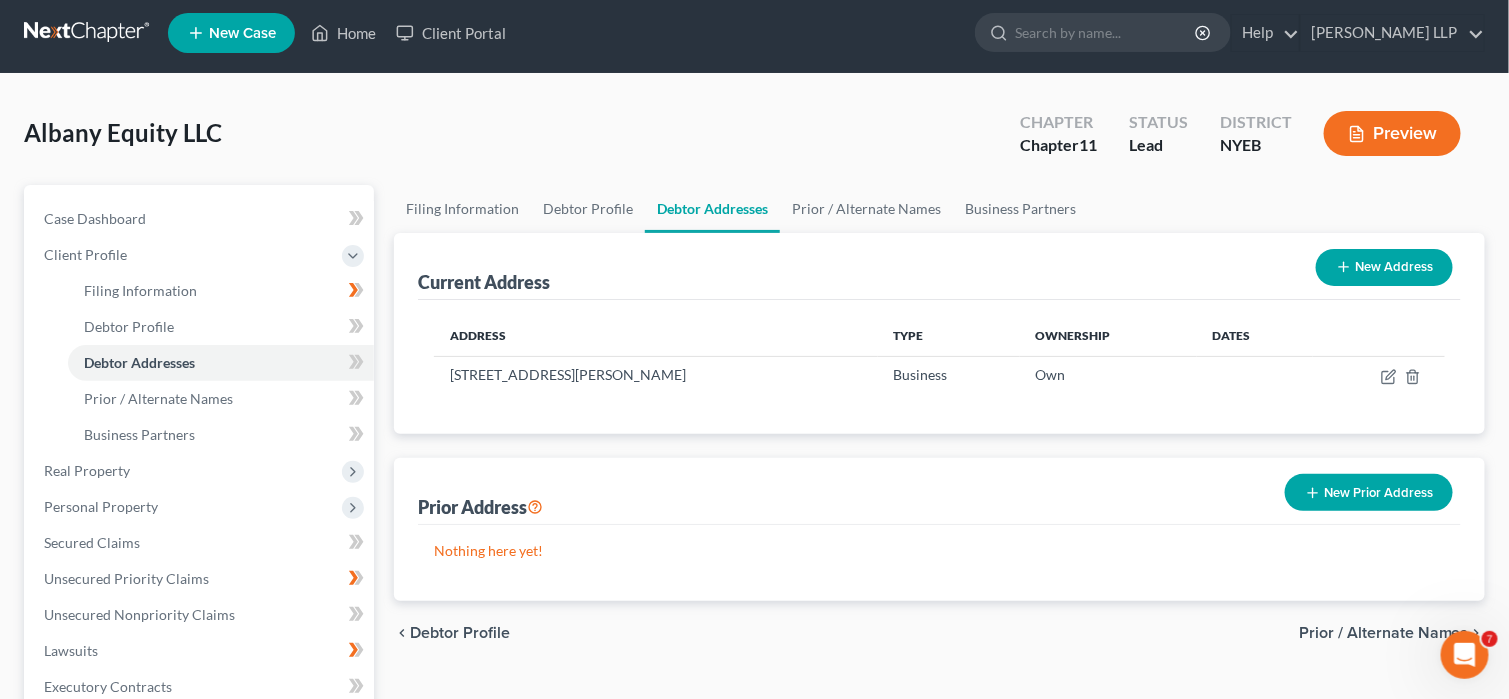 scroll, scrollTop: 0, scrollLeft: 0, axis: both 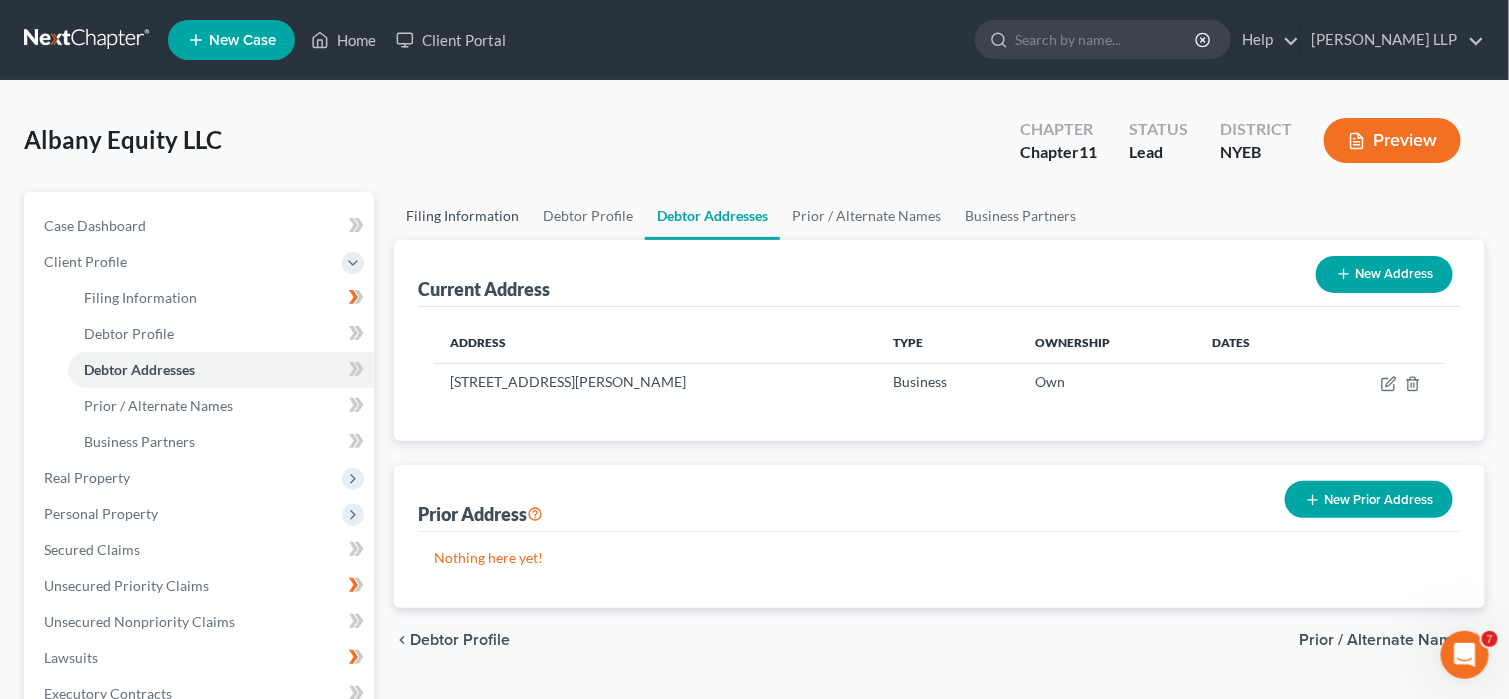 click on "Filing Information" at bounding box center [462, 216] 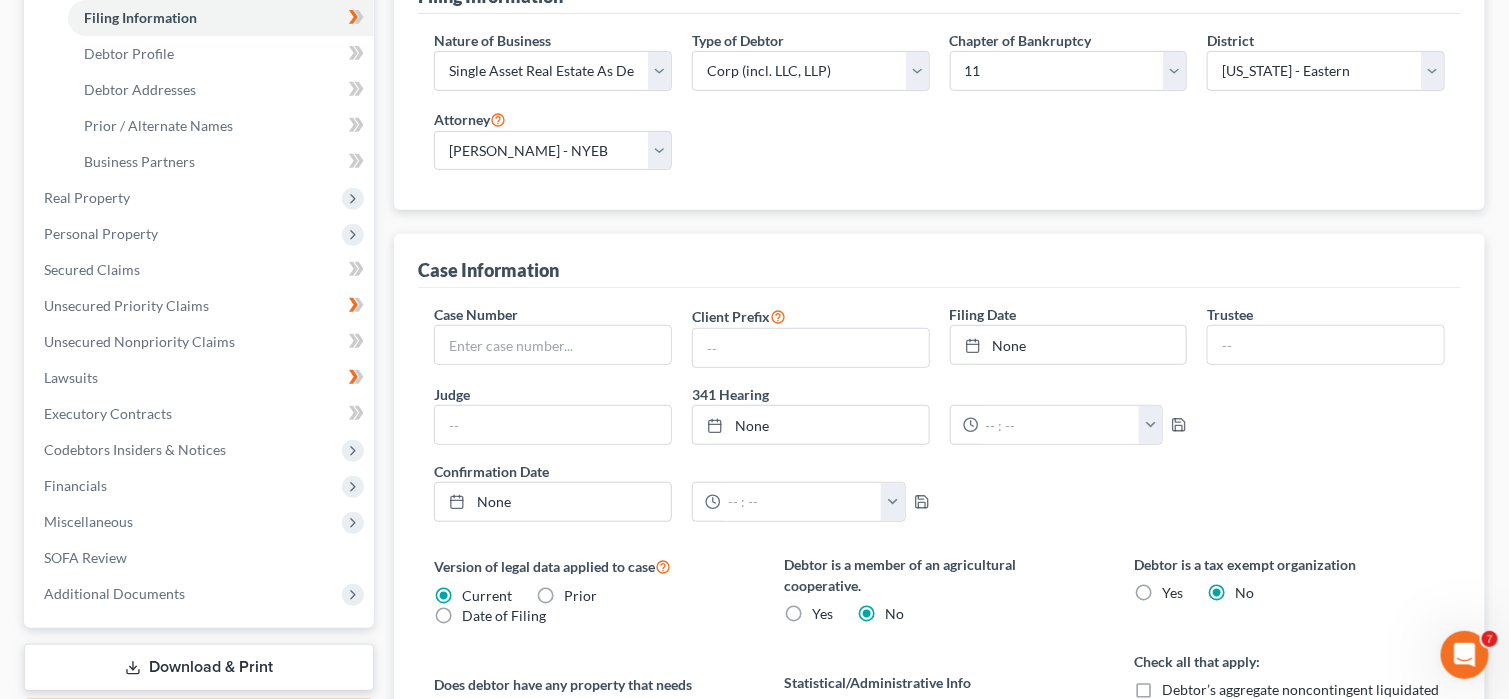 scroll, scrollTop: 59, scrollLeft: 0, axis: vertical 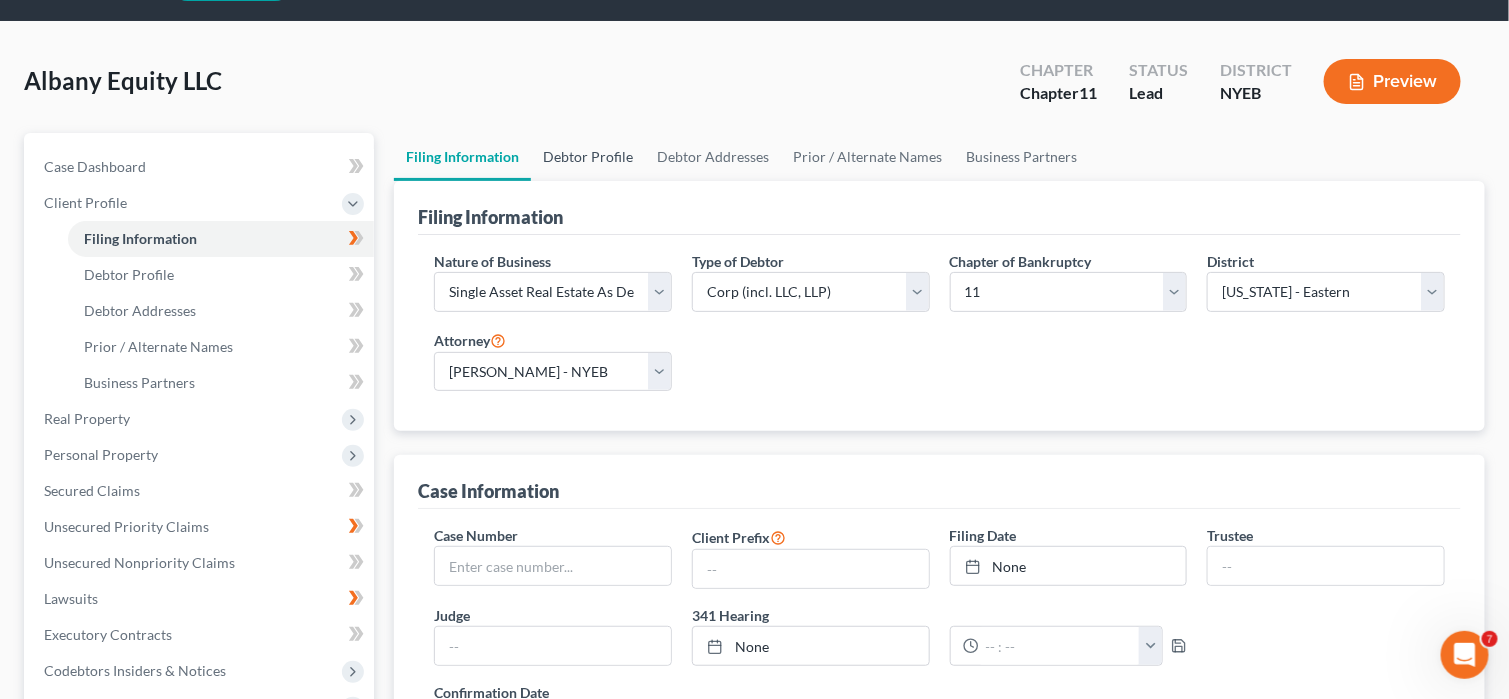 click on "Debtor Profile" at bounding box center (588, 157) 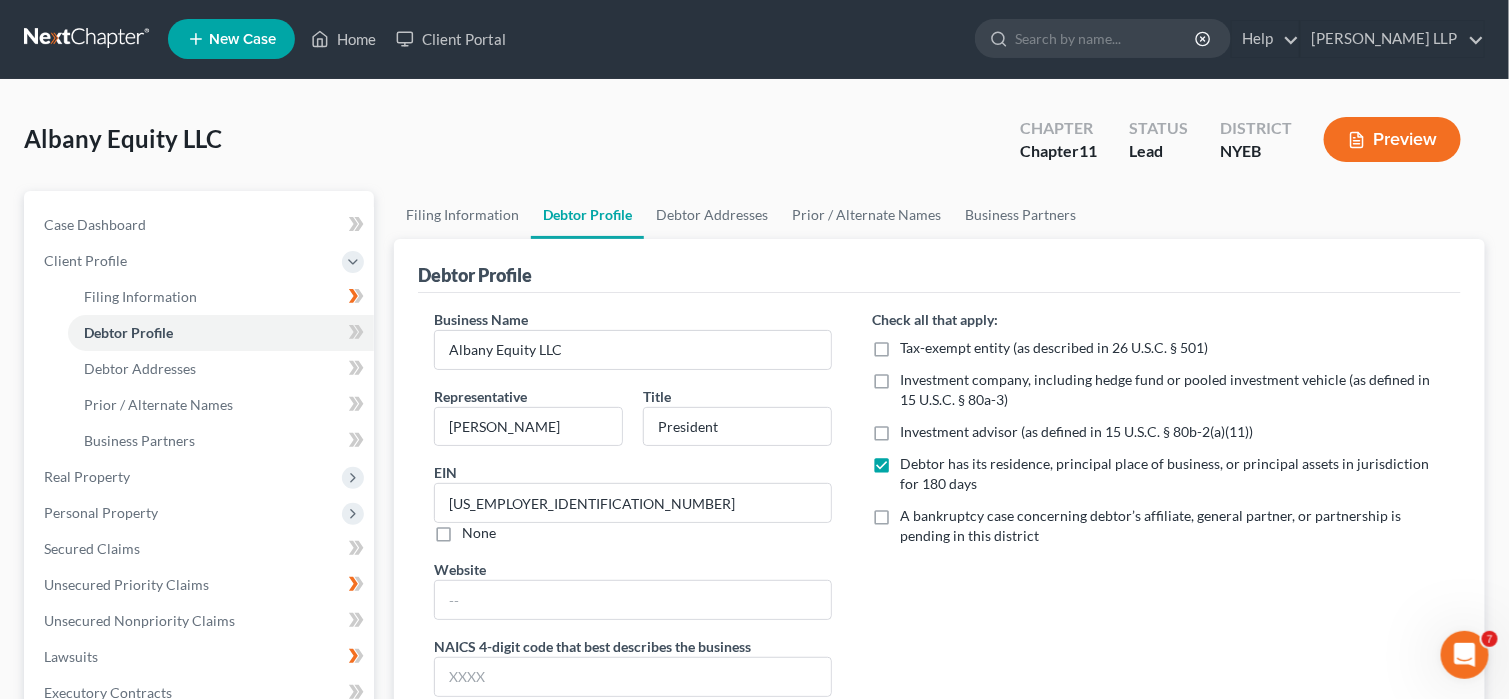 scroll, scrollTop: 0, scrollLeft: 0, axis: both 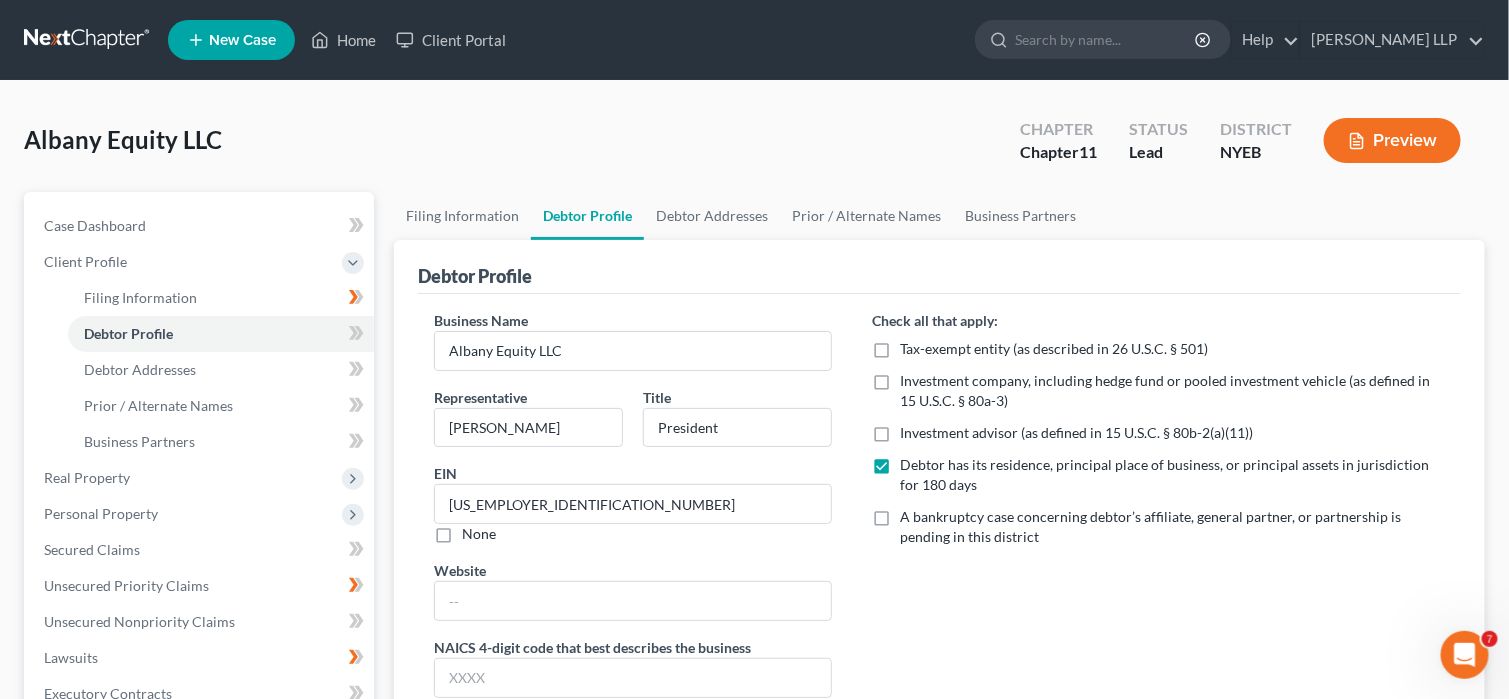 click on "Preview" at bounding box center (1392, 140) 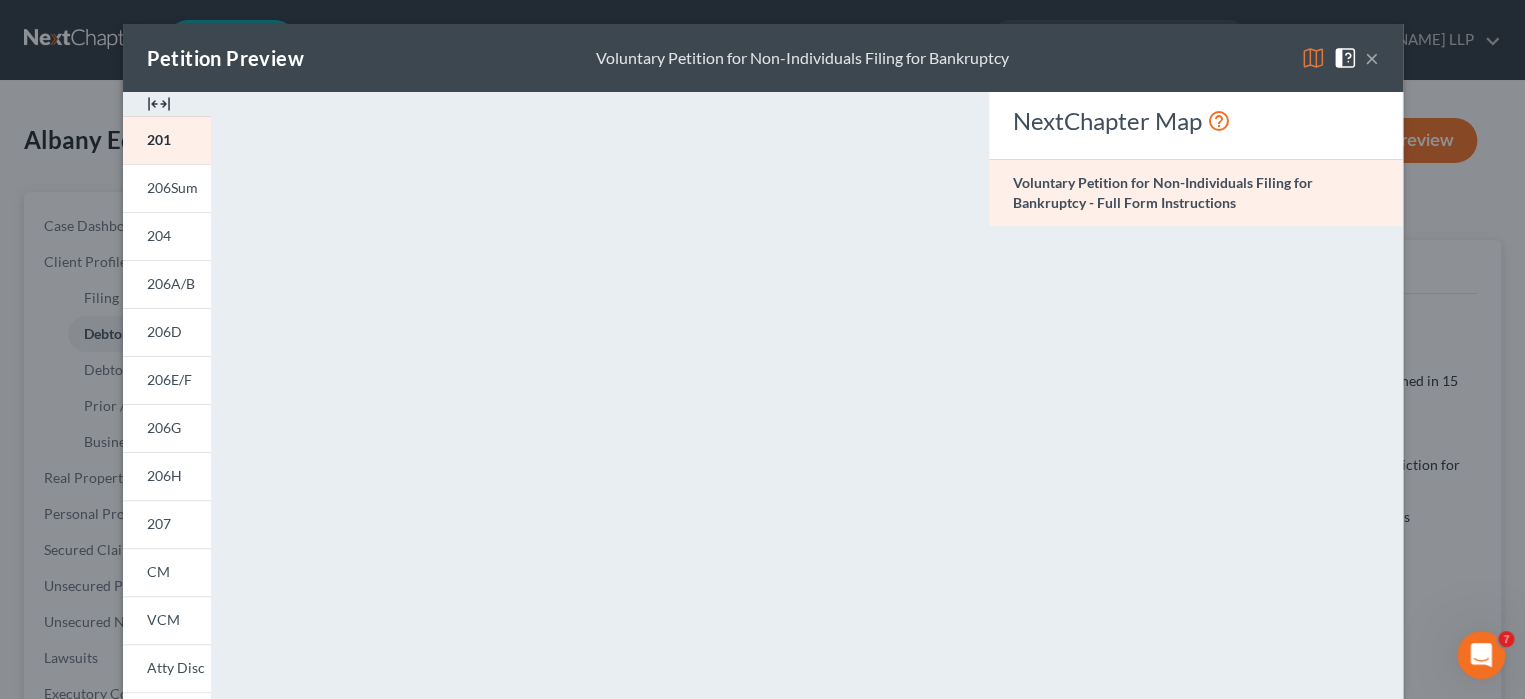 click on "×" at bounding box center [1372, 58] 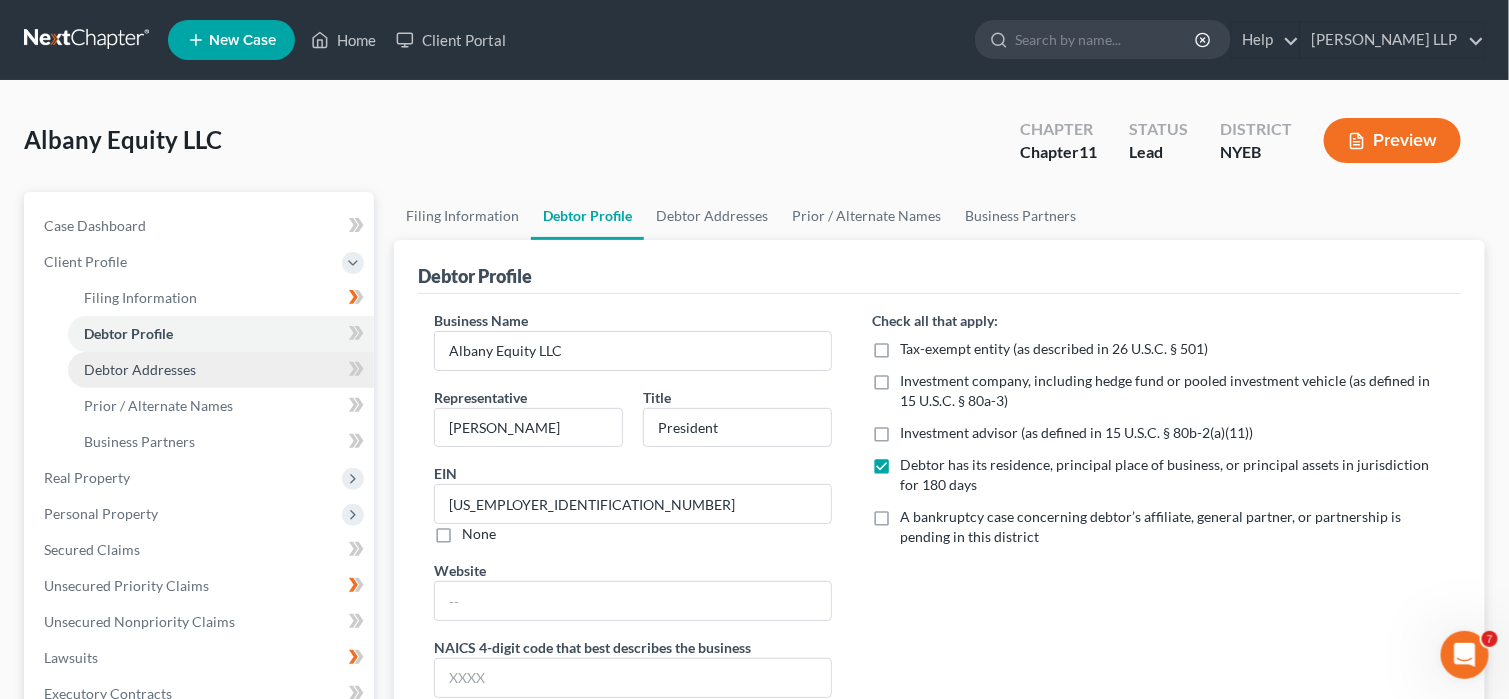 click on "Debtor Addresses" at bounding box center (140, 369) 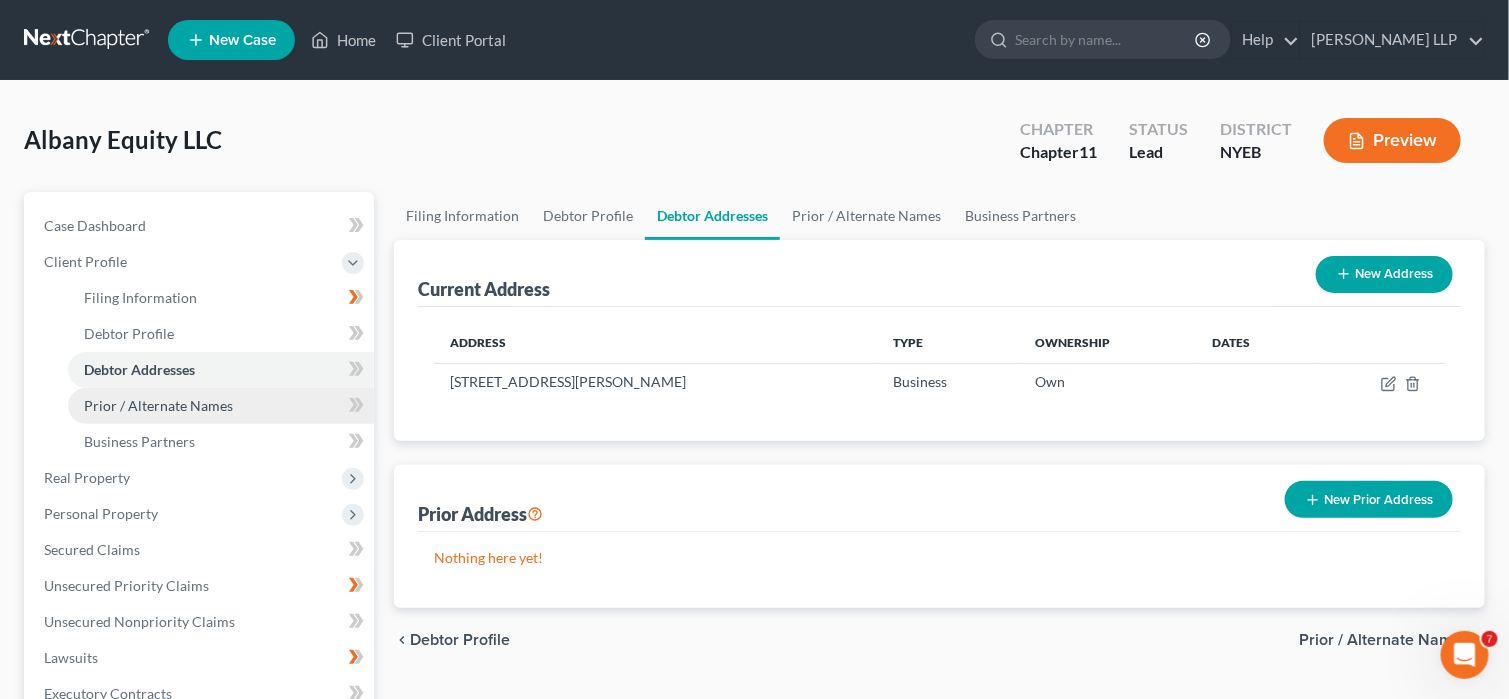 click on "Prior / Alternate Names" at bounding box center [158, 405] 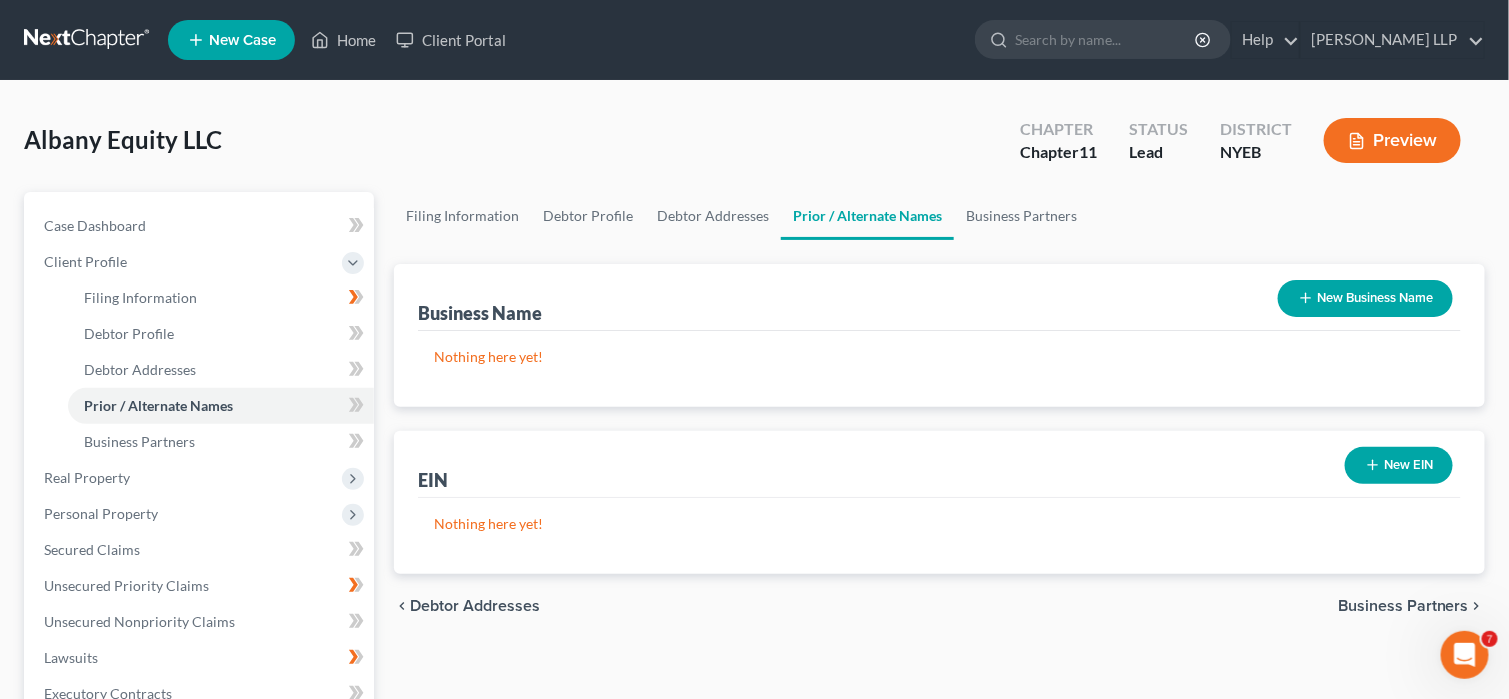 click on "New EIN" at bounding box center (1399, 465) 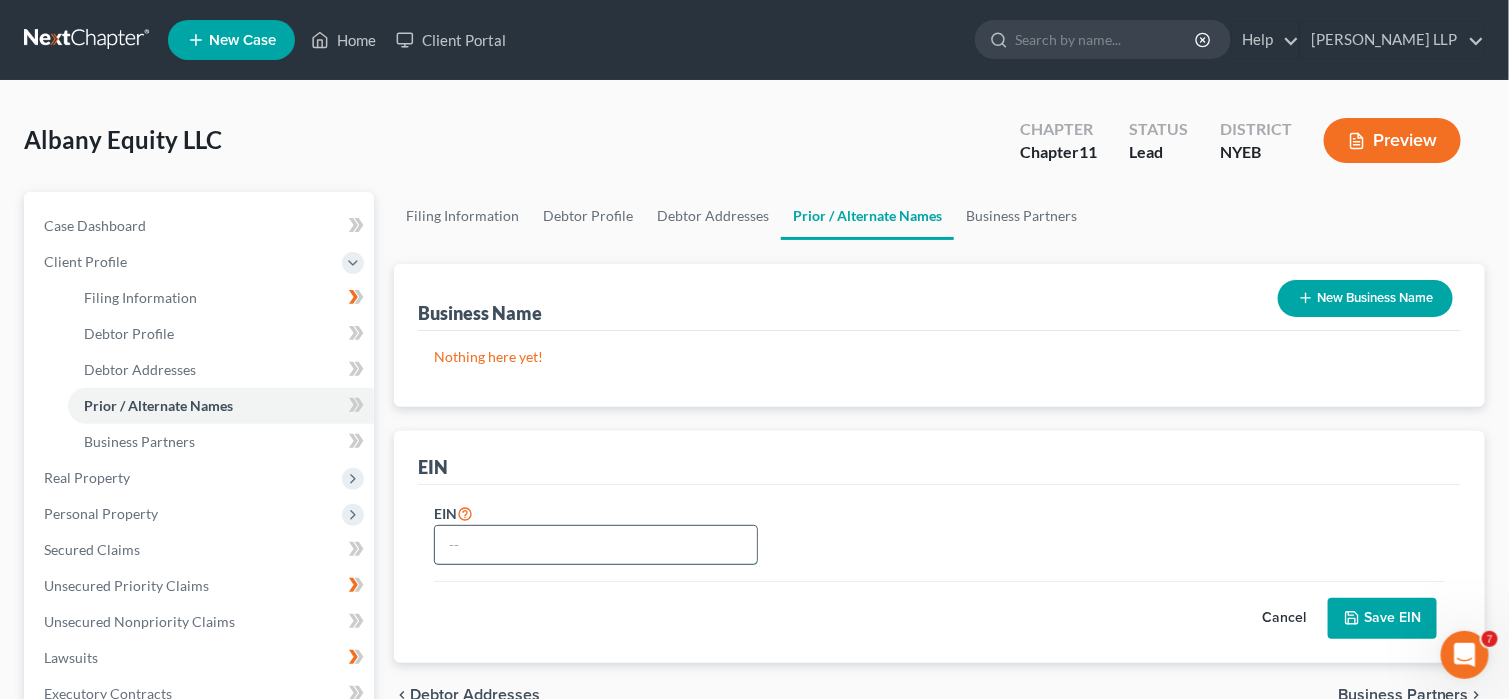 click at bounding box center [596, 545] 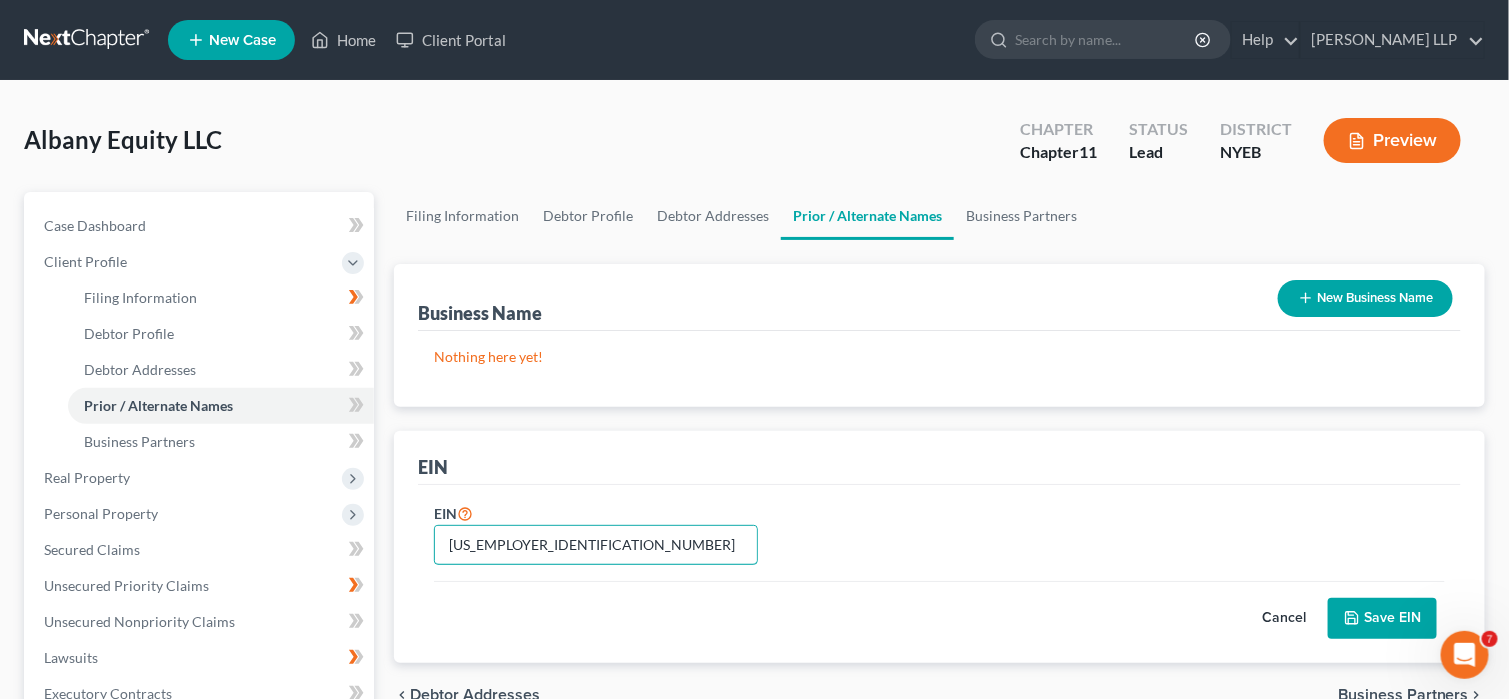 type on "84-4822497" 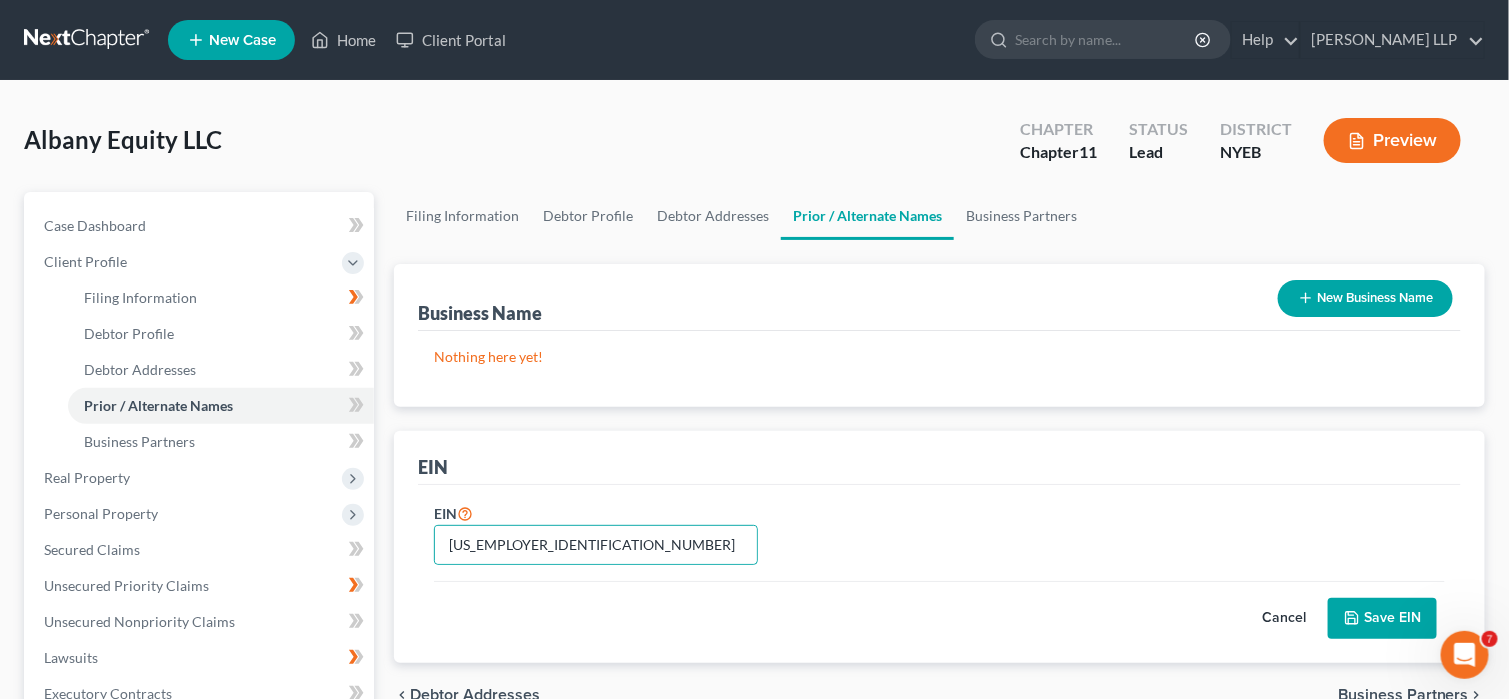 click on "Save EIN" at bounding box center [1382, 619] 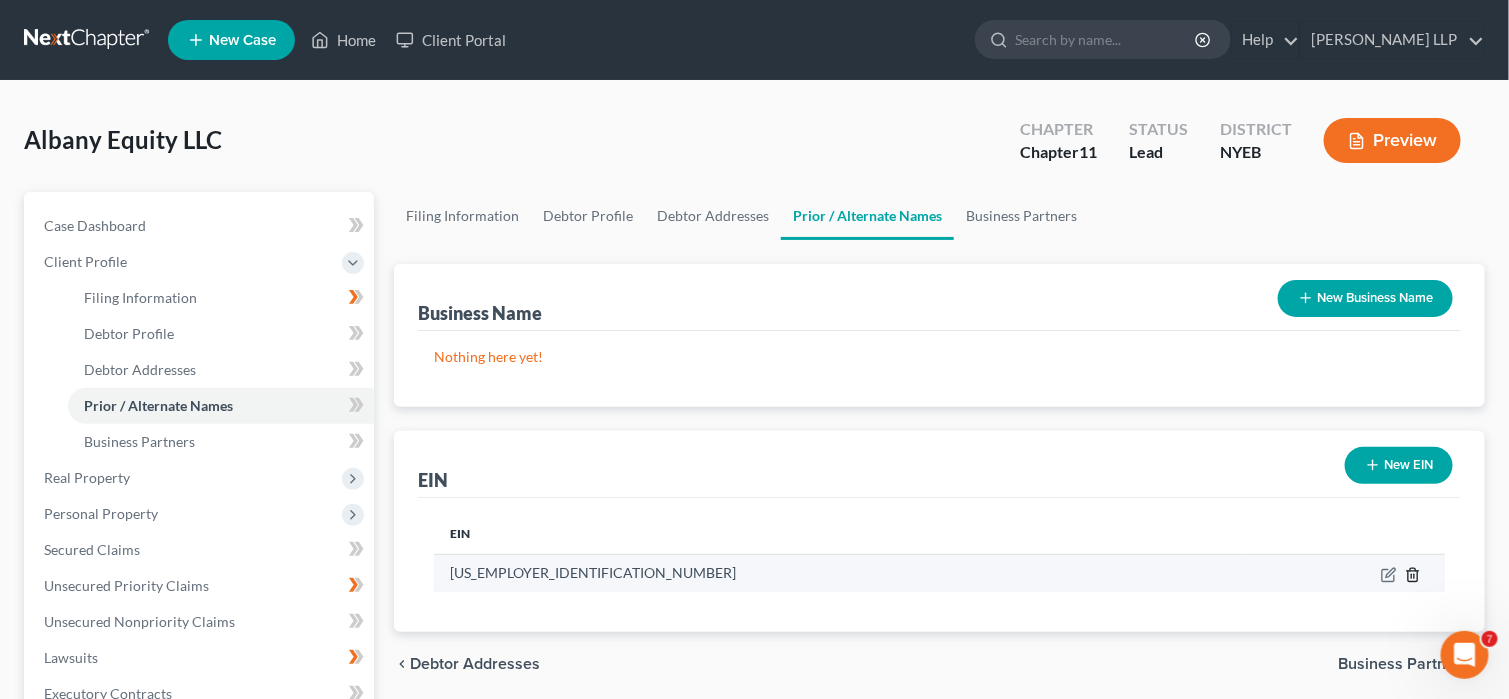 click 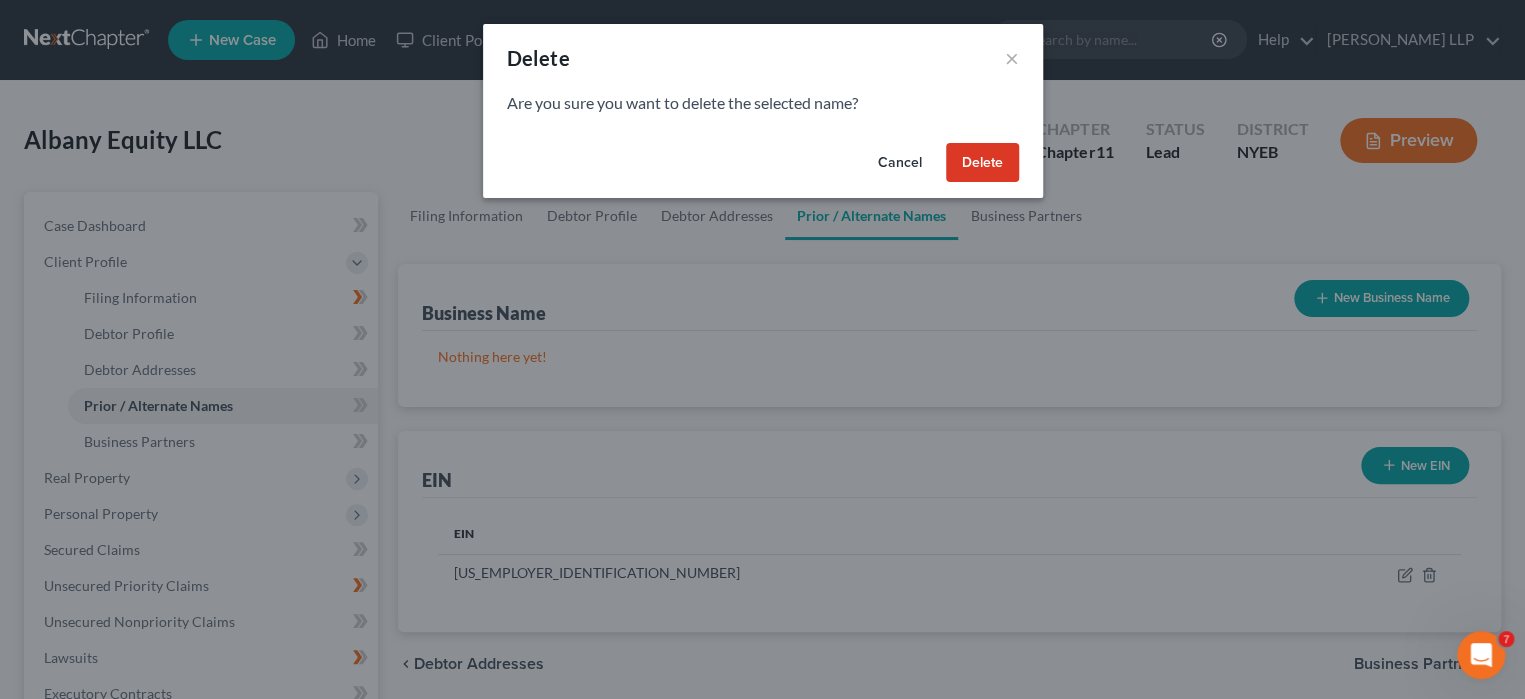 click on "Delete" at bounding box center [982, 163] 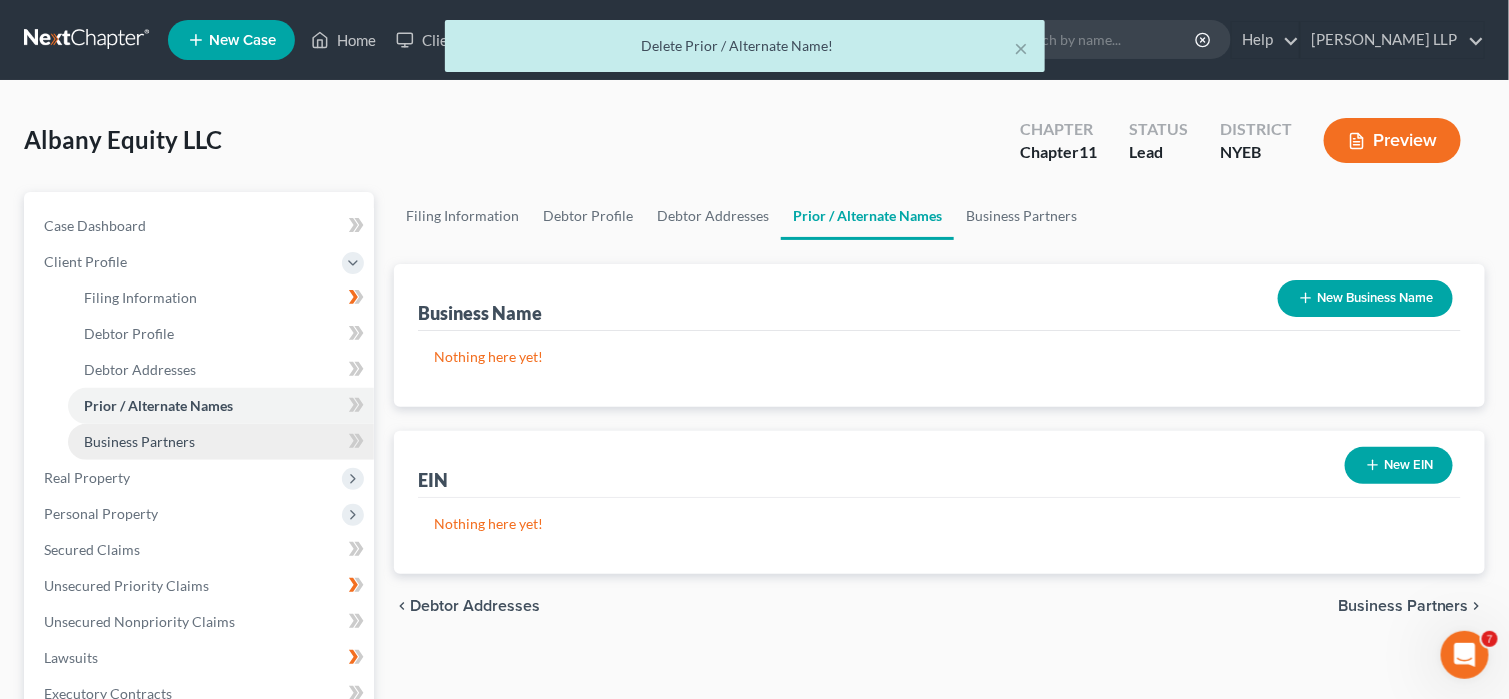 click on "Business Partners" at bounding box center [221, 442] 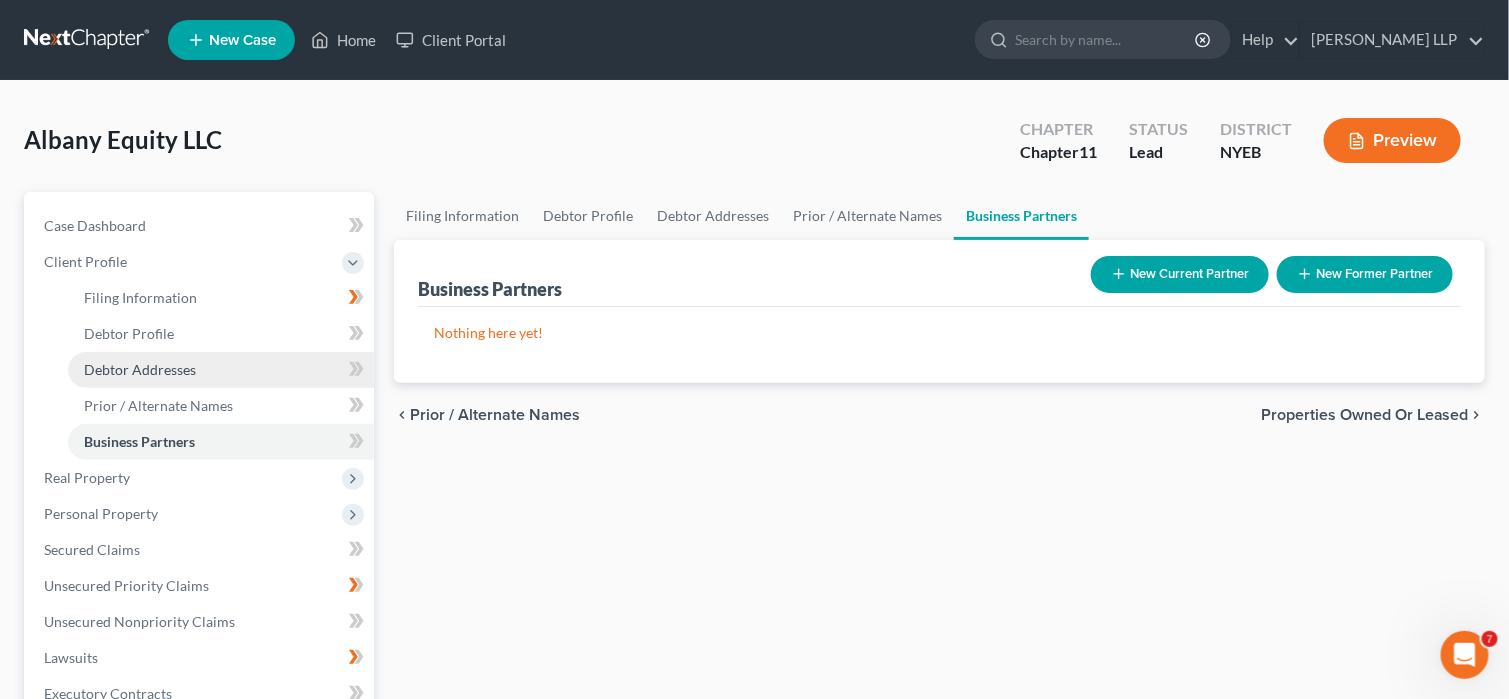 click on "Debtor Addresses" at bounding box center (221, 370) 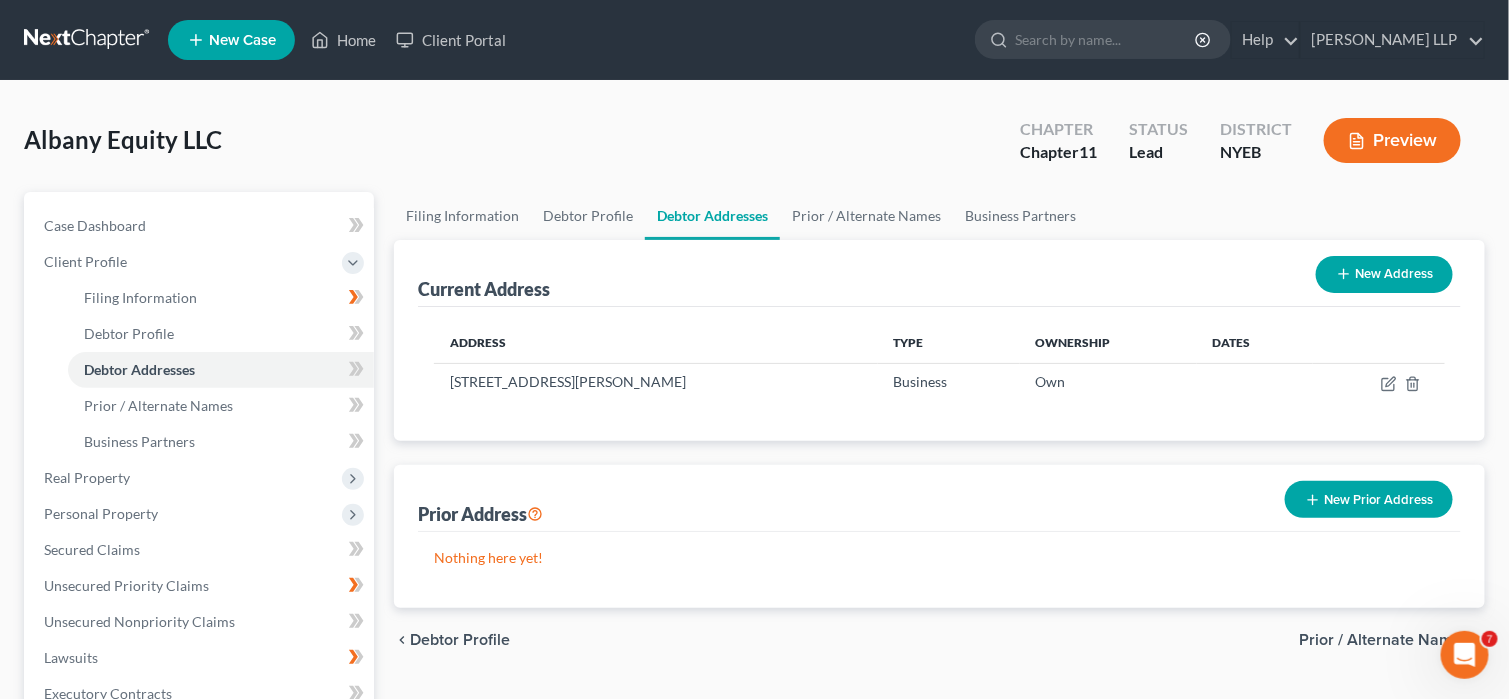 click on "New Address" at bounding box center [1384, 274] 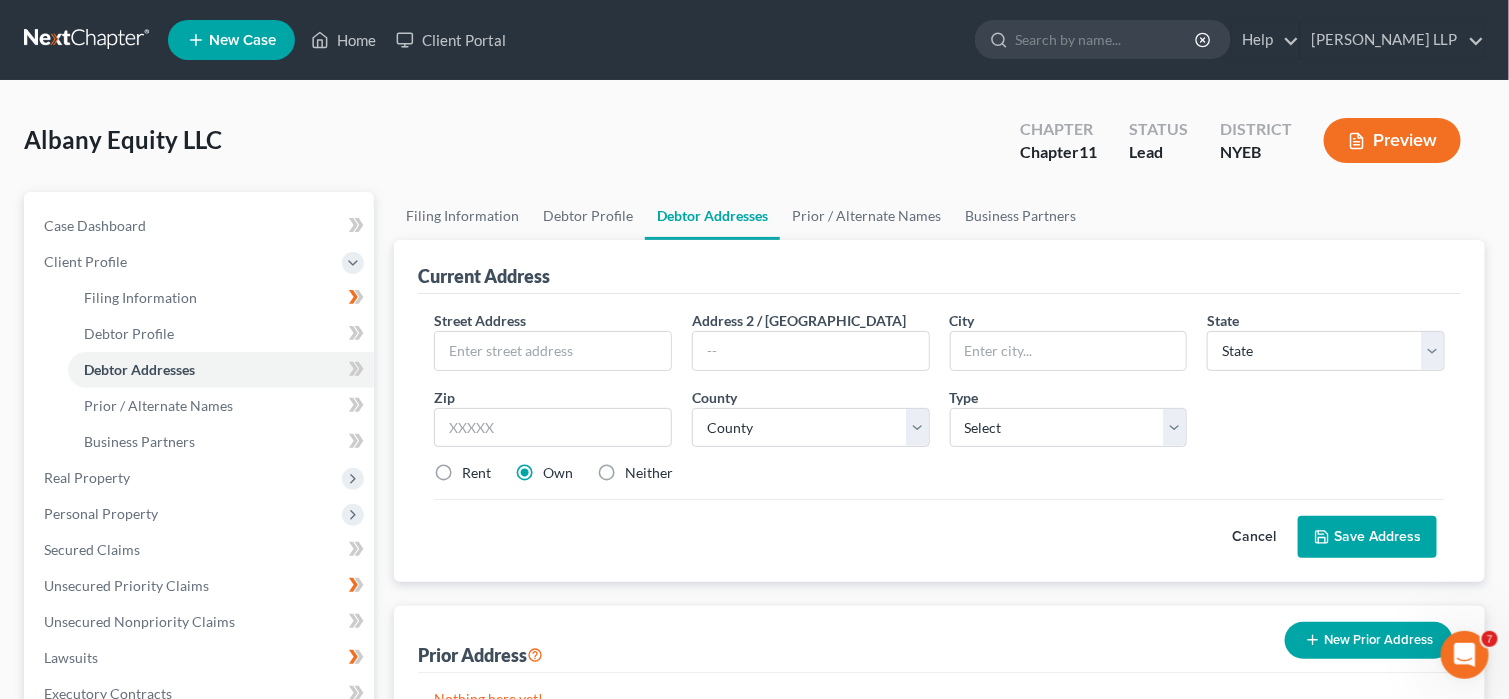 click on "Cancel" at bounding box center (1254, 537) 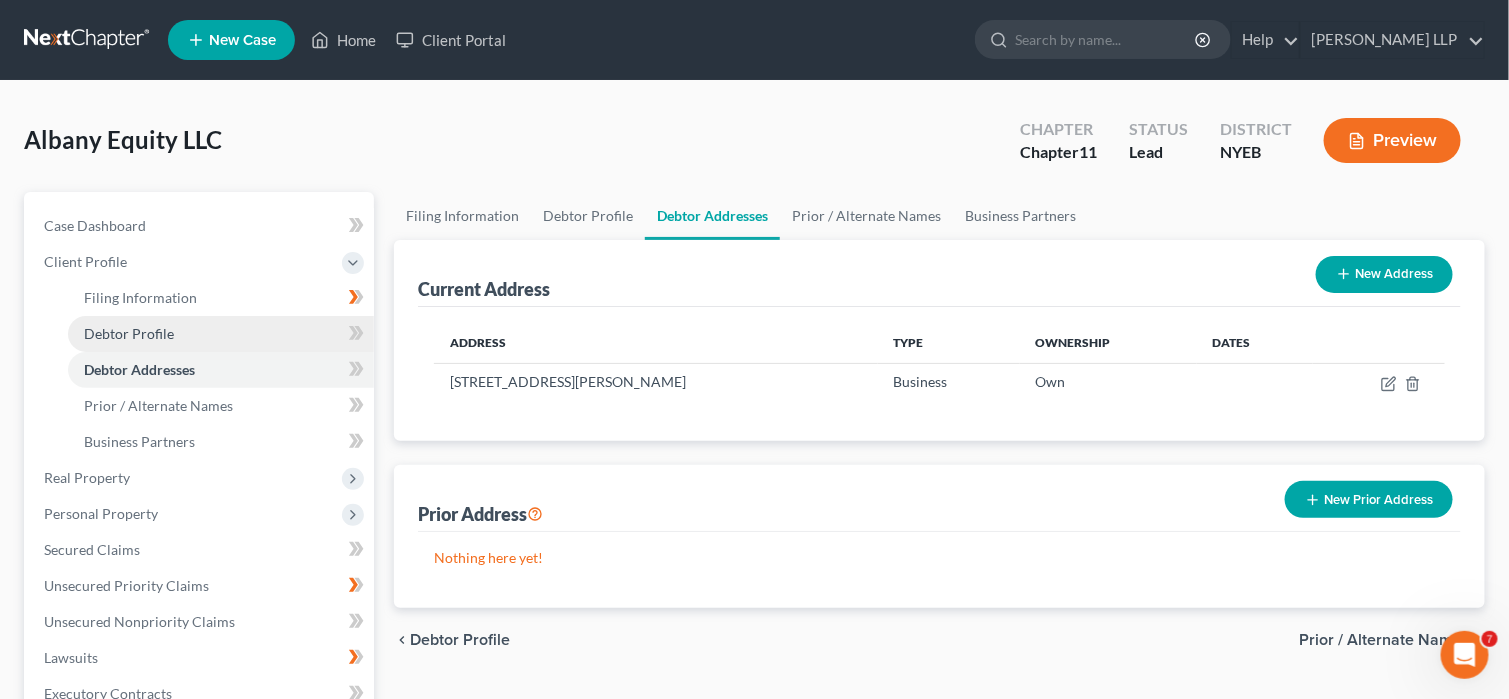 click on "Debtor Profile" at bounding box center [129, 333] 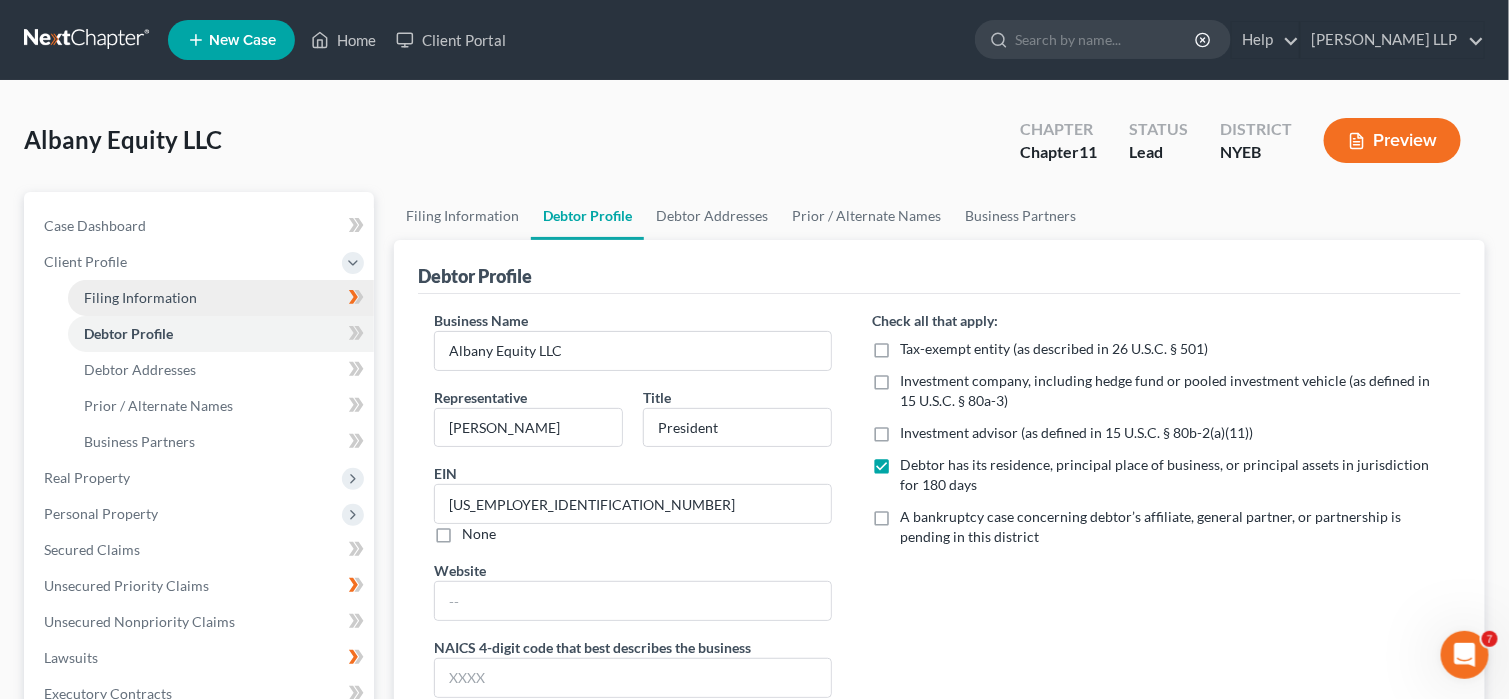 click on "Filing Information" at bounding box center [140, 297] 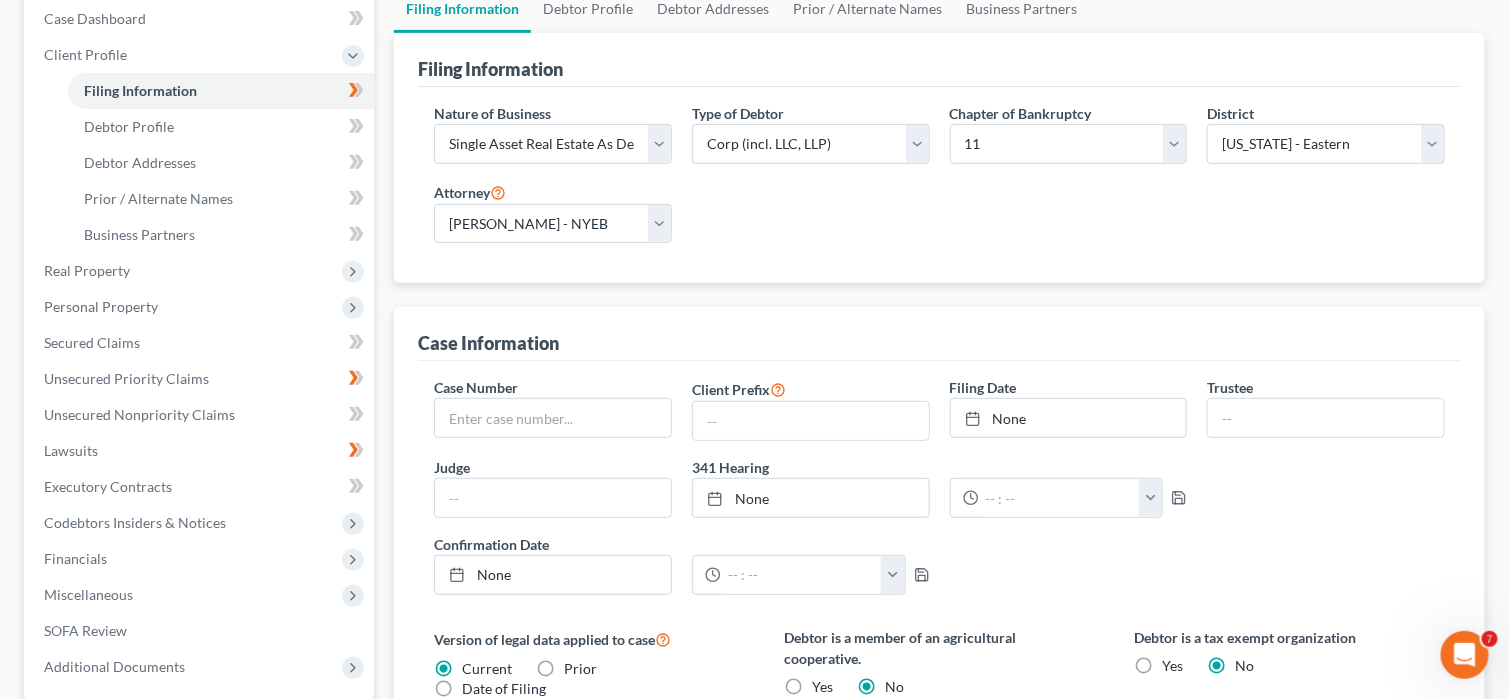 scroll, scrollTop: 200, scrollLeft: 0, axis: vertical 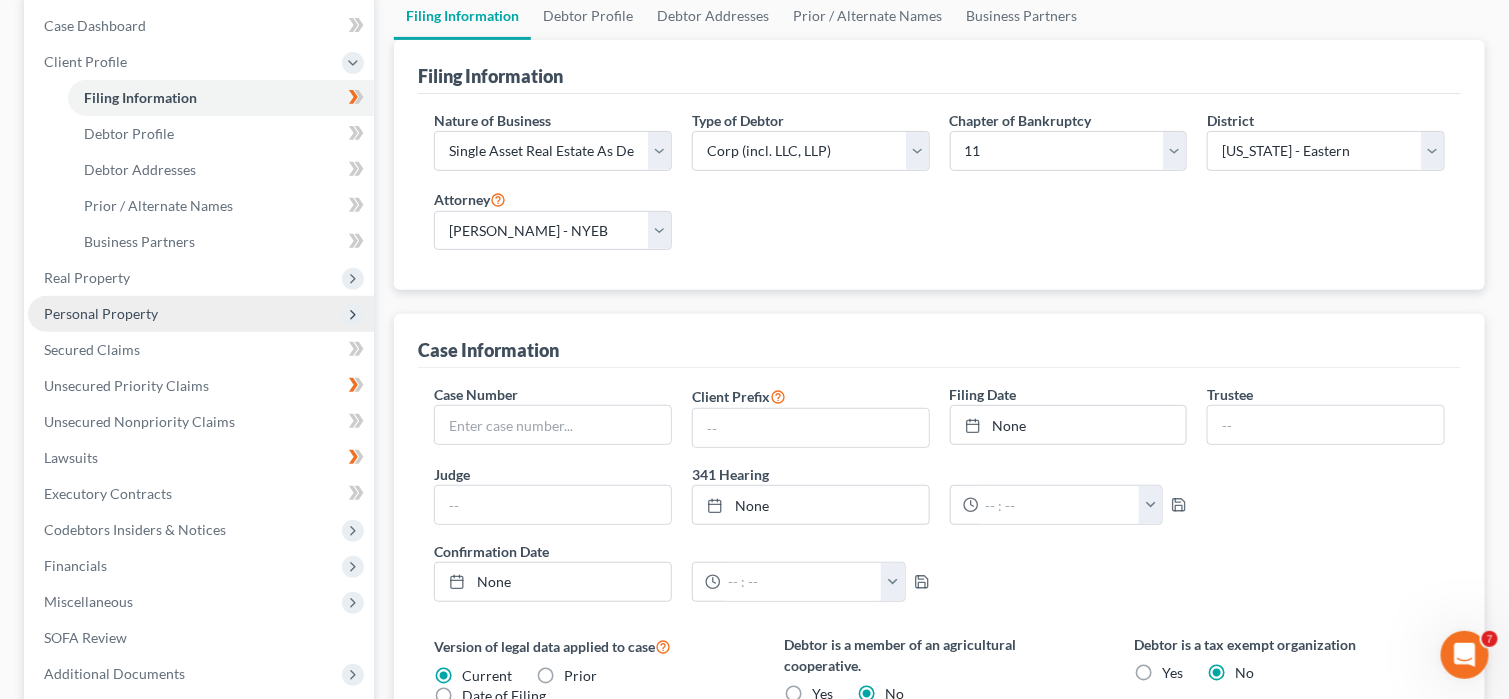 click on "Personal Property" at bounding box center (201, 314) 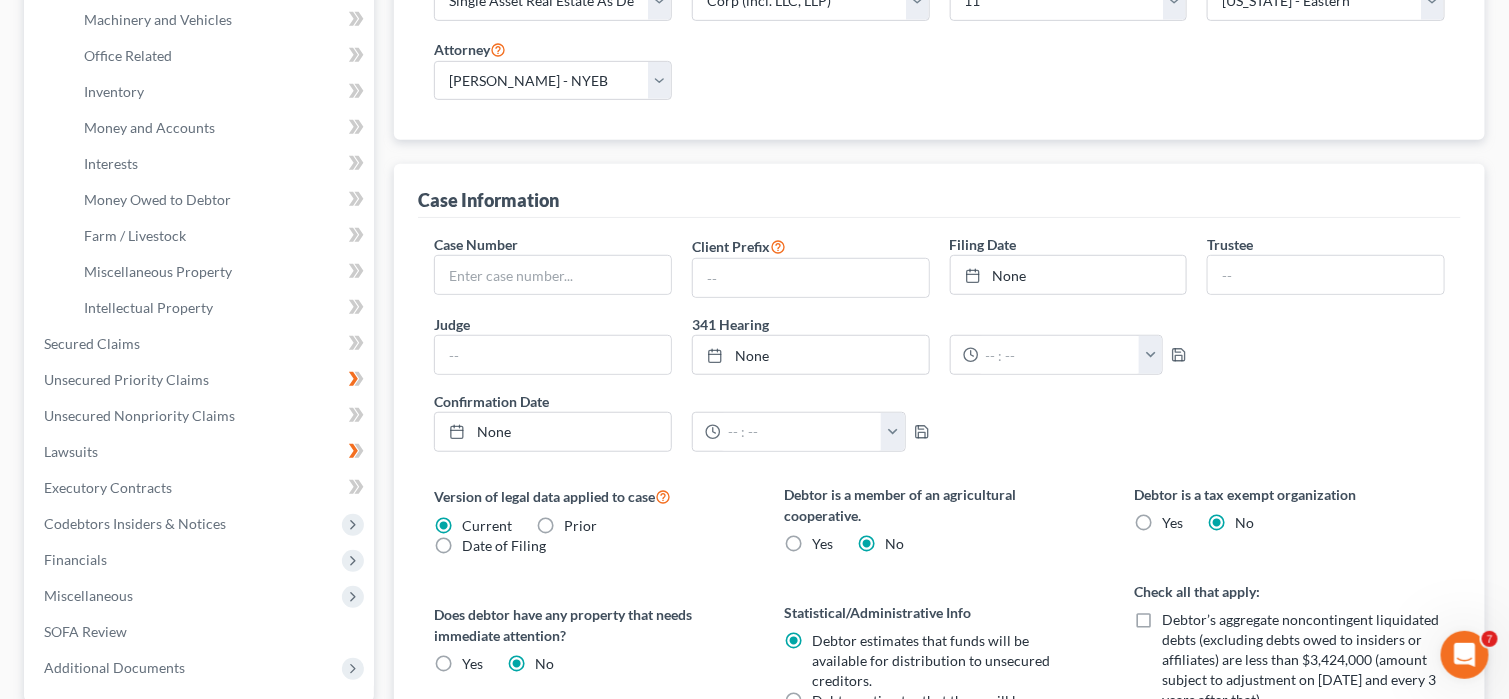 scroll, scrollTop: 0, scrollLeft: 0, axis: both 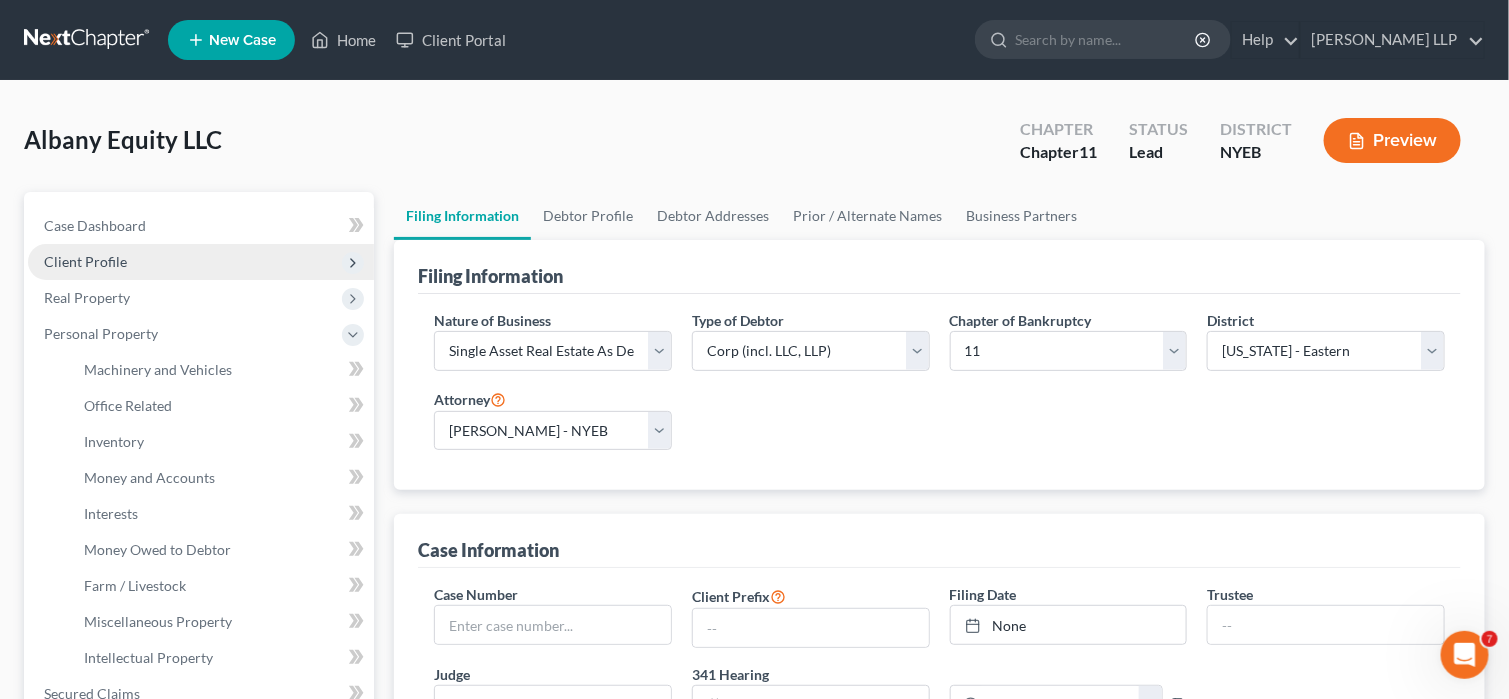 click on "Client Profile" at bounding box center (201, 262) 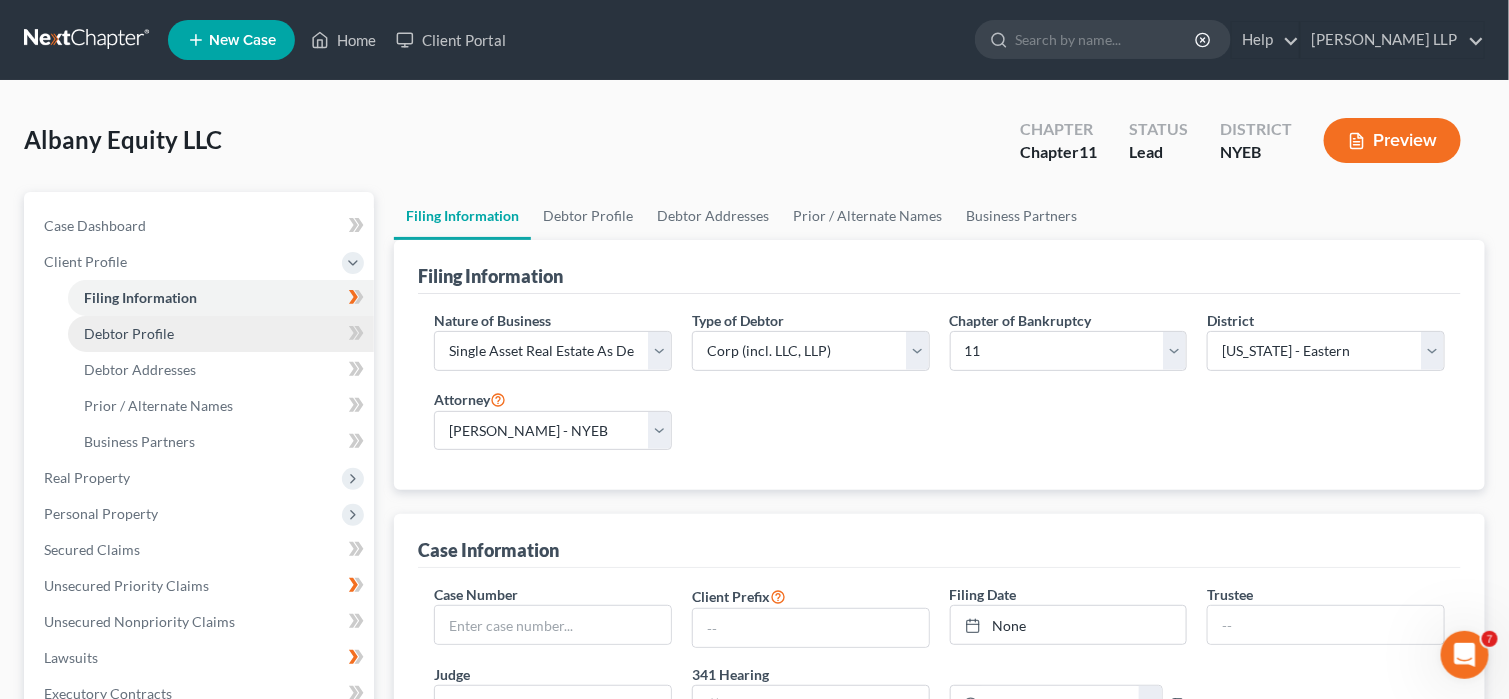 click on "Debtor Profile" at bounding box center (221, 334) 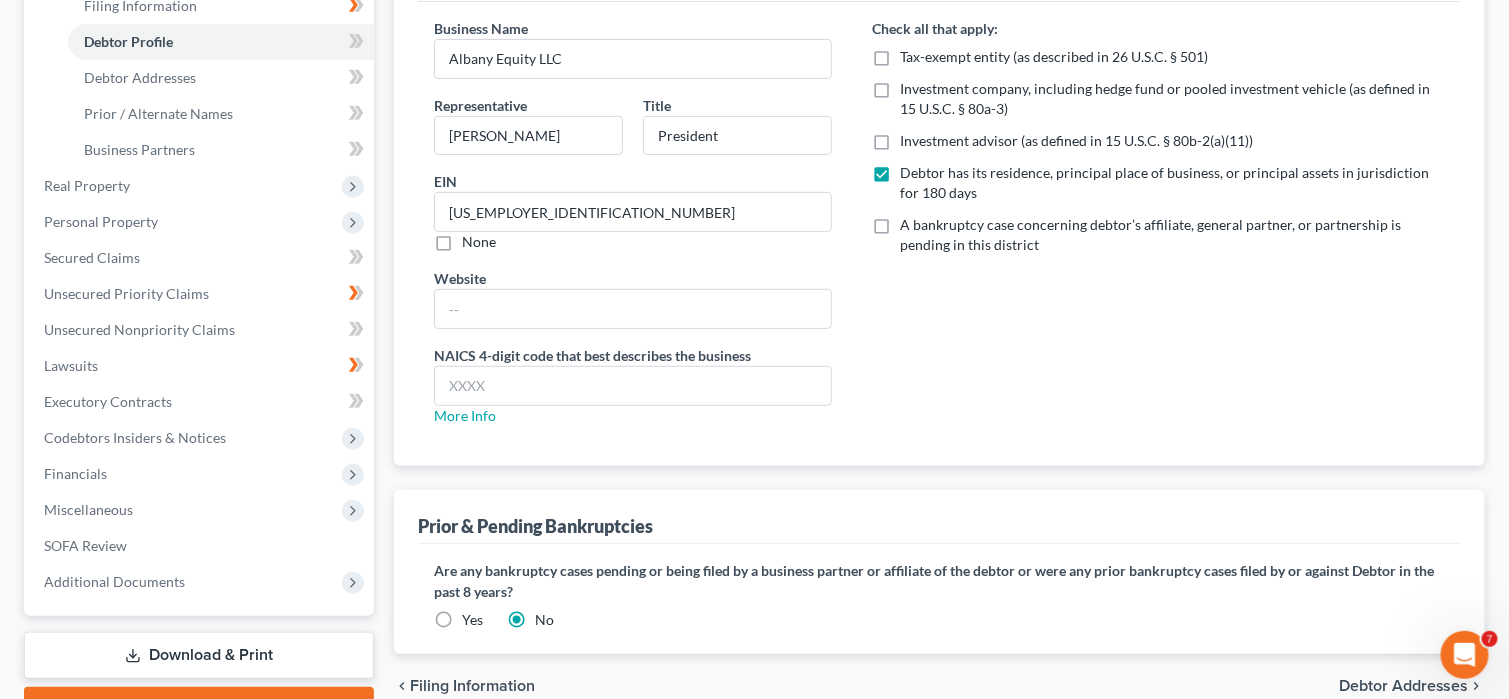 scroll, scrollTop: 300, scrollLeft: 0, axis: vertical 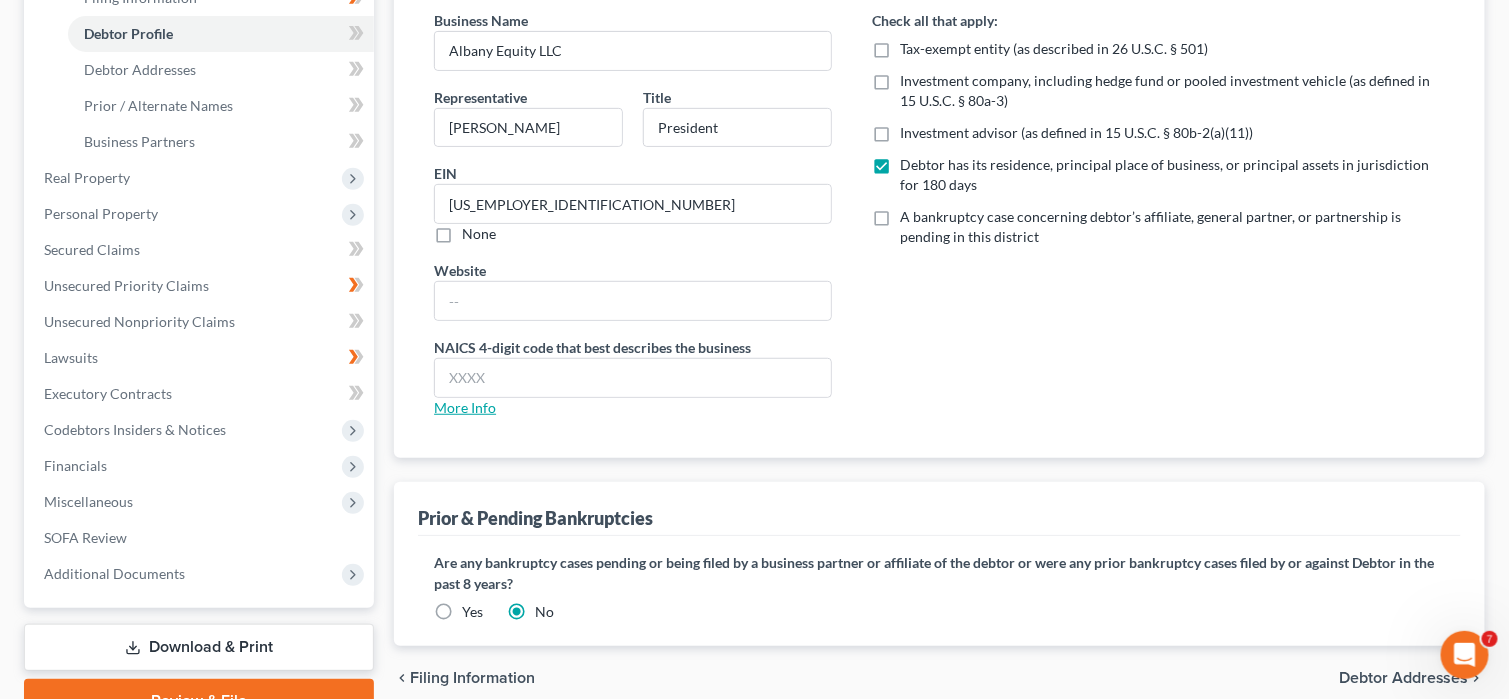 click on "More Info" at bounding box center [465, 407] 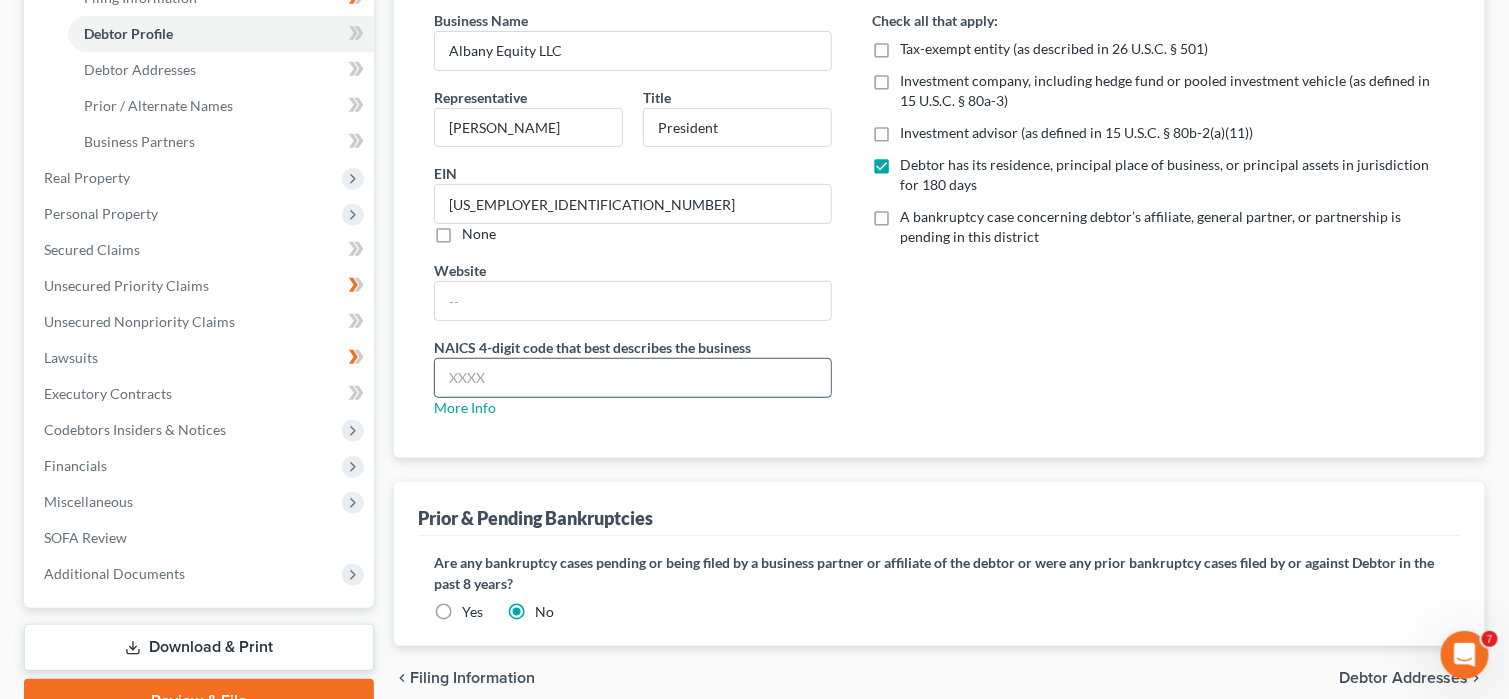 click at bounding box center (633, 378) 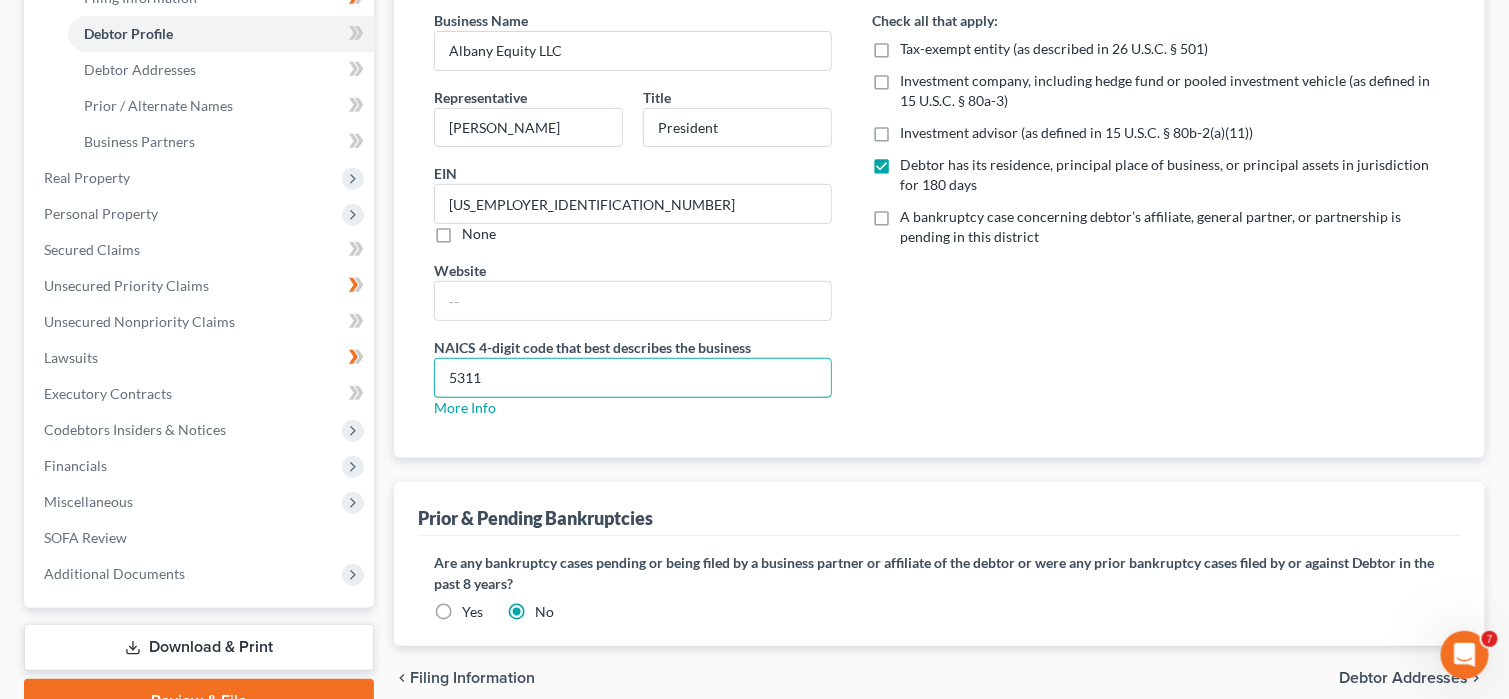 type on "5311" 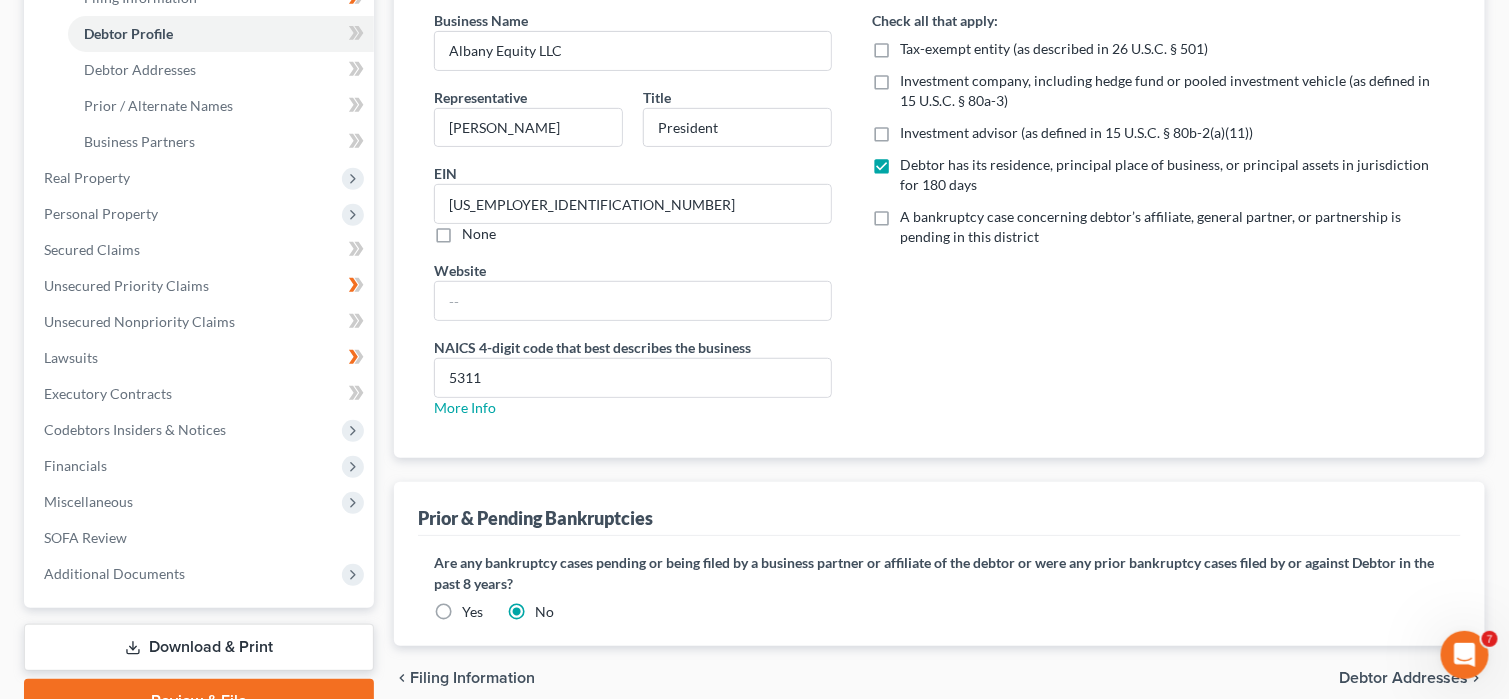 click on "Check all that apply: Tax-exempt entity (as described in 26 U.S.C. § 501) Investment company, including hedge fund or pooled investment vehicle (as defined in 15 U.S.C. § 80a-3) Investment advisor (as defined in 15 U.S.C. § 80b-2(a)(11)) Debtor has its residence, principal place of business, or principal assets in jurisdiction for 180 days A bankruptcy case concerning debtor’s affiliate, general partner, or partnership is pending in this district" at bounding box center (1158, 222) 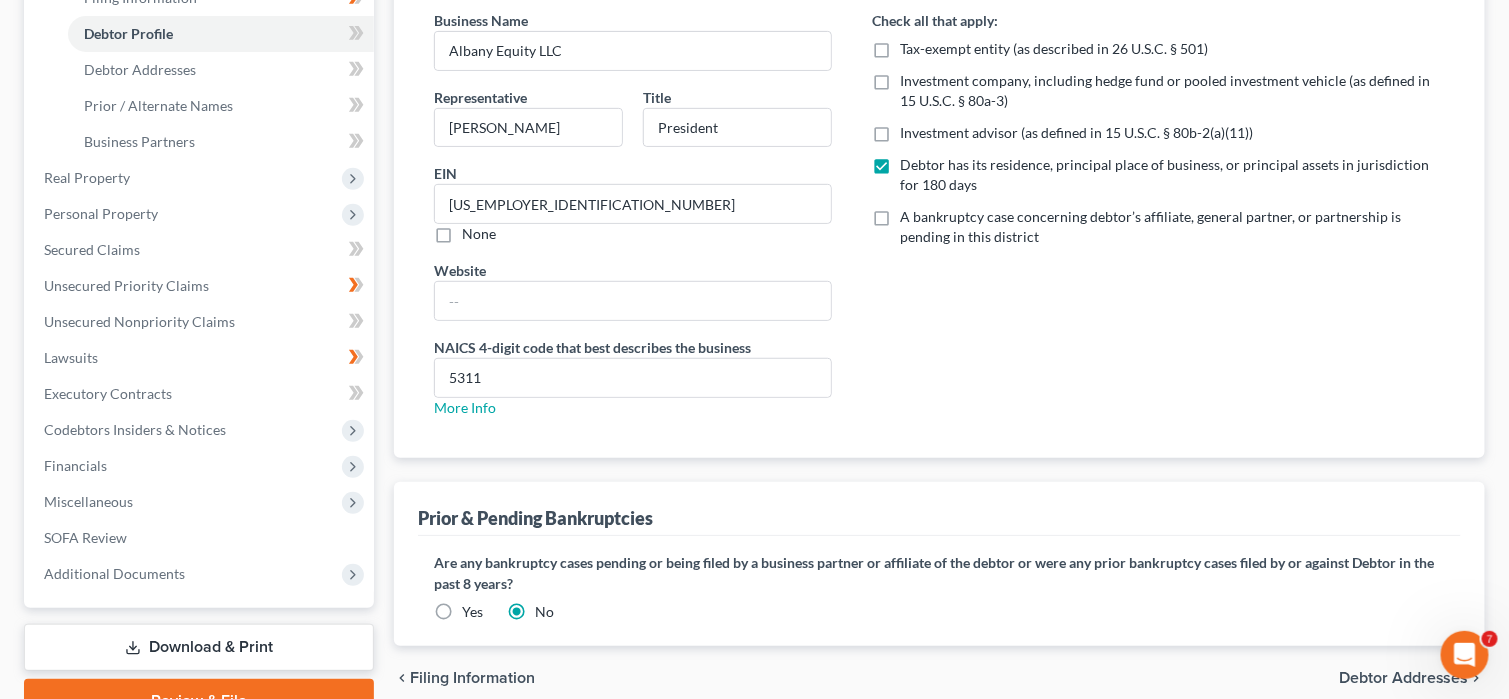 scroll, scrollTop: 397, scrollLeft: 0, axis: vertical 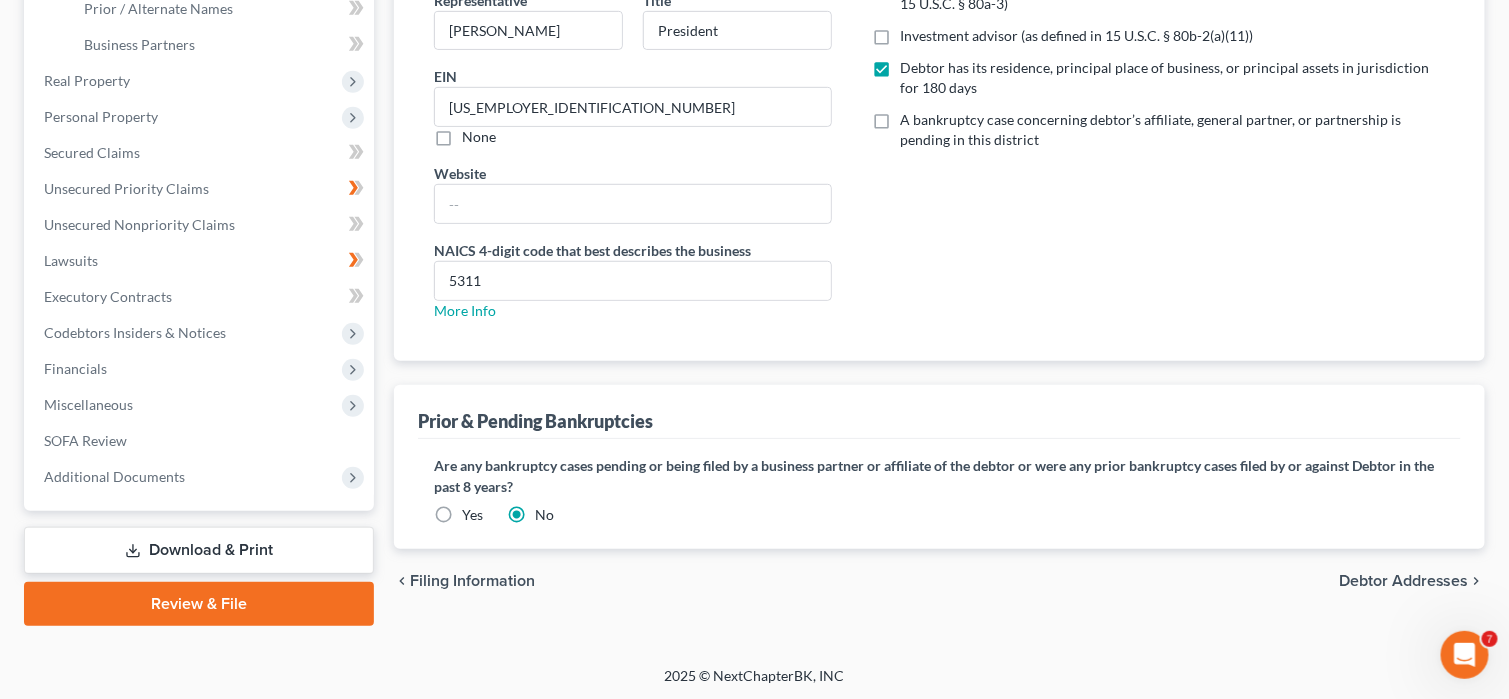 click on "Yes" at bounding box center [472, 515] 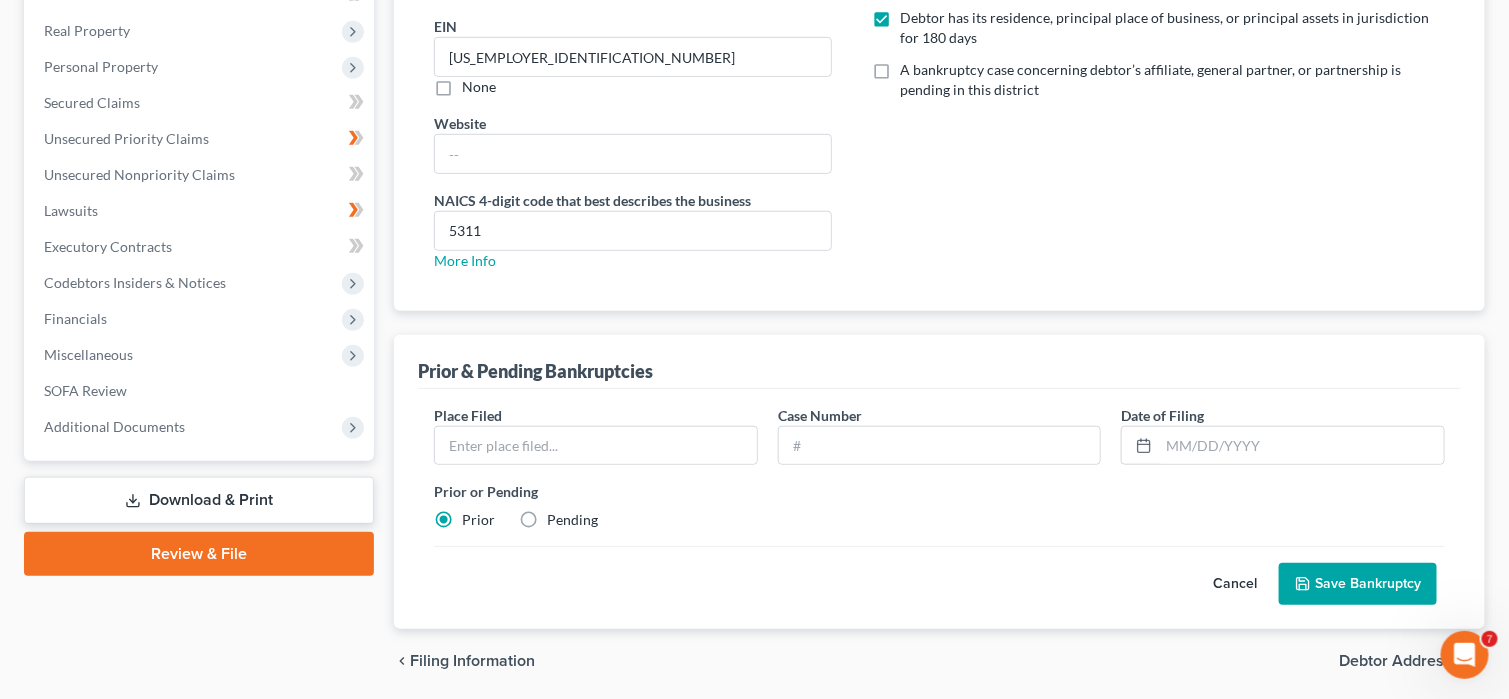 scroll, scrollTop: 412, scrollLeft: 0, axis: vertical 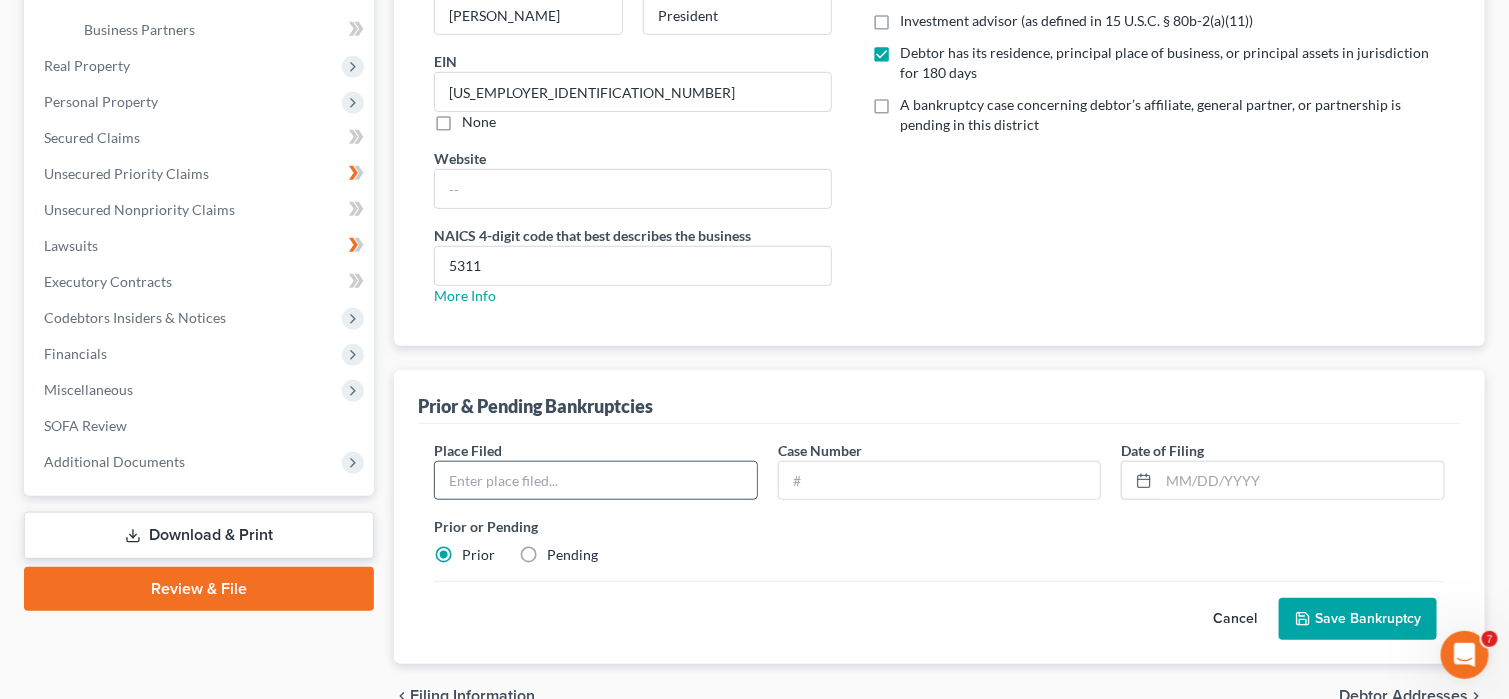 click at bounding box center (596, 481) 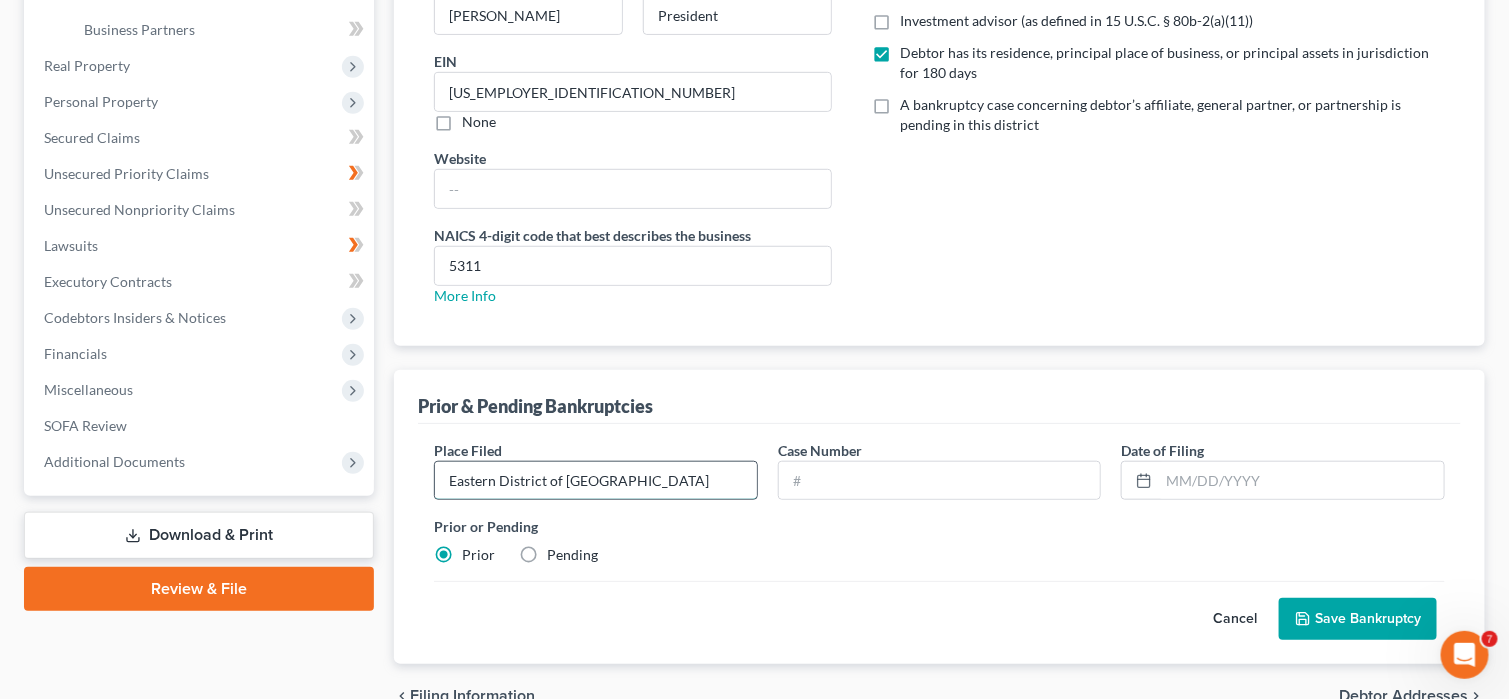 type on "Eastern District of Ne York" 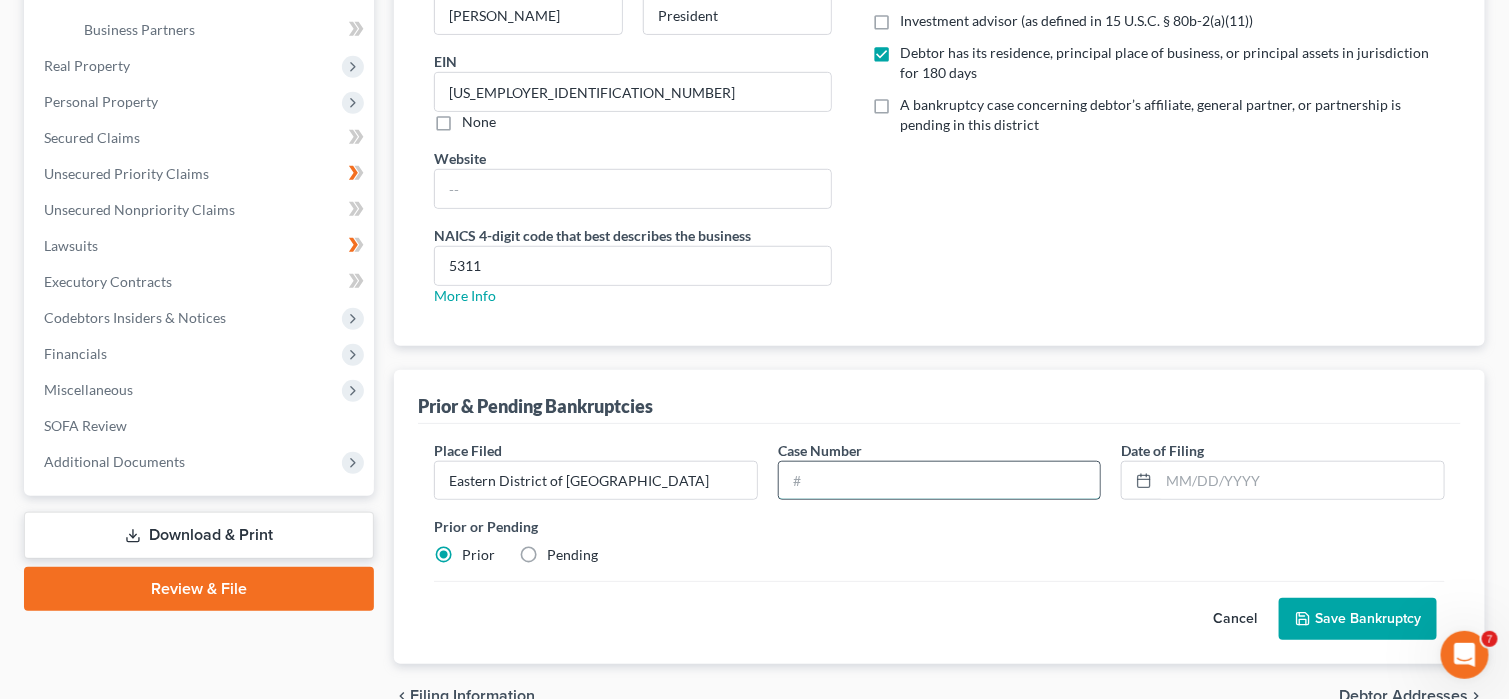 click at bounding box center [940, 481] 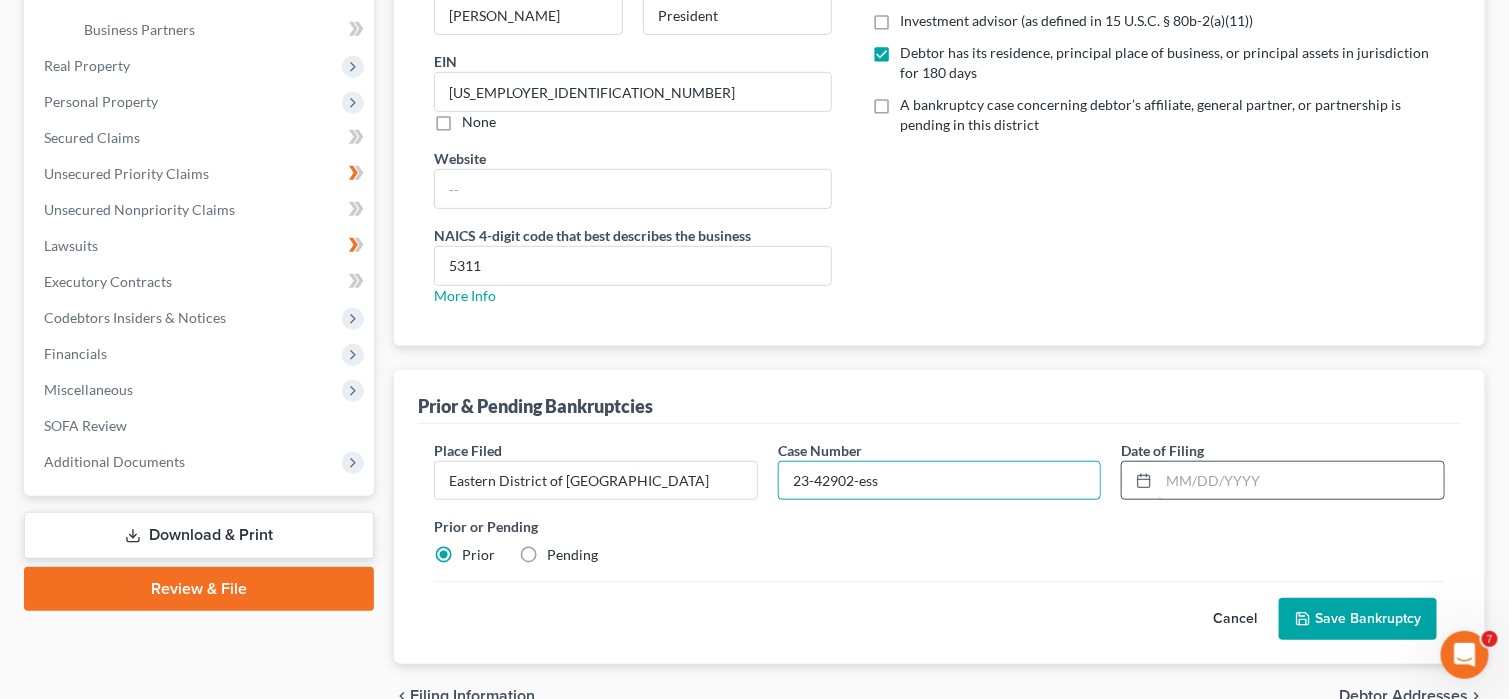 type on "23-42902-ess" 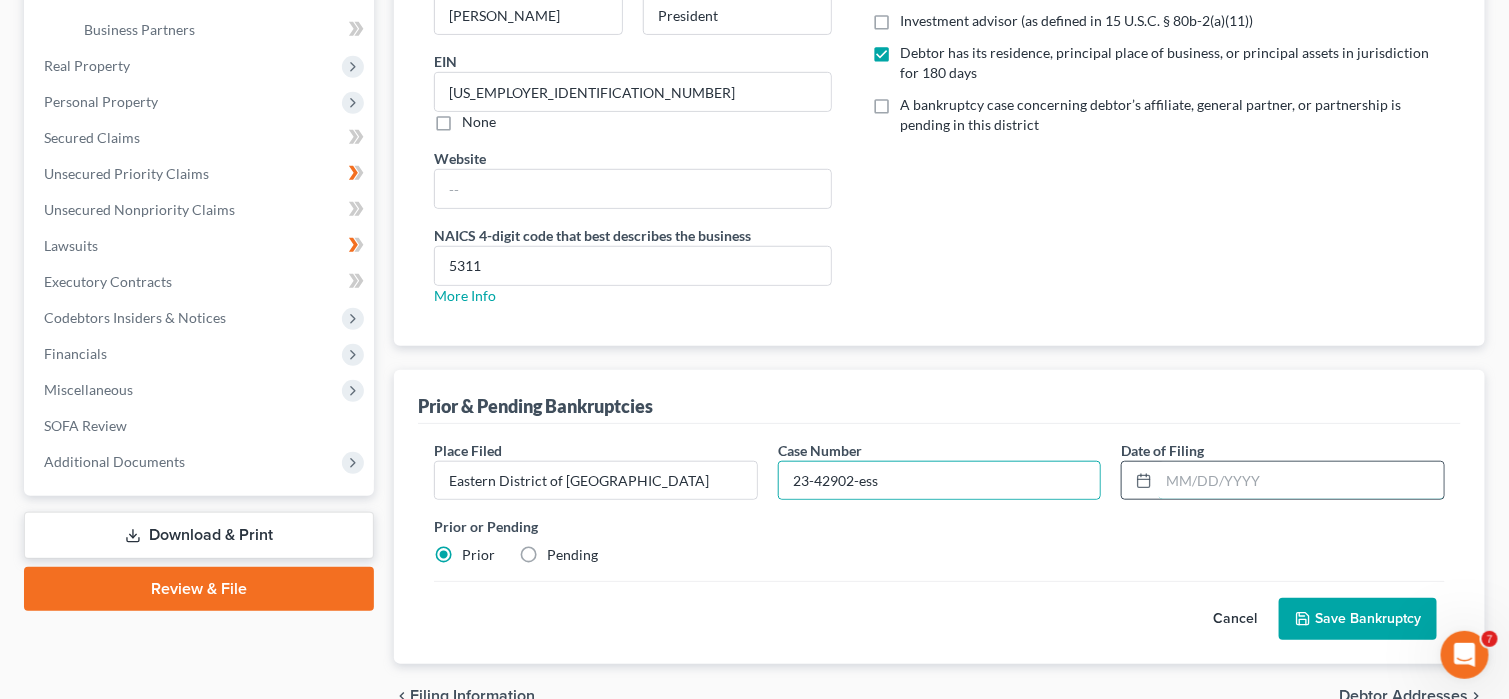 click at bounding box center [1301, 481] 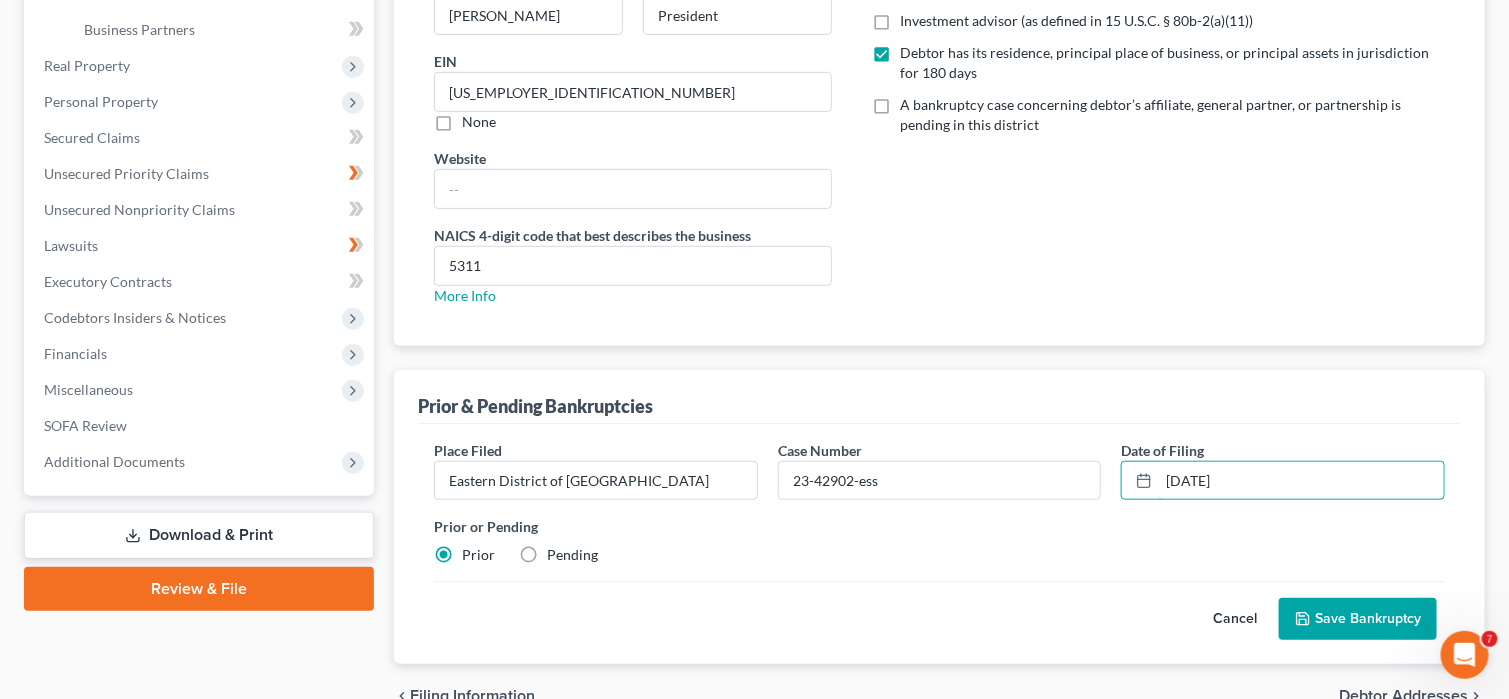 type on "08/14/2023" 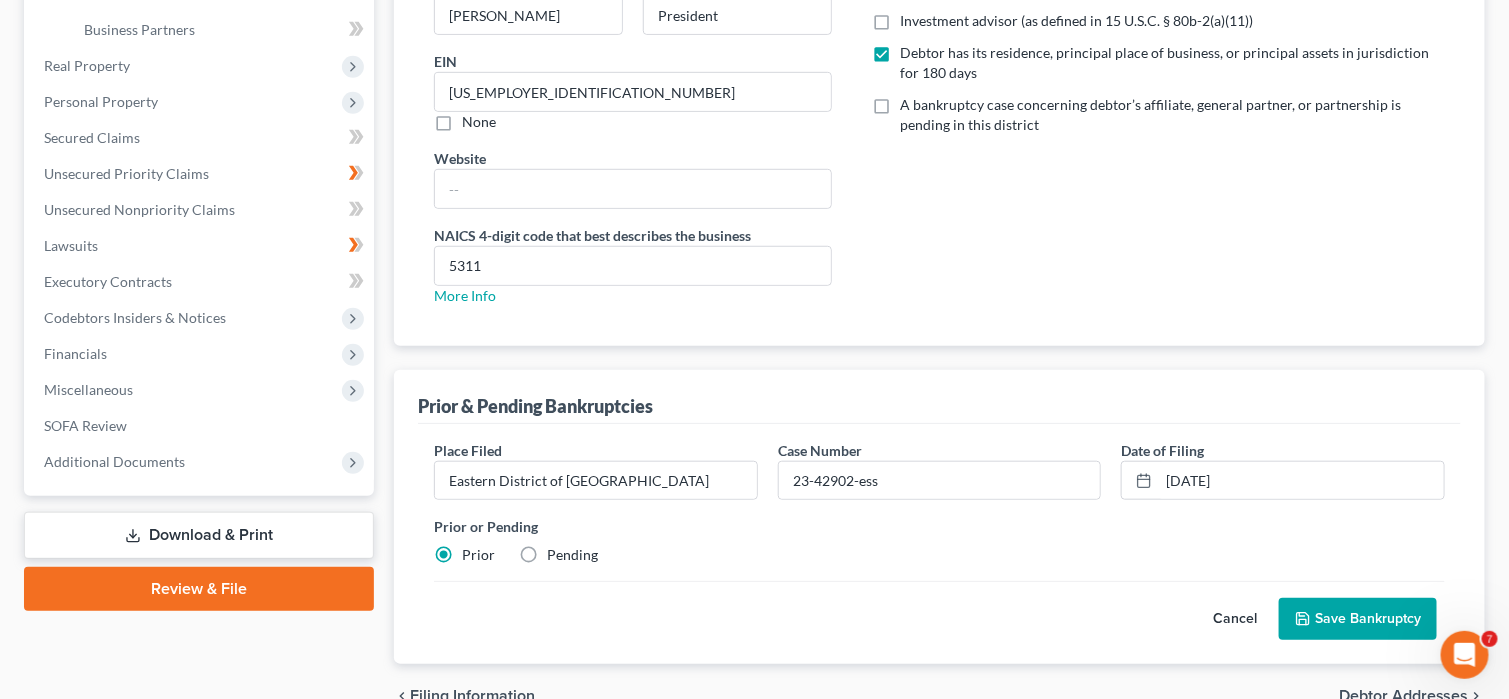 click on "Pending" at bounding box center [572, 555] 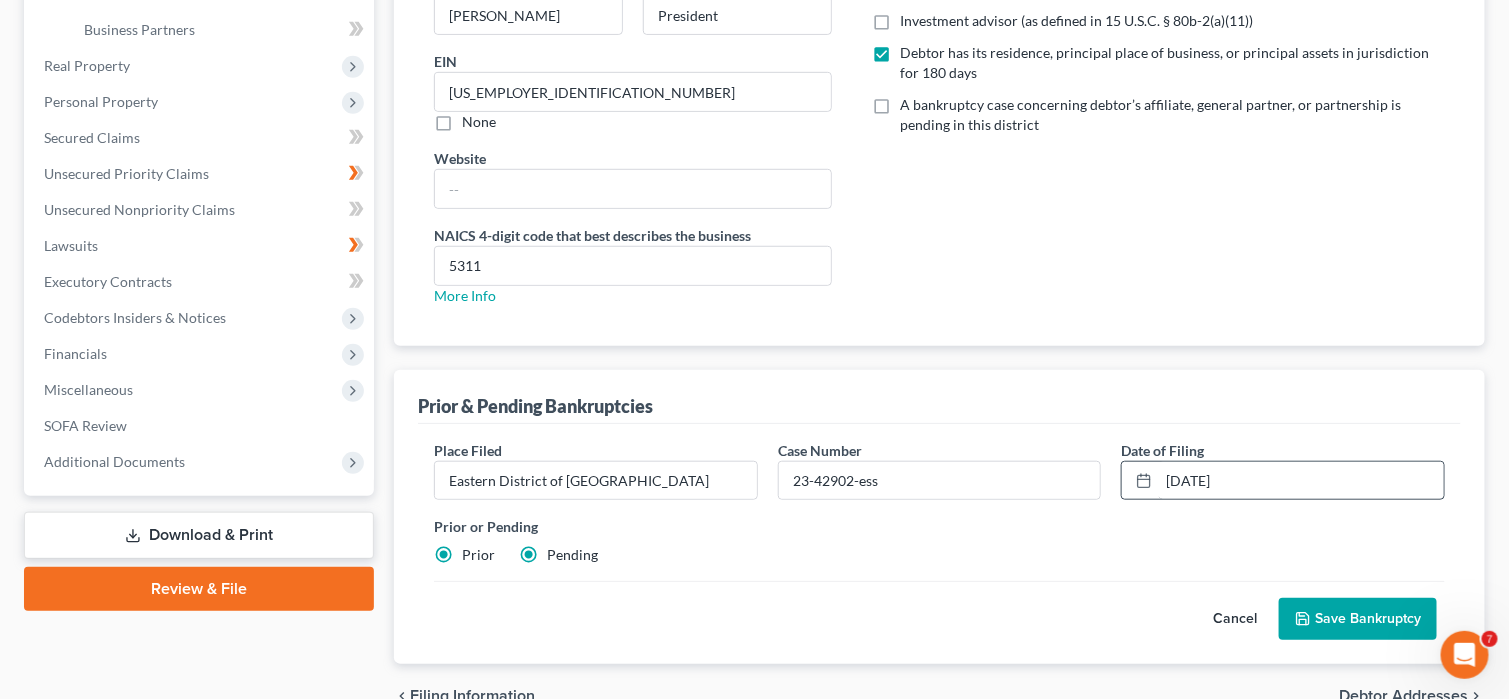 radio on "false" 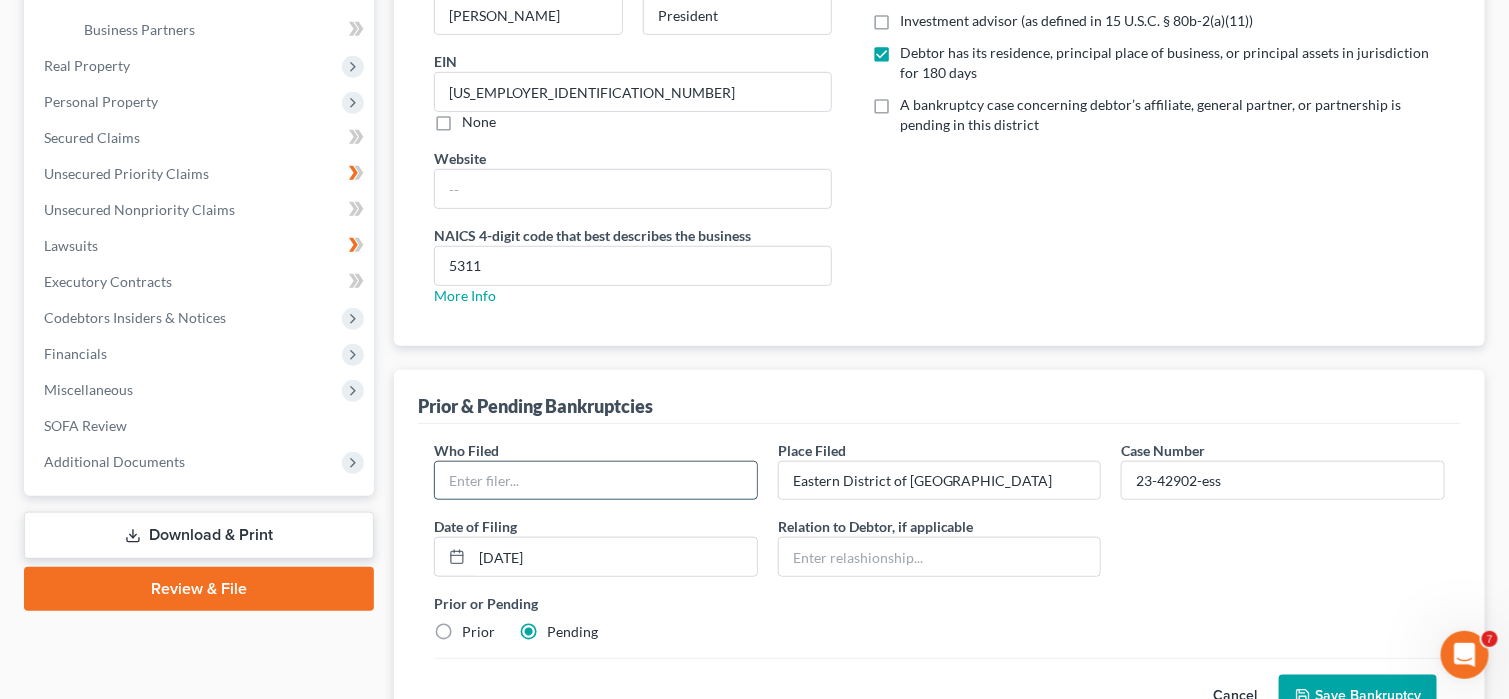 click at bounding box center [596, 481] 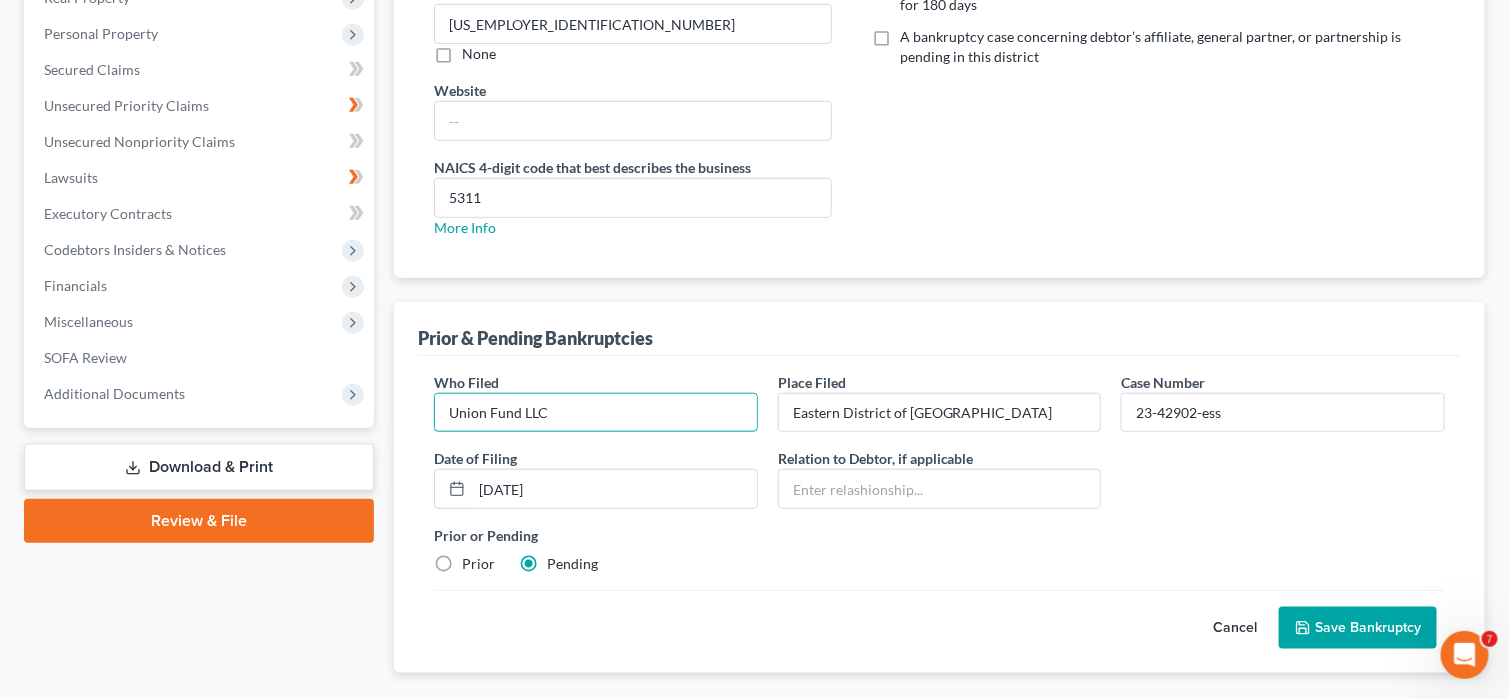 scroll, scrollTop: 588, scrollLeft: 0, axis: vertical 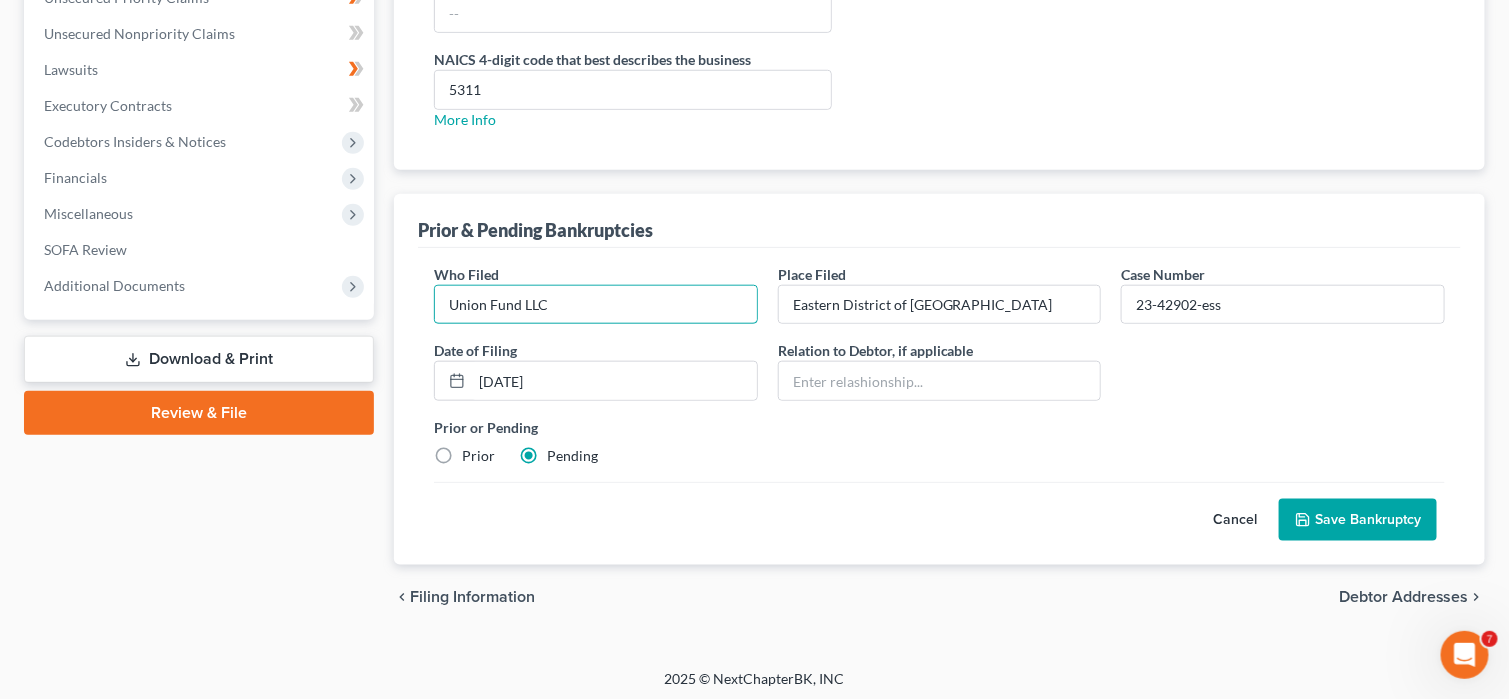 type on "Union Fund LLC" 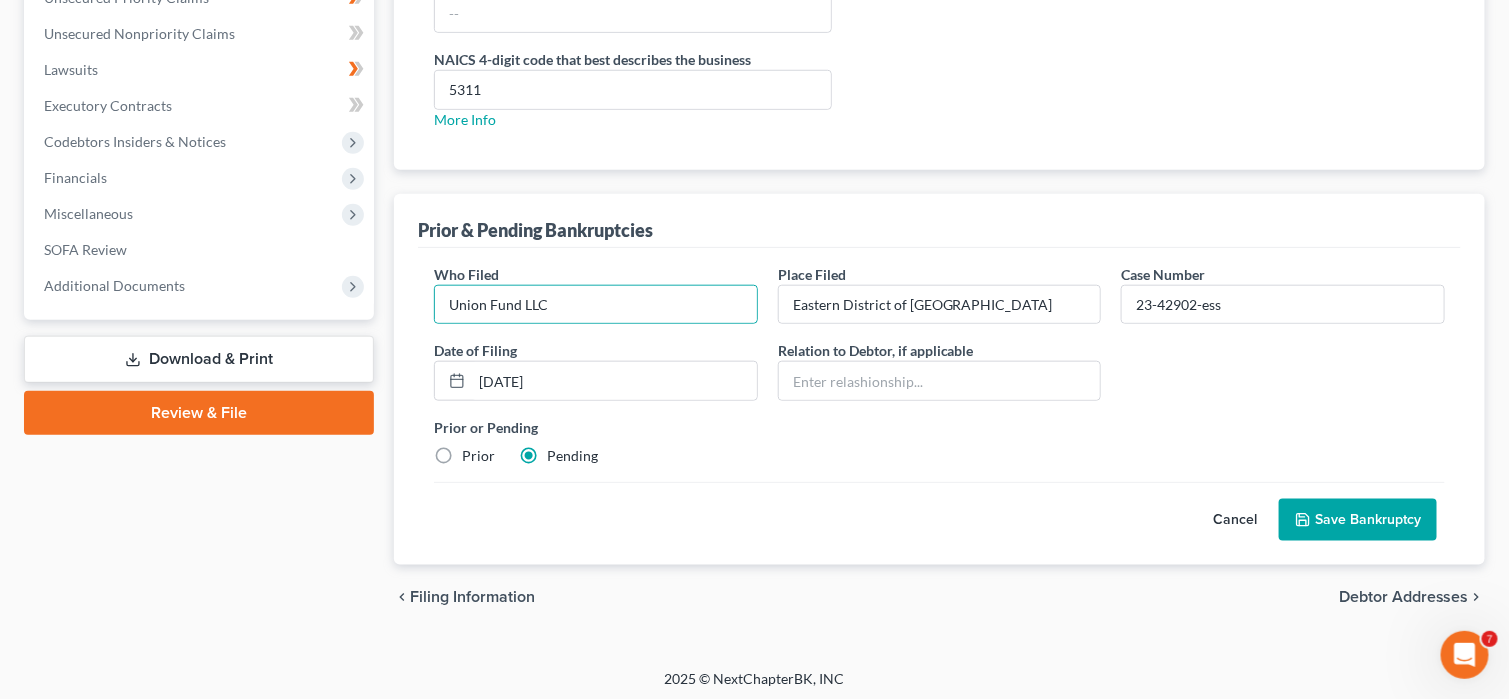 click on "Save Bankruptcy" at bounding box center (1358, 520) 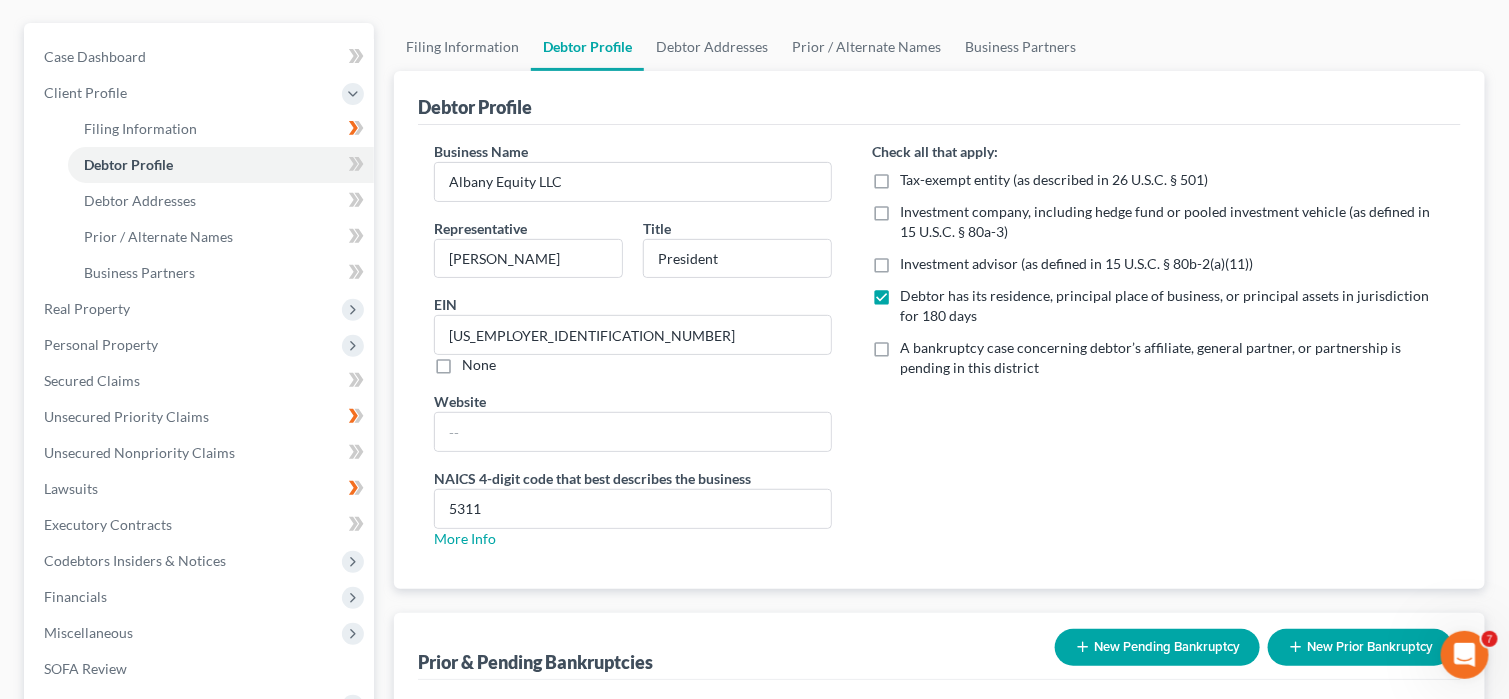 scroll, scrollTop: 106, scrollLeft: 0, axis: vertical 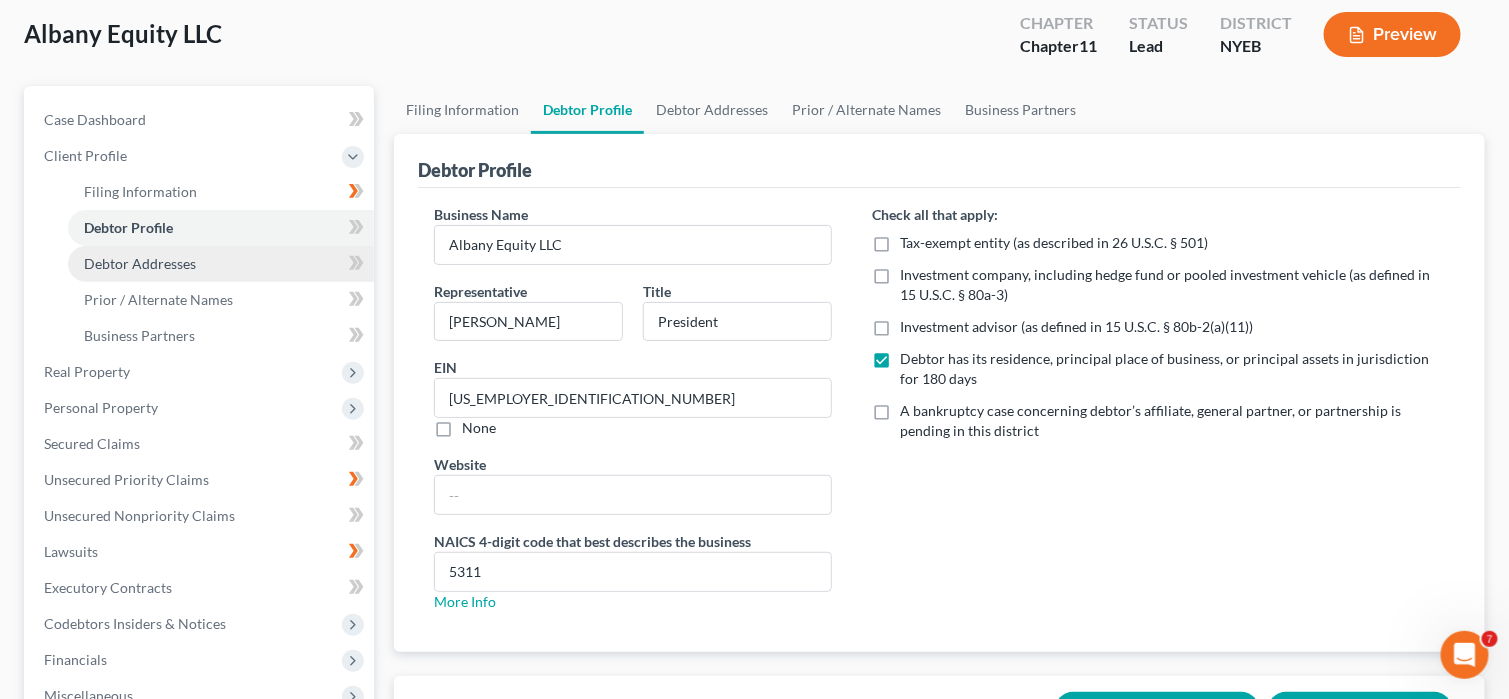 click on "Debtor Addresses" at bounding box center [221, 264] 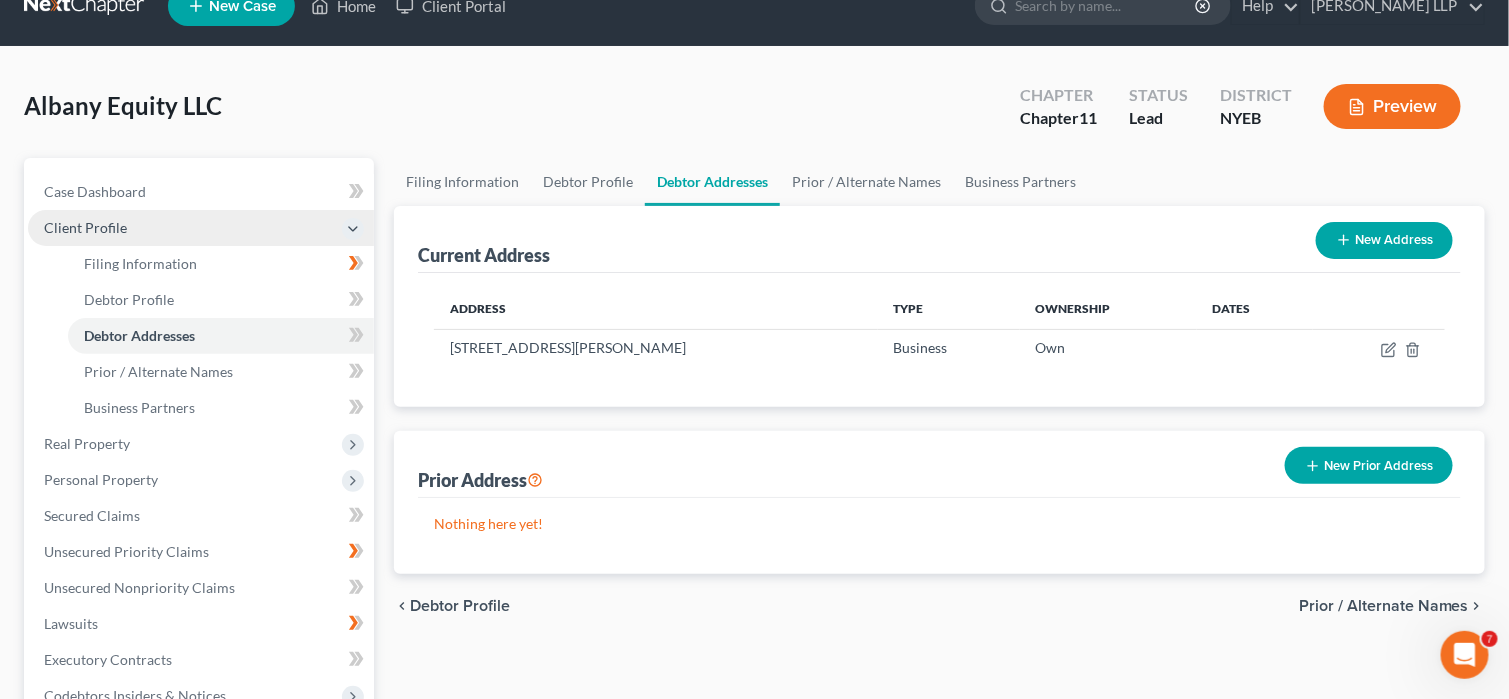 scroll, scrollTop: 0, scrollLeft: 0, axis: both 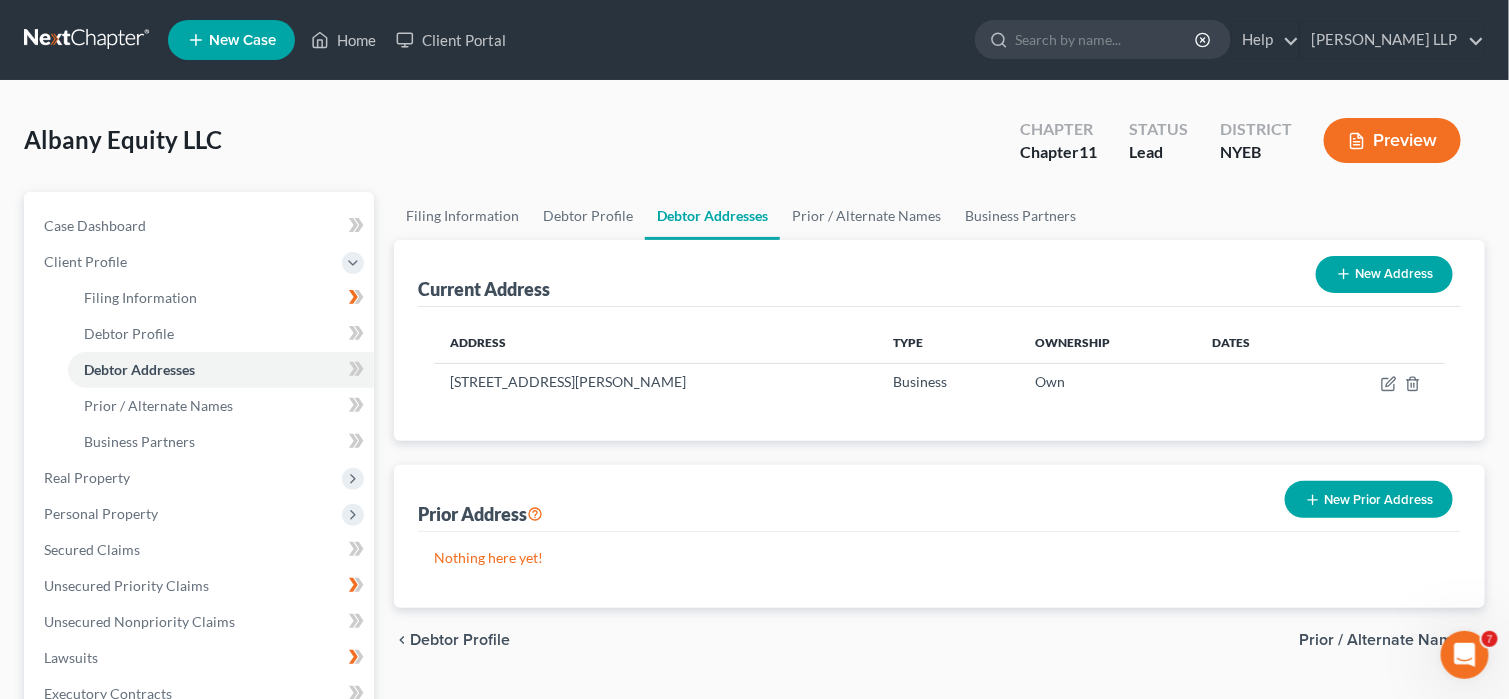 click on "New Address" at bounding box center [1384, 274] 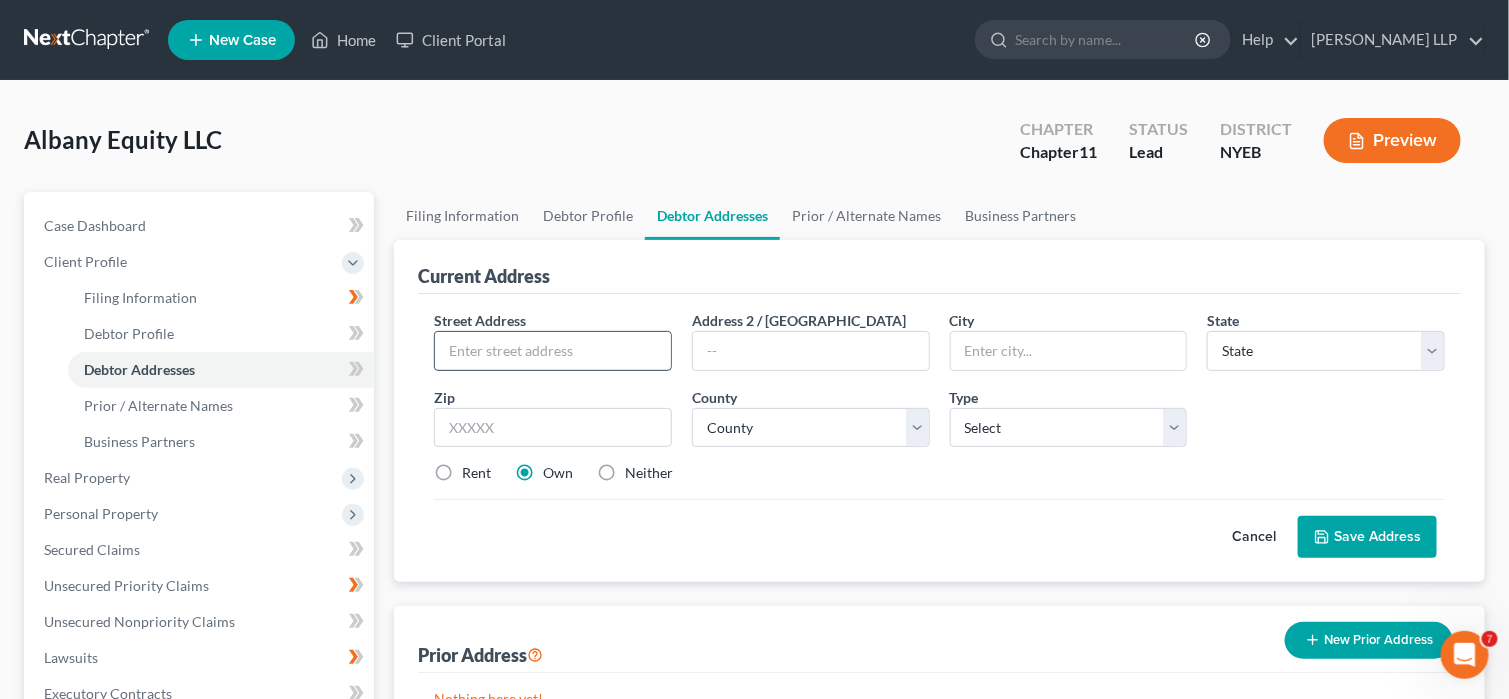 click at bounding box center [553, 351] 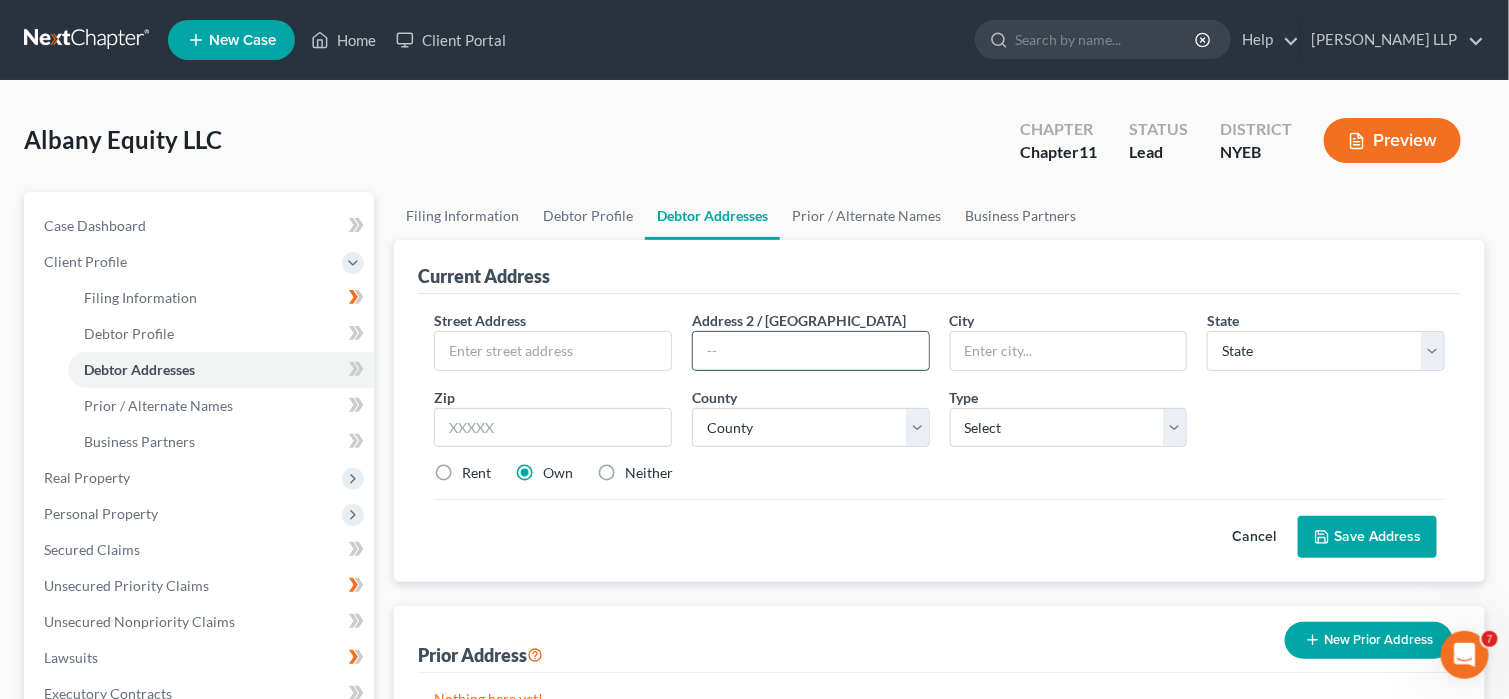 click at bounding box center (811, 351) 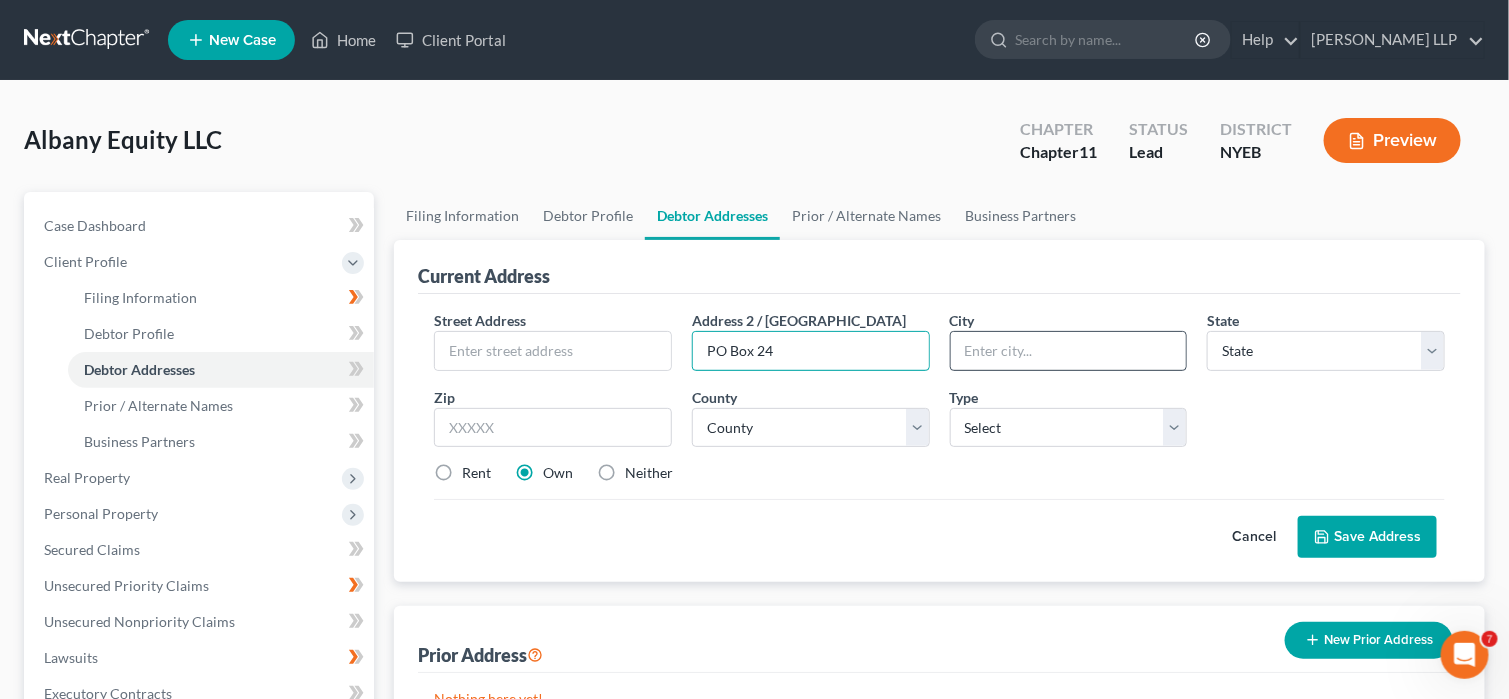 type on "PO Box 24" 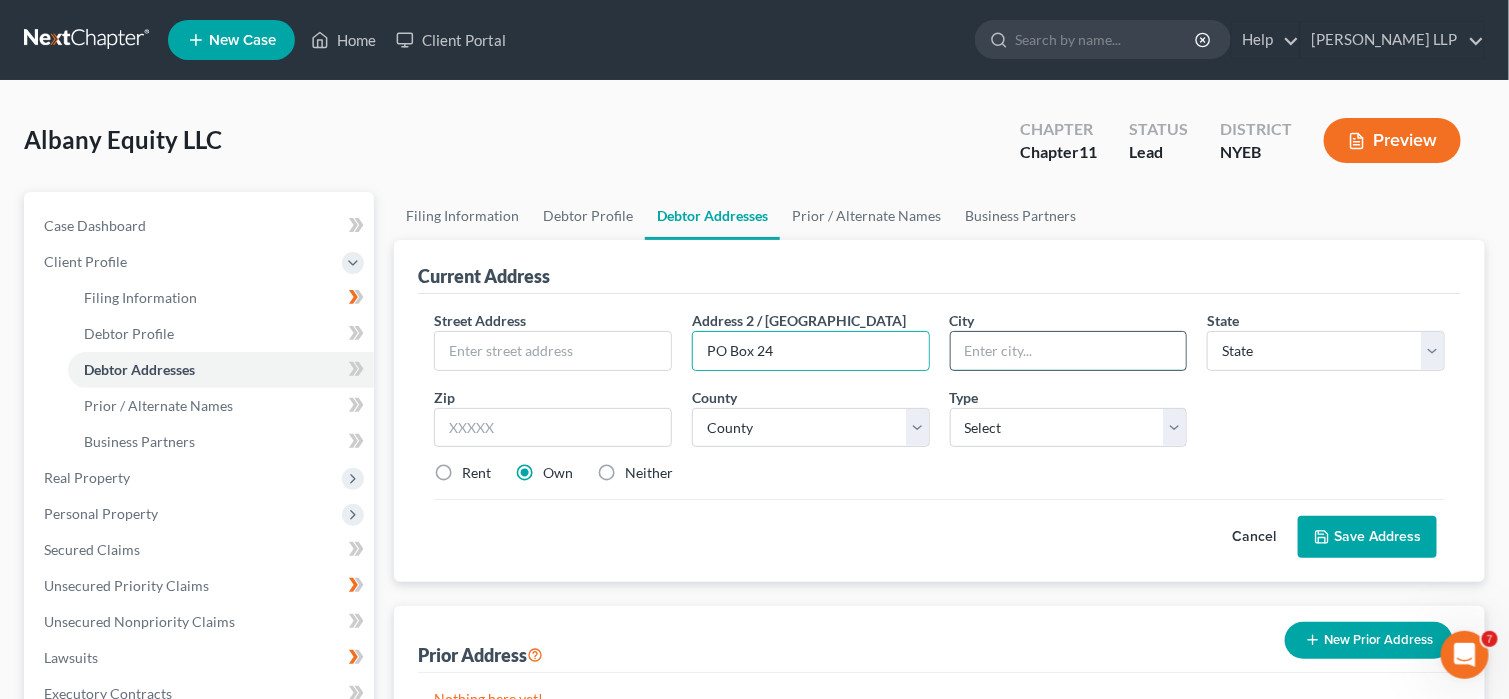 click at bounding box center (1069, 351) 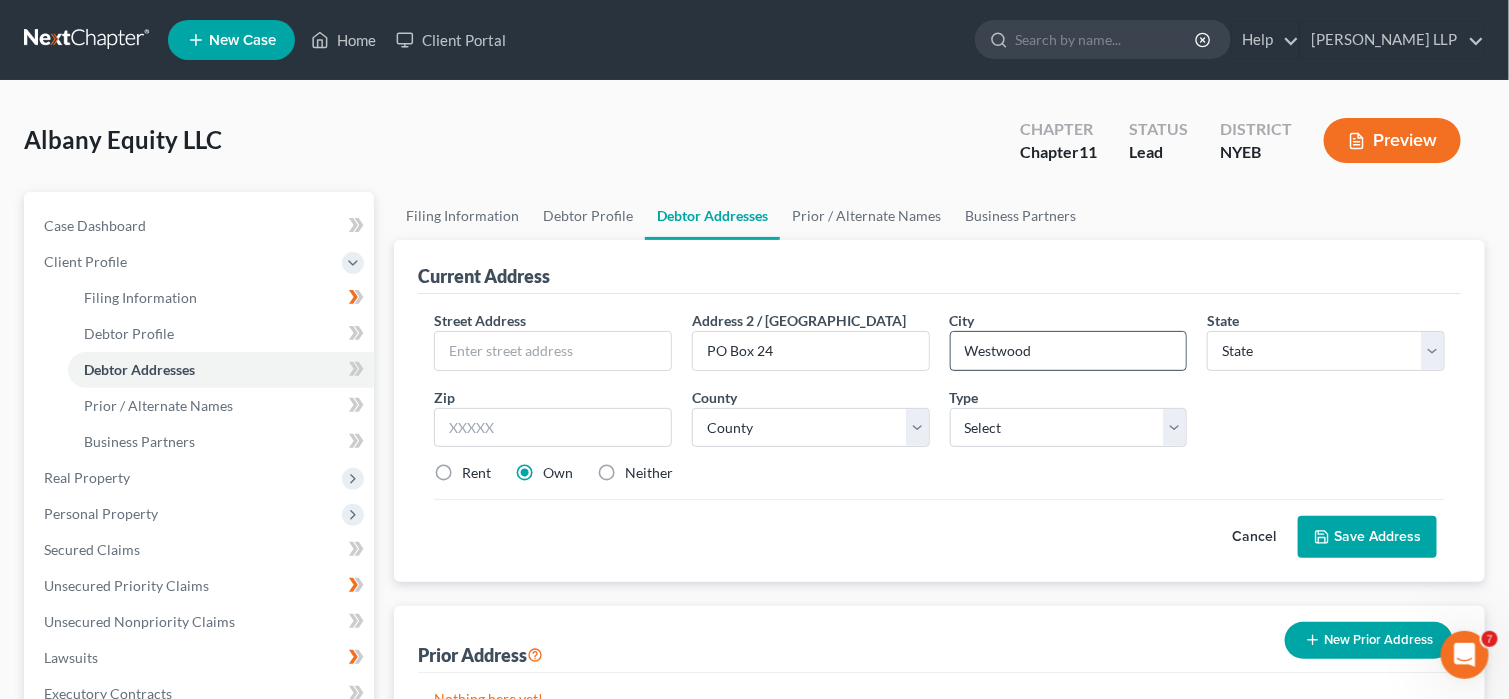 type on "Westwood" 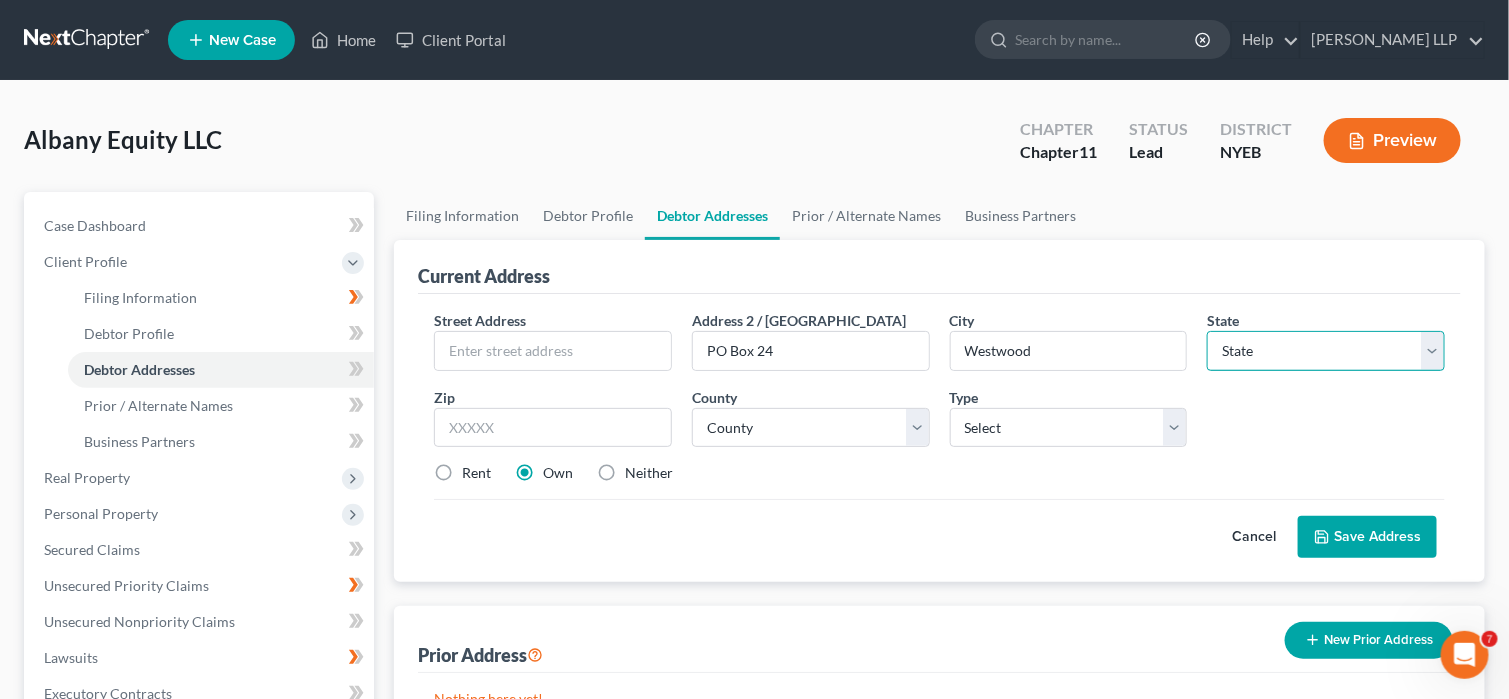 click on "State AL AK AR AZ CA CO CT DE DC FL GA GU HI ID IL IN IA KS KY LA ME MD MA MI MN MS MO MT NC ND NE NV NH NJ NM NY OH OK OR PA PR RI SC SD TN TX UT VI VA VT WA WV WI WY" at bounding box center (1326, 351) 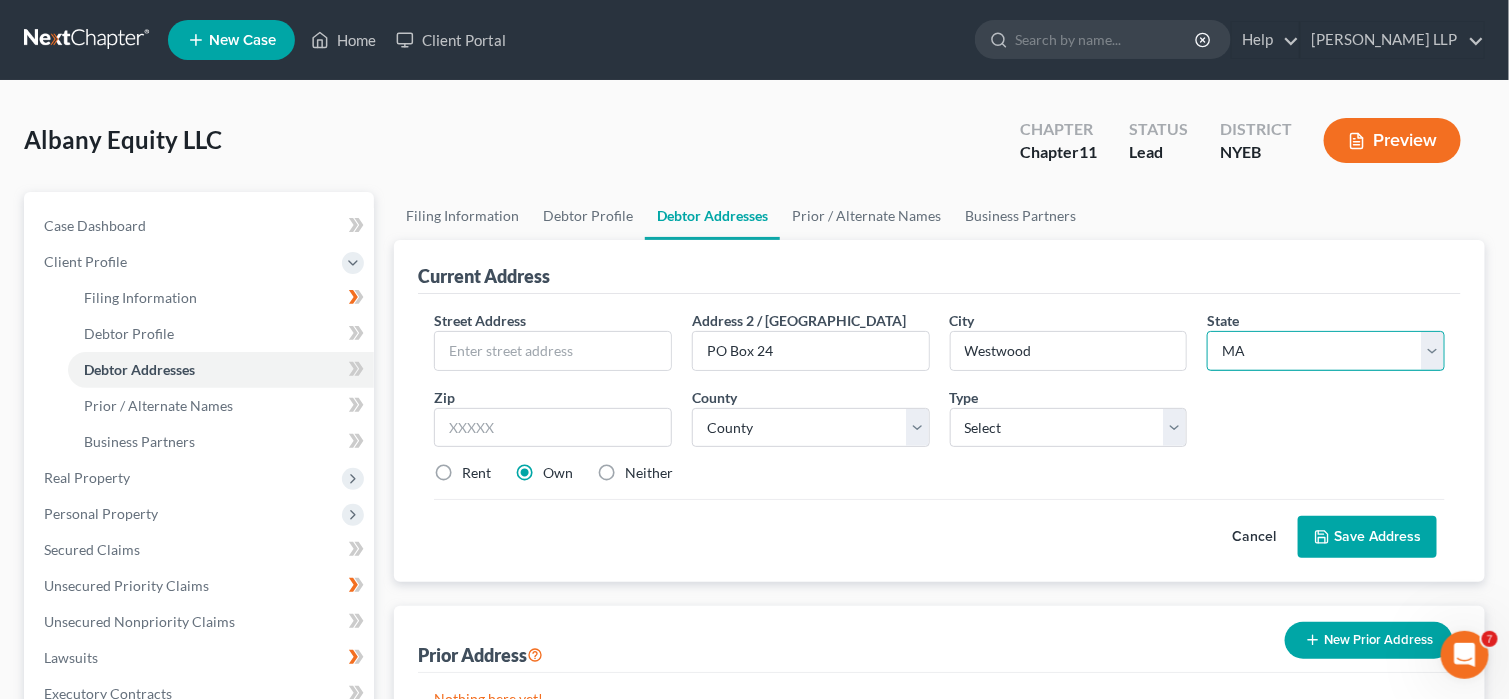 click on "State AL AK AR AZ CA CO CT DE DC FL GA GU HI ID IL IN IA KS KY LA ME MD MA MI MN MS MO MT NC ND NE NV NH NJ NM NY OH OK OR PA PR RI SC SD TN TX UT VI VA VT WA WV WI WY" at bounding box center (1326, 351) 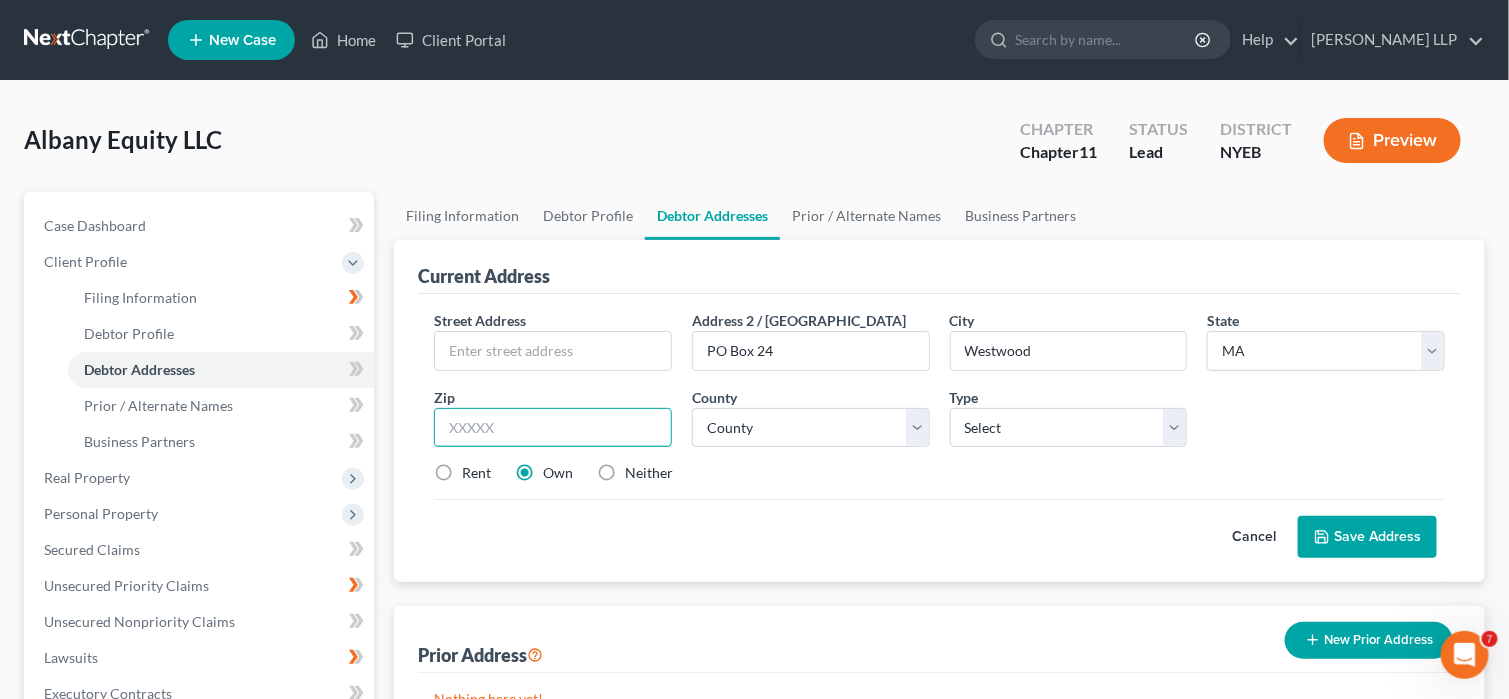 click at bounding box center [553, 428] 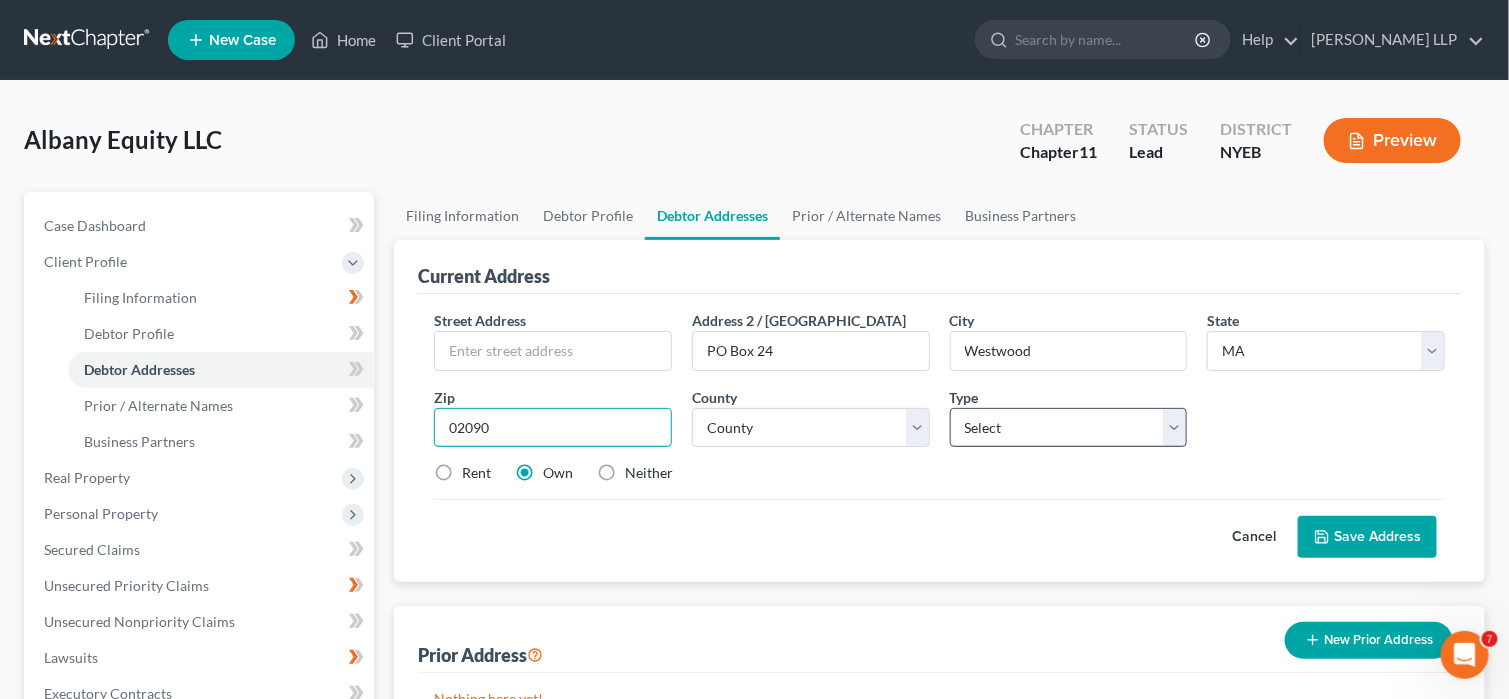 type on "02090" 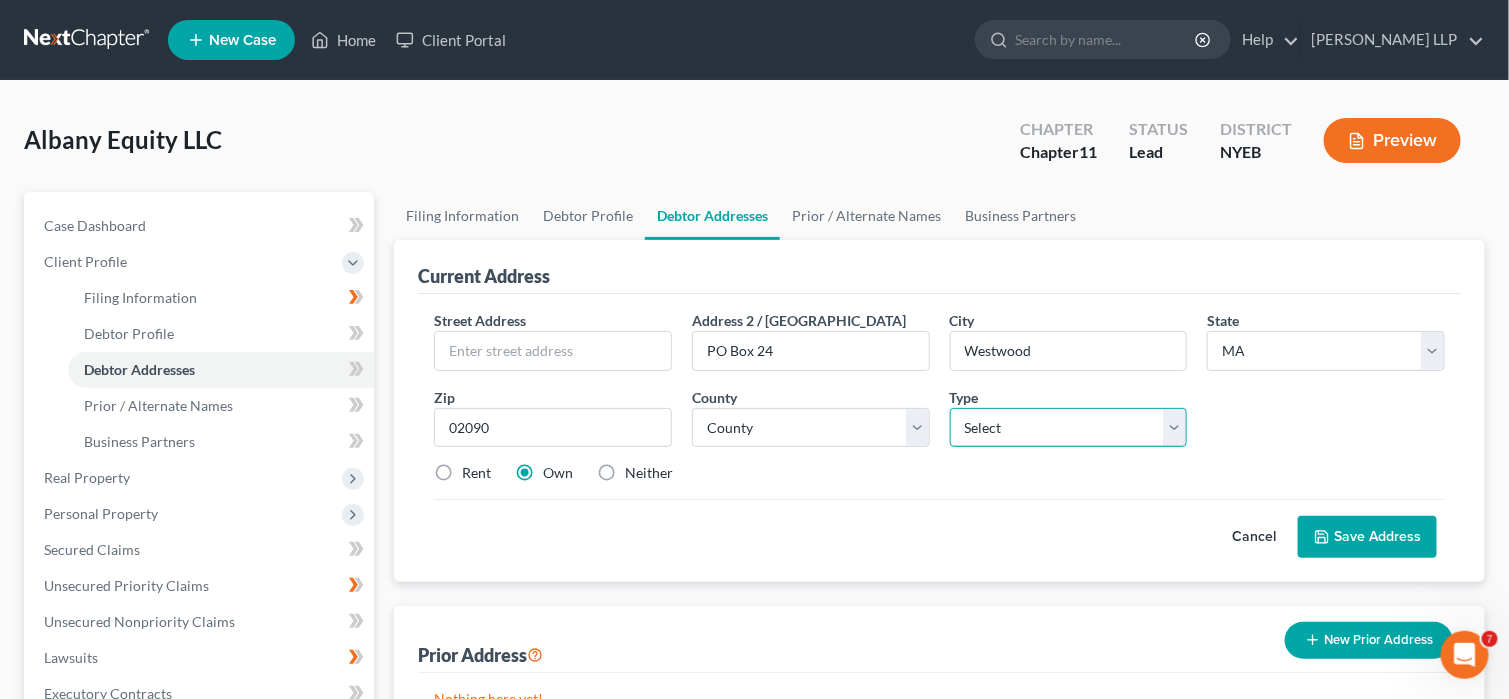 click on "Select Business Mailing Location of Assets" at bounding box center (1069, 428) 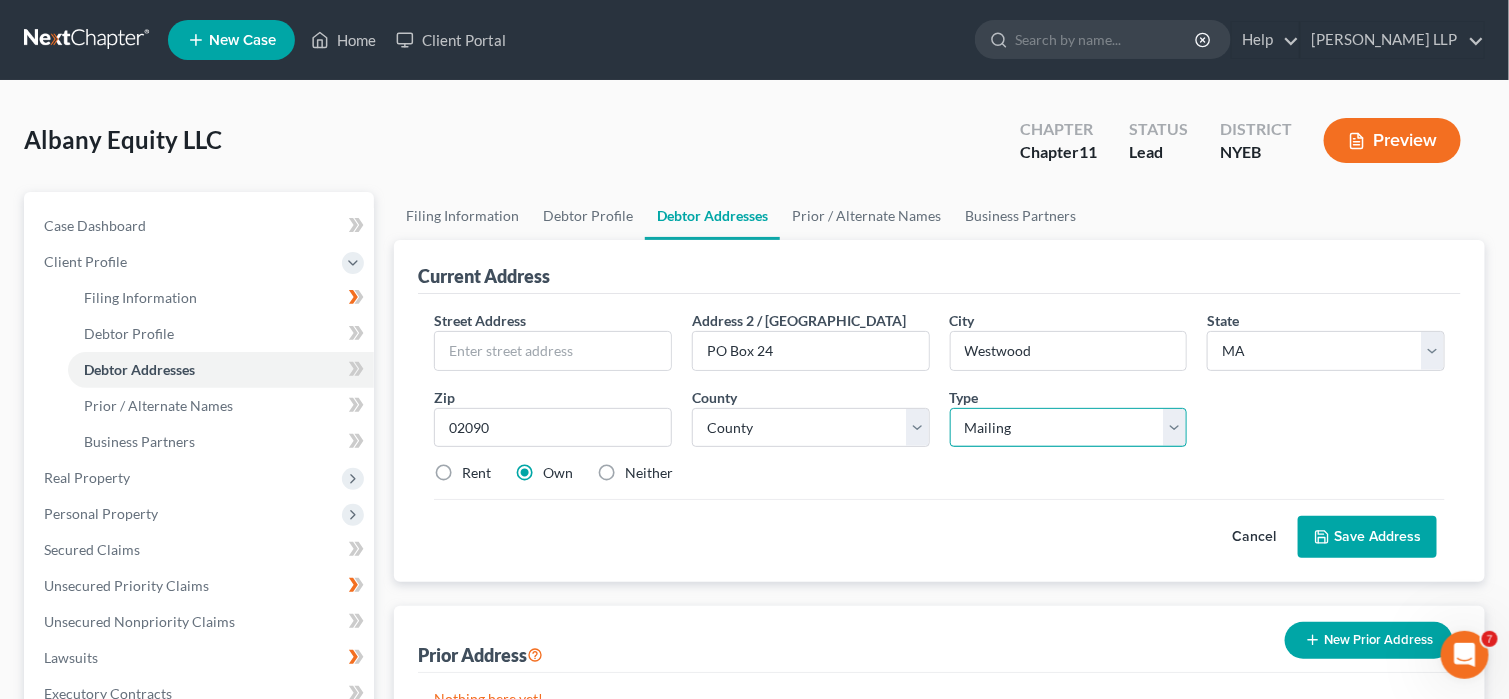 click on "Select Business Mailing Location of Assets" at bounding box center (1069, 428) 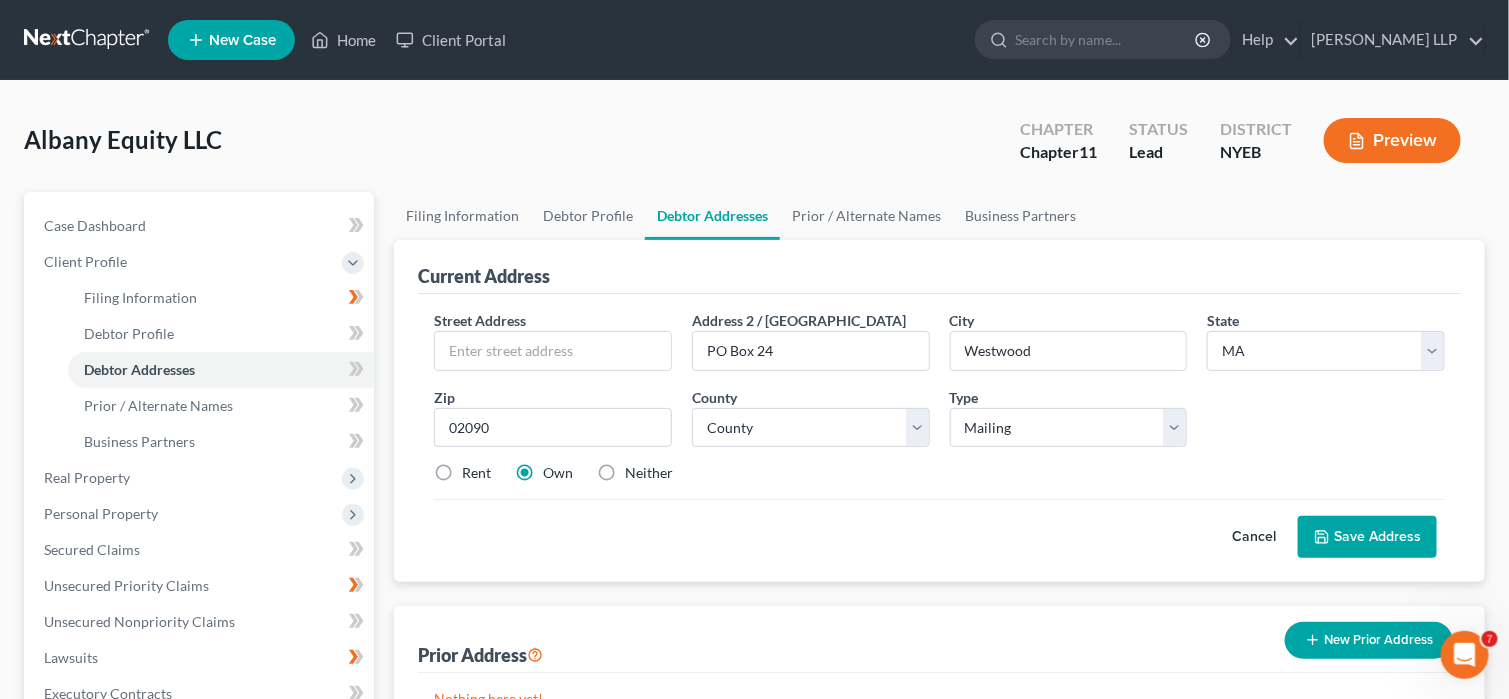 click on "Save Address" at bounding box center [1367, 537] 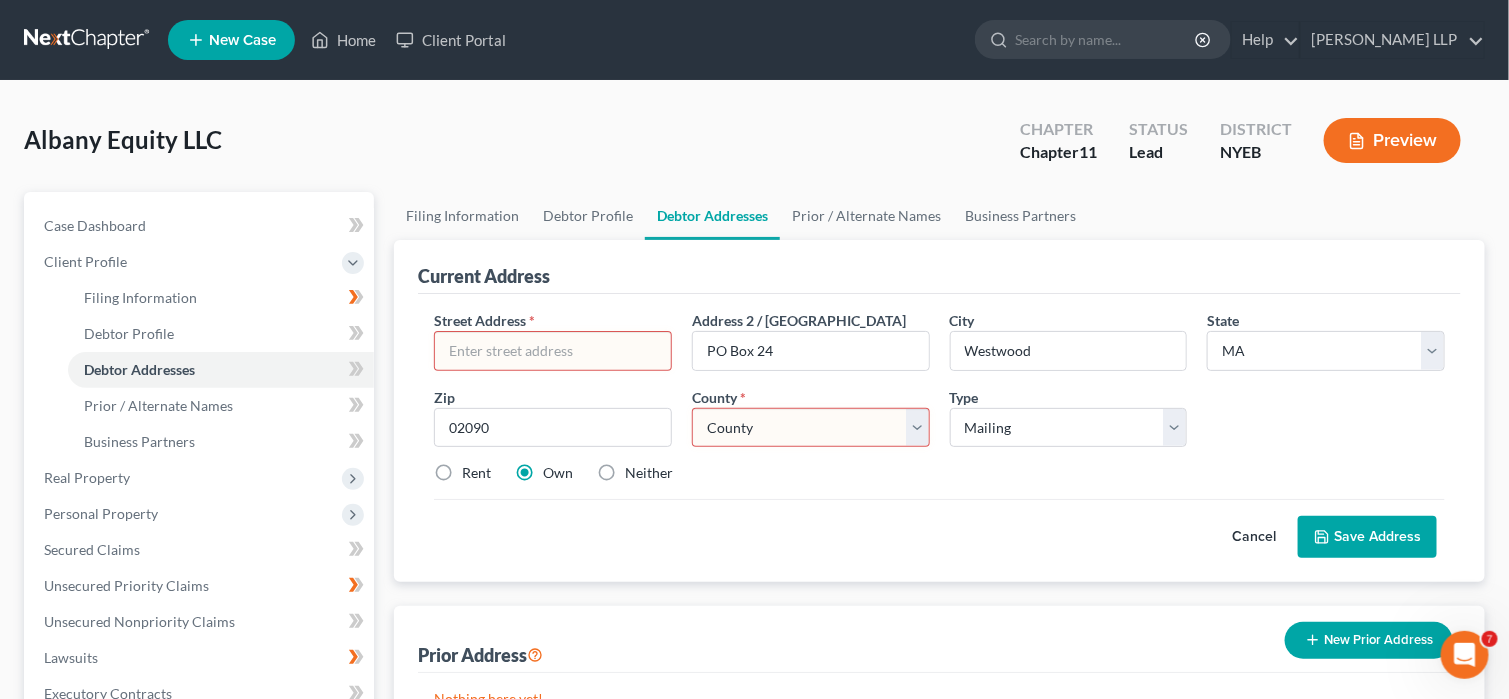 click on "County Barnstable County Berkshire County Bristol County Dukes County Essex County Franklin County Hampden County Hampshire County Middlesex County Nantucket County Norfolk County Plymouth County Suffolk County Worcester County" at bounding box center (811, 428) 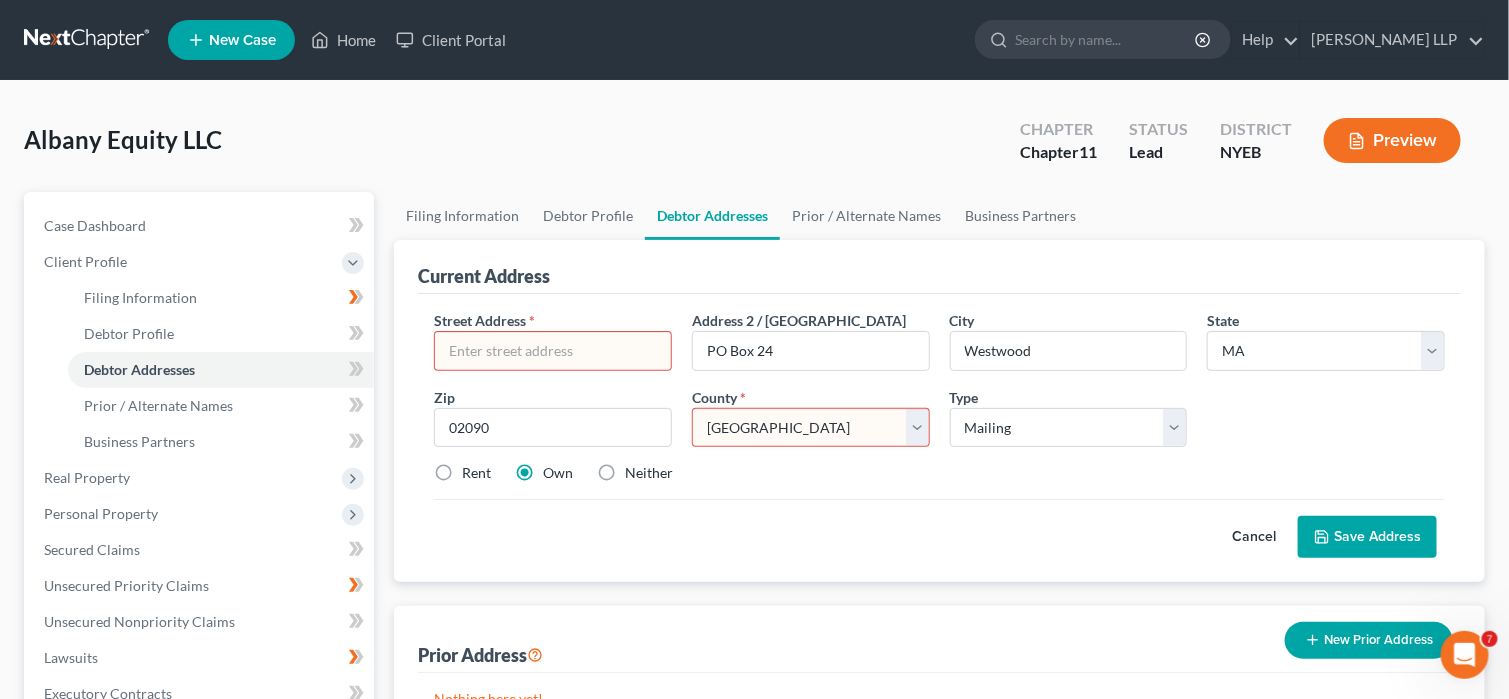 click on "County Barnstable County Berkshire County Bristol County Dukes County Essex County Franklin County Hampden County Hampshire County Middlesex County Nantucket County Norfolk County Plymouth County Suffolk County Worcester County" at bounding box center [811, 428] 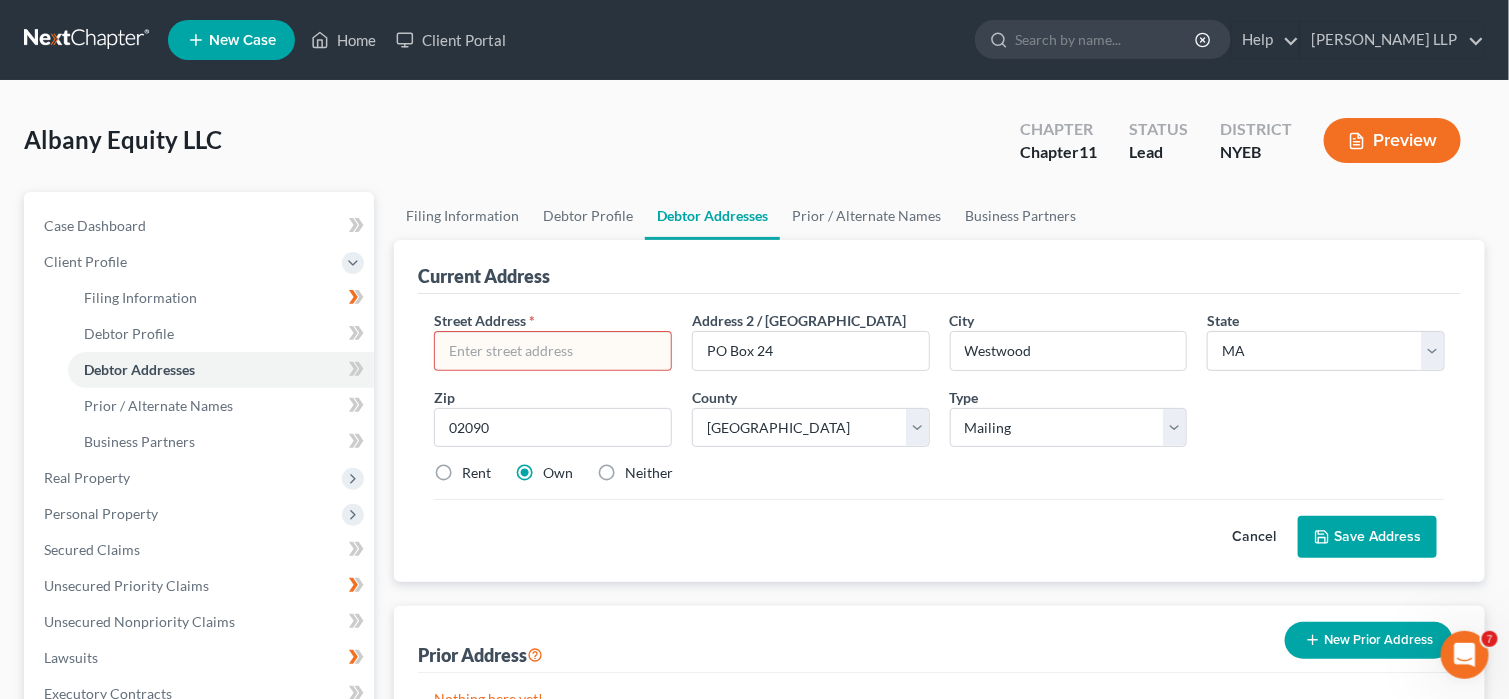 click on "Neither" at bounding box center (649, 473) 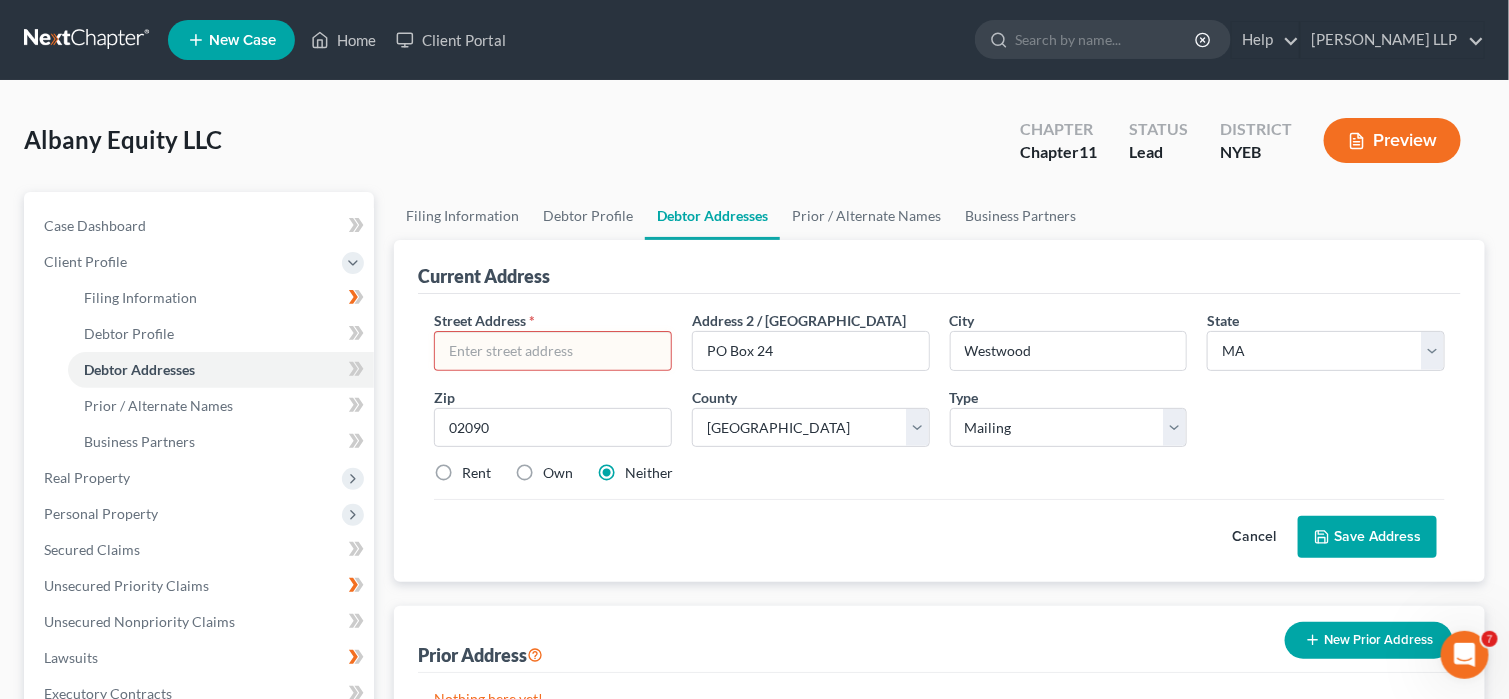 click on "Save Address" at bounding box center [1367, 537] 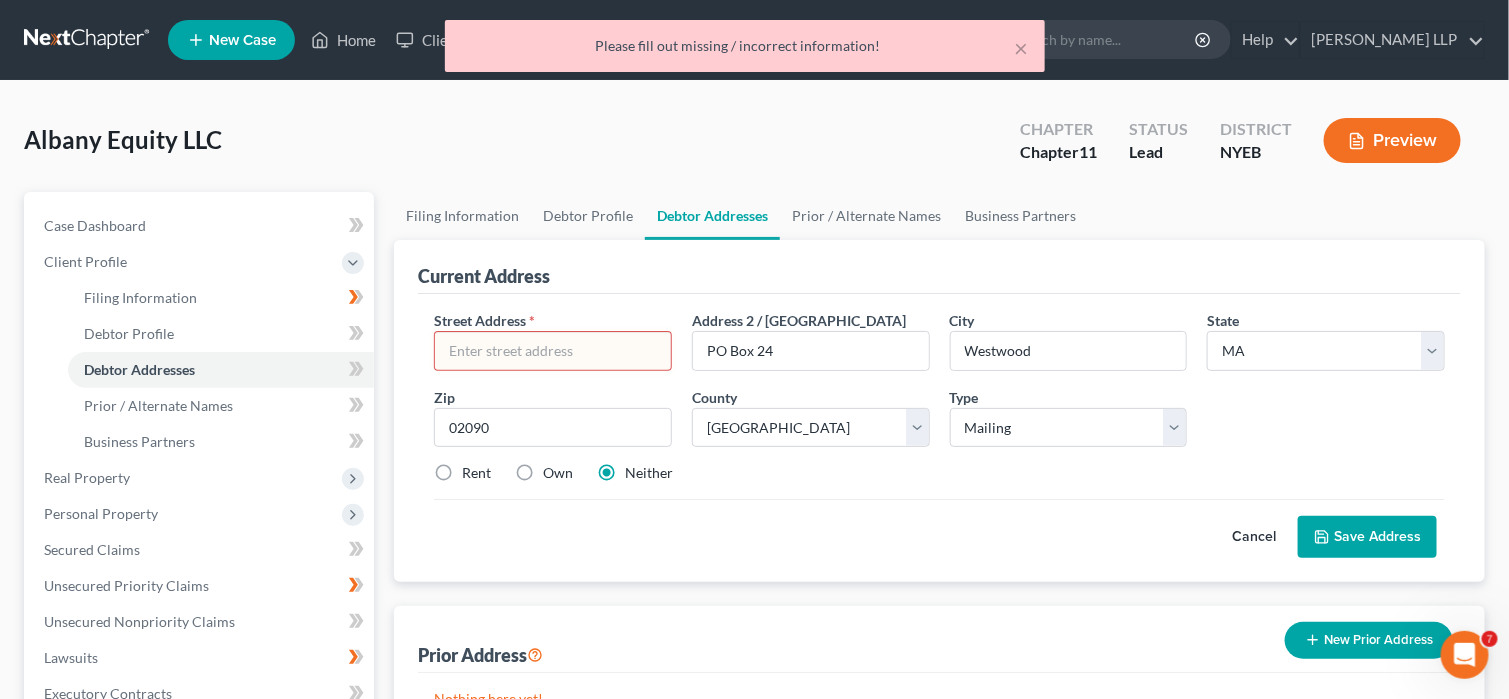 click at bounding box center [553, 351] 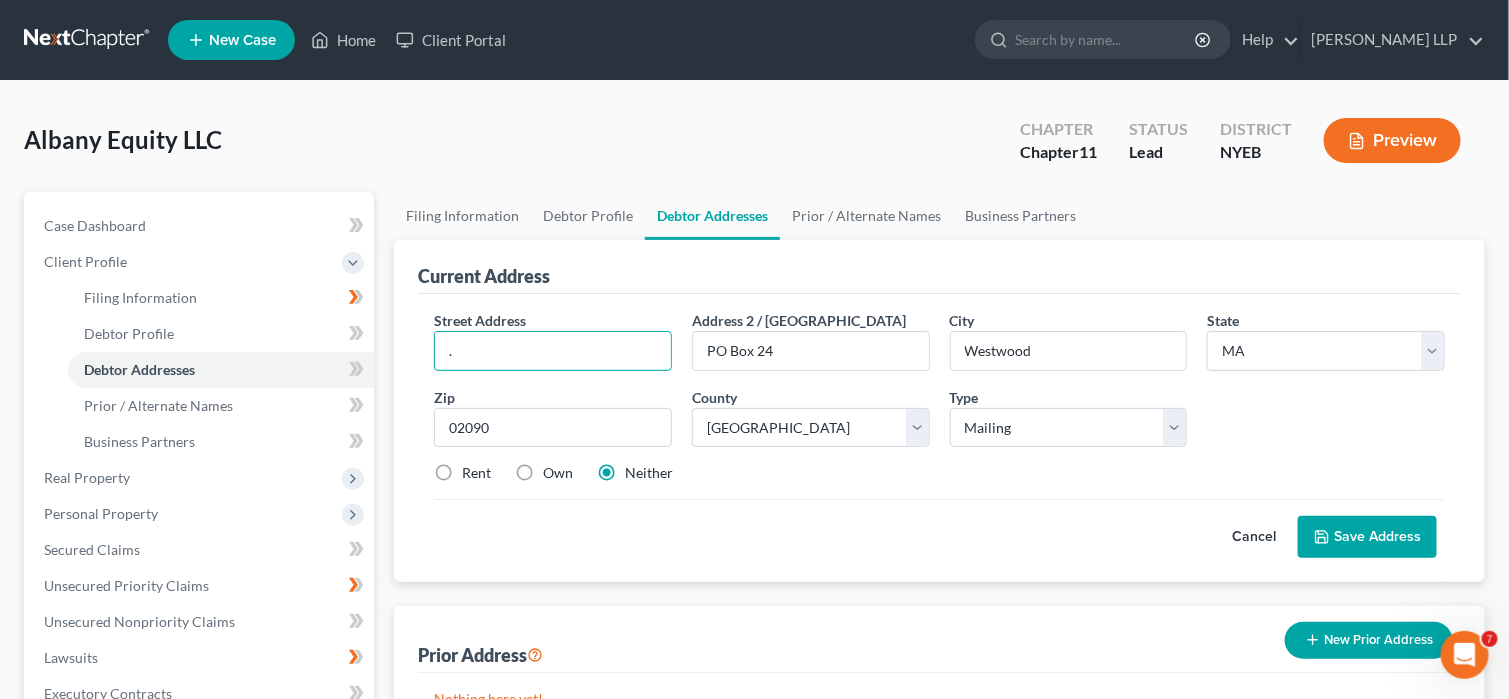 type on "." 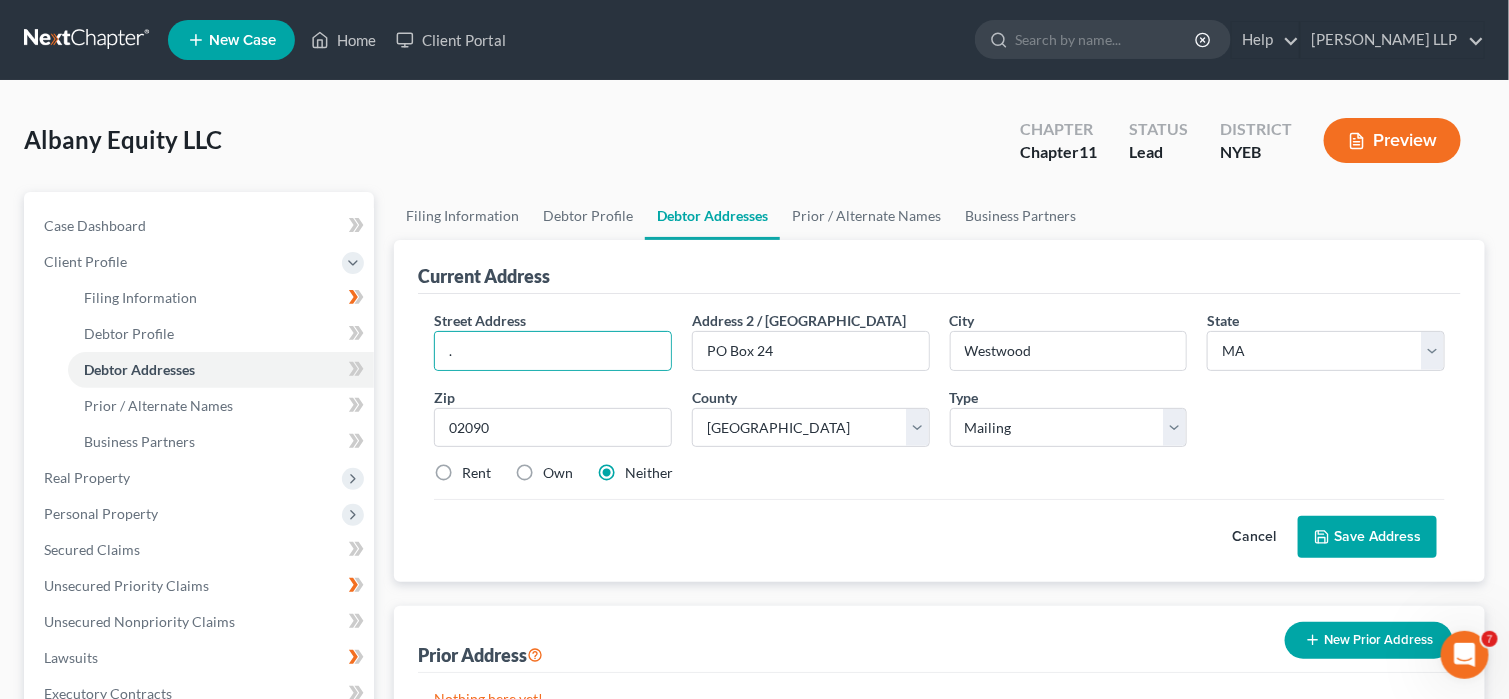 click on "Save Address" at bounding box center (1367, 537) 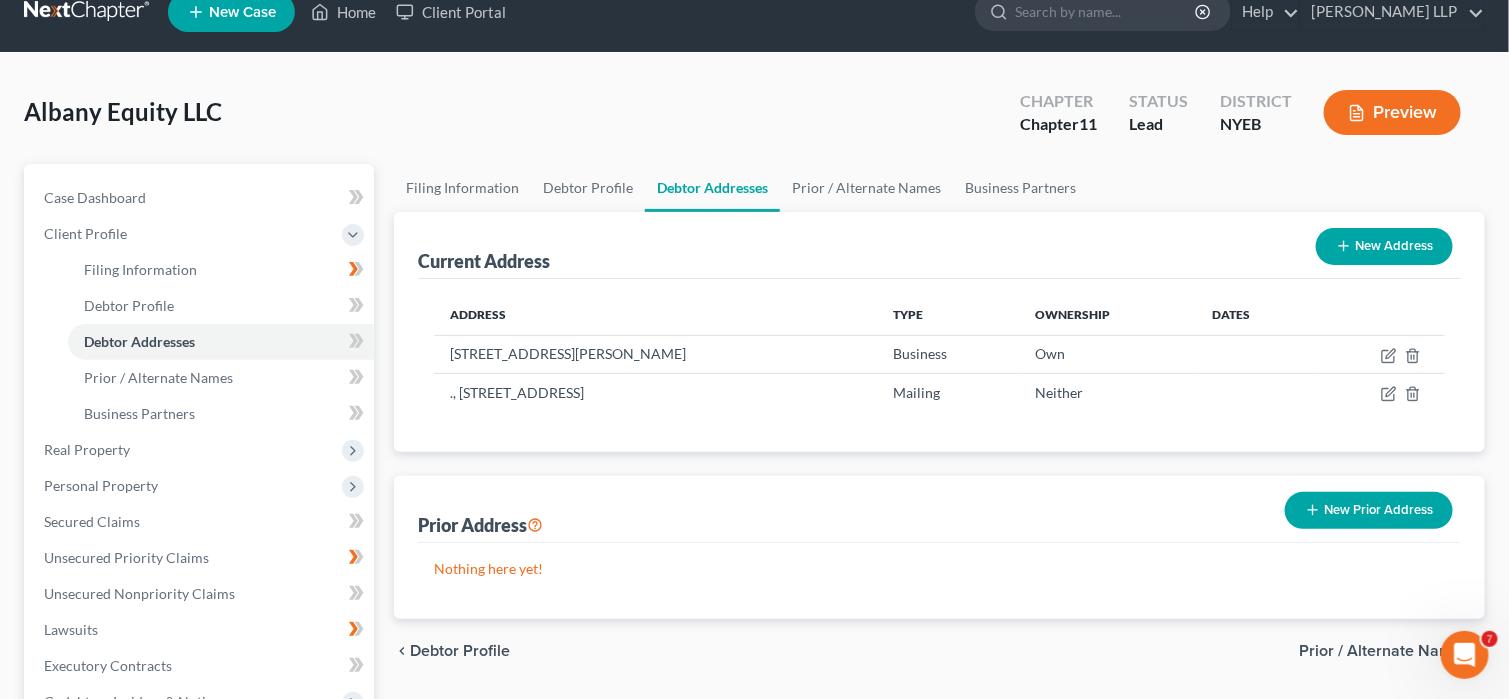 scroll, scrollTop: 0, scrollLeft: 0, axis: both 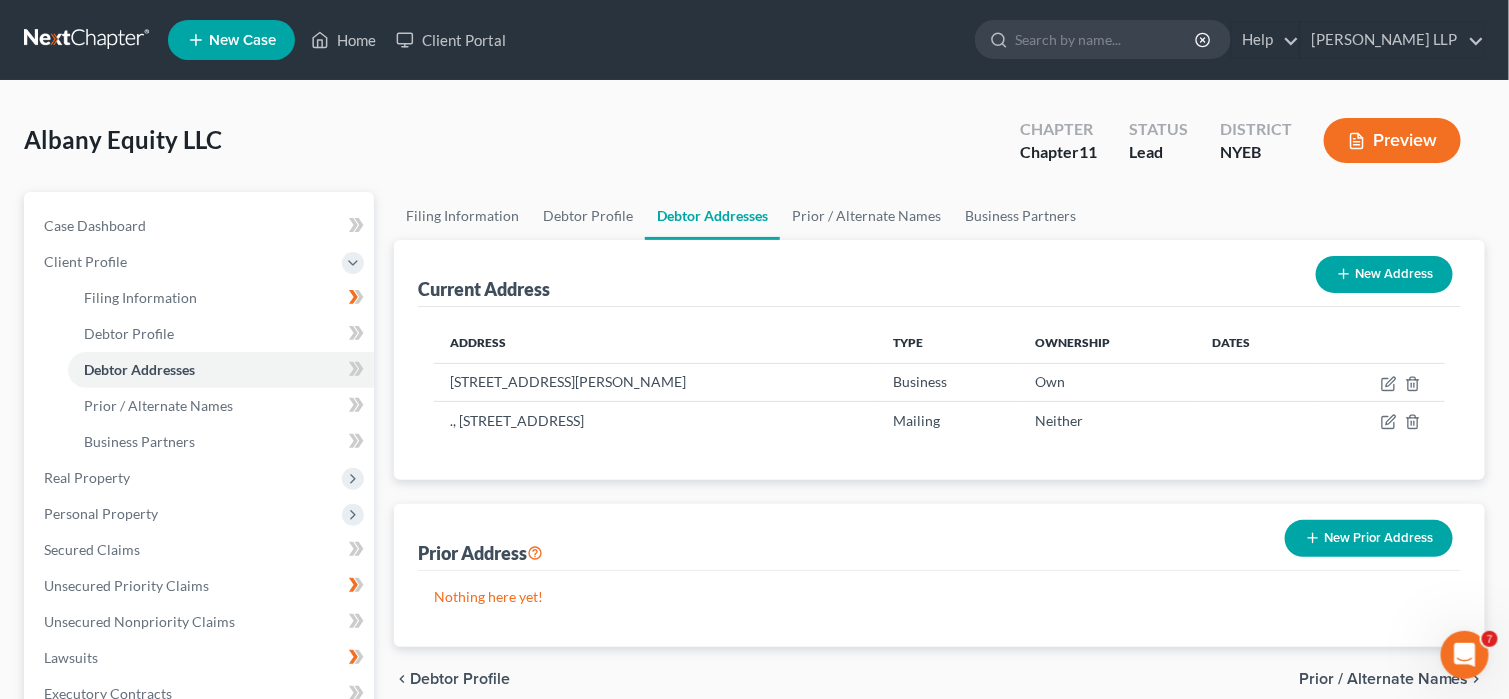 click on "Preview" at bounding box center [1392, 140] 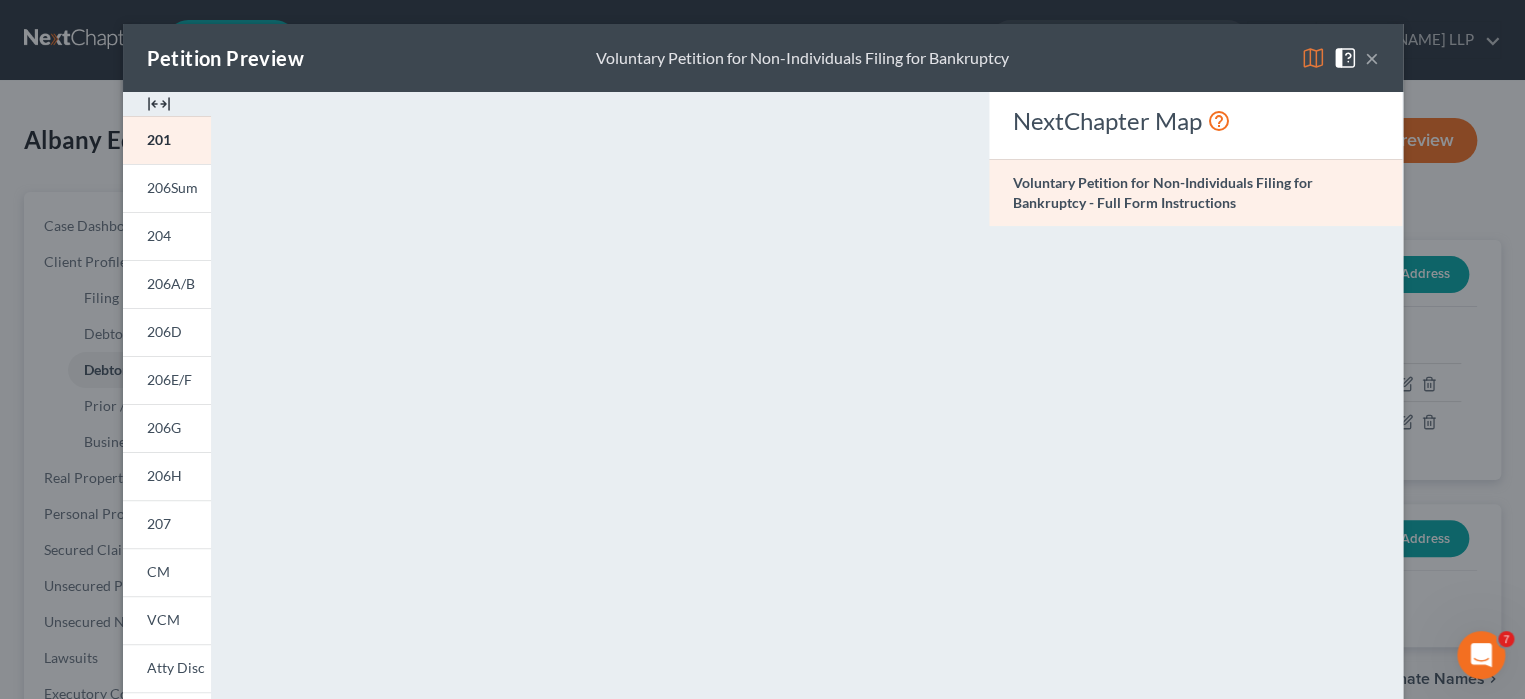 click on "×" at bounding box center [1372, 58] 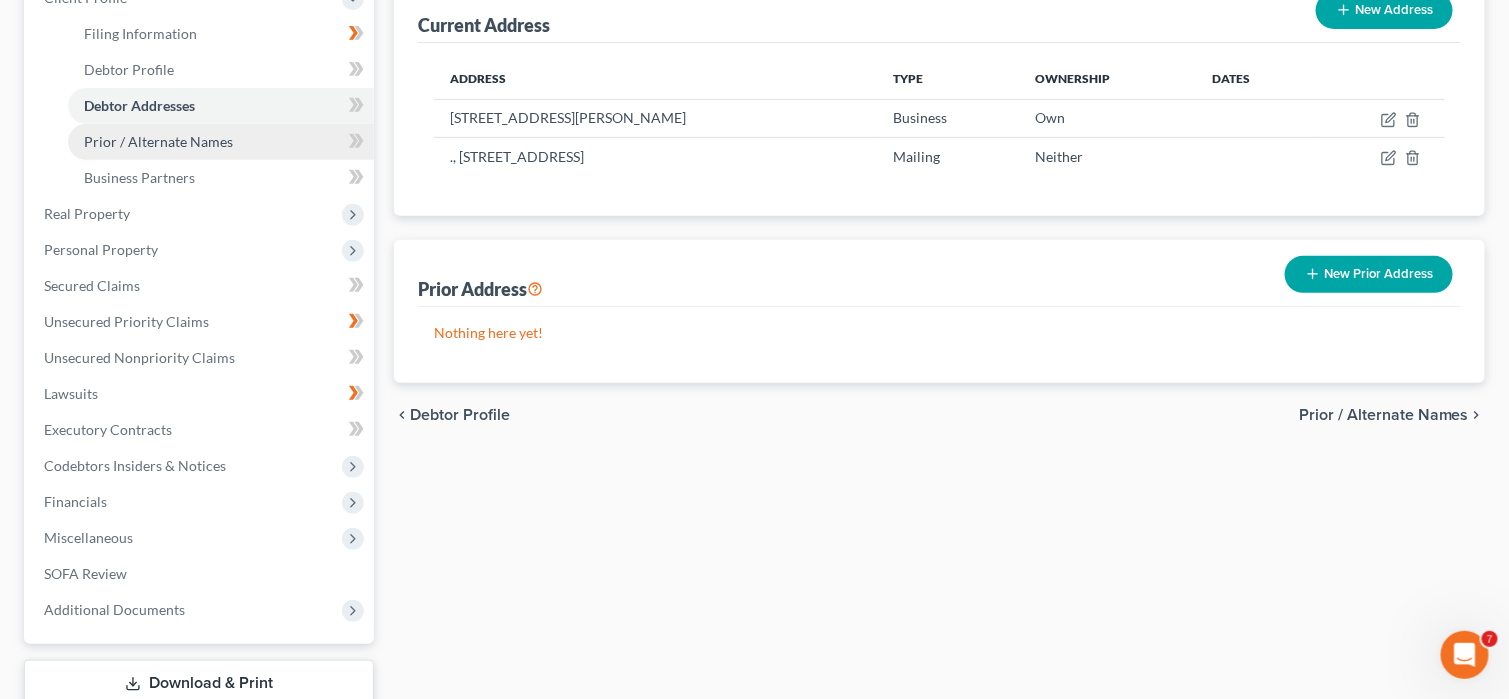 scroll, scrollTop: 0, scrollLeft: 0, axis: both 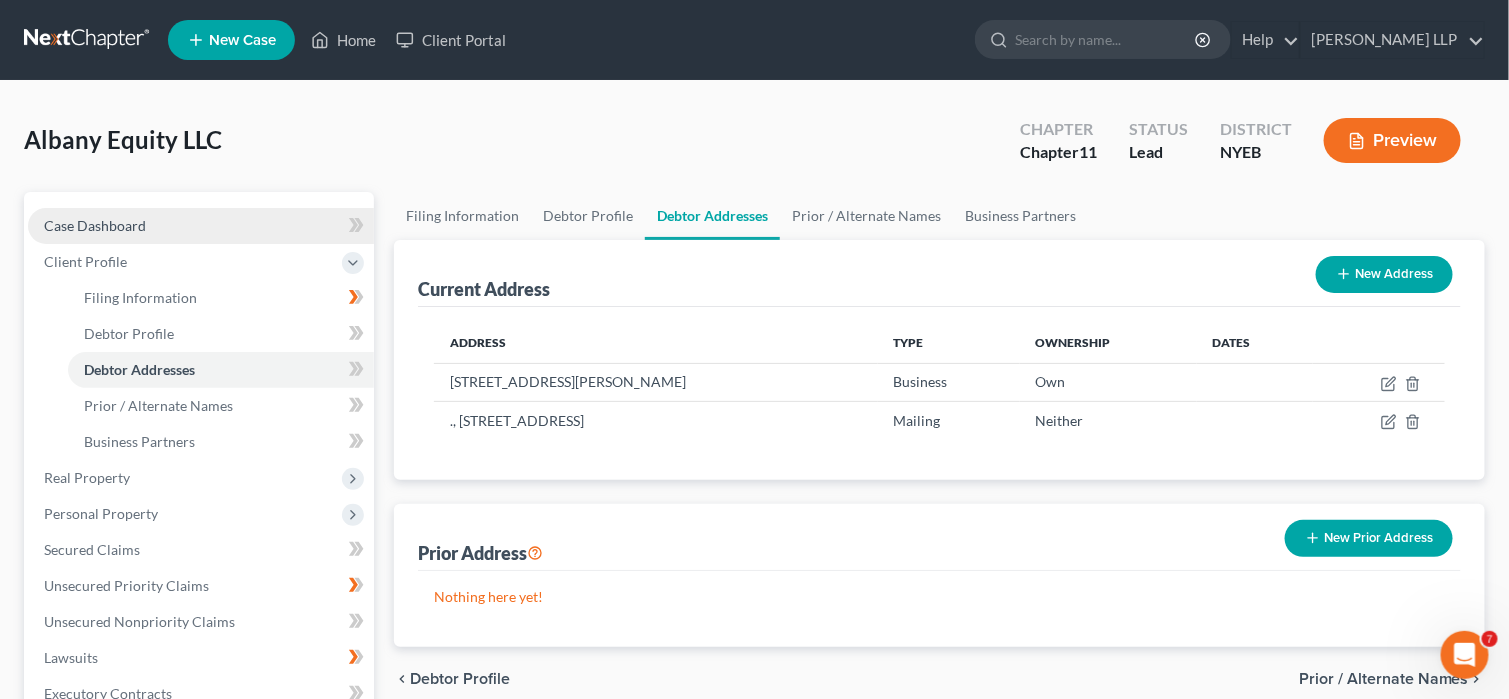 click on "Case Dashboard" at bounding box center (201, 226) 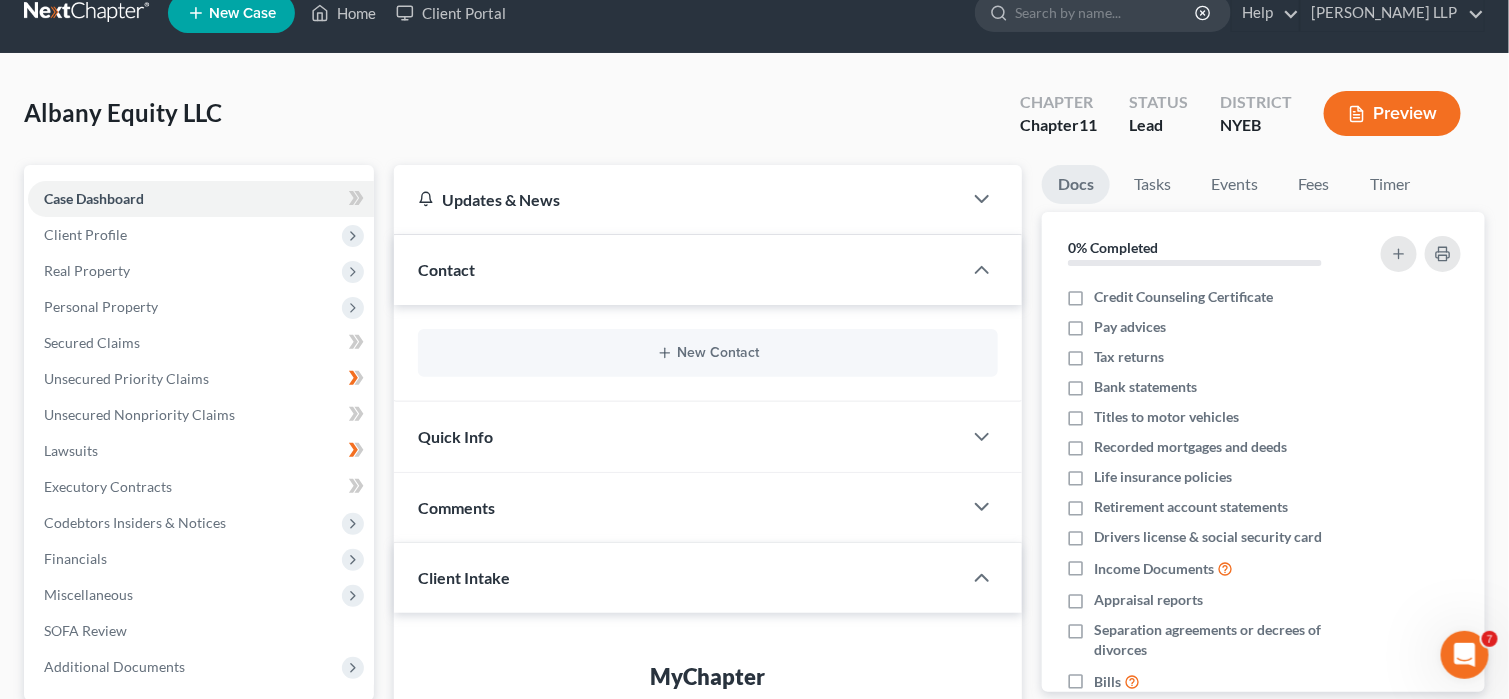 scroll, scrollTop: 0, scrollLeft: 0, axis: both 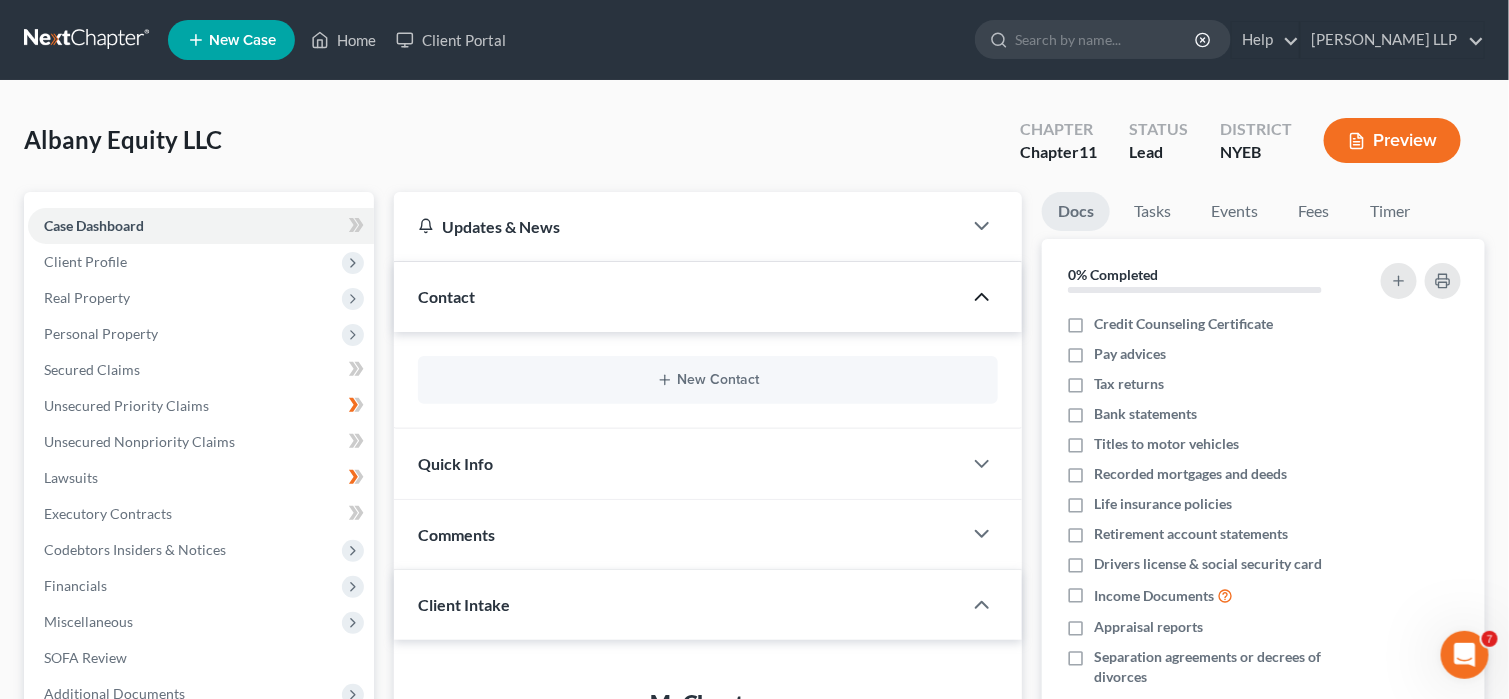 click 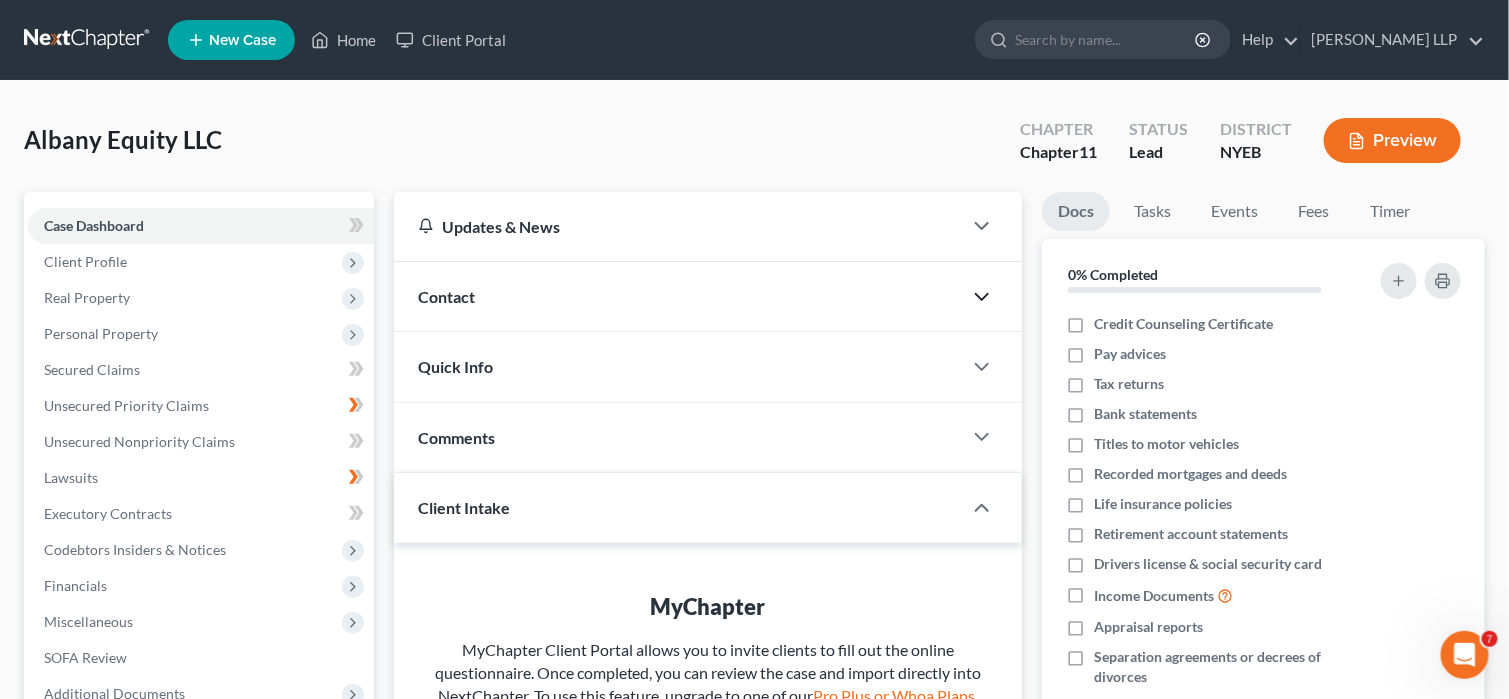 click 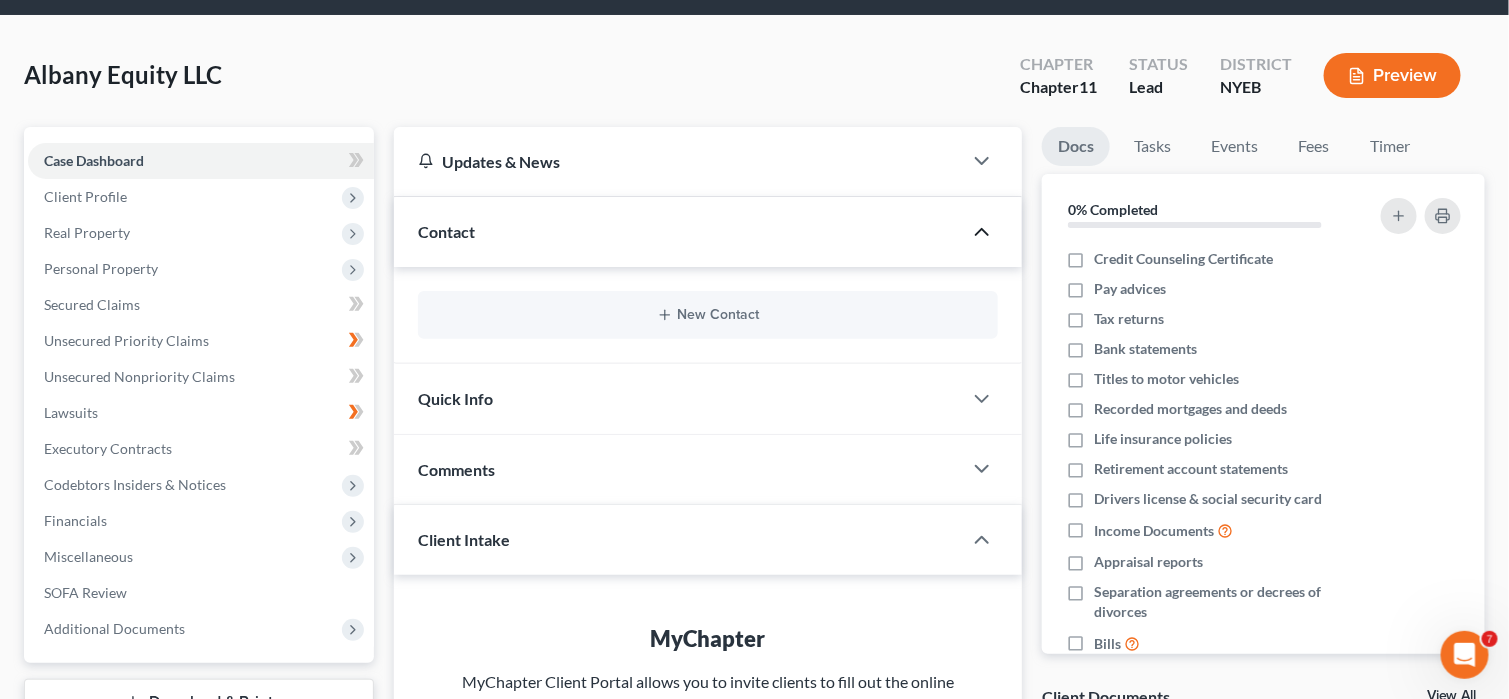 scroll, scrollTop: 100, scrollLeft: 0, axis: vertical 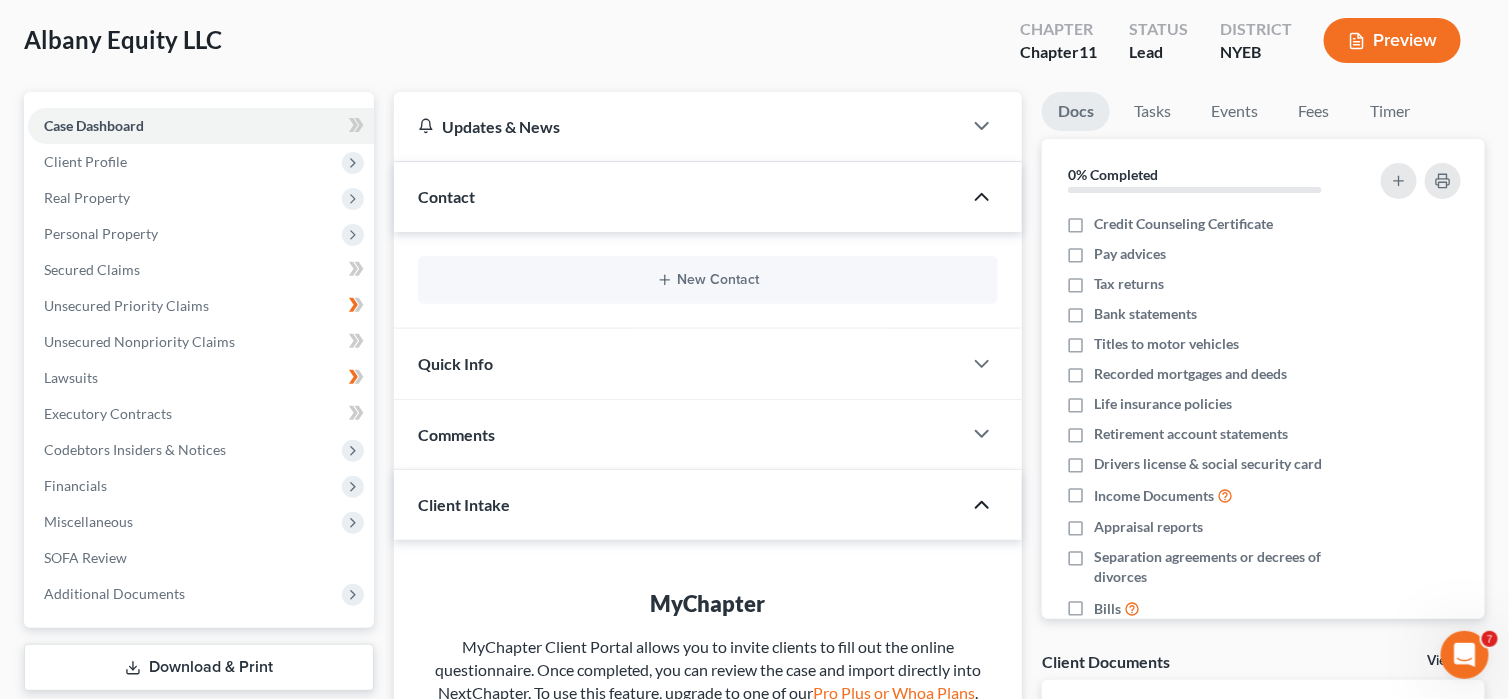 click 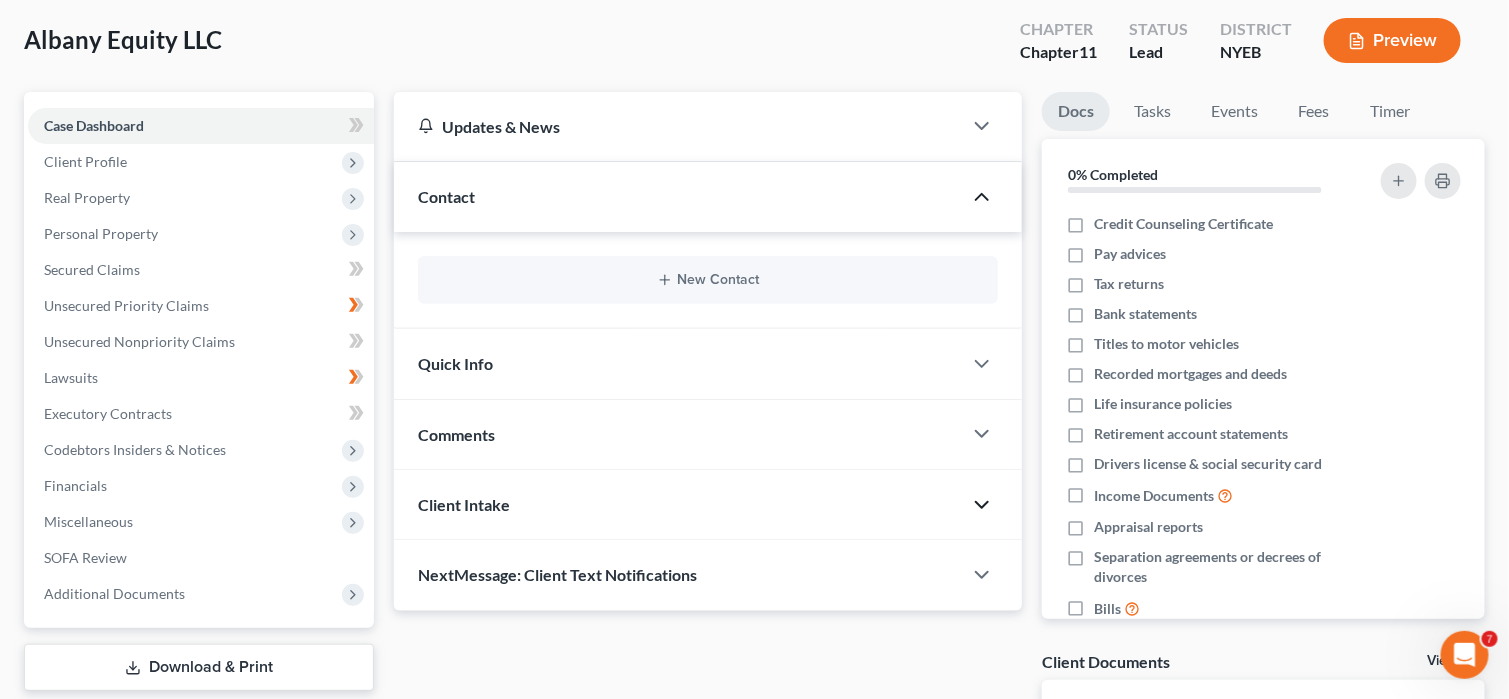 click 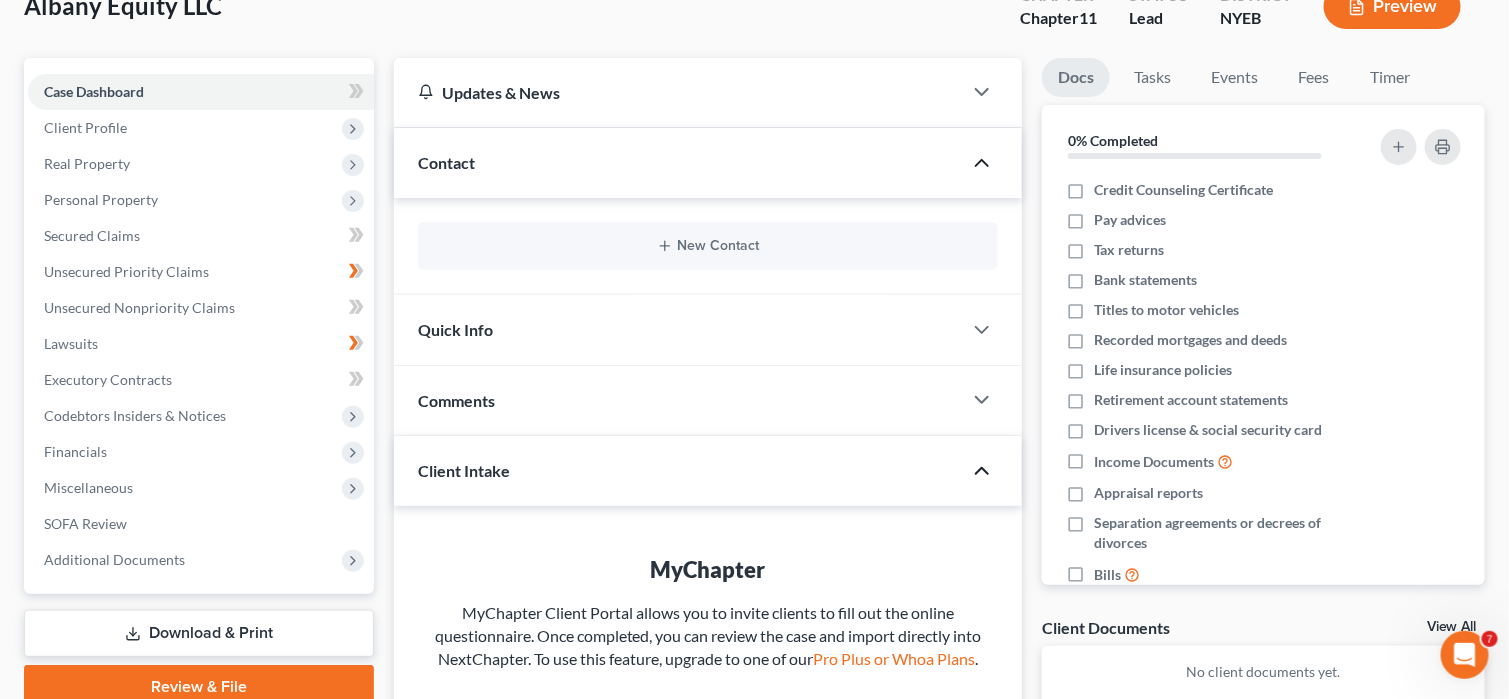 scroll, scrollTop: 100, scrollLeft: 0, axis: vertical 